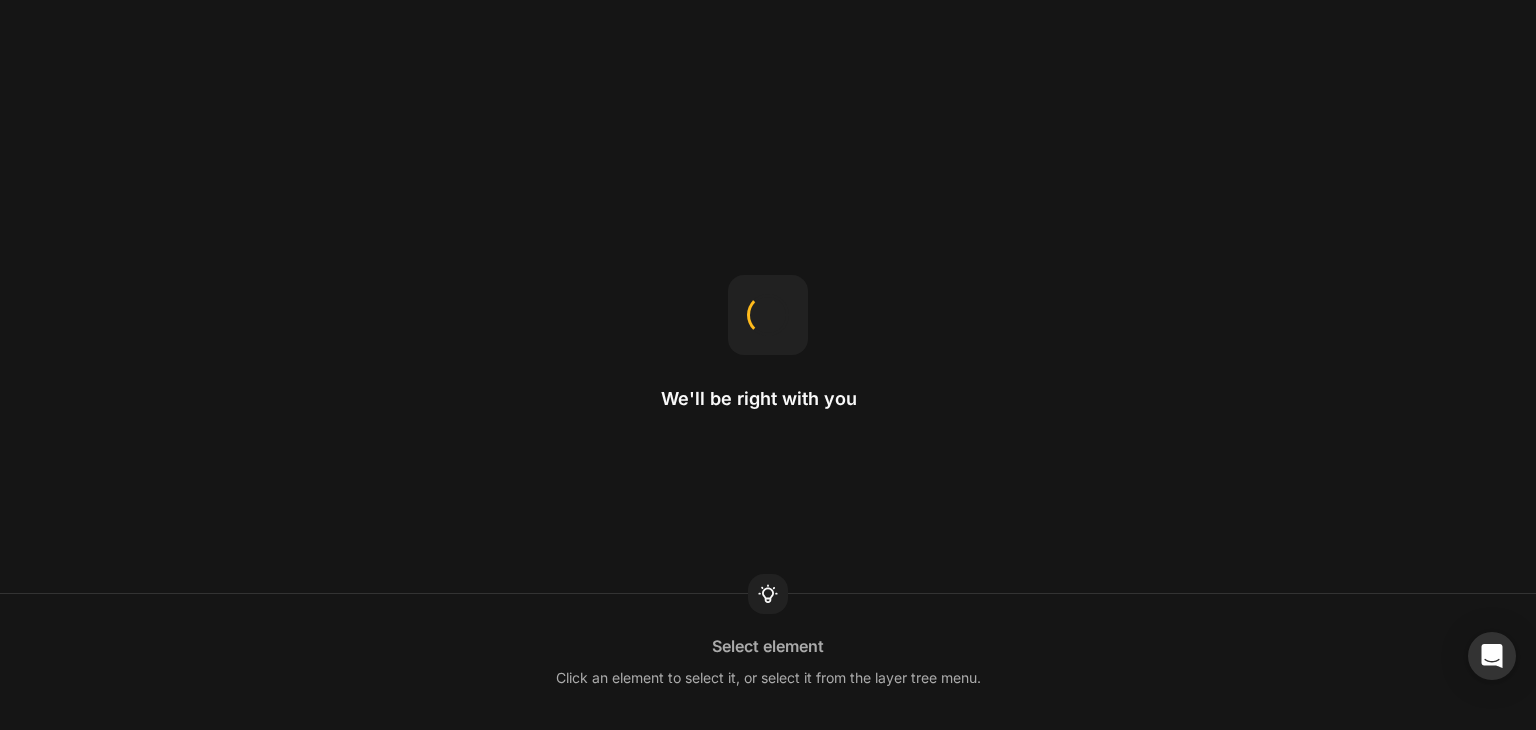 scroll, scrollTop: 0, scrollLeft: 0, axis: both 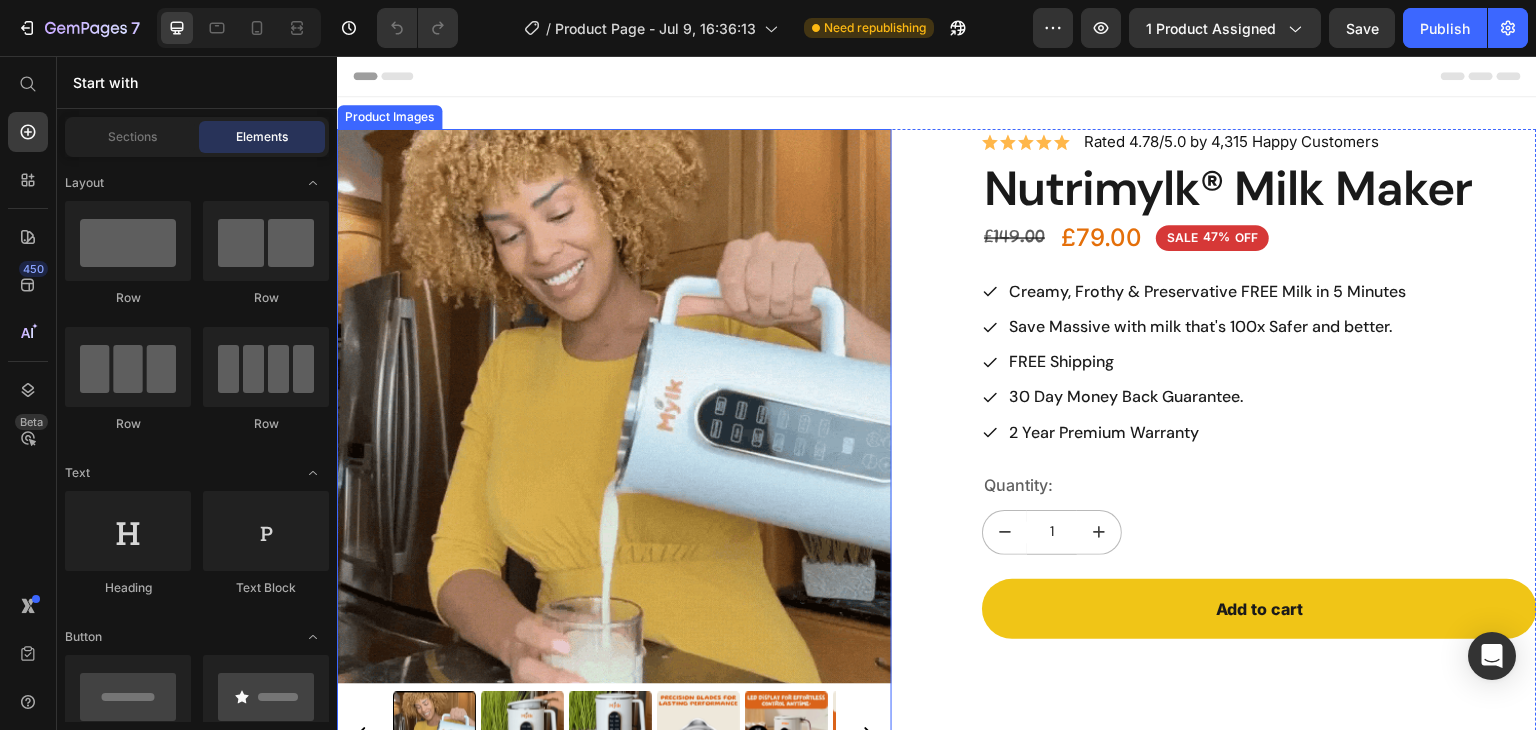 click at bounding box center [614, 406] 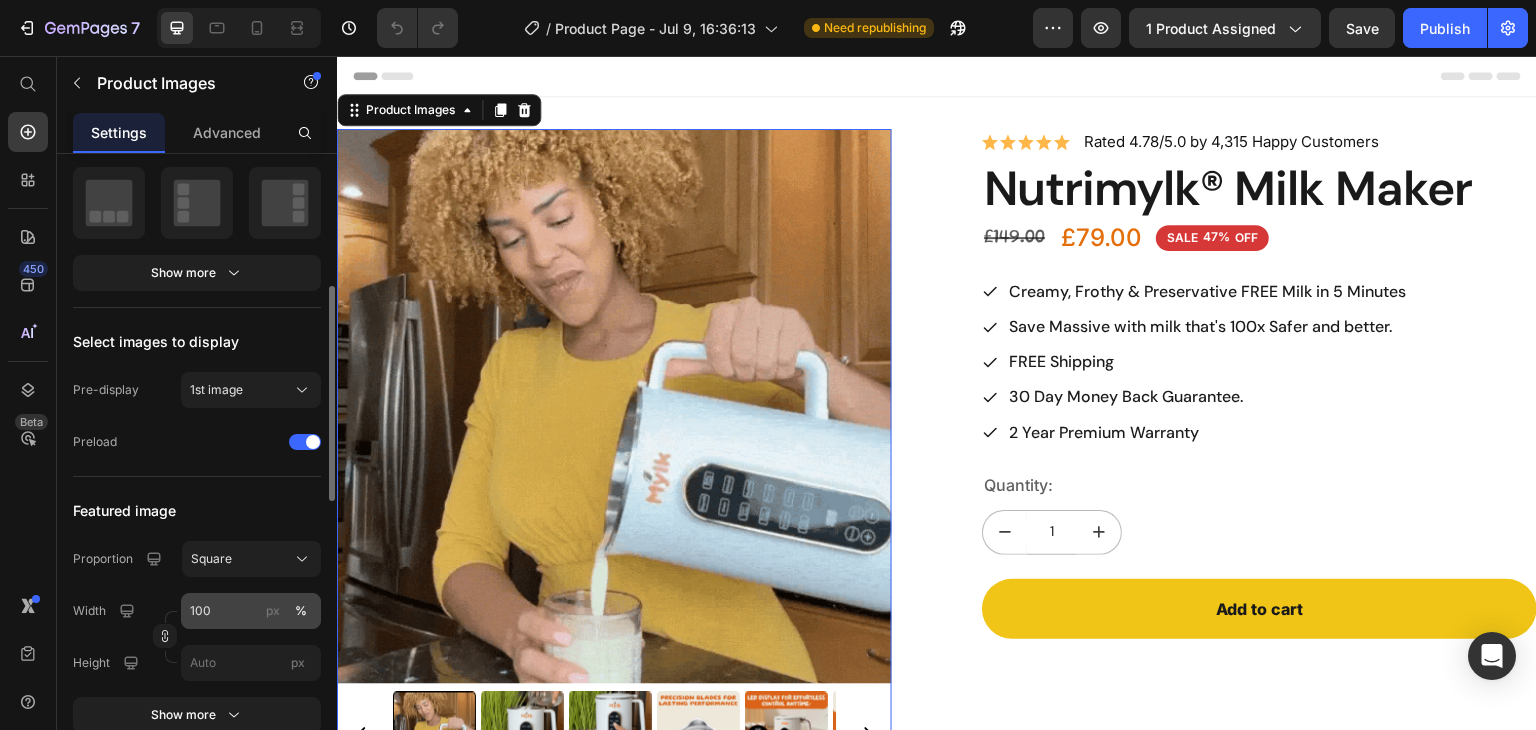 scroll, scrollTop: 501, scrollLeft: 0, axis: vertical 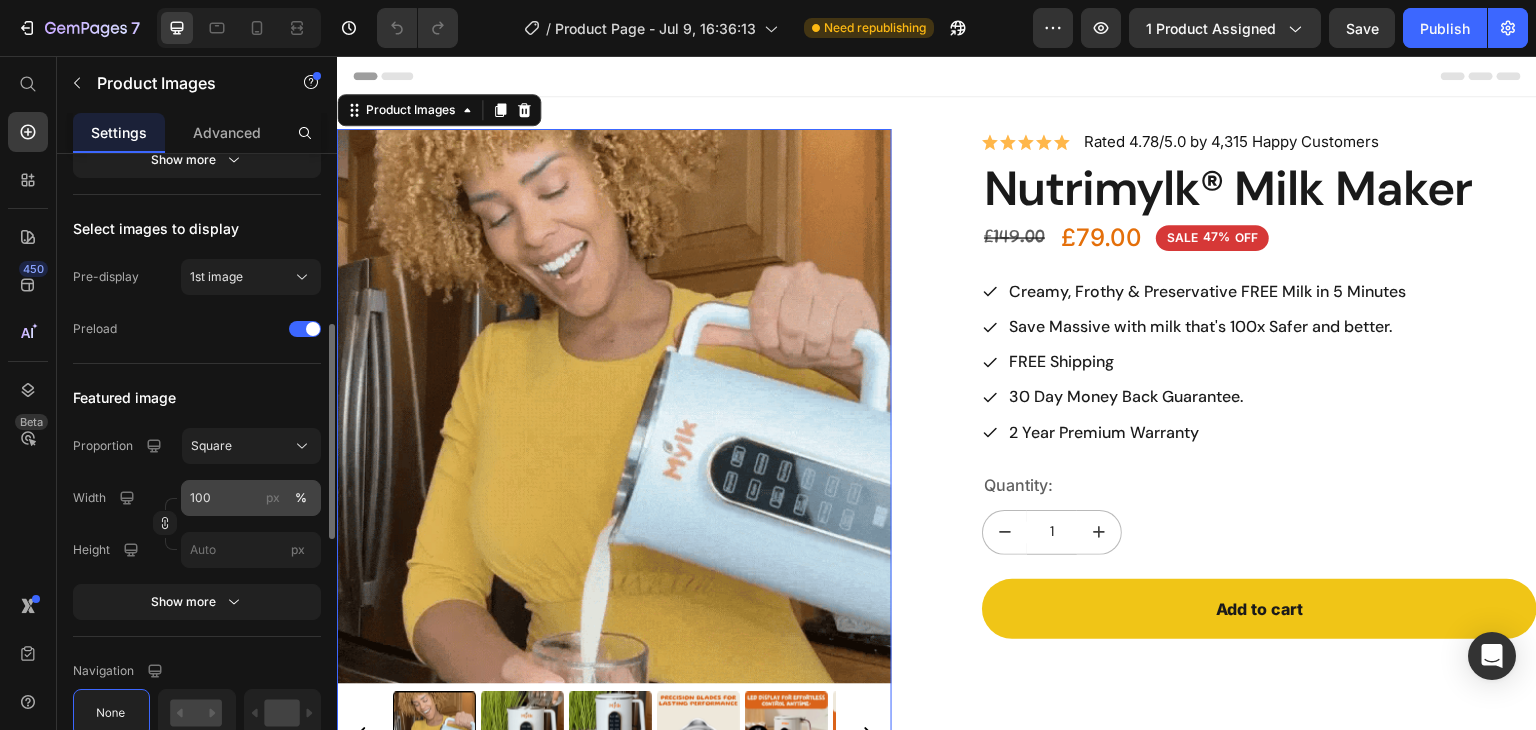click 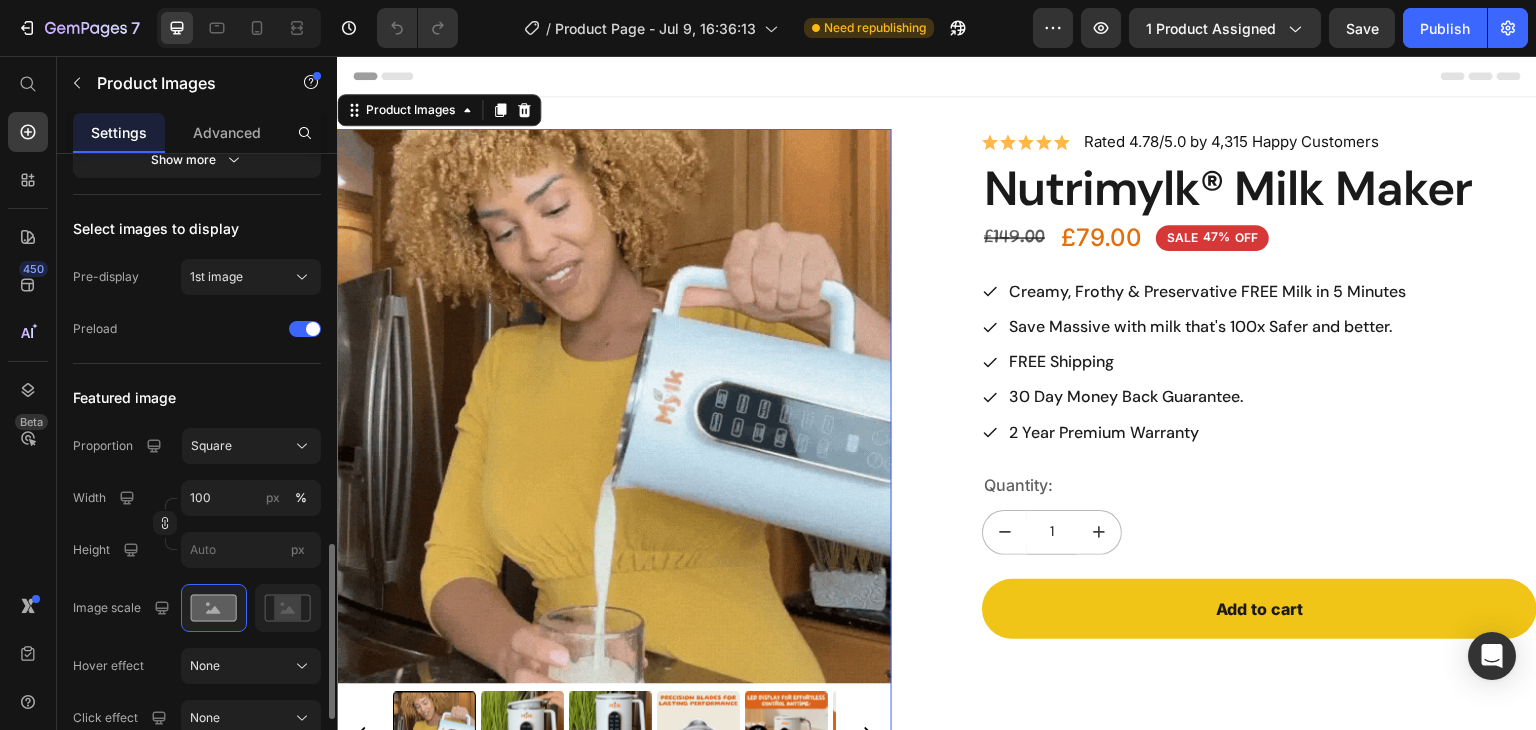scroll, scrollTop: 778, scrollLeft: 0, axis: vertical 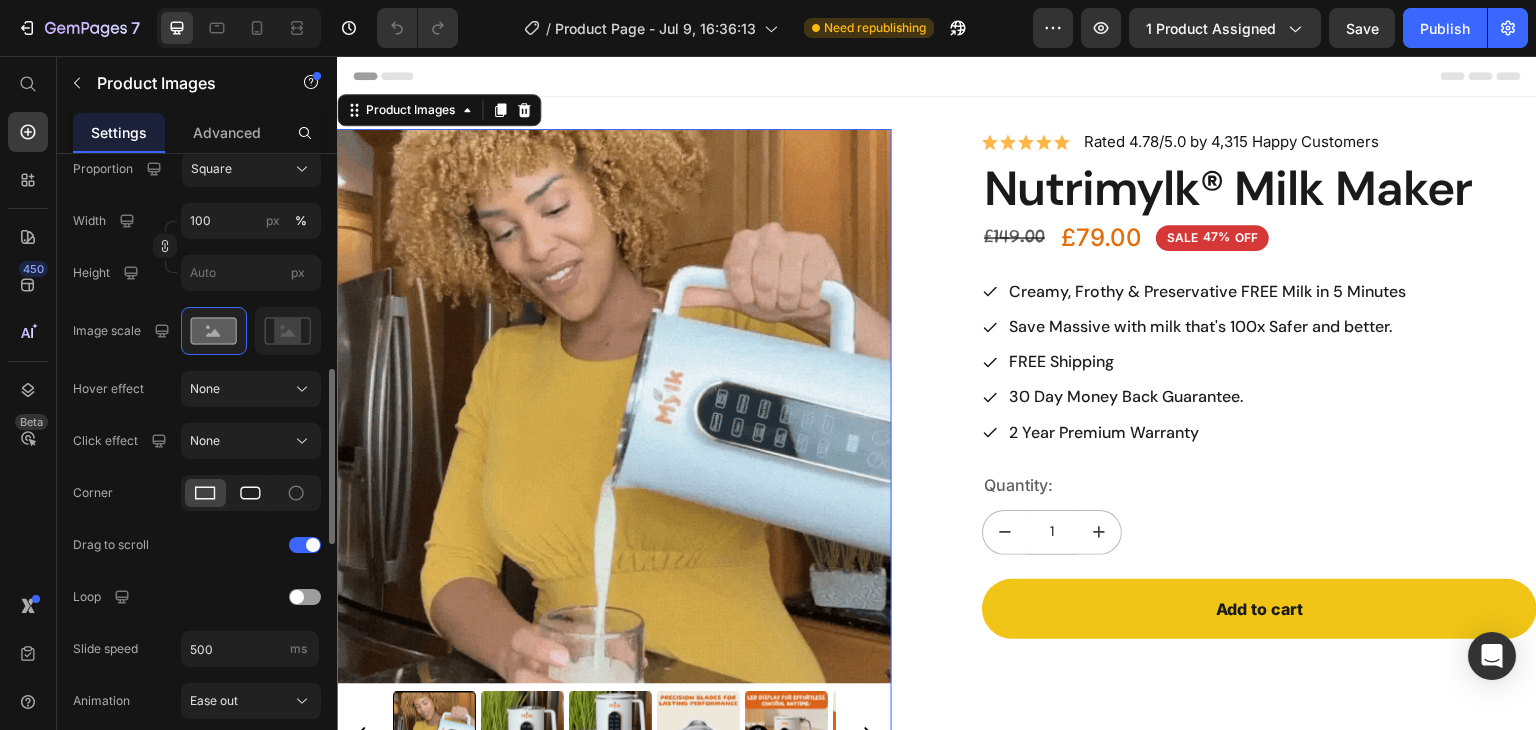 click 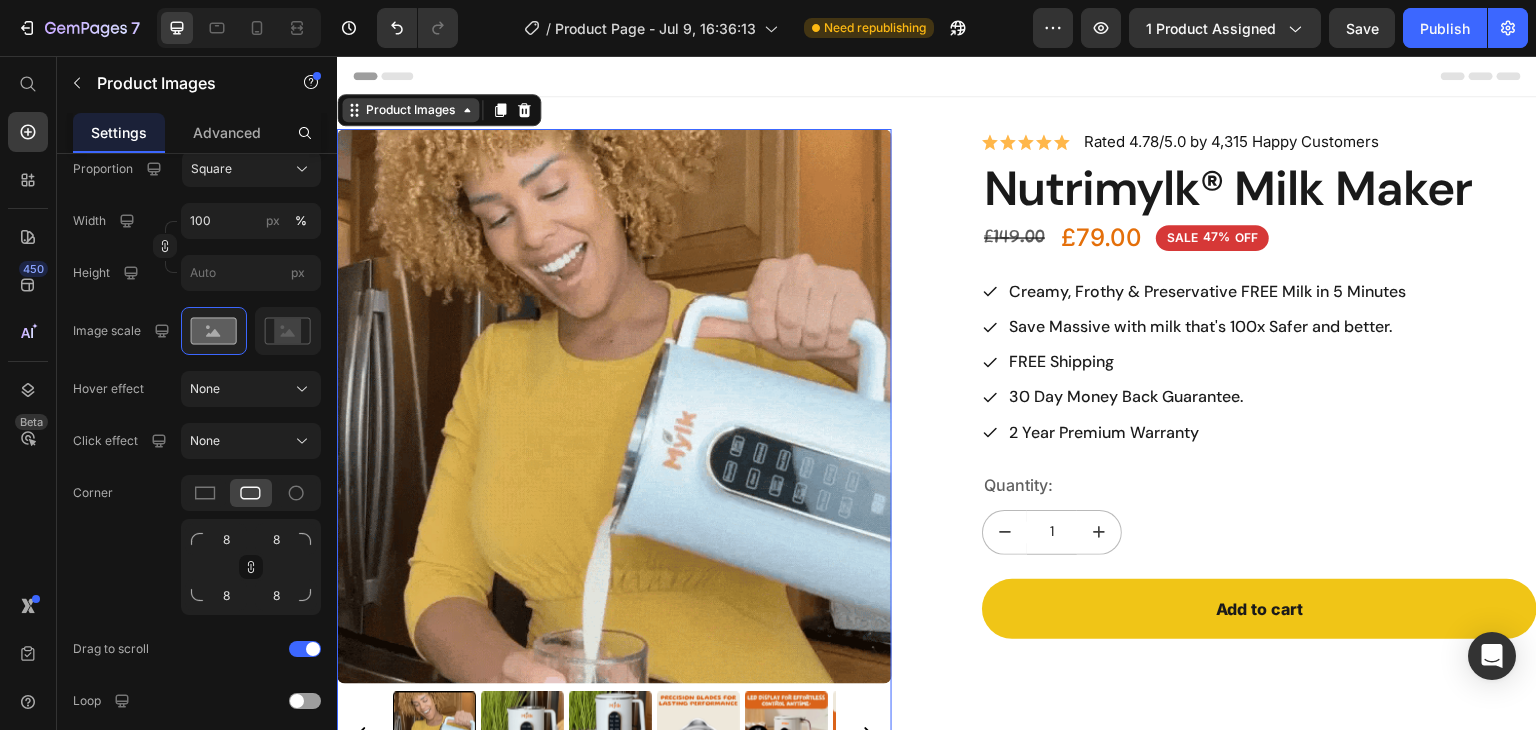 click on "Product Images" at bounding box center (410, 110) 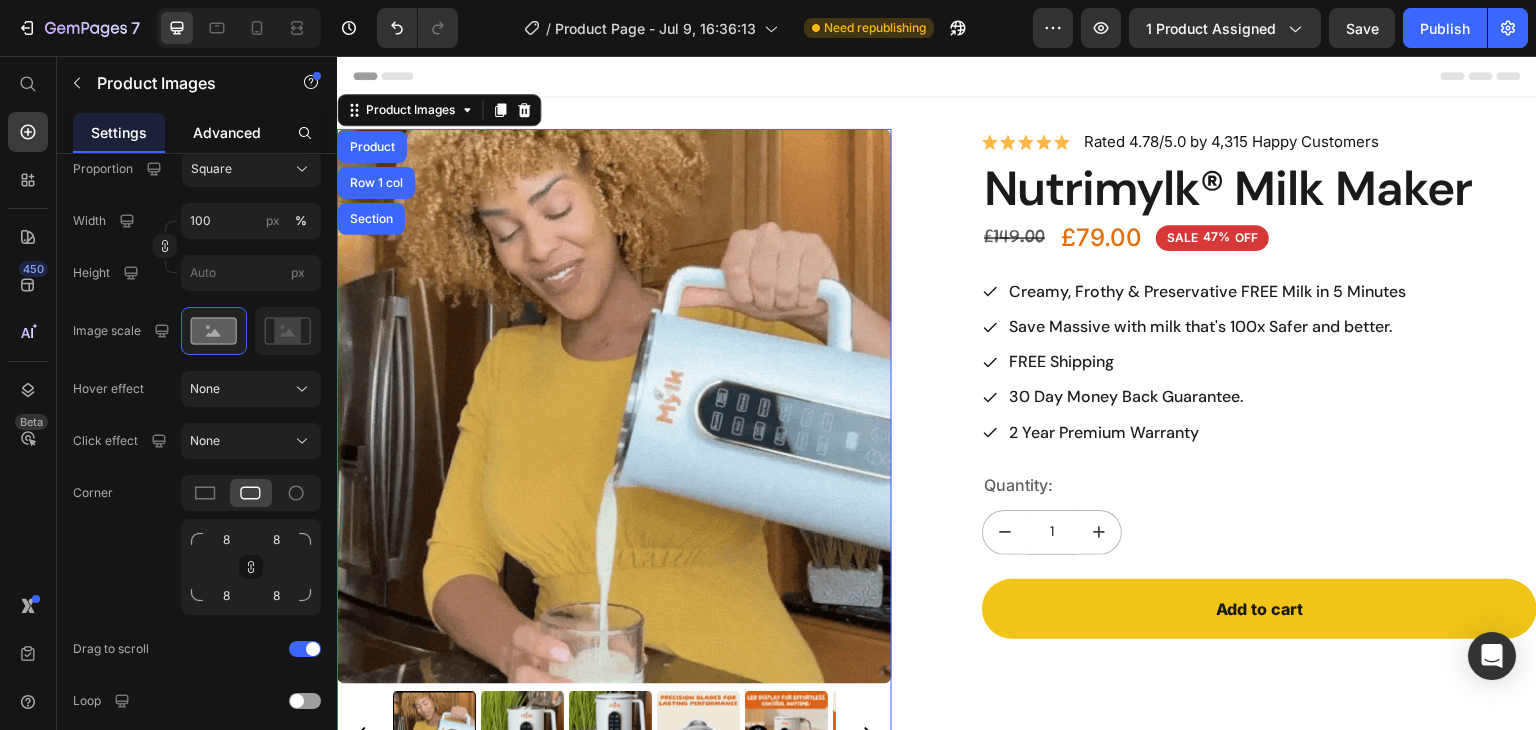 click on "Advanced" at bounding box center [227, 132] 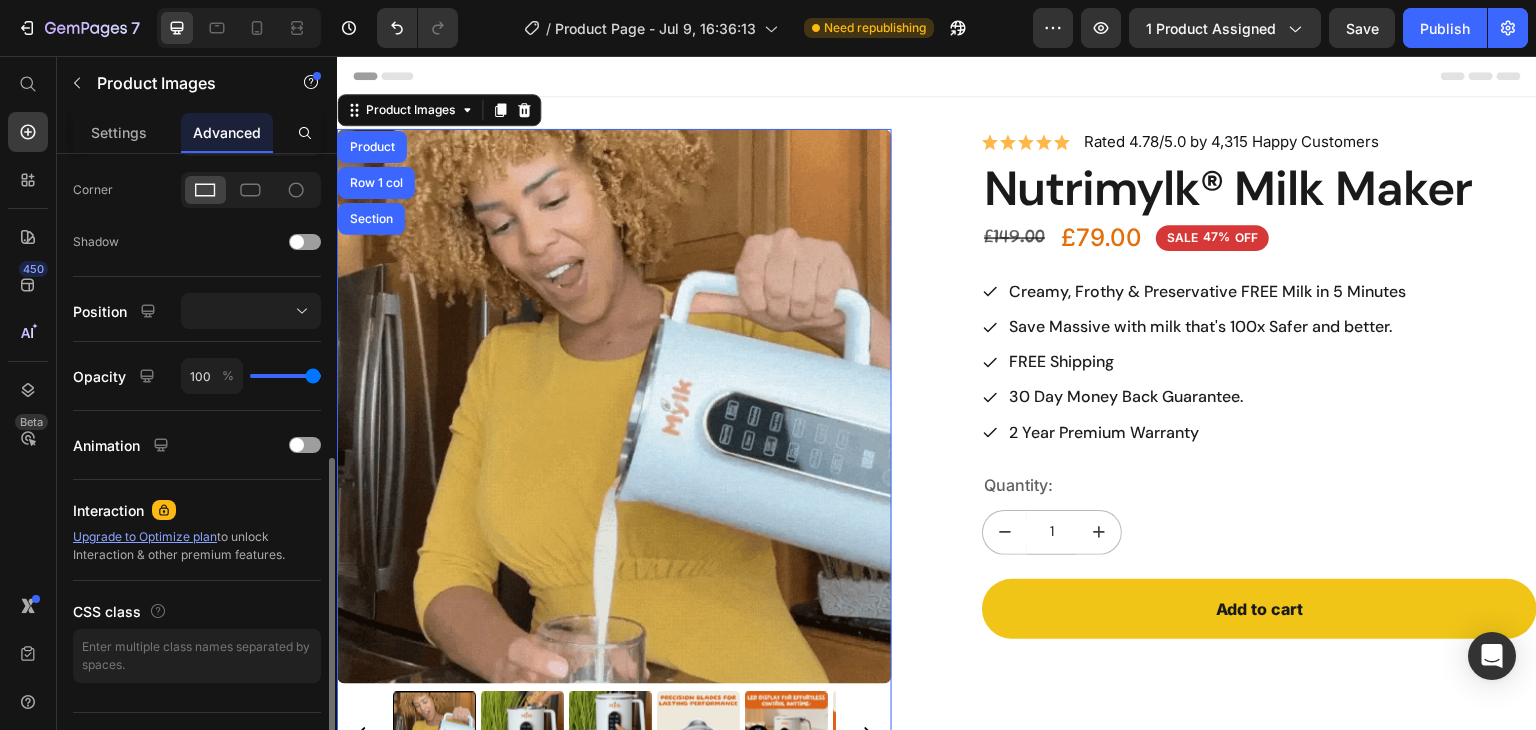 scroll, scrollTop: 600, scrollLeft: 0, axis: vertical 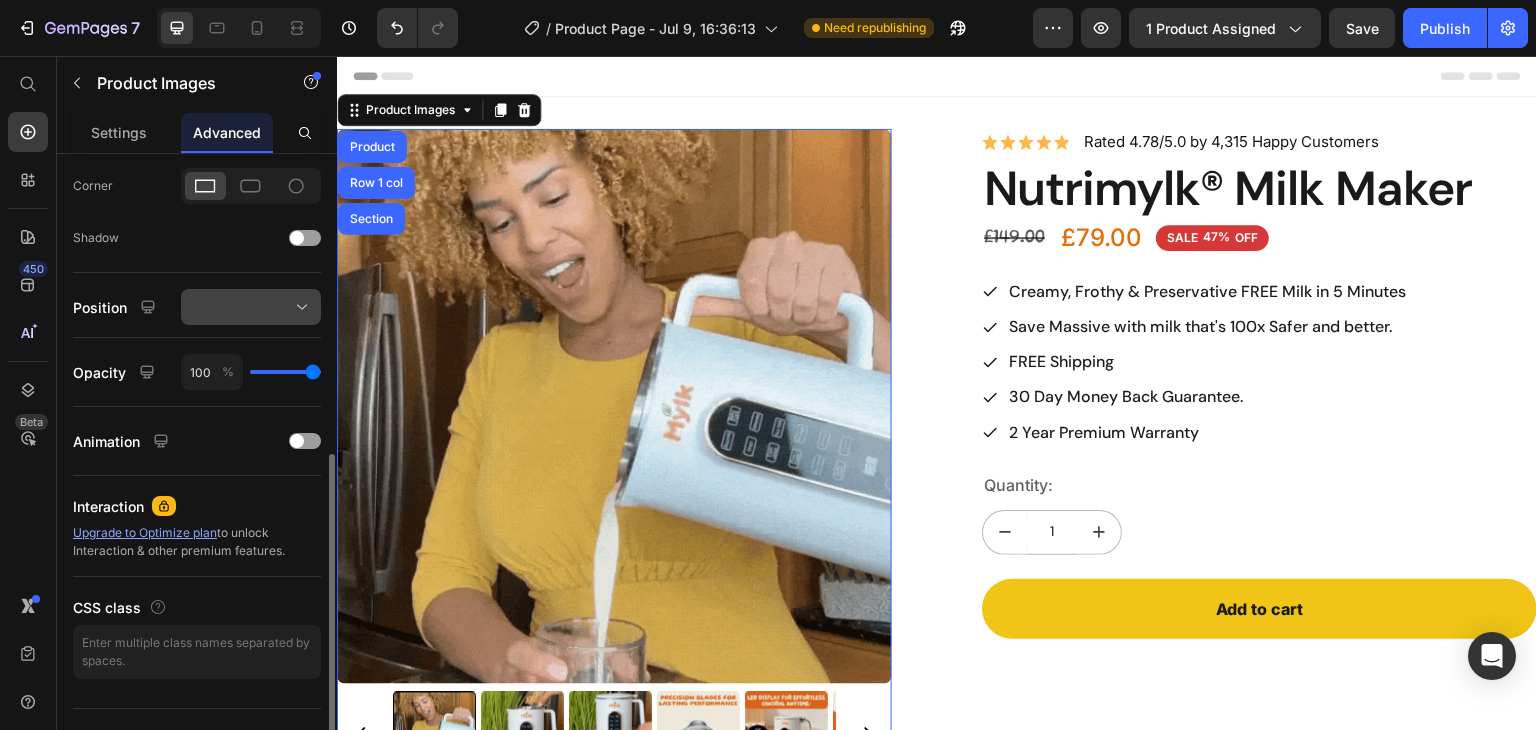 click at bounding box center (251, 307) 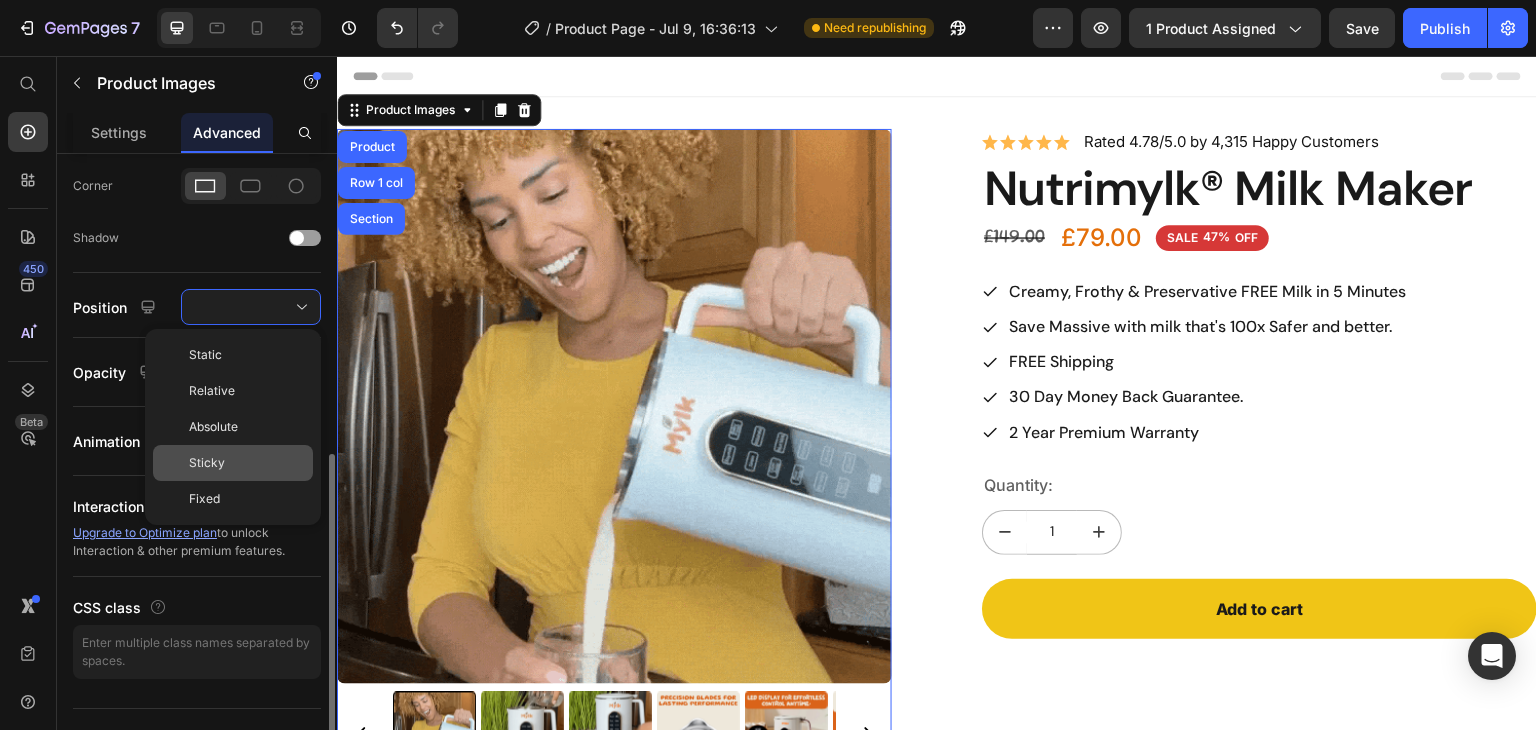 drag, startPoint x: 235, startPoint y: 468, endPoint x: 344, endPoint y: 348, distance: 162.11415 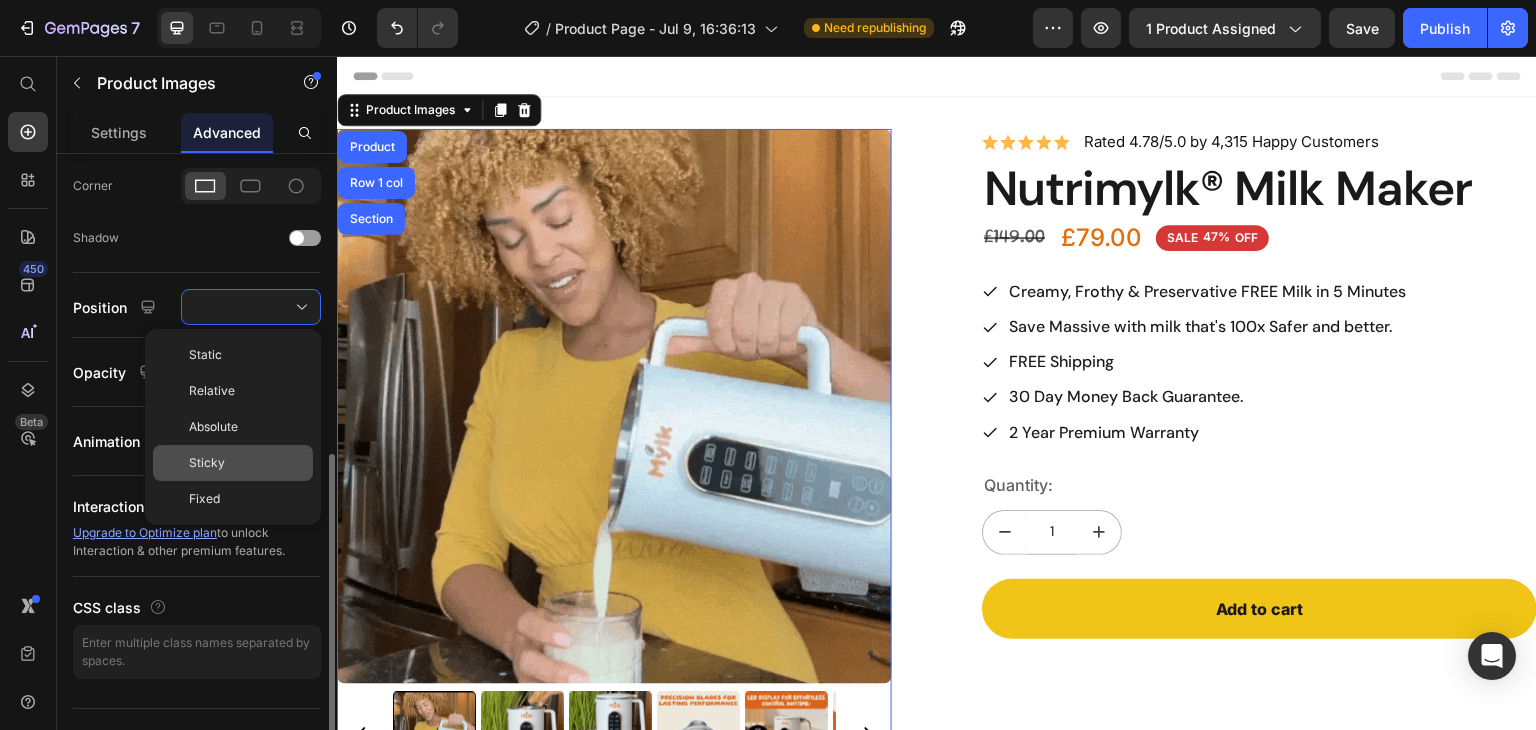click on "Sticky" at bounding box center [247, 463] 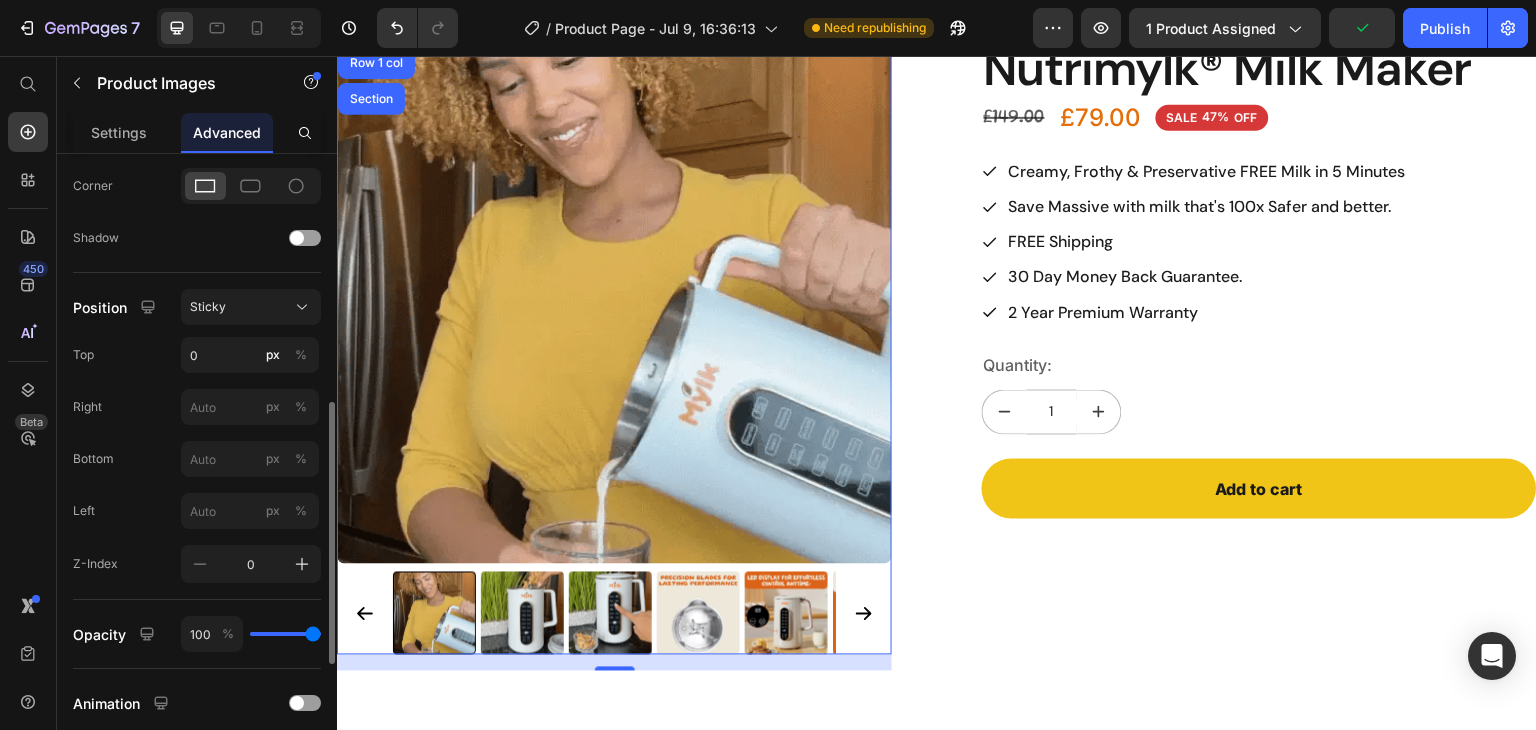 scroll, scrollTop: 0, scrollLeft: 0, axis: both 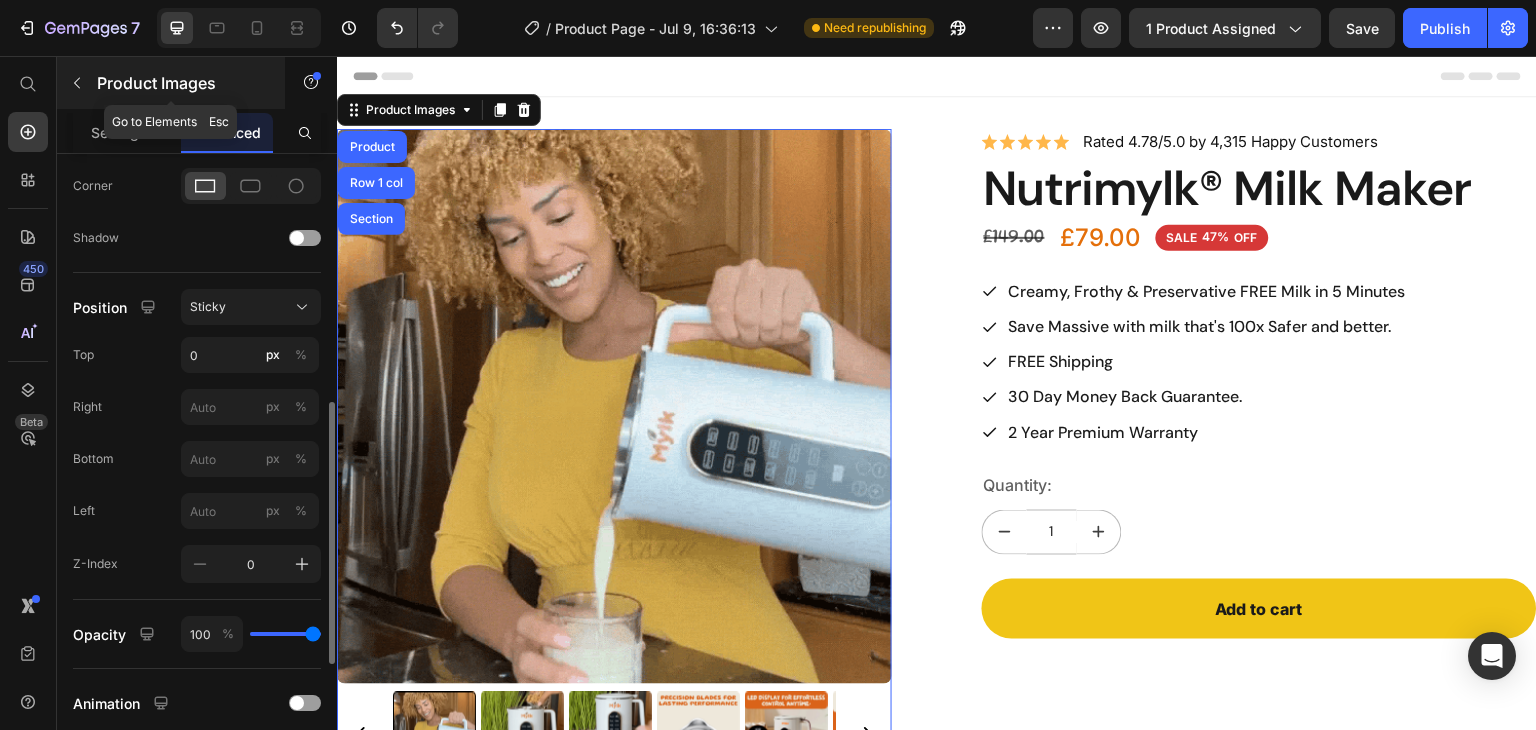 click on "Product Images" at bounding box center [182, 83] 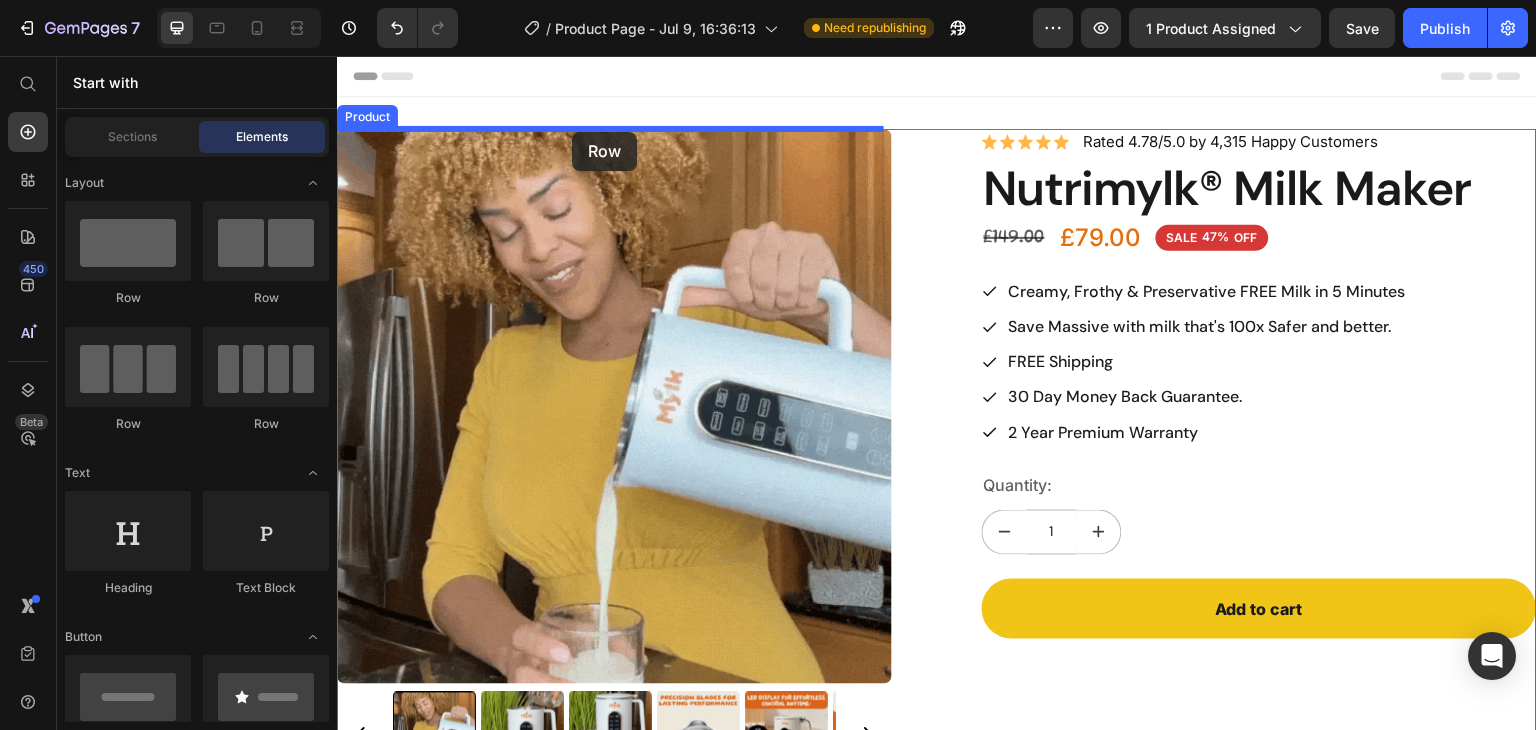 drag, startPoint x: 437, startPoint y: 290, endPoint x: 572, endPoint y: 132, distance: 207.81963 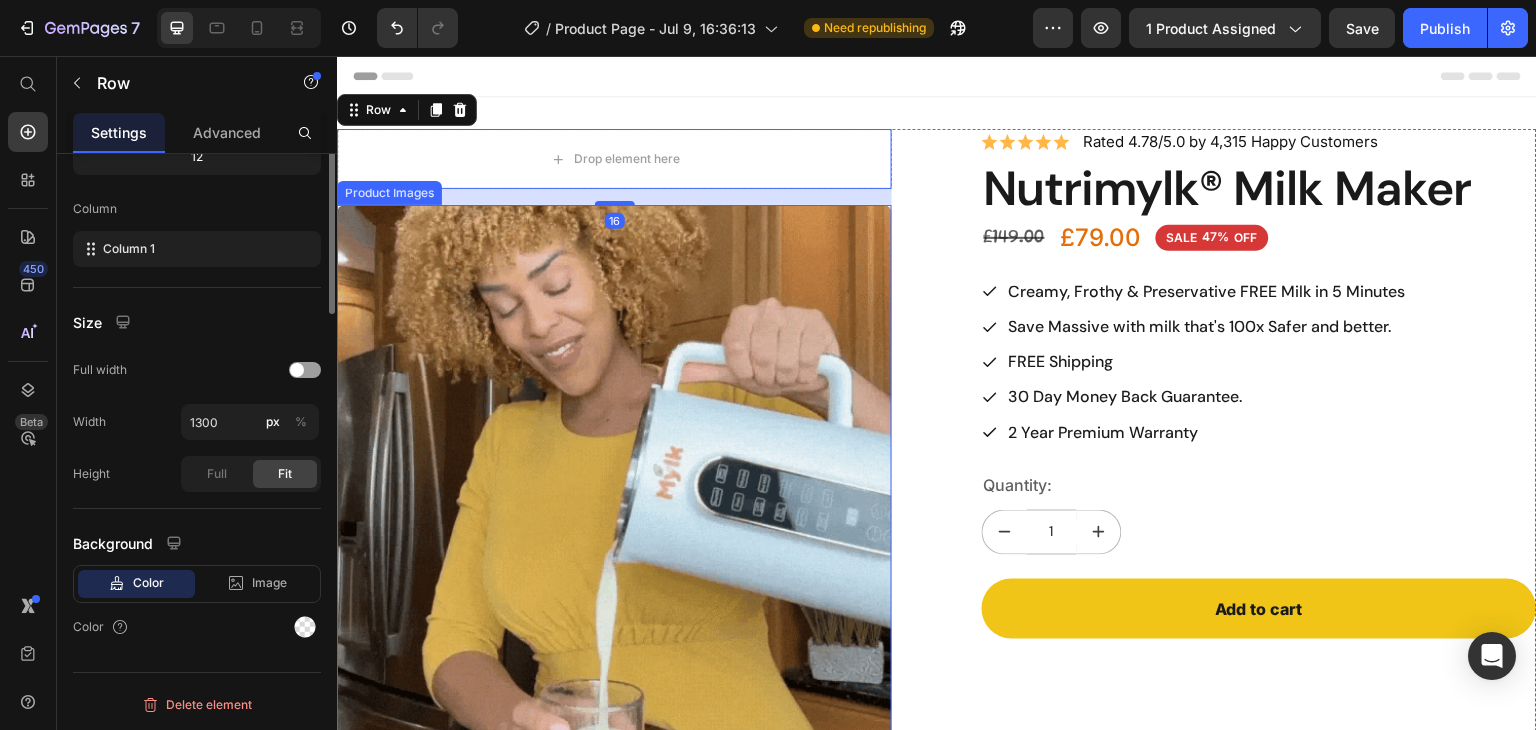scroll, scrollTop: 0, scrollLeft: 0, axis: both 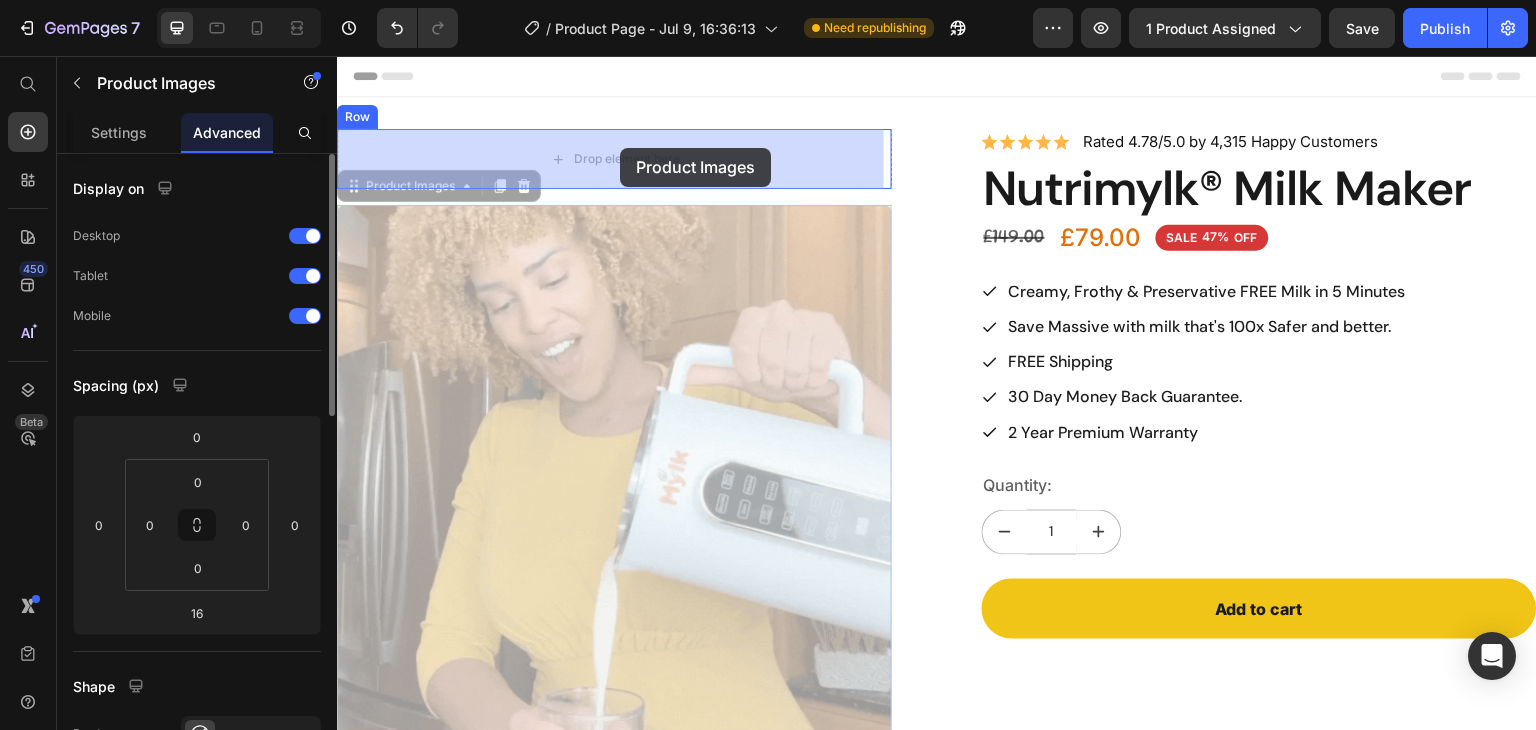 drag, startPoint x: 568, startPoint y: 301, endPoint x: 620, endPoint y: 148, distance: 161.59517 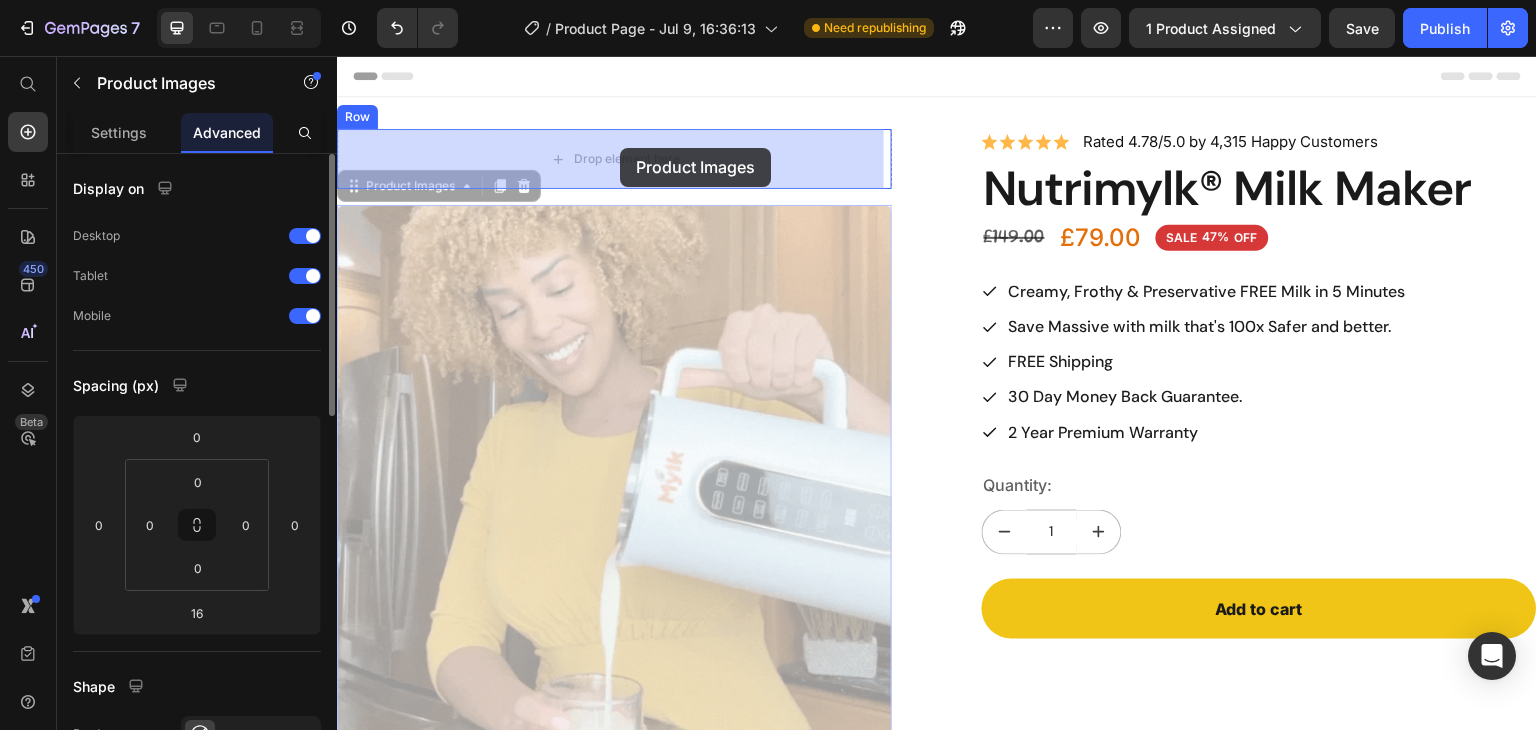 type on "0" 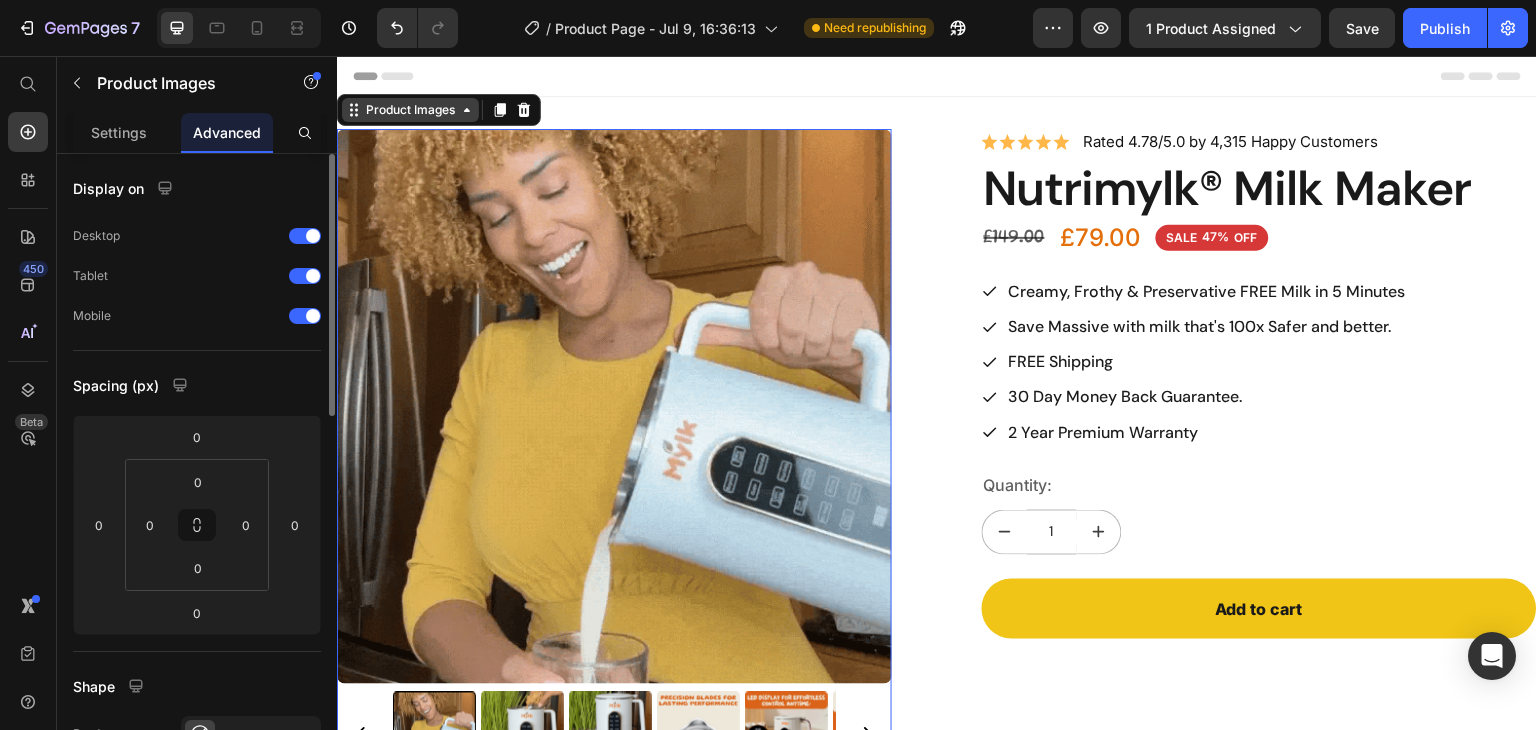 click on "Product Images" at bounding box center [410, 110] 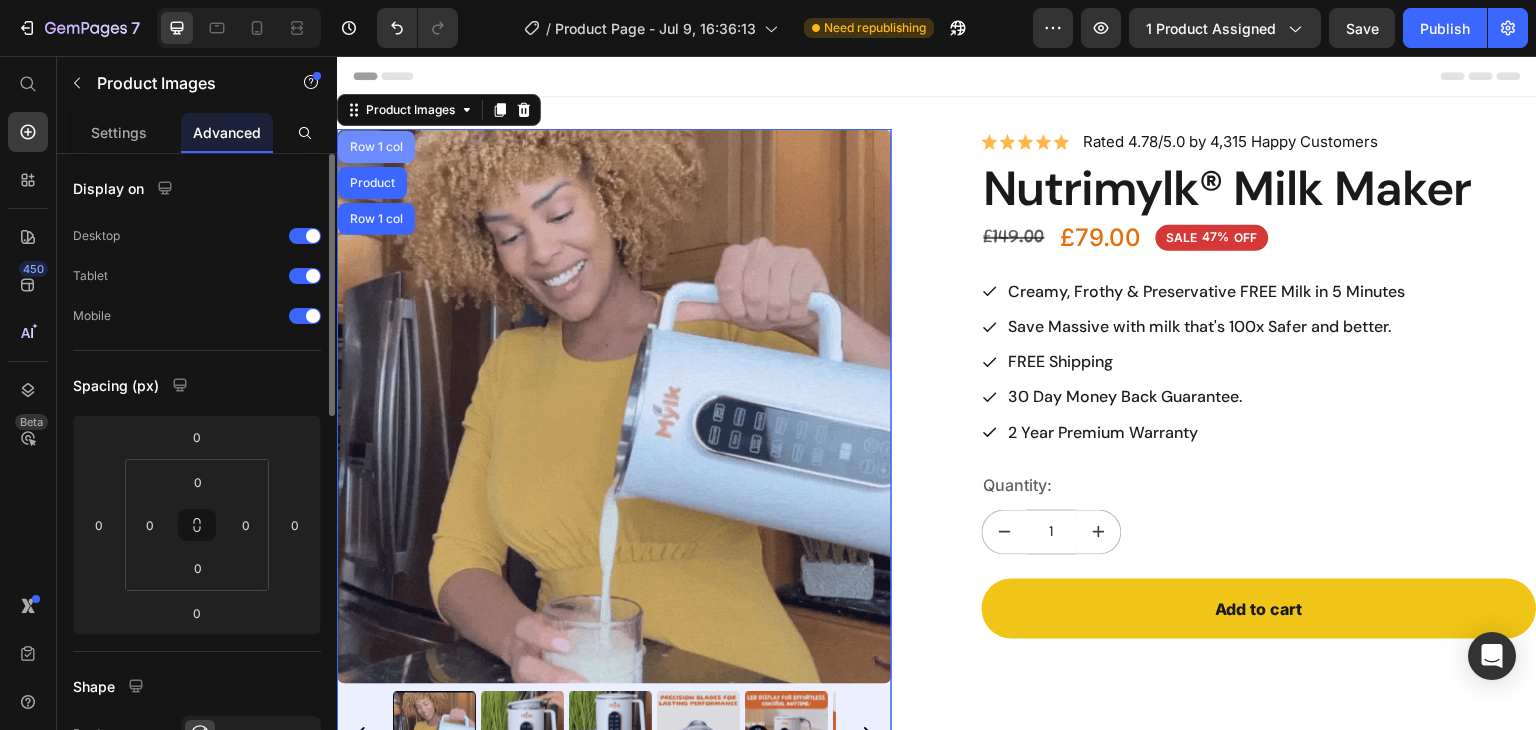 click on "Row 1 col" at bounding box center [376, 147] 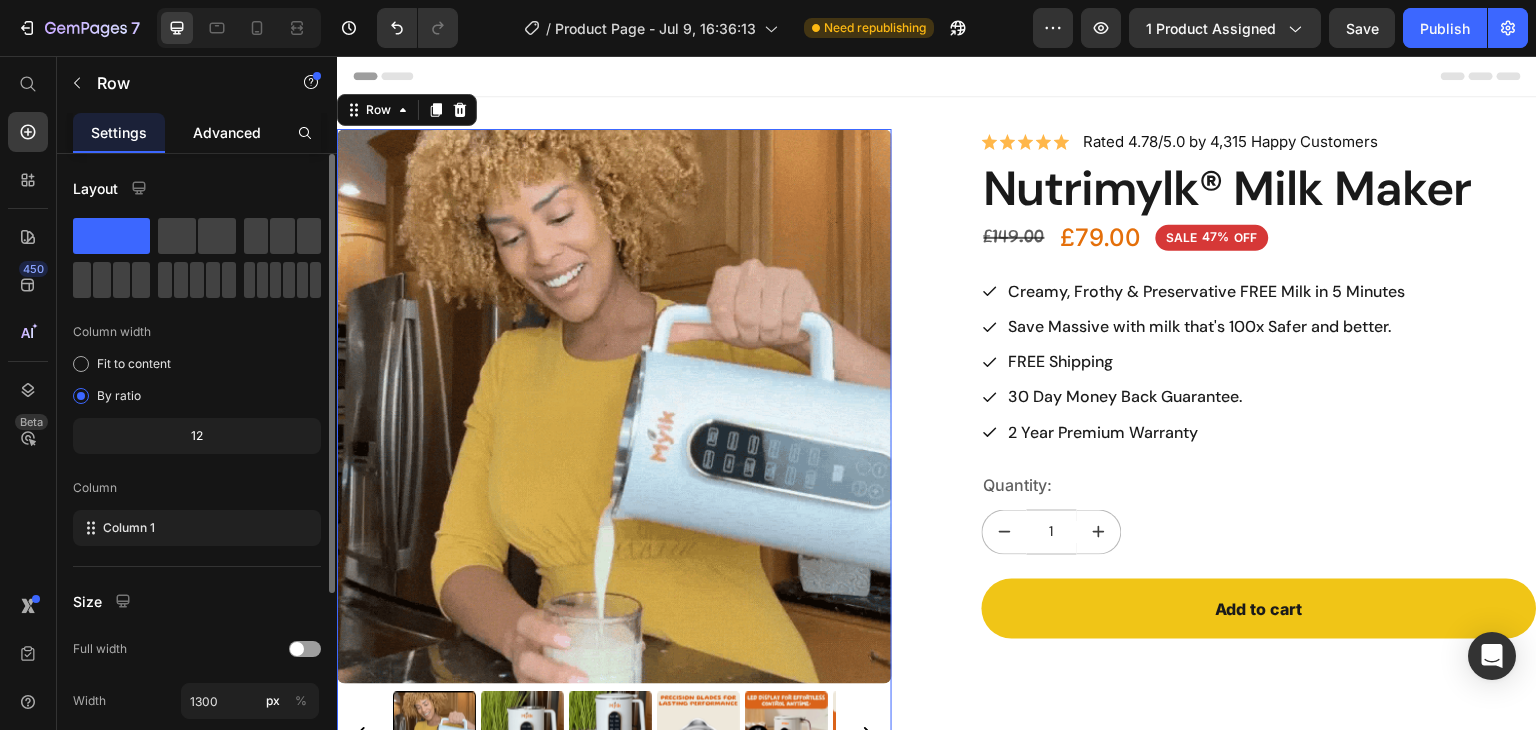 click on "Advanced" 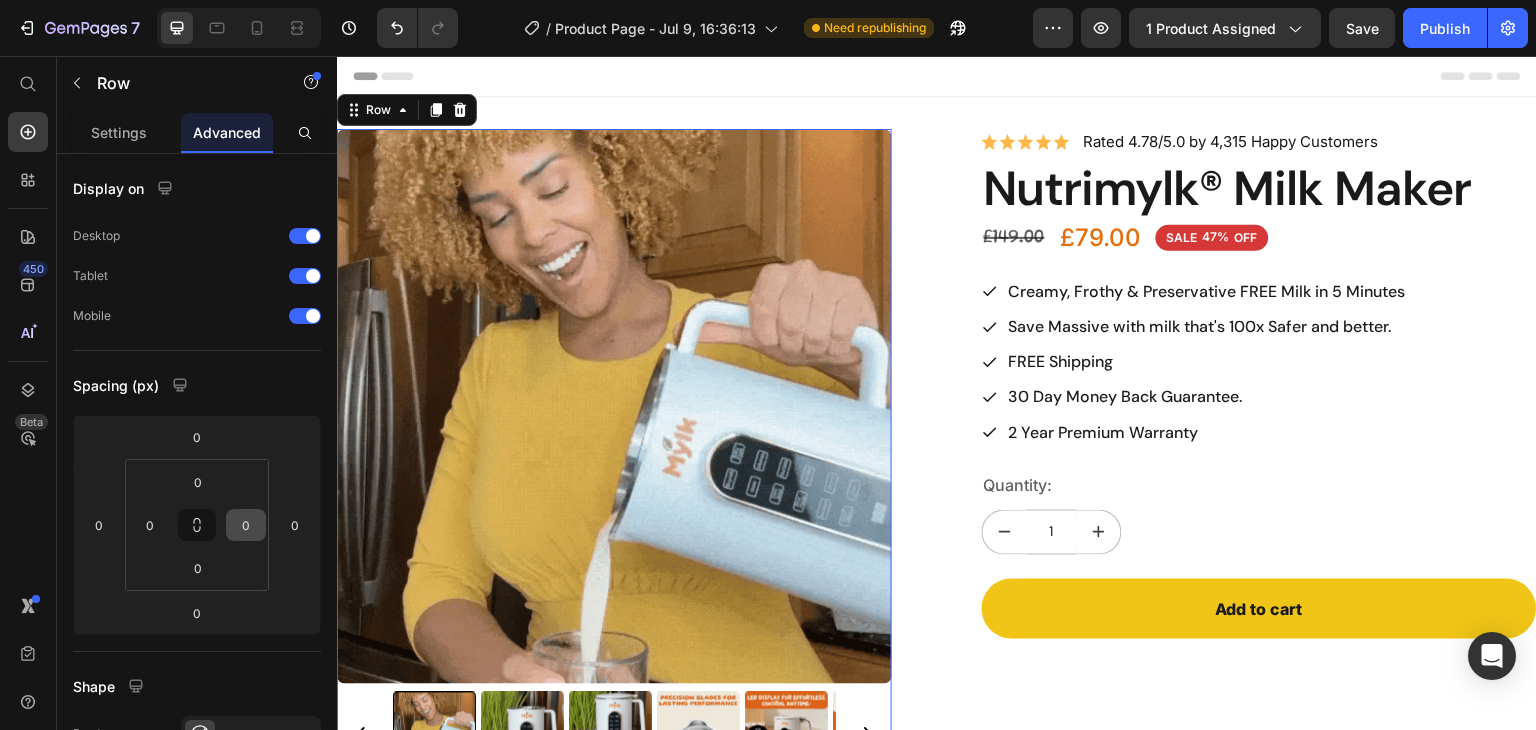 scroll, scrollTop: 567, scrollLeft: 0, axis: vertical 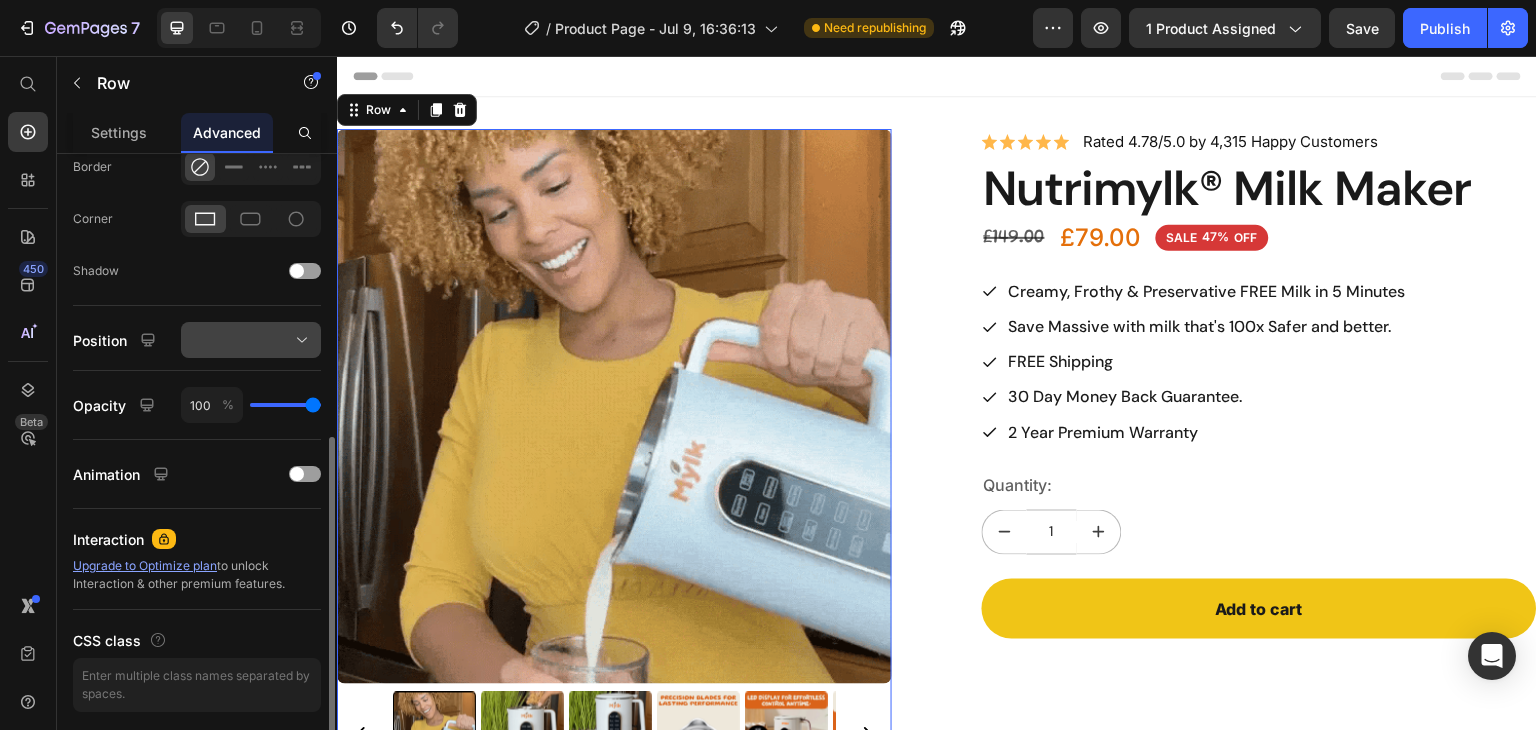 click 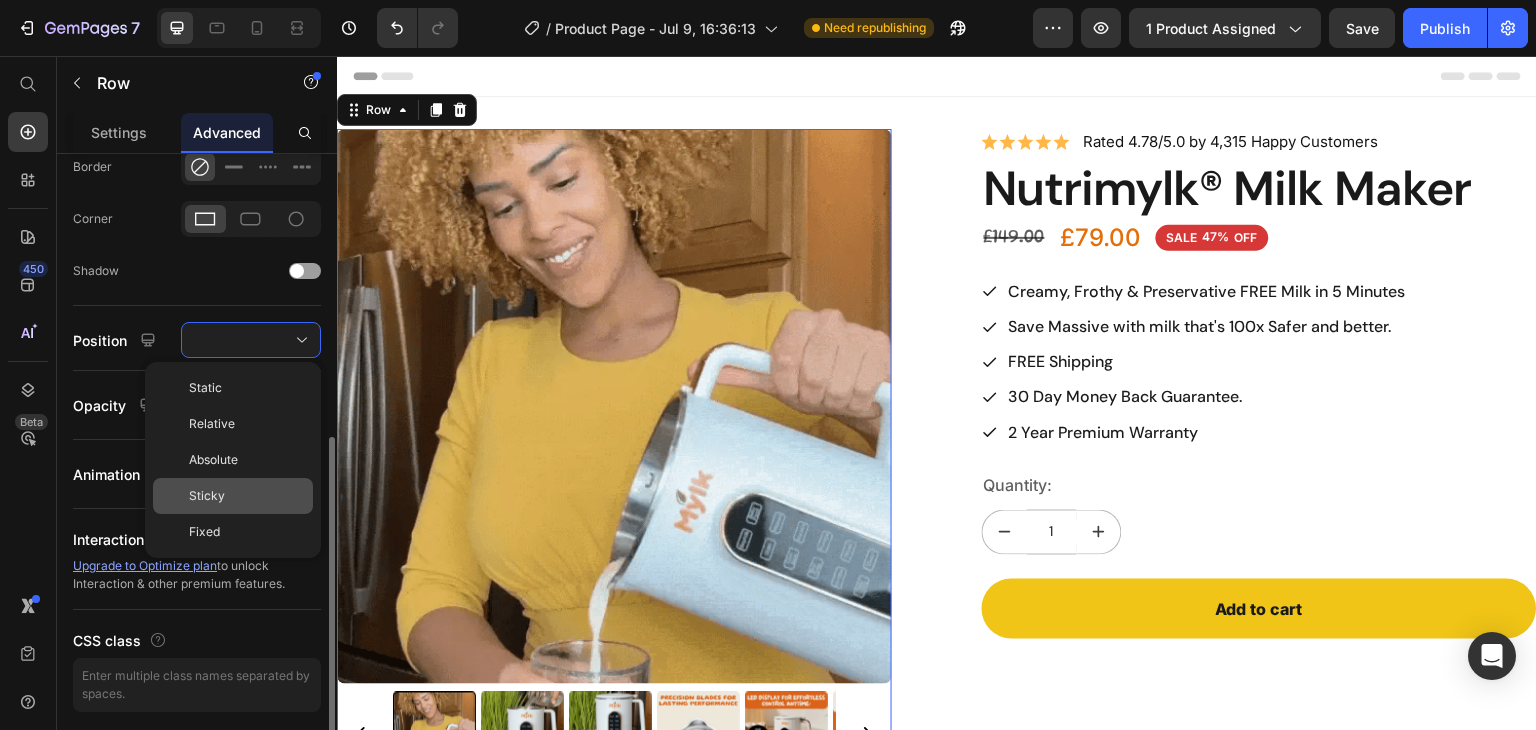 click on "Sticky" 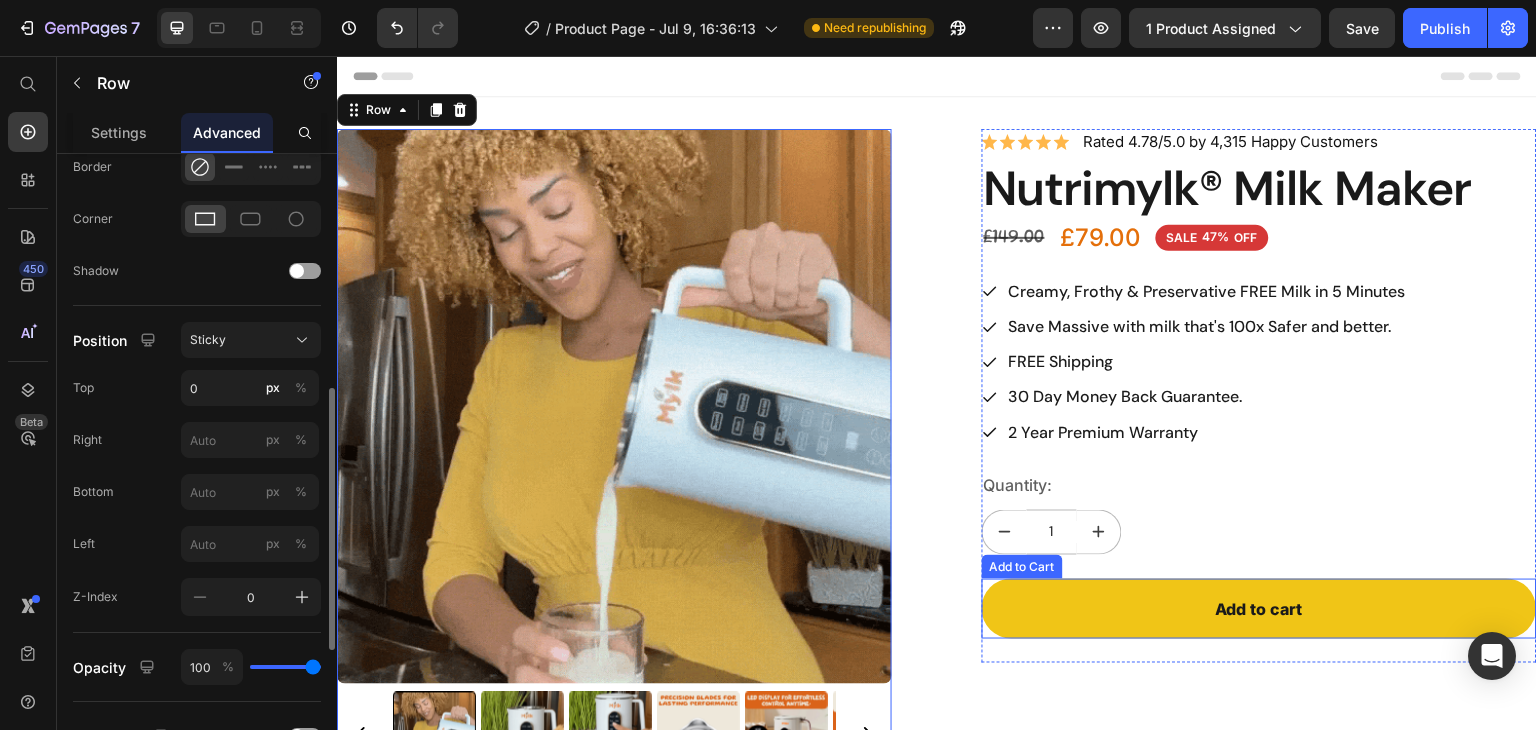 scroll, scrollTop: 0, scrollLeft: 0, axis: both 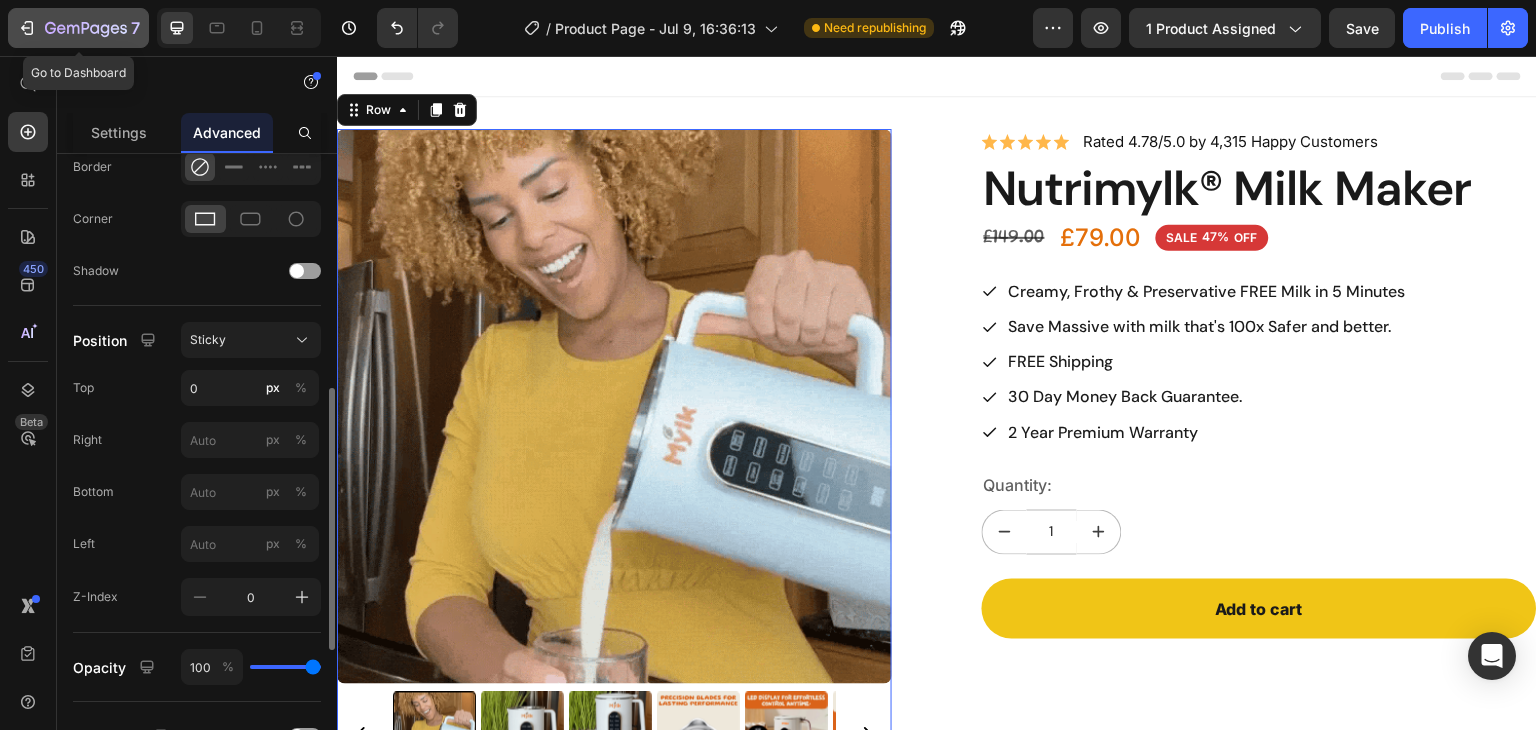 click 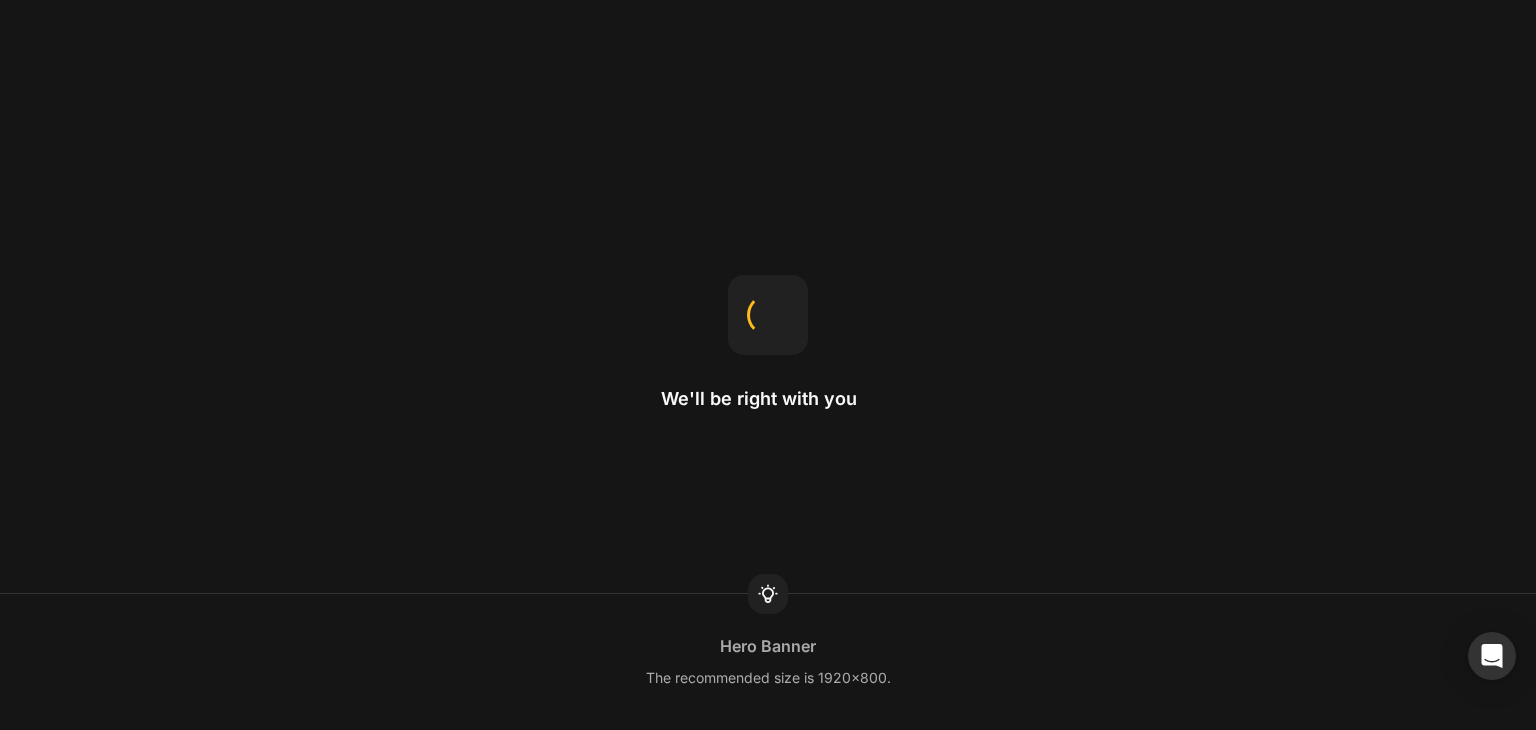 scroll, scrollTop: 0, scrollLeft: 0, axis: both 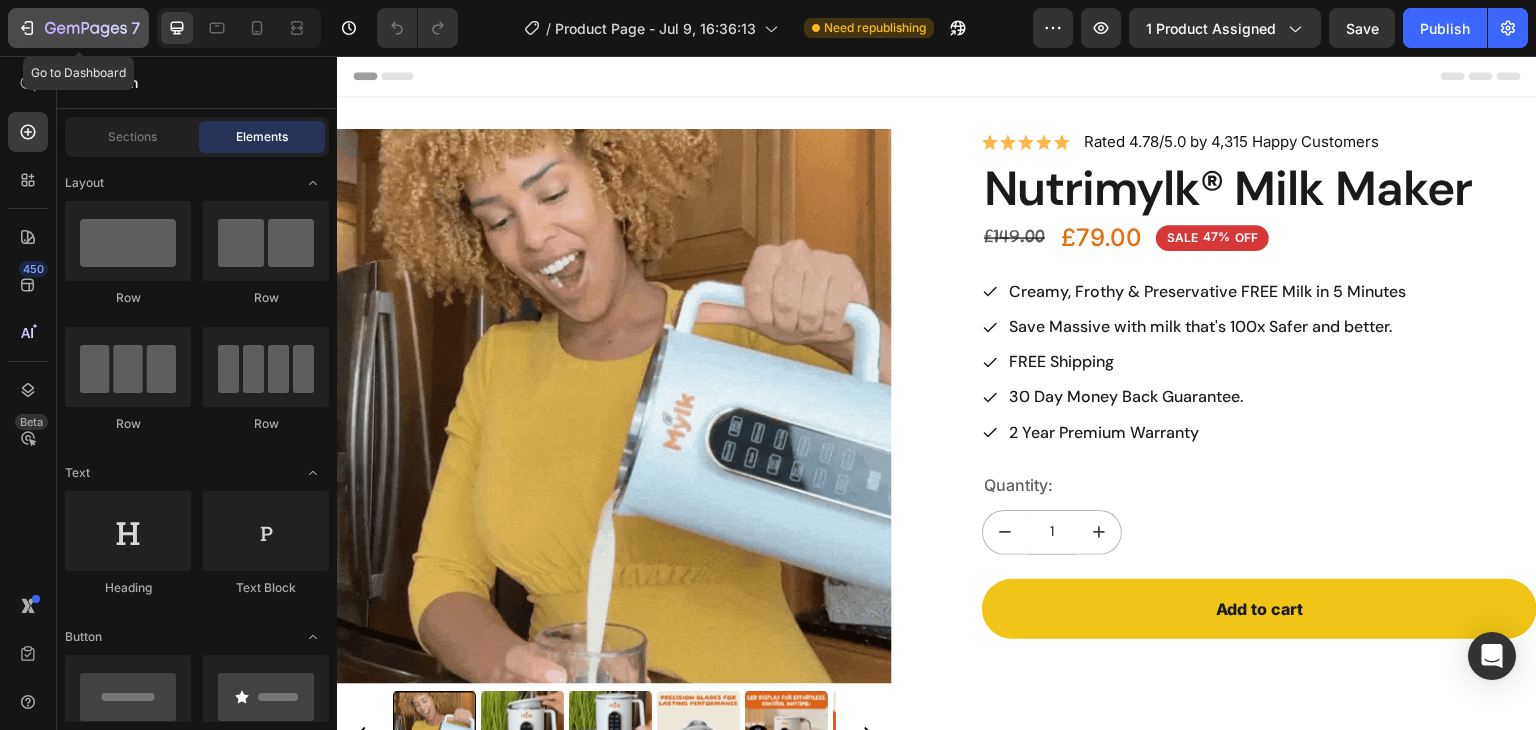 click 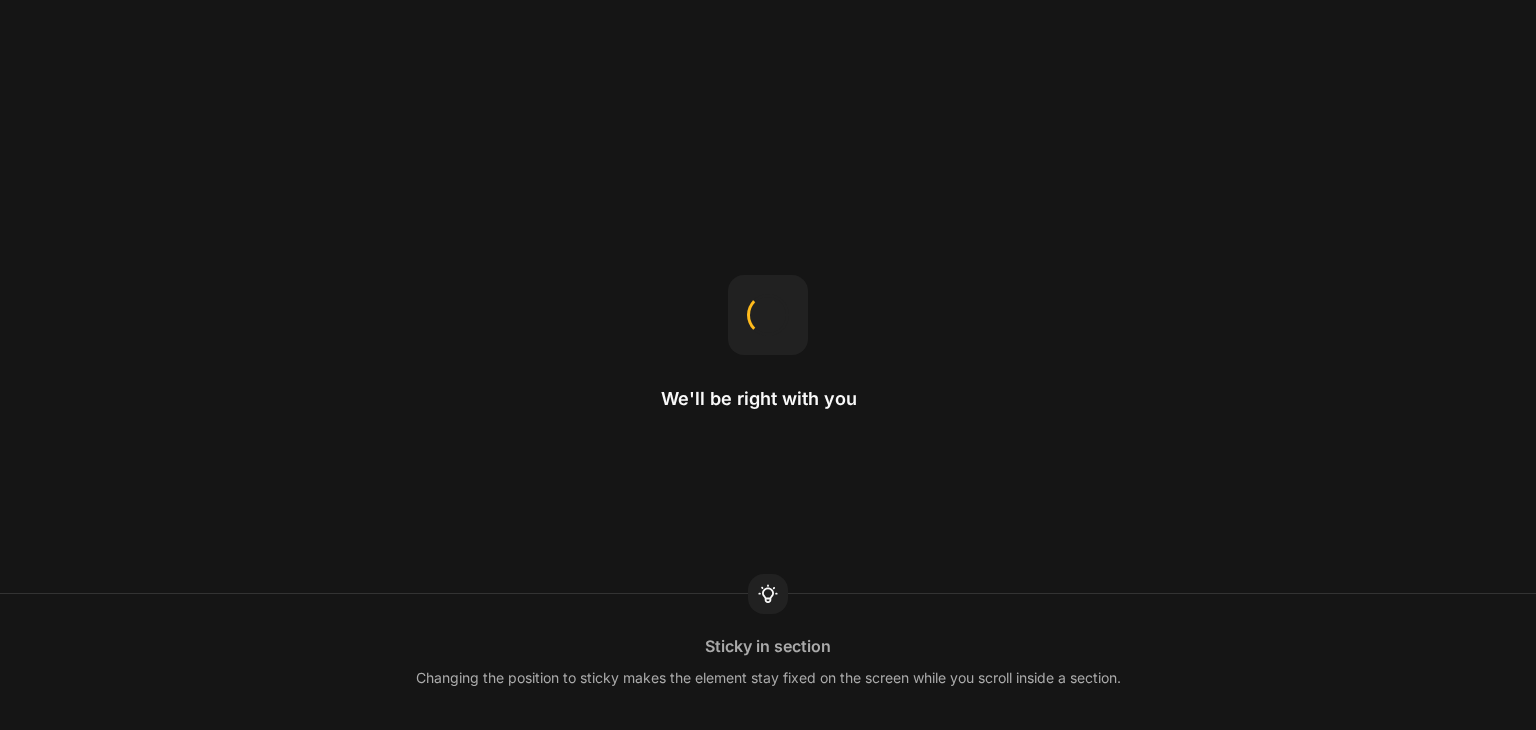 scroll, scrollTop: 0, scrollLeft: 0, axis: both 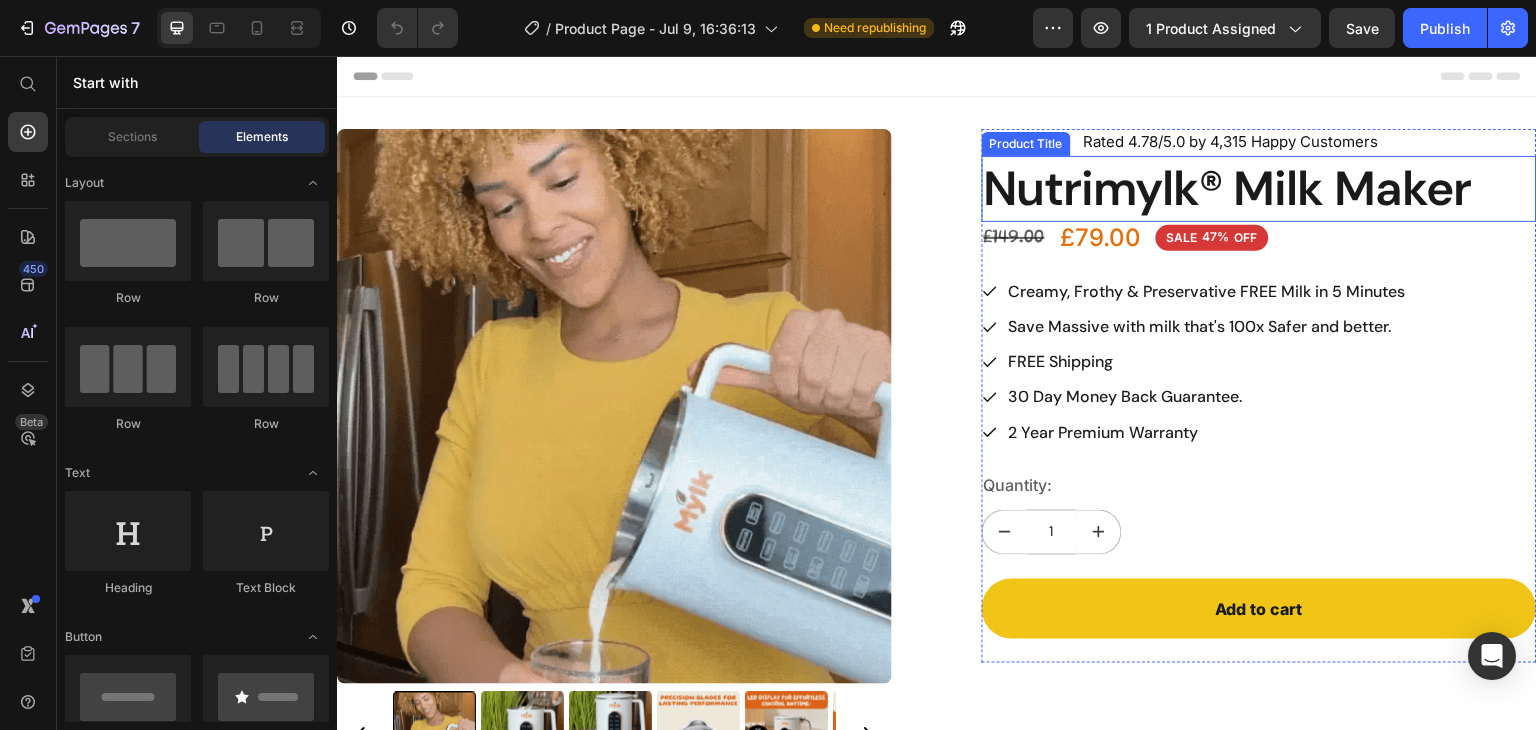 click on "Nutrimylk® Milk Maker" at bounding box center (1259, 189) 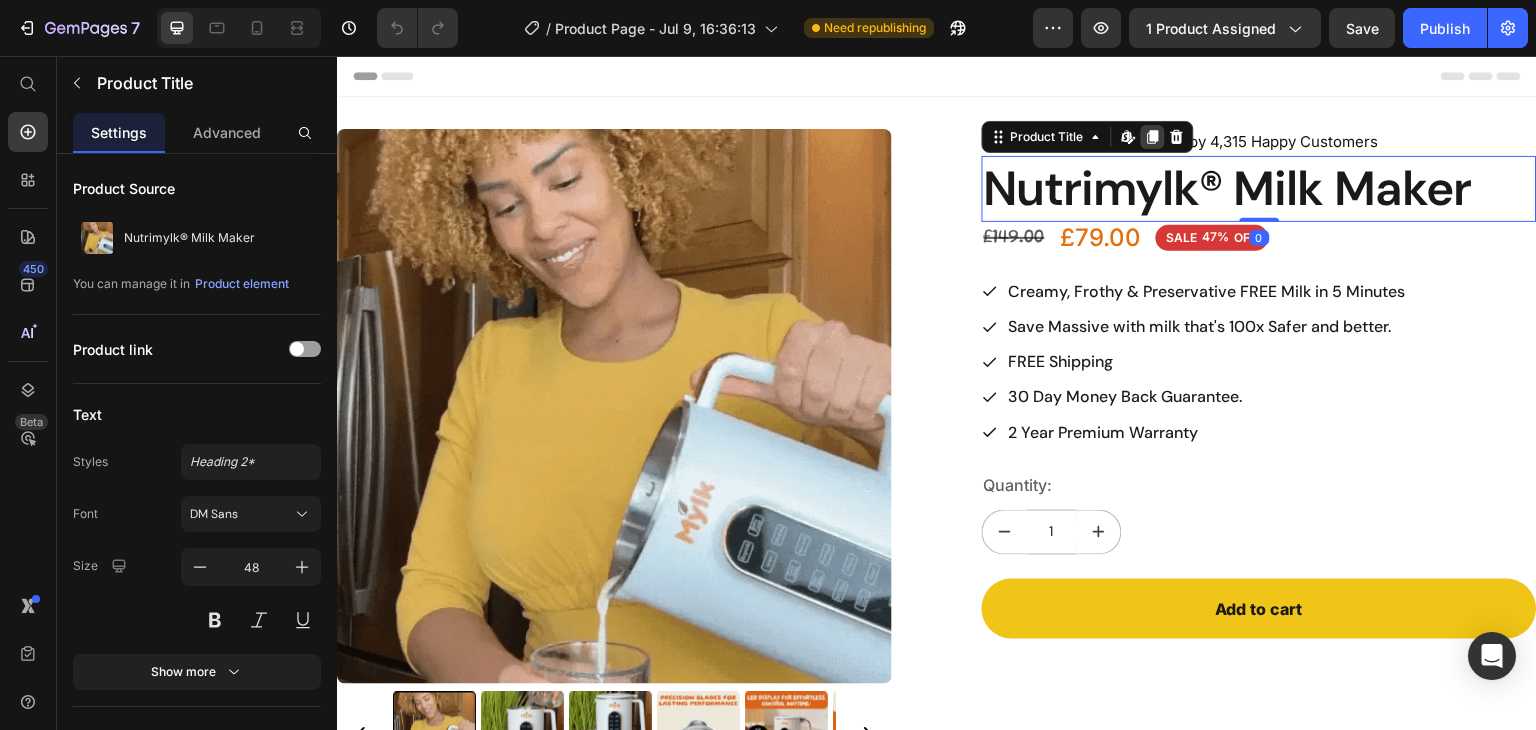 click 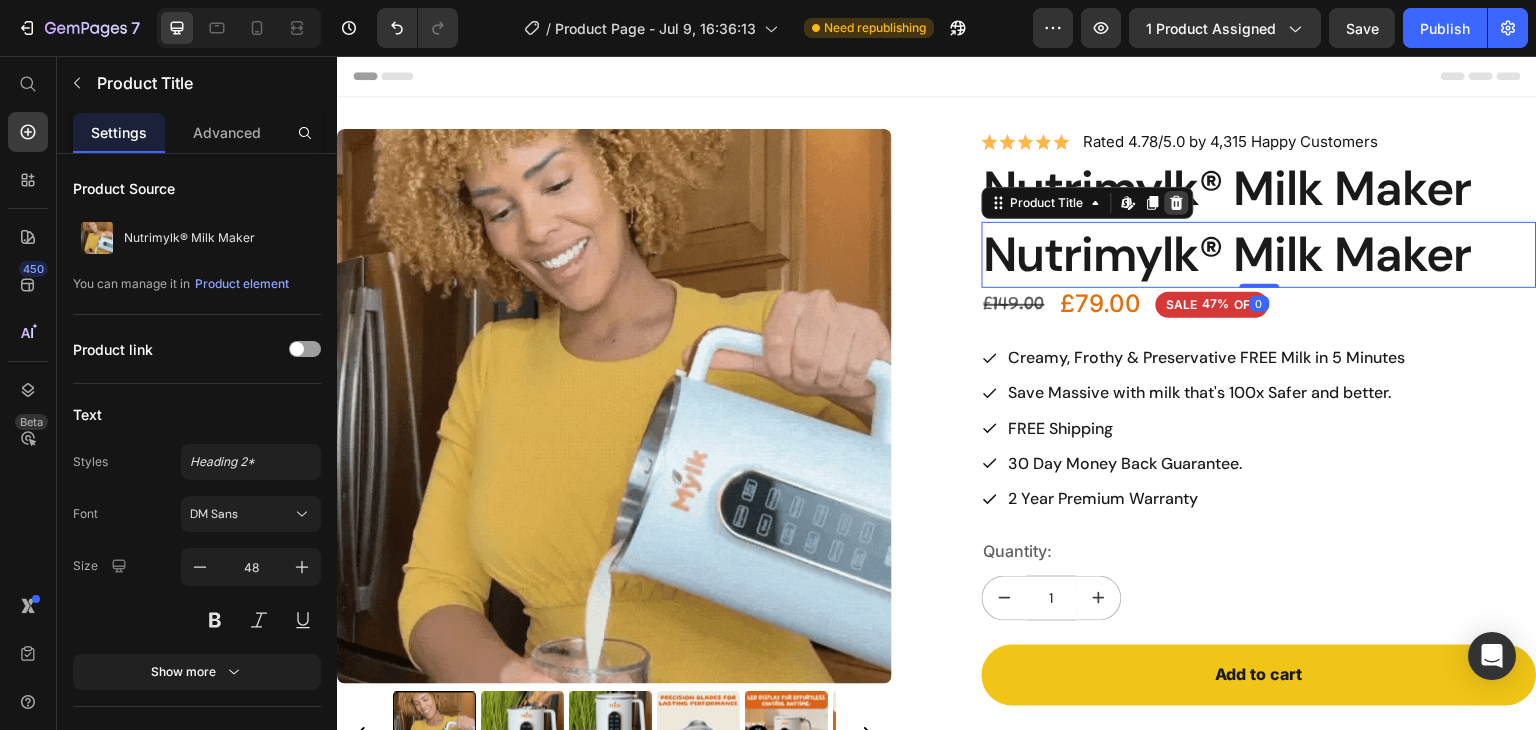 click 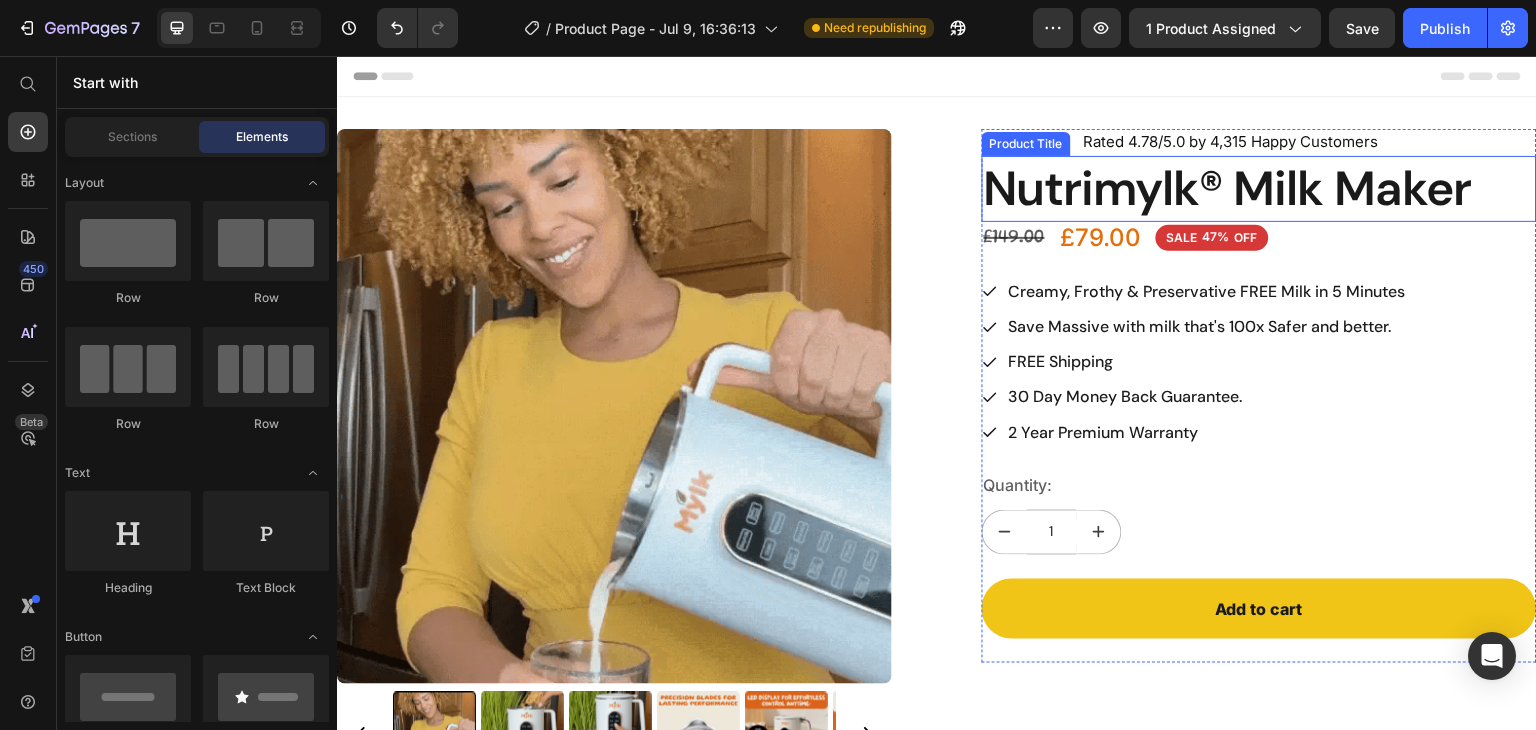 click on "Nutrimylk® Milk Maker" at bounding box center [1259, 189] 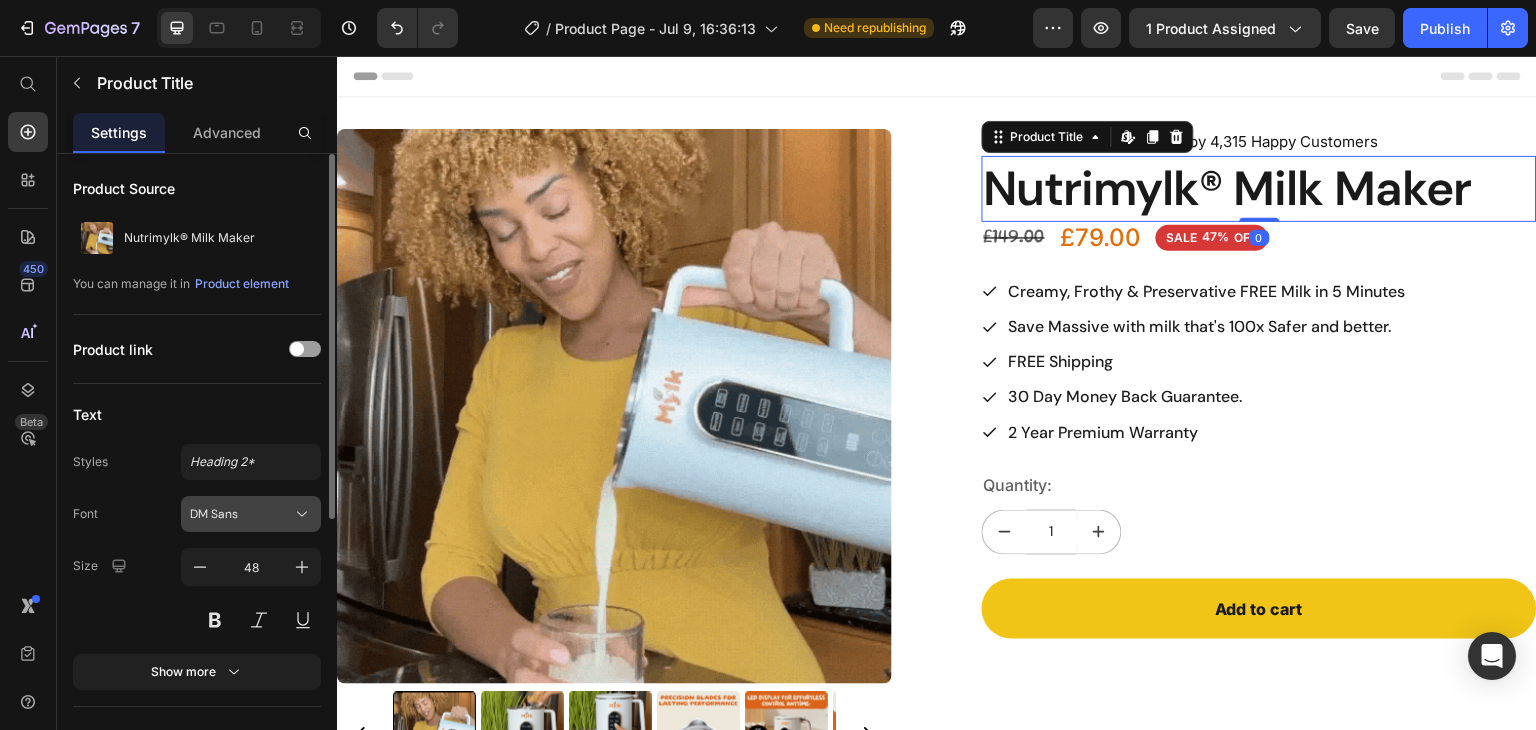 click on "DM Sans" at bounding box center [241, 514] 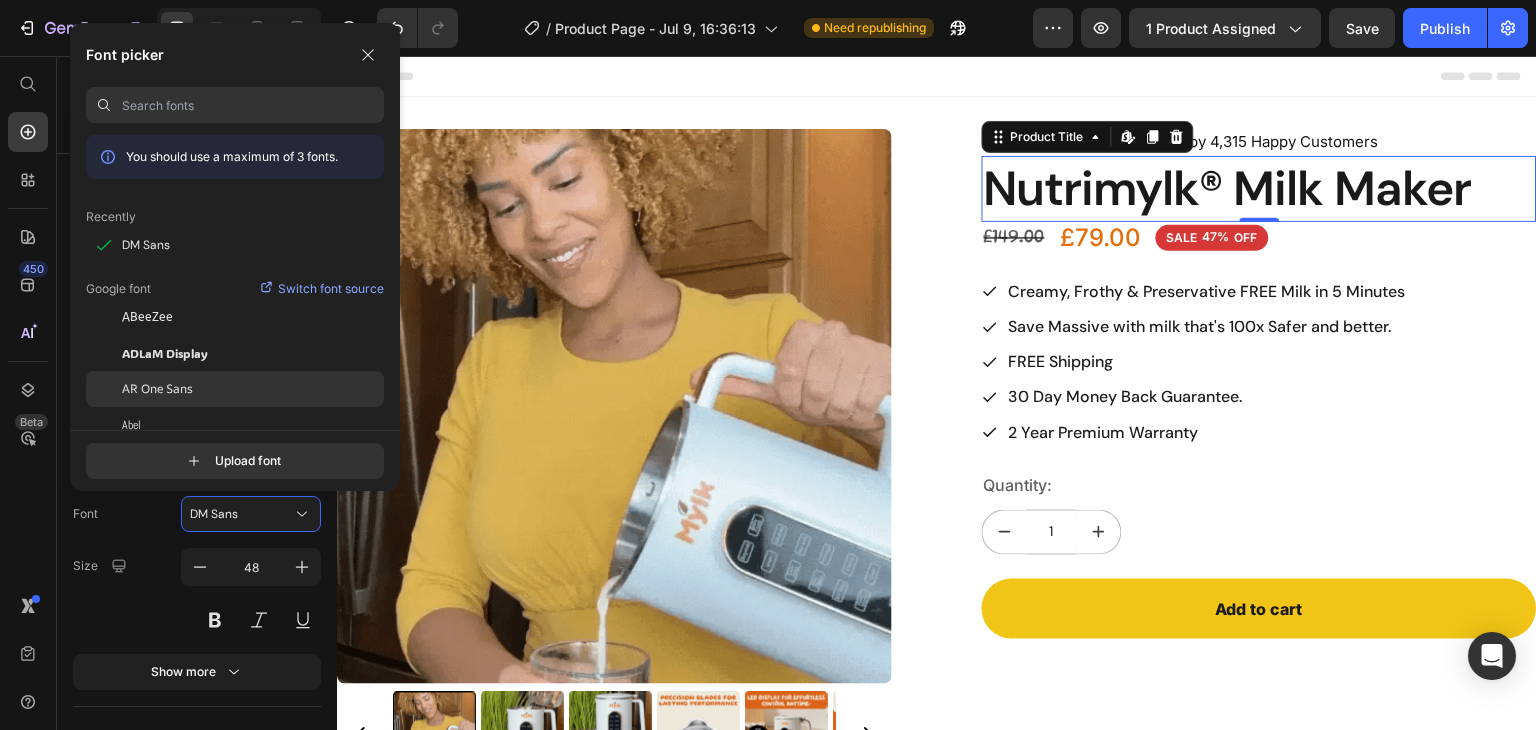 click on "AR One Sans" 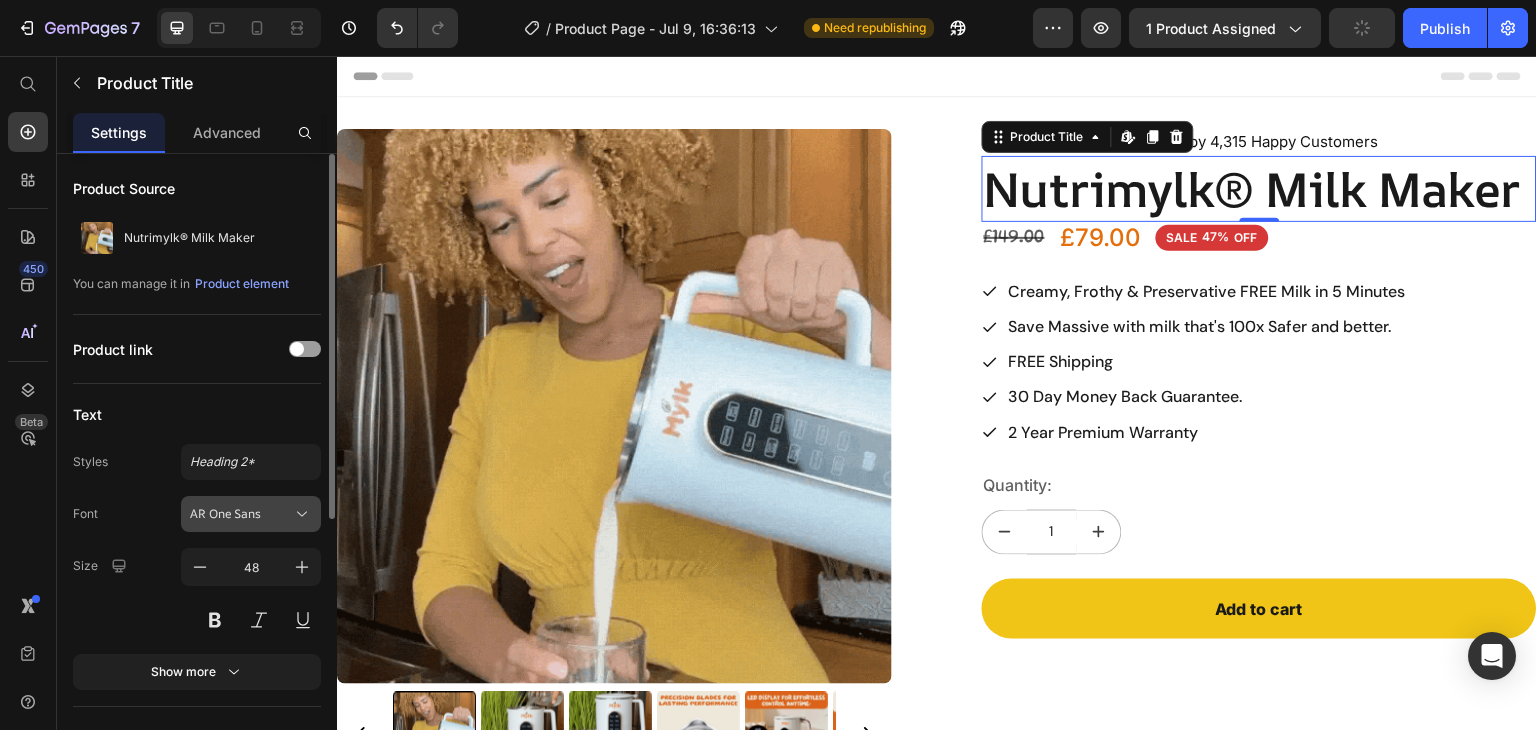 click on "AR One Sans" at bounding box center (251, 514) 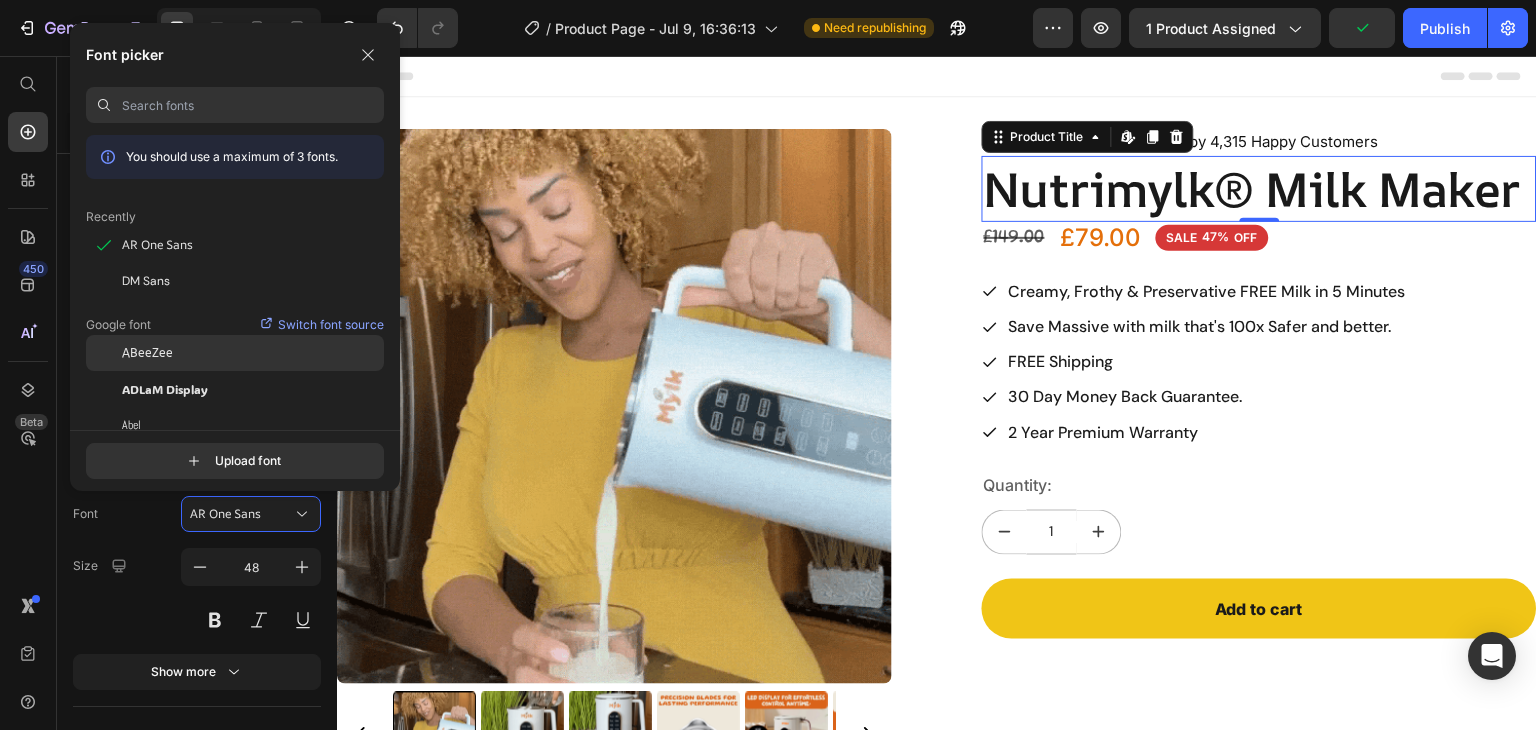 scroll, scrollTop: 92, scrollLeft: 0, axis: vertical 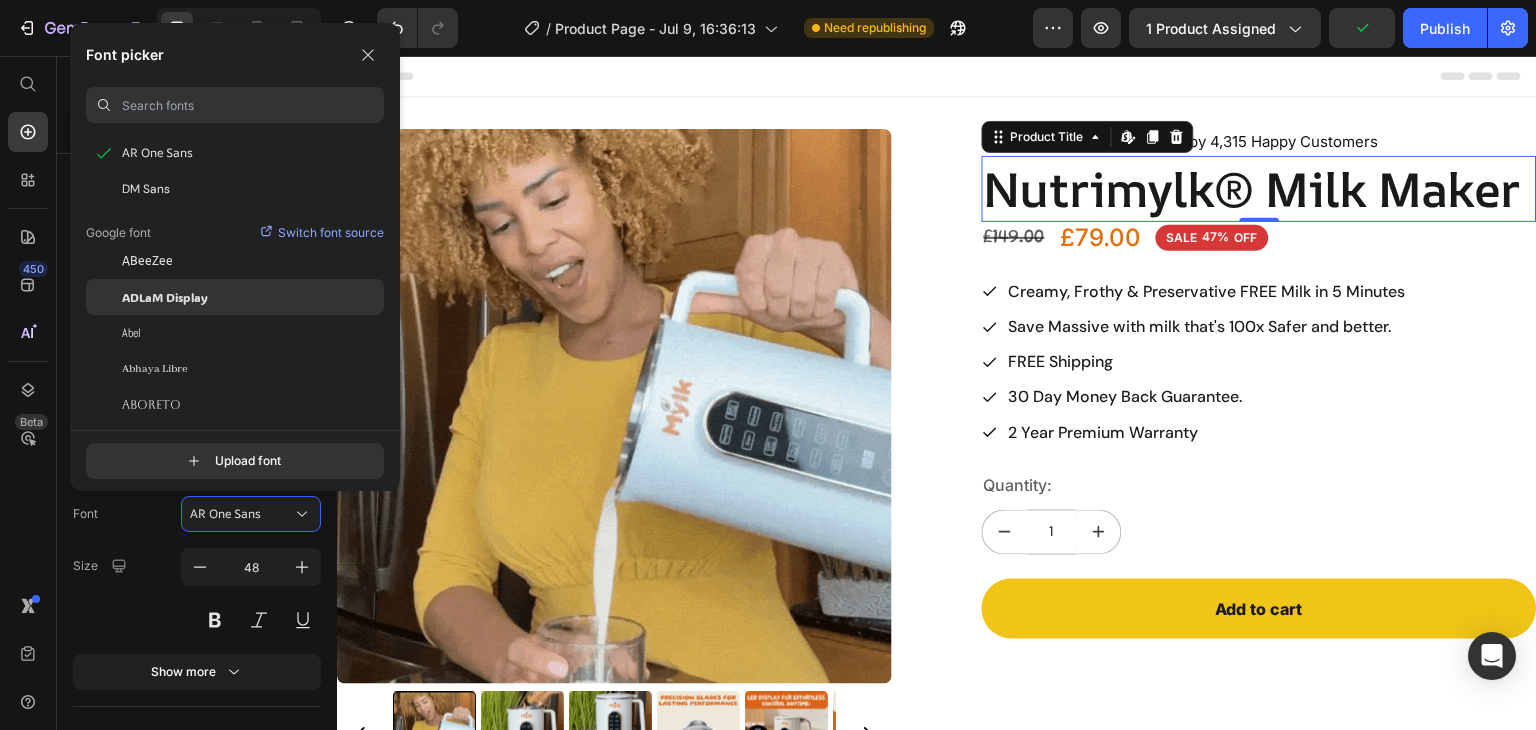 click on "ADLaM Display" 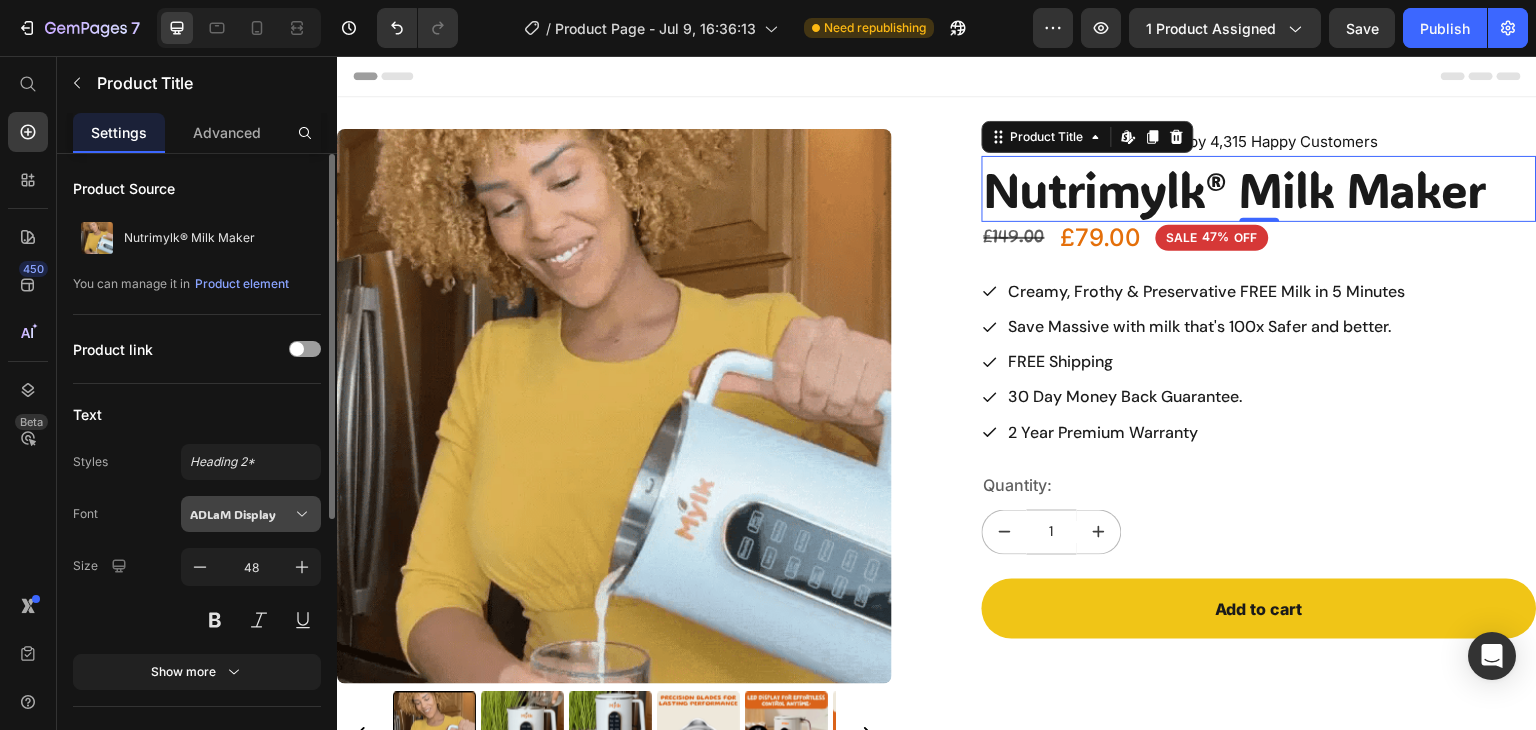click on "ADLaM Display" at bounding box center [241, 514] 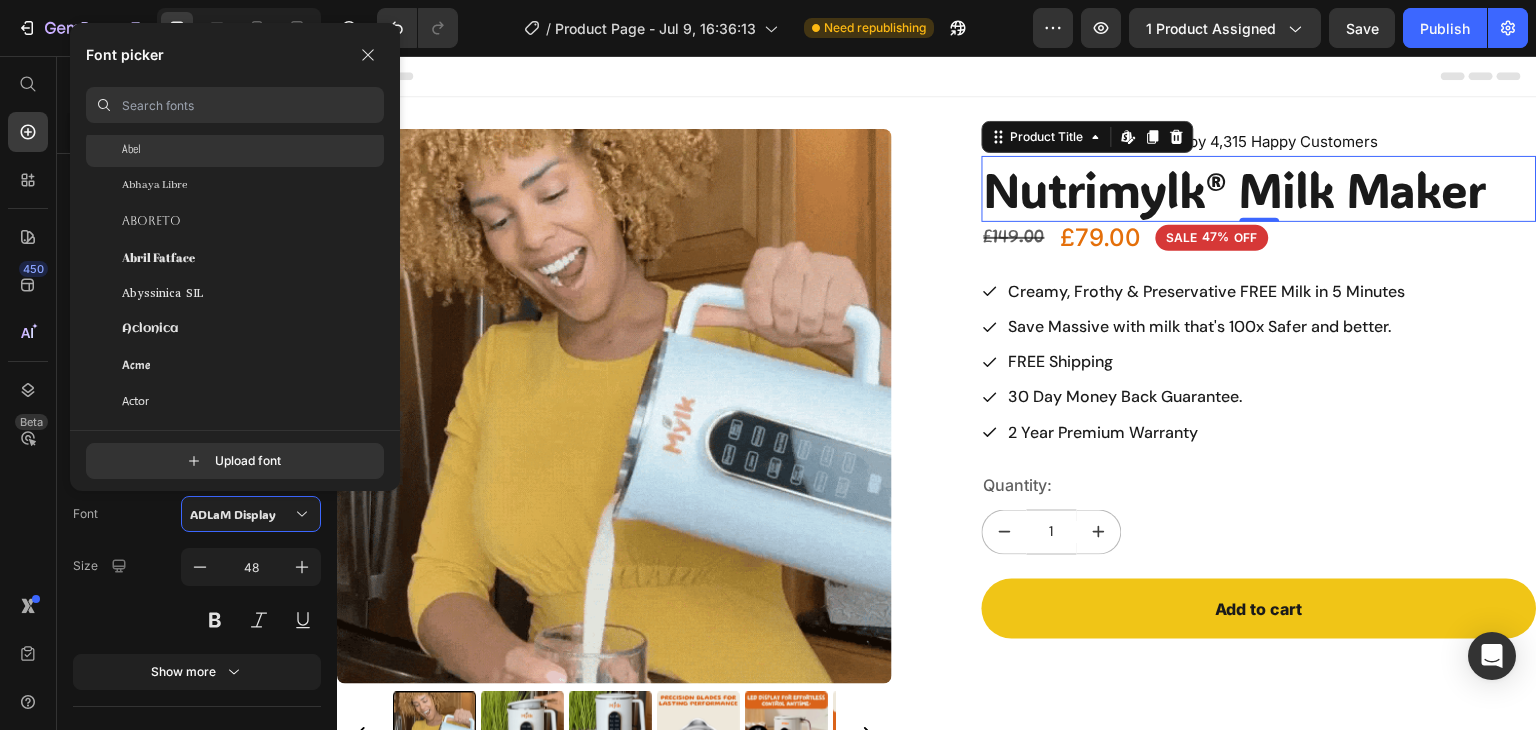 scroll, scrollTop: 296, scrollLeft: 0, axis: vertical 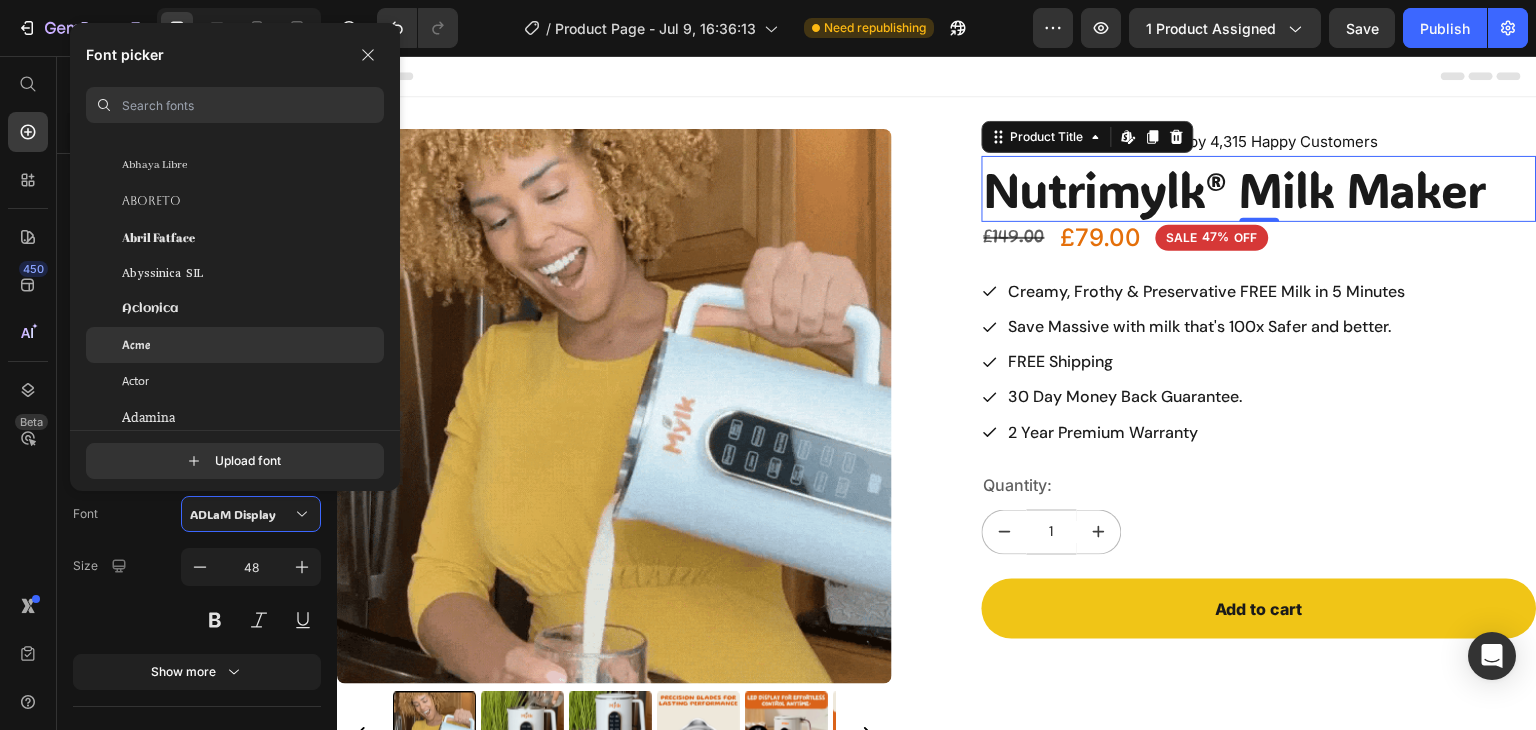 click on "Acme" 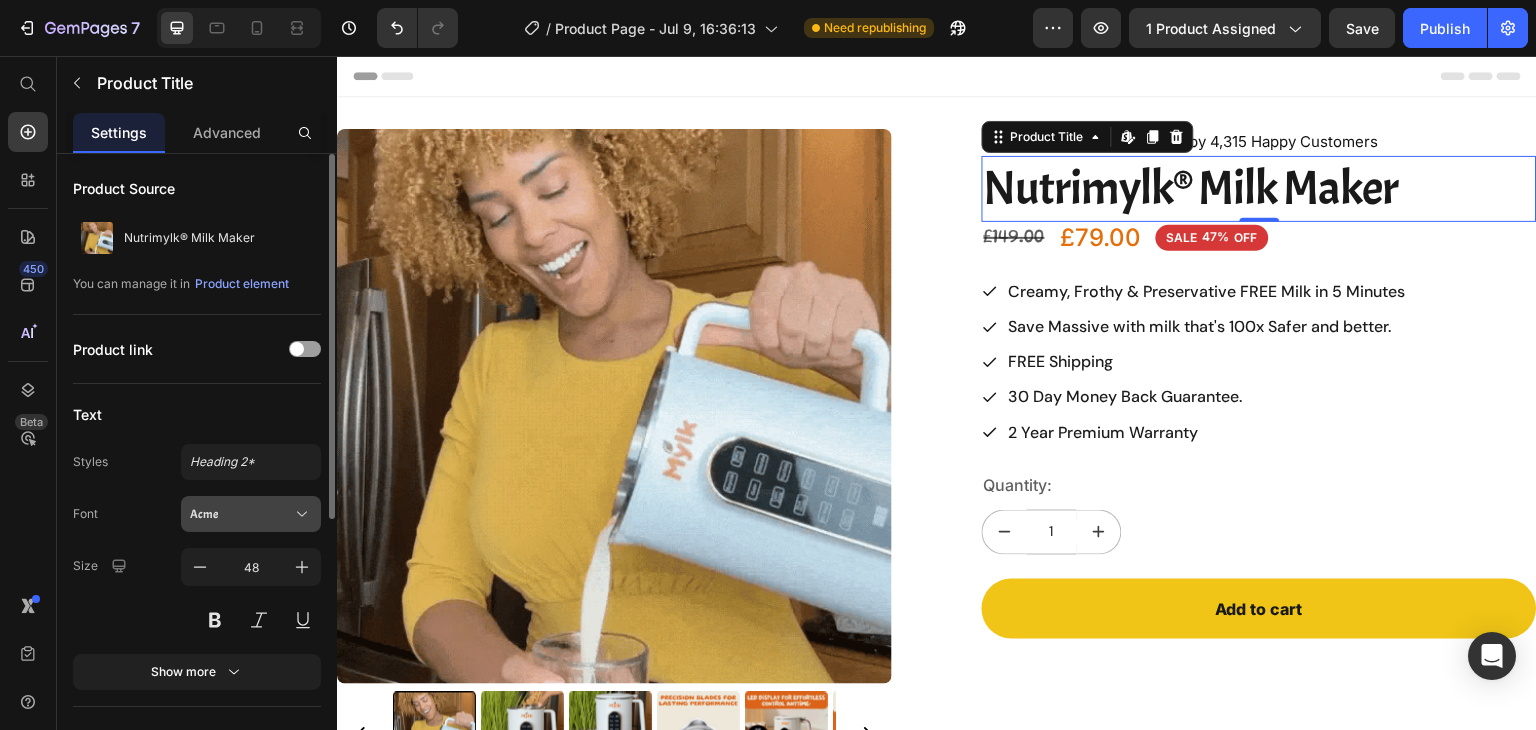 click on "Acme" at bounding box center (251, 514) 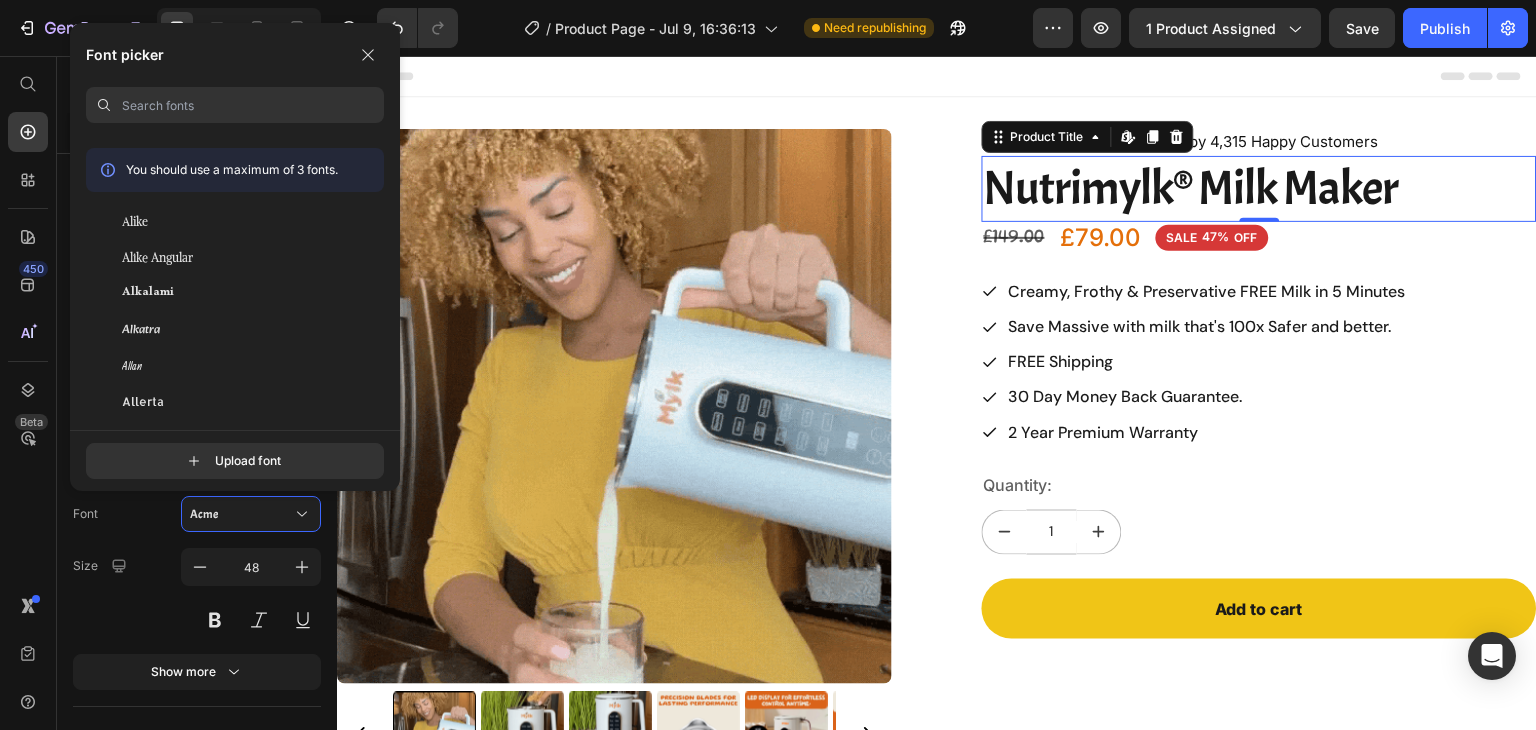 scroll, scrollTop: 1808, scrollLeft: 0, axis: vertical 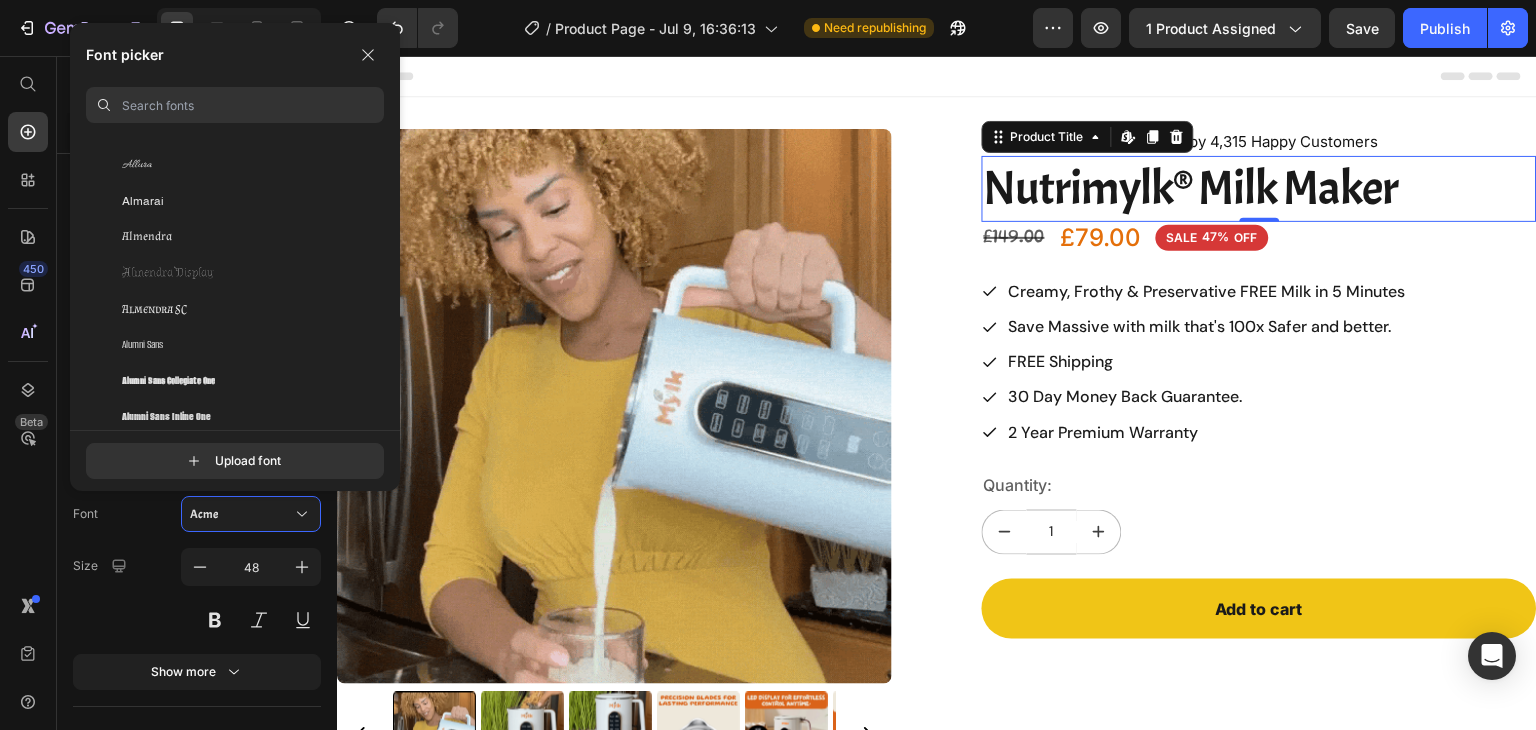 click at bounding box center [253, 105] 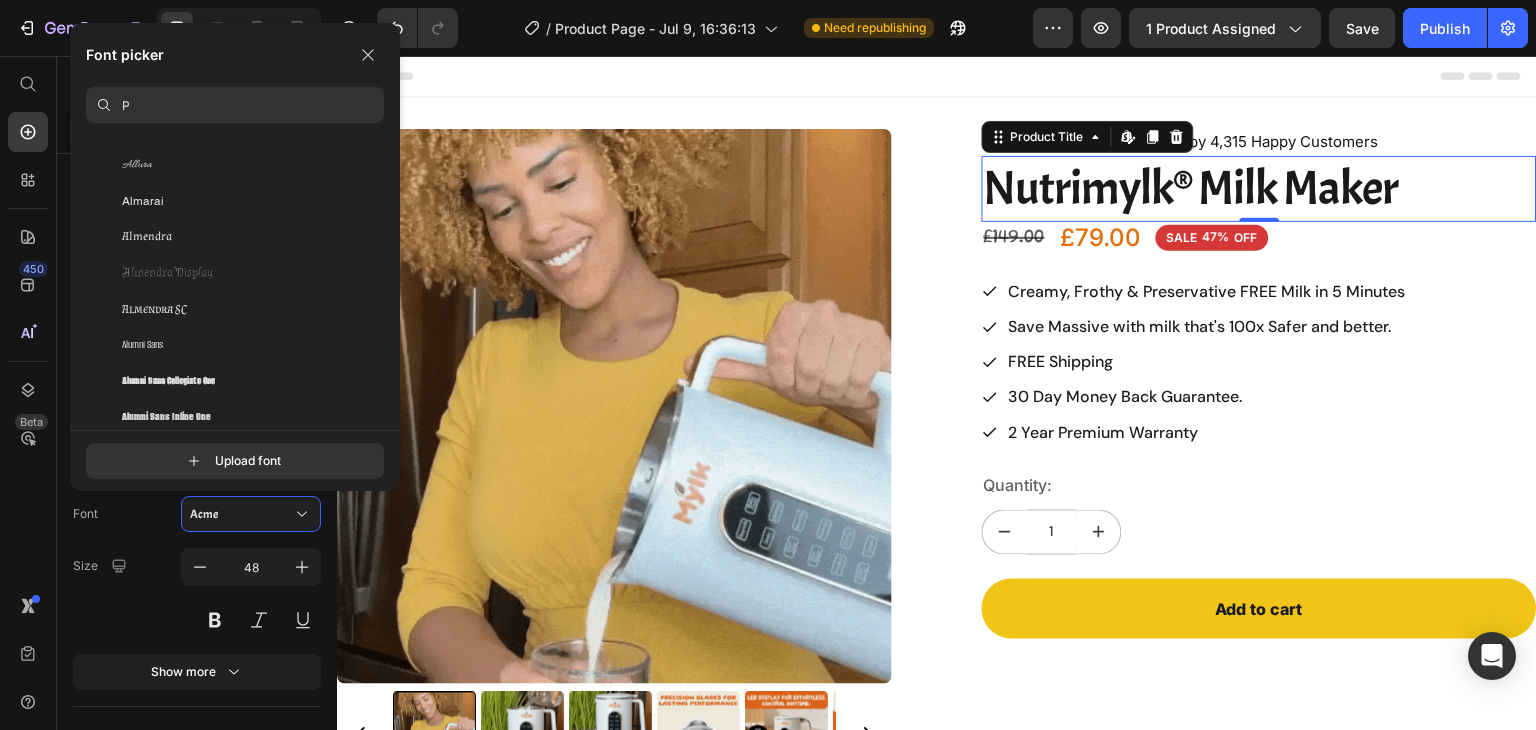 scroll, scrollTop: 0, scrollLeft: 0, axis: both 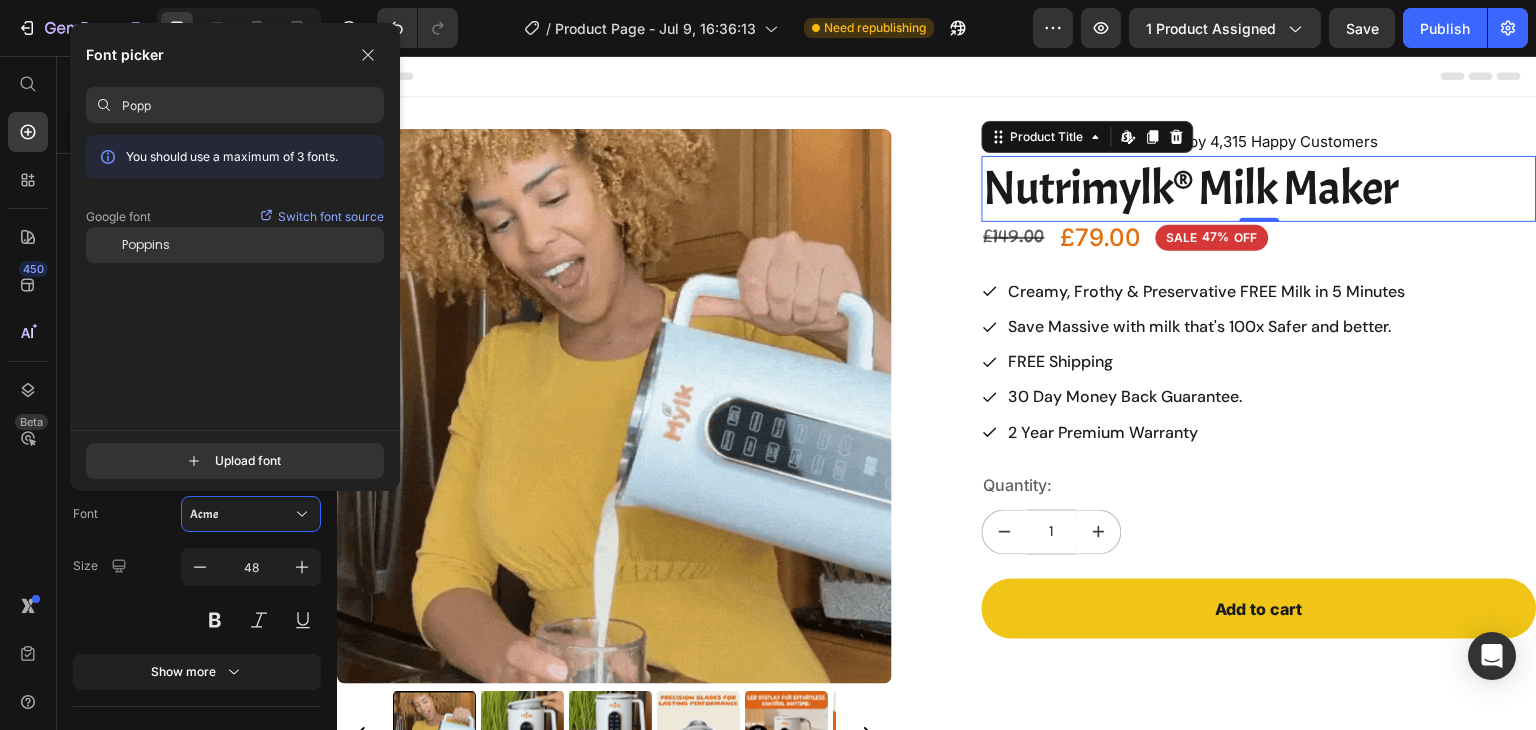 type on "Popp" 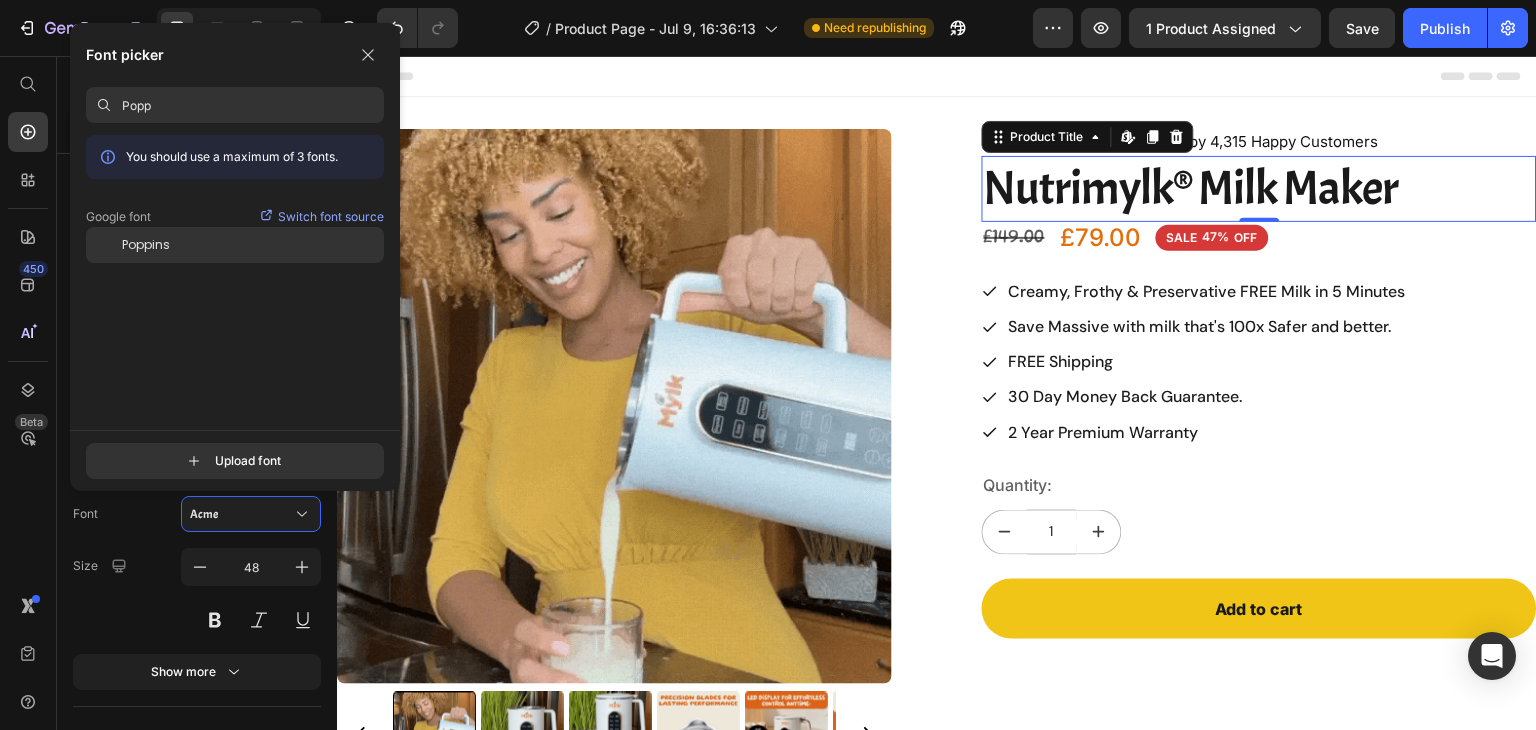 click on "Poppins" at bounding box center (146, 245) 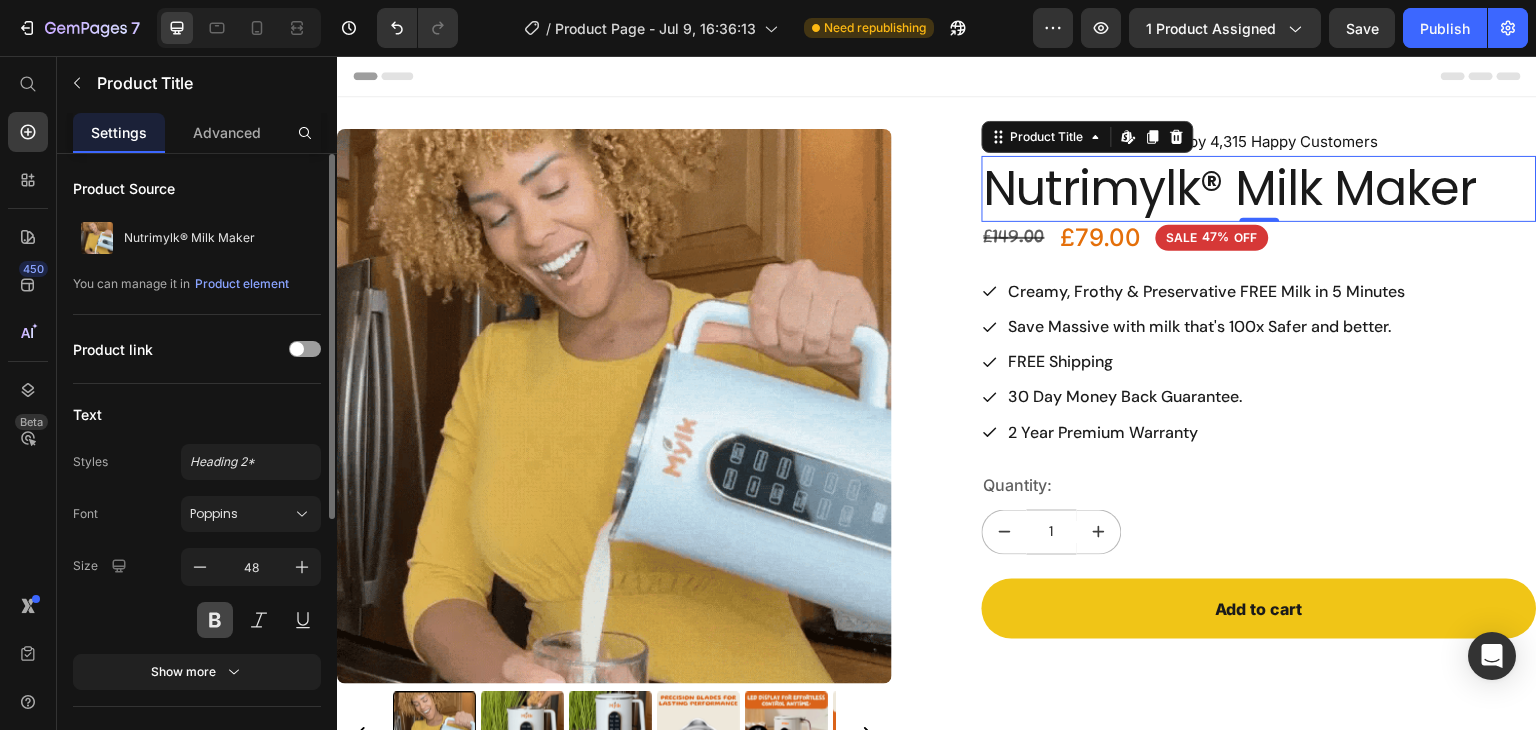 click at bounding box center (215, 620) 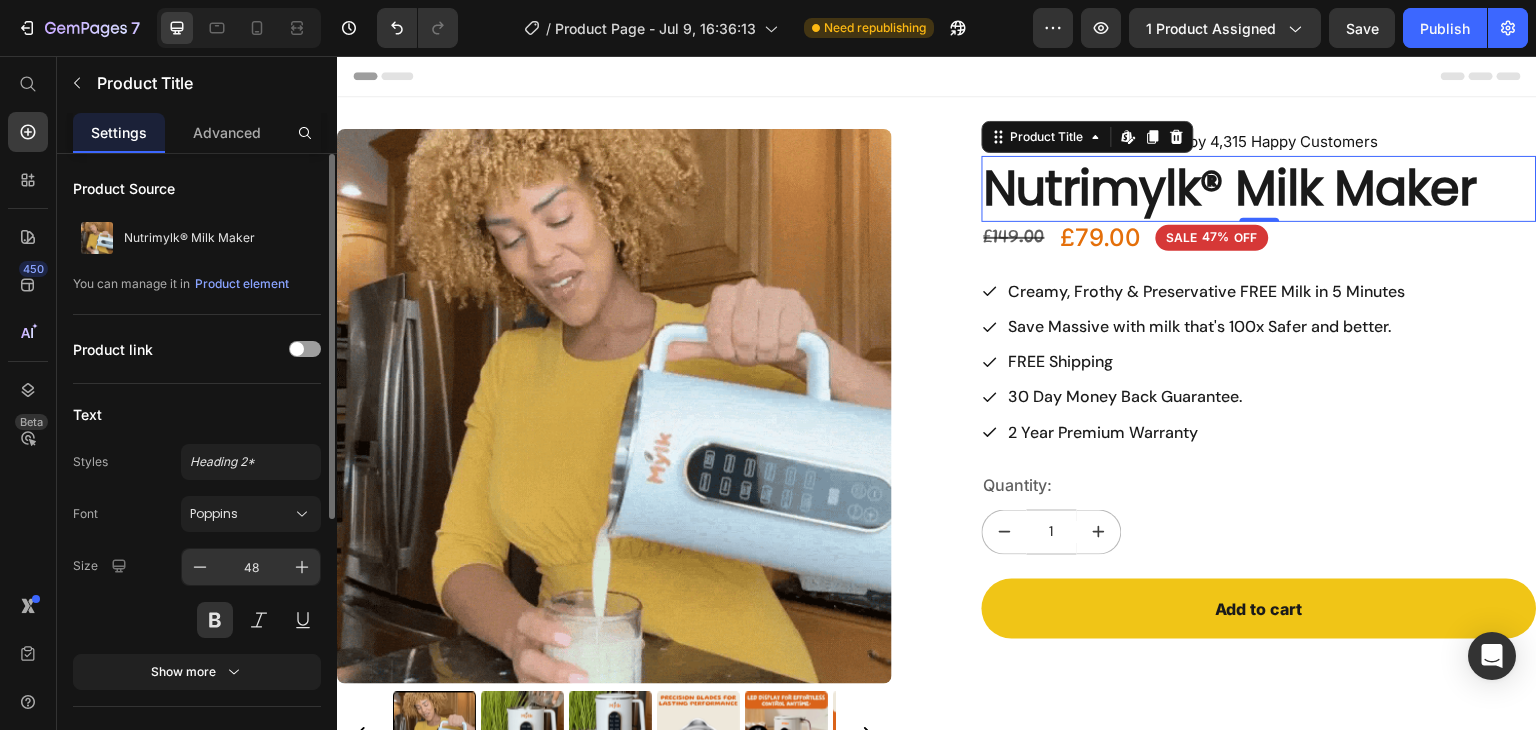 click on "48" at bounding box center (251, 567) 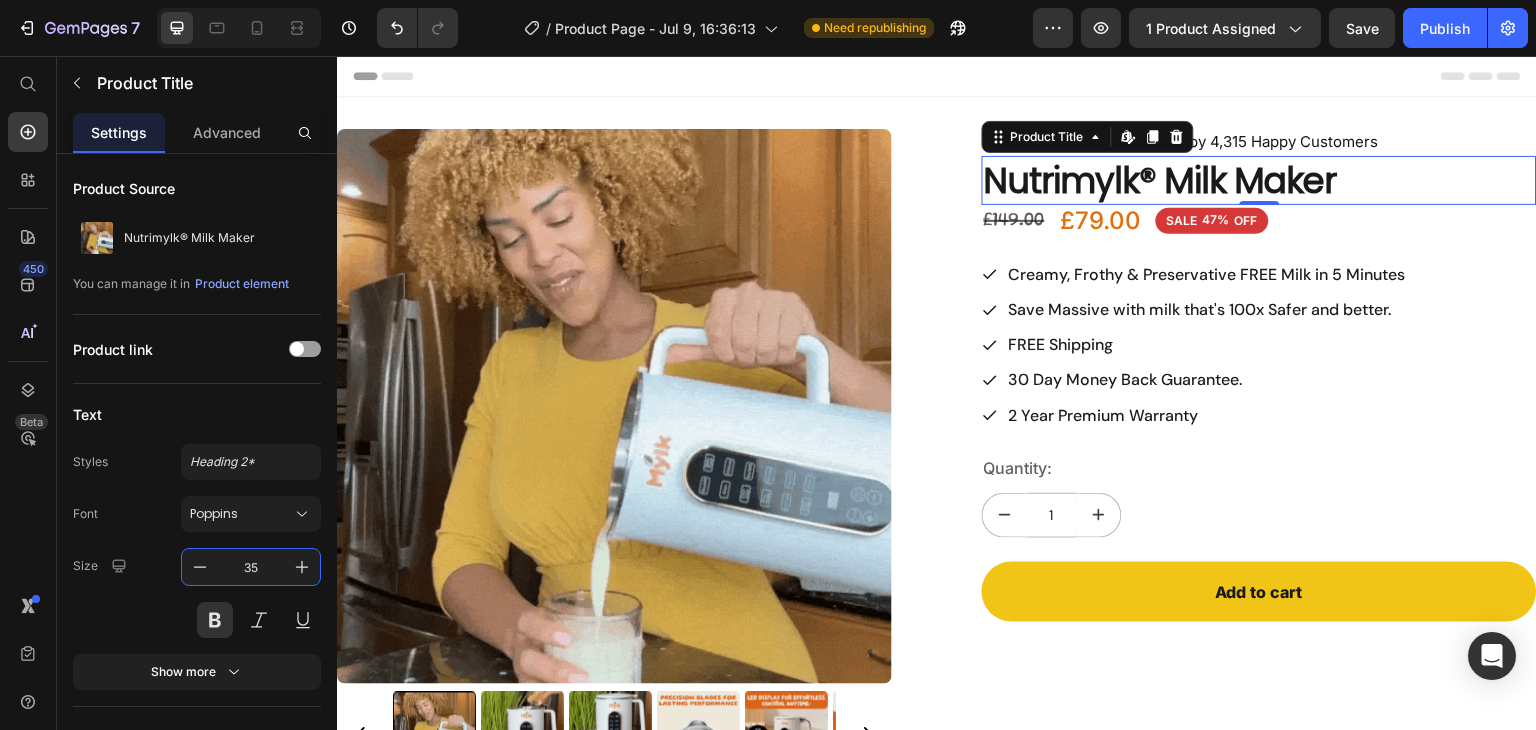 type on "35" 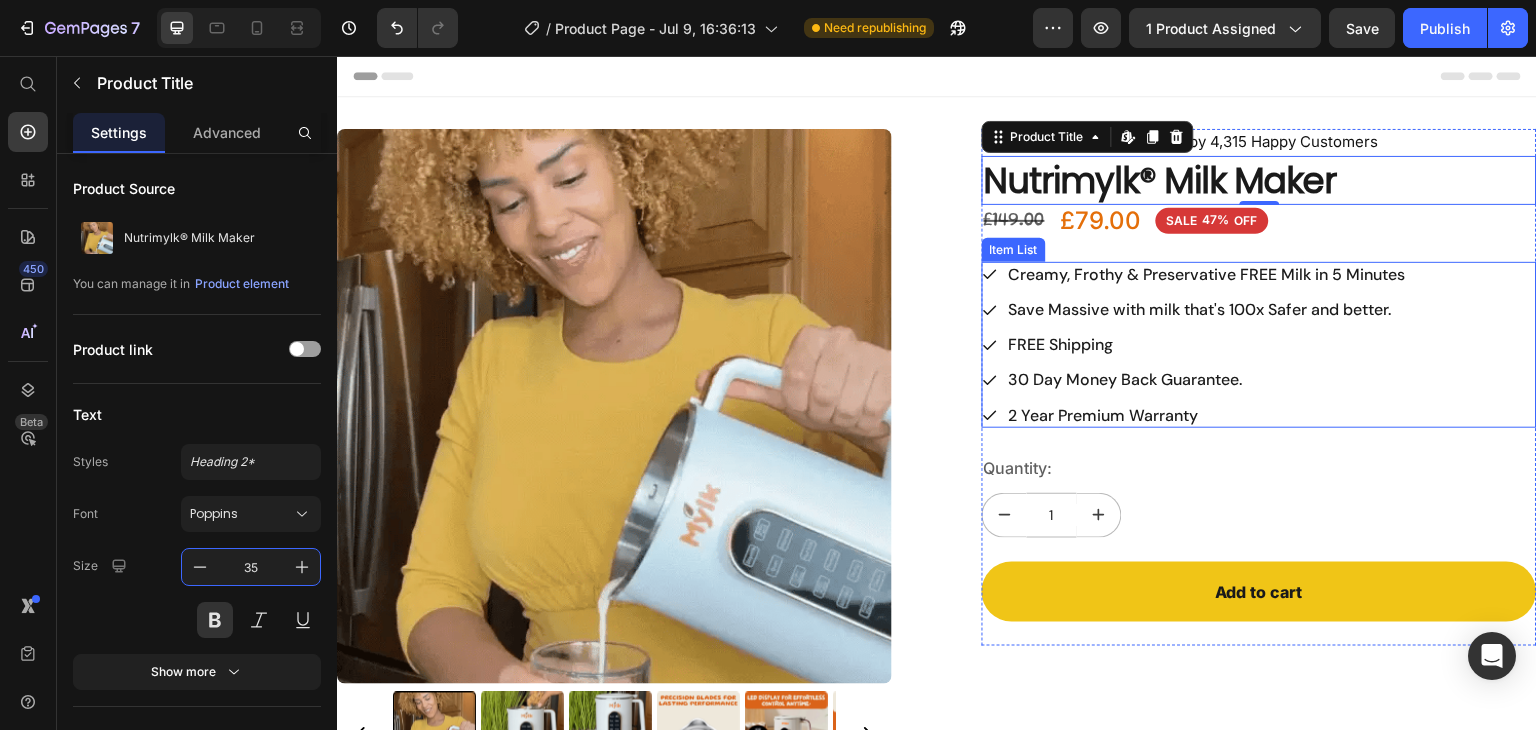 click on "Save Massive with milk that's 100x Safer and better." at bounding box center [1207, 309] 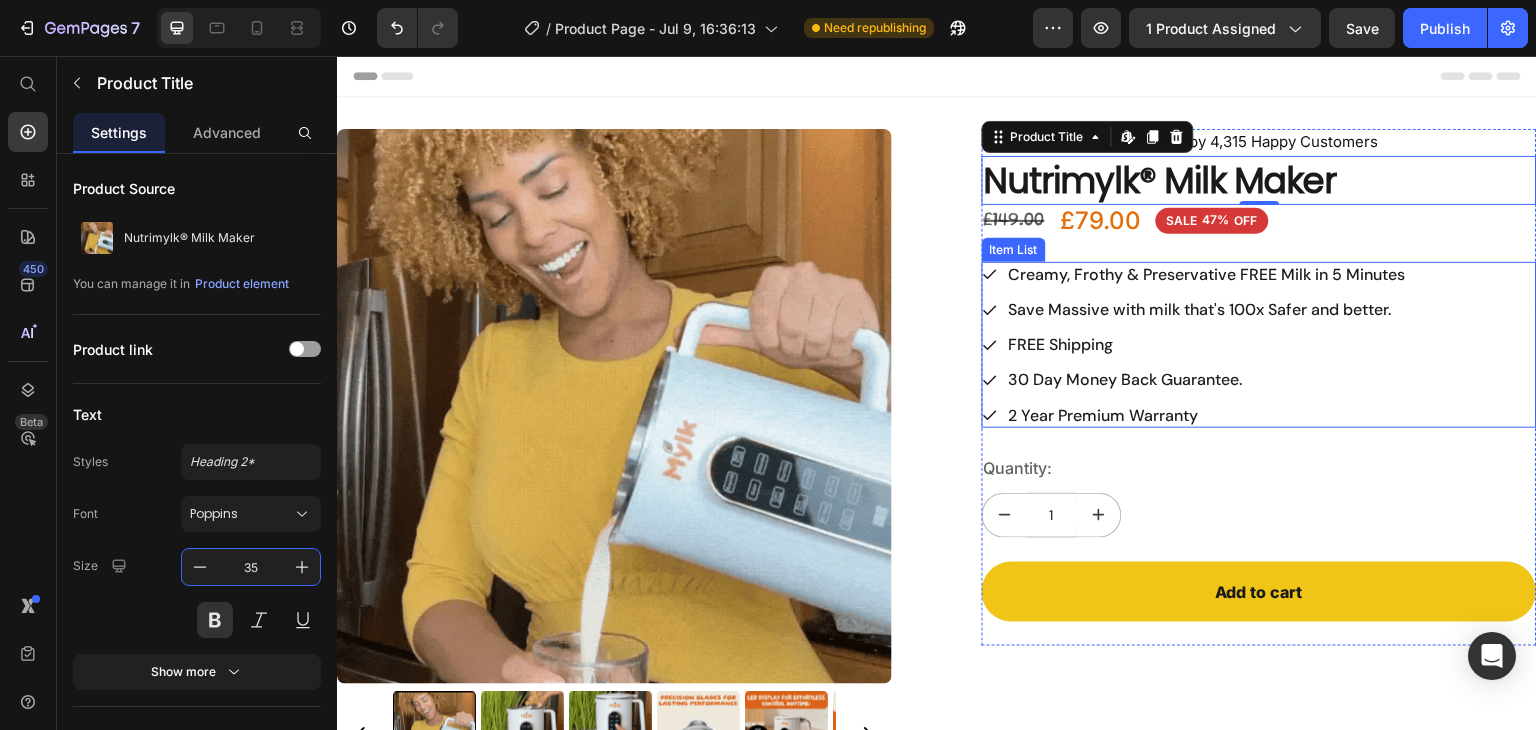 click on "Save Massive with milk that's 100x Safer and better." at bounding box center [1207, 309] 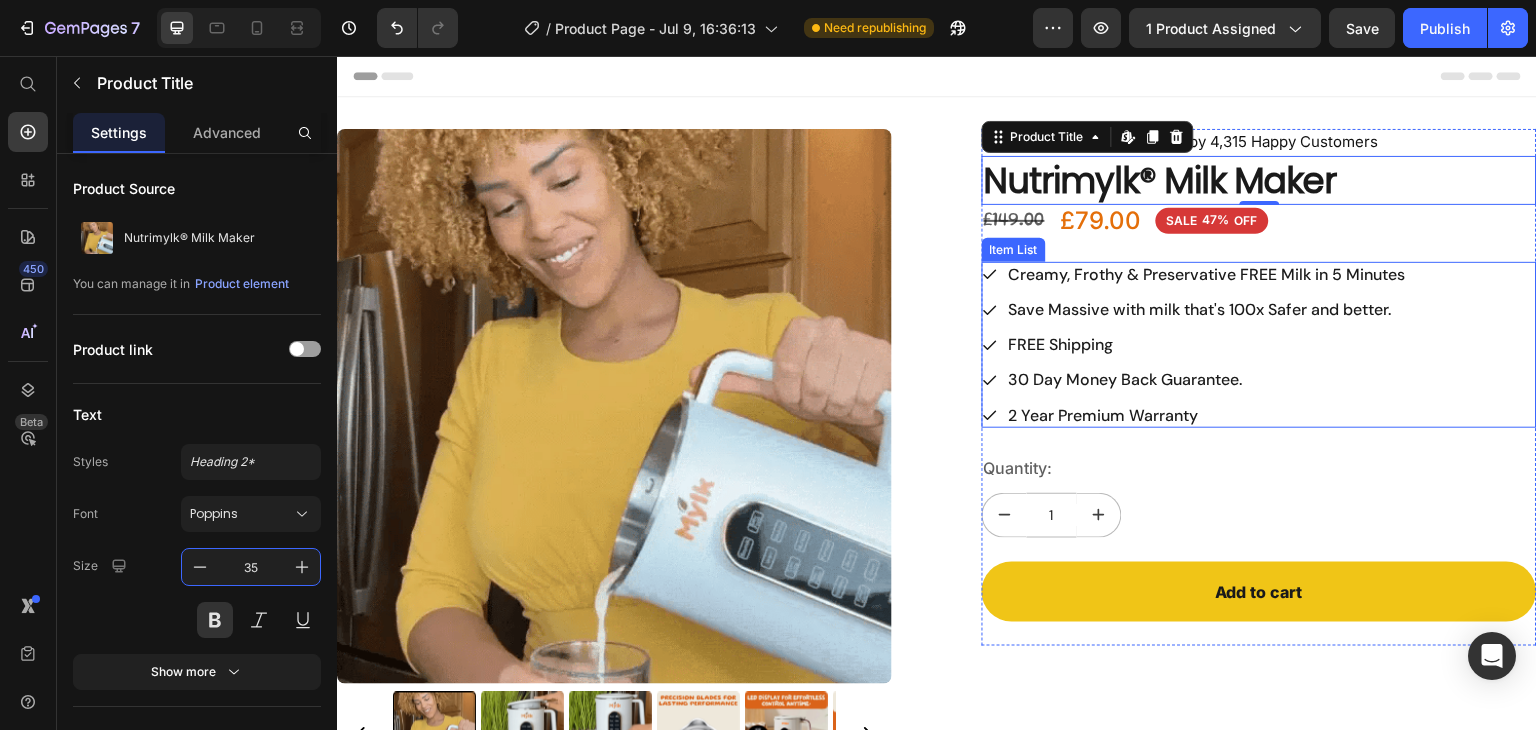 click on "Save Massive with milk that's 100x Safer and better." at bounding box center [1207, 309] 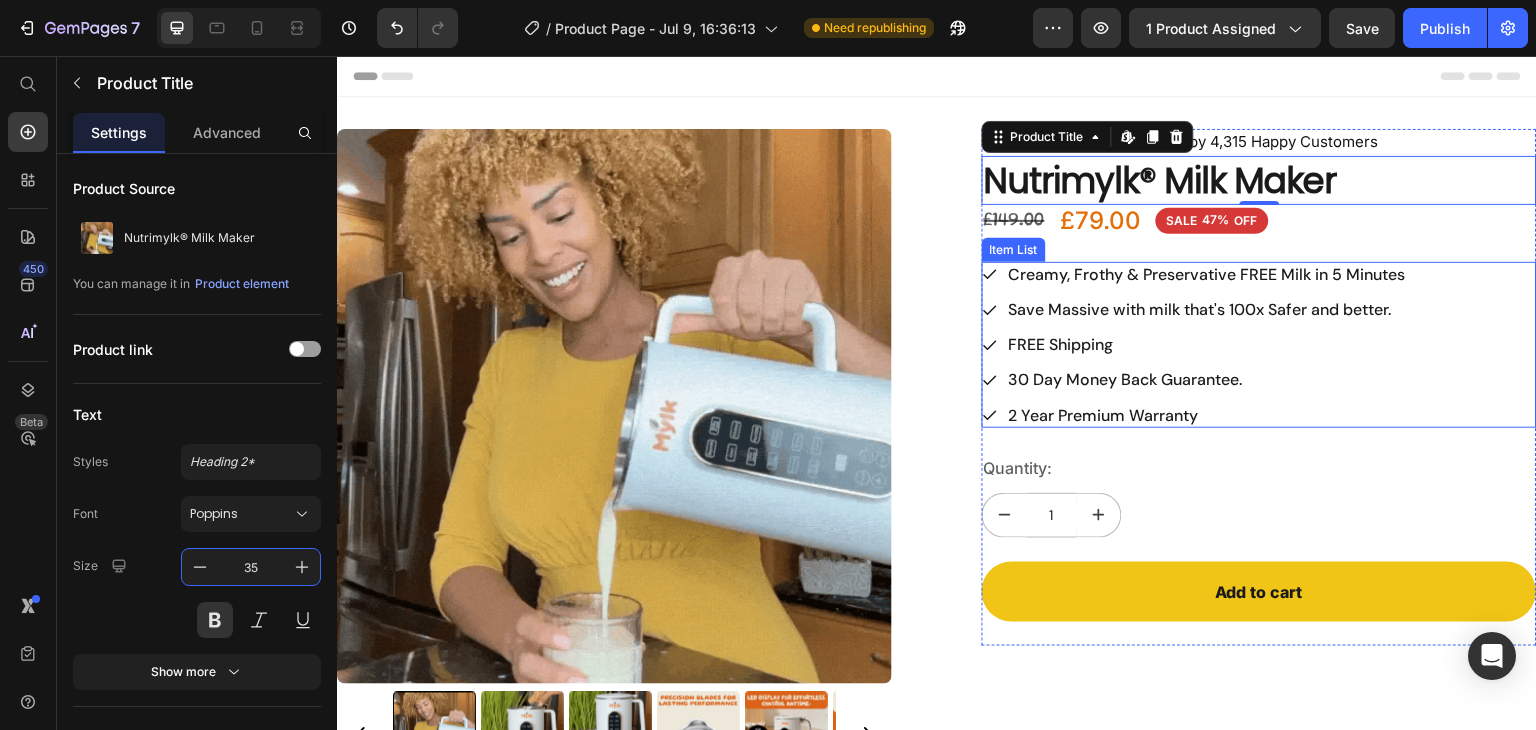 click on "Save Massive with milk that's 100x Safer and better." at bounding box center (1207, 309) 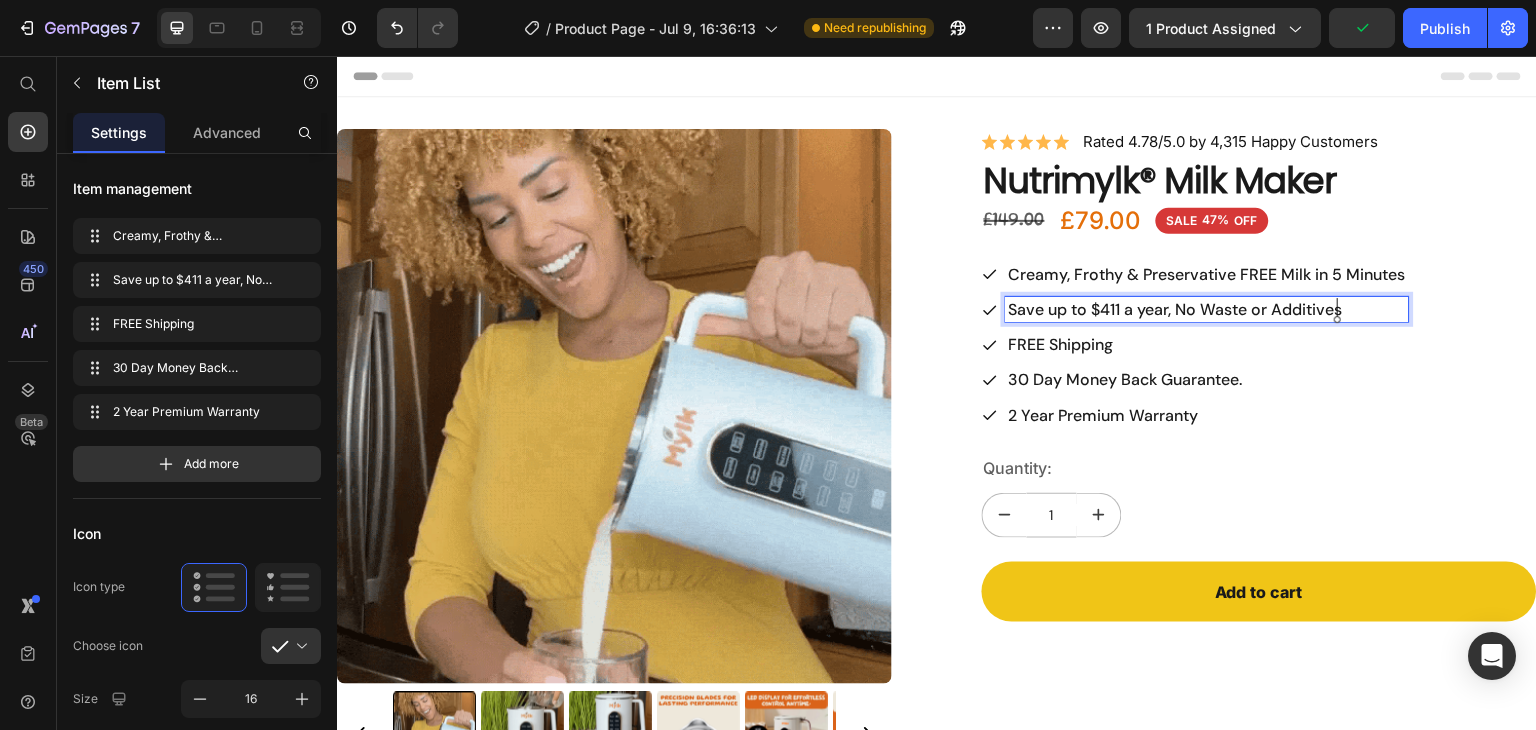 click on "Creamy, Frothy & Preservative FREE Milk in 5 Minutes" at bounding box center (1207, 274) 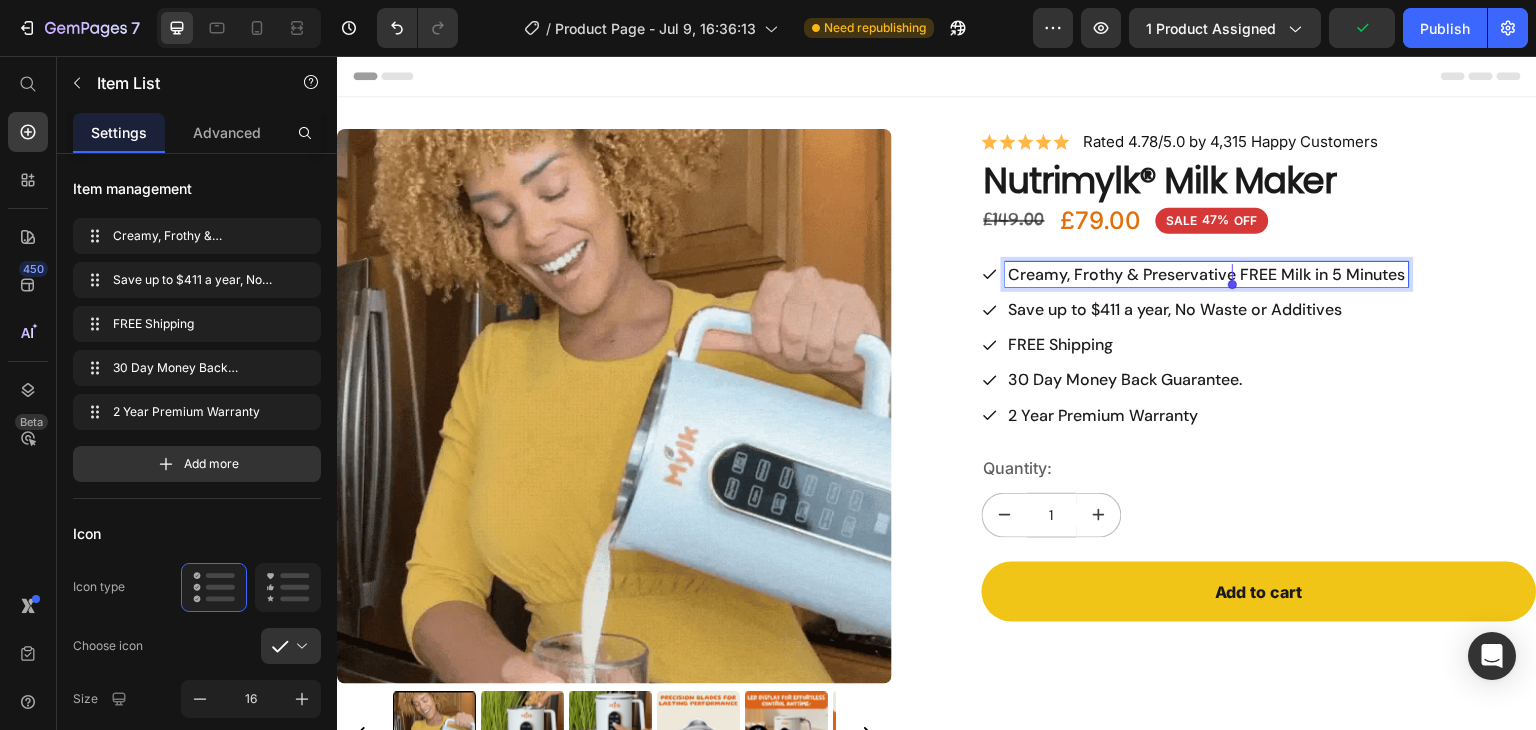 click on "Creamy, Frothy & Preservative FREE Milk in 5 Minutes" at bounding box center [1207, 274] 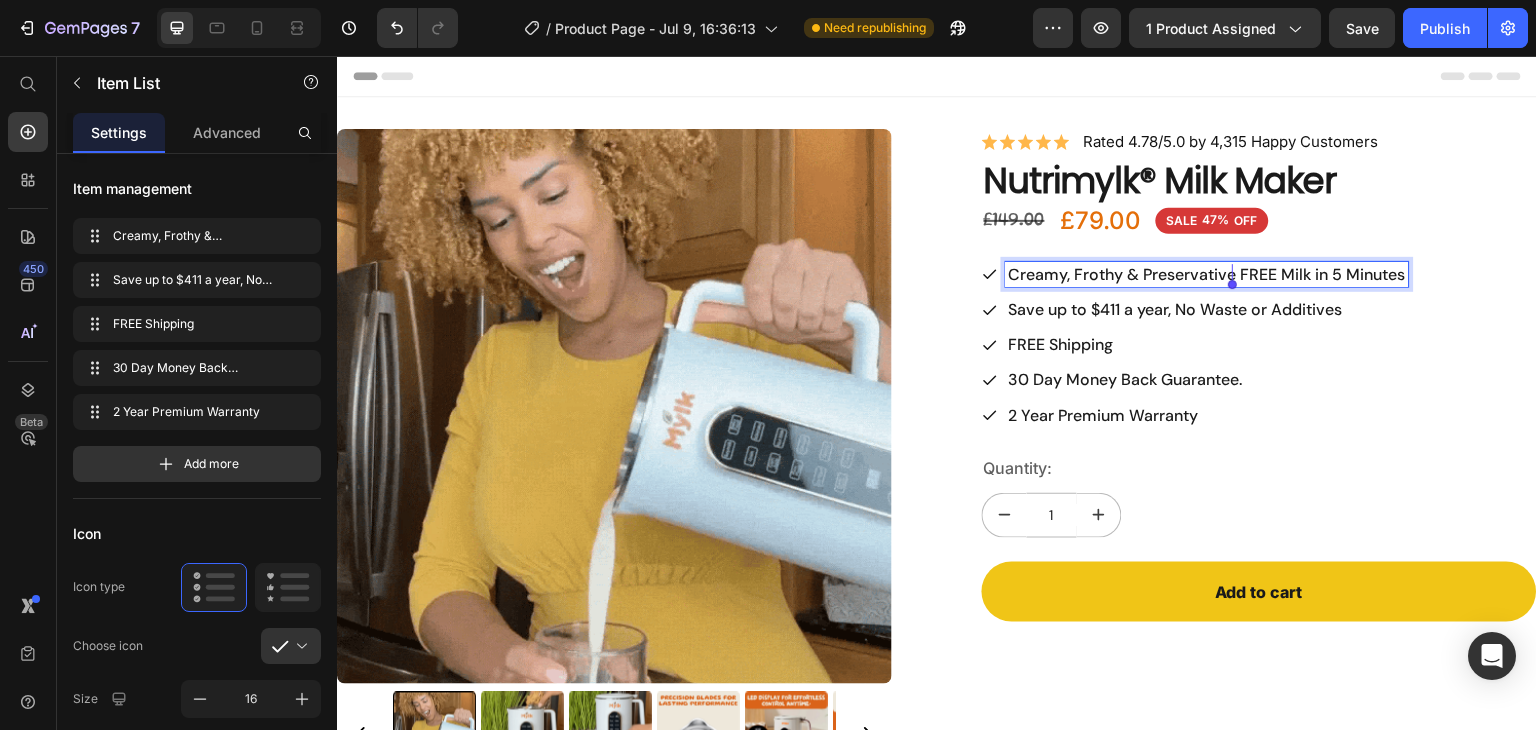 click on "Creamy, Frothy & Preservative FREE Milk in 5 Minutes" at bounding box center [1207, 274] 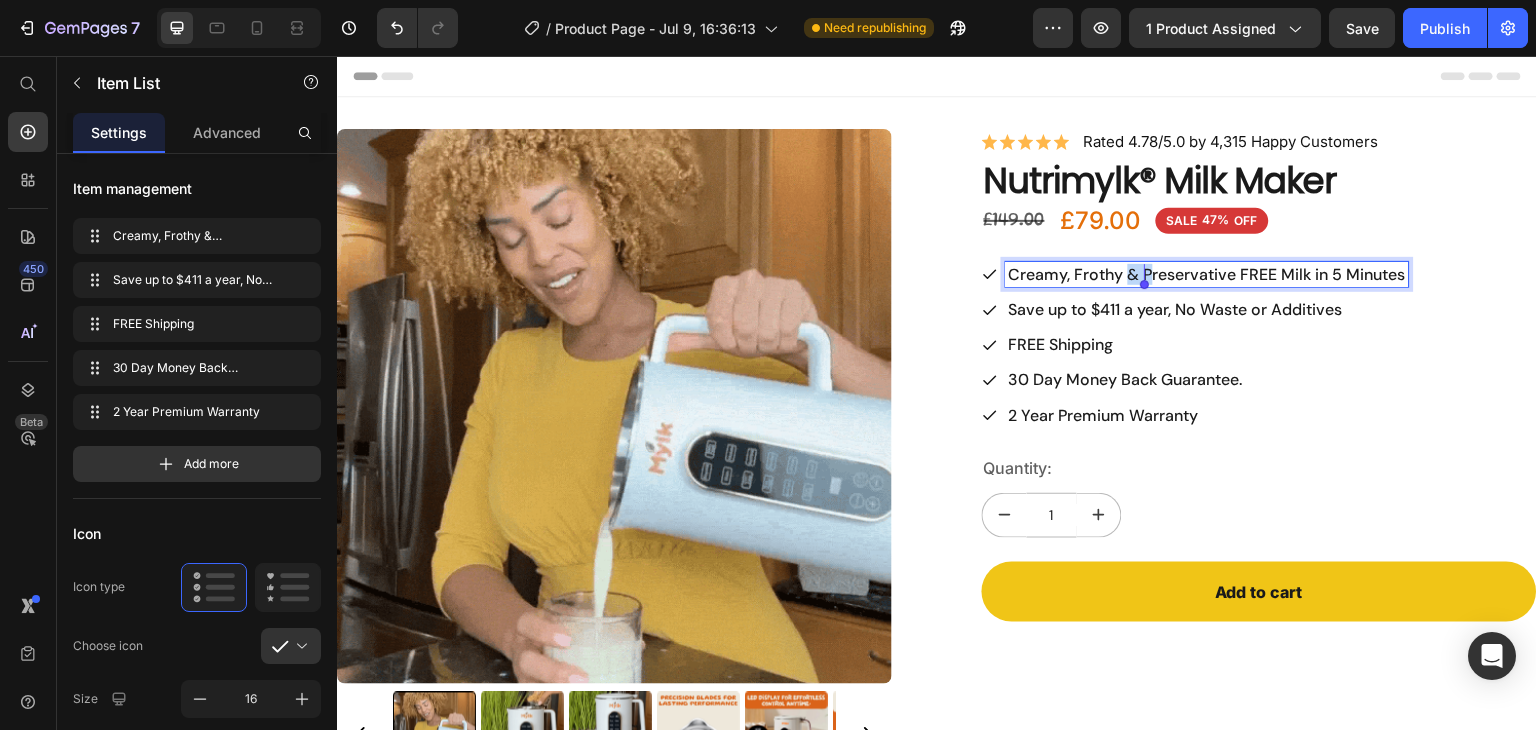 drag, startPoint x: 1119, startPoint y: 273, endPoint x: 1143, endPoint y: 269, distance: 24.33105 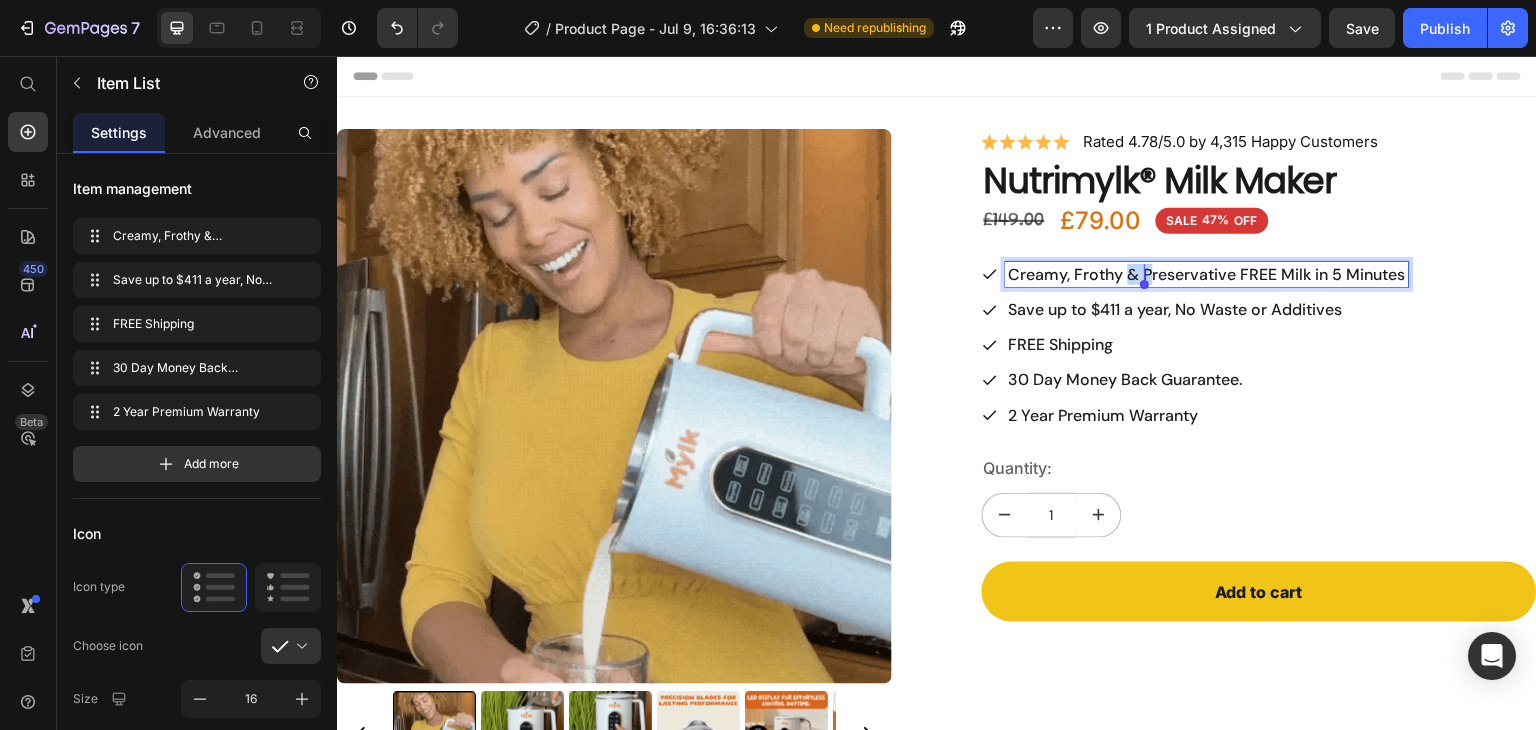 click on "Creamy, Frothy & Preservative FREE Milk in 5 Minutes" at bounding box center [1207, 274] 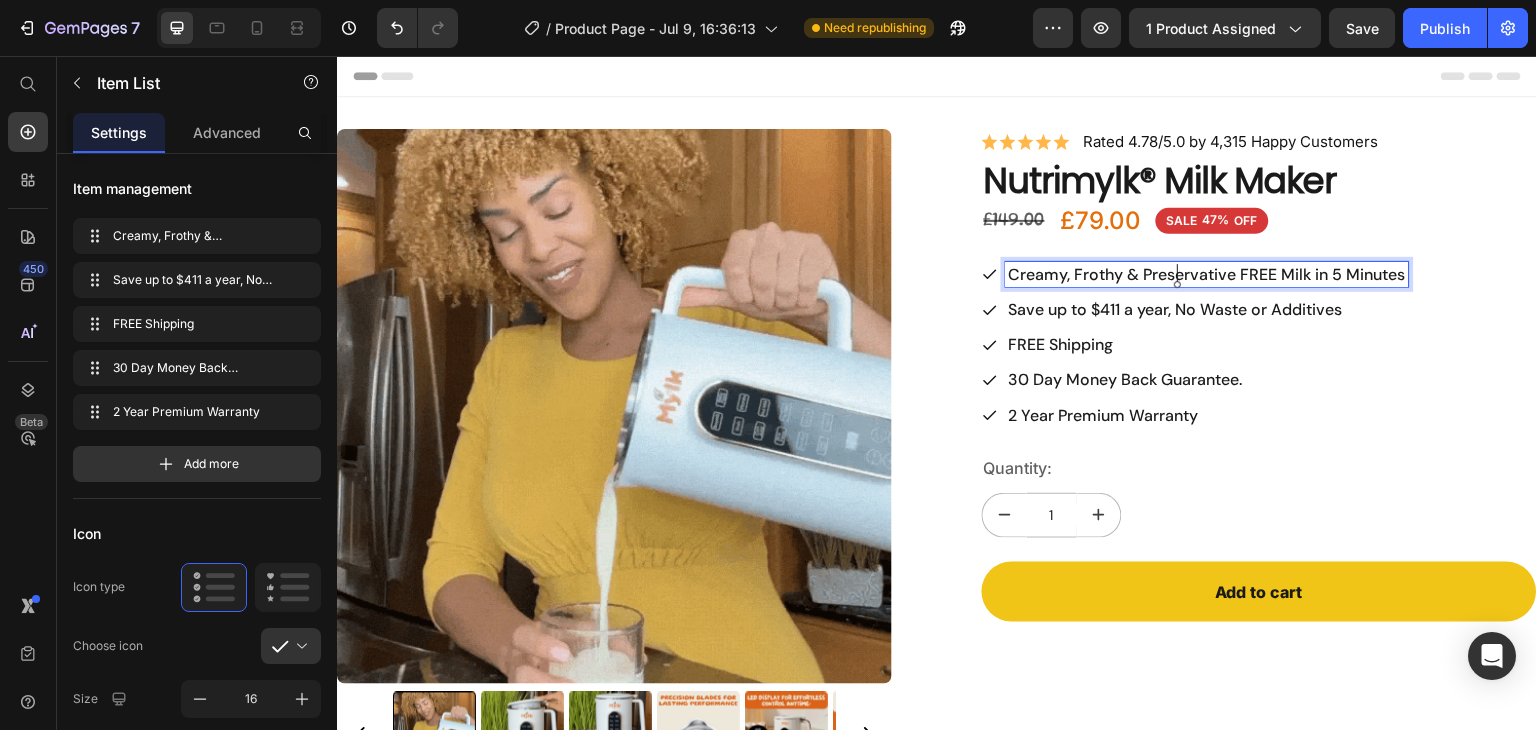 click on "Creamy, Frothy & Preservative FREE Milk in 5 Minutes" at bounding box center (1207, 274) 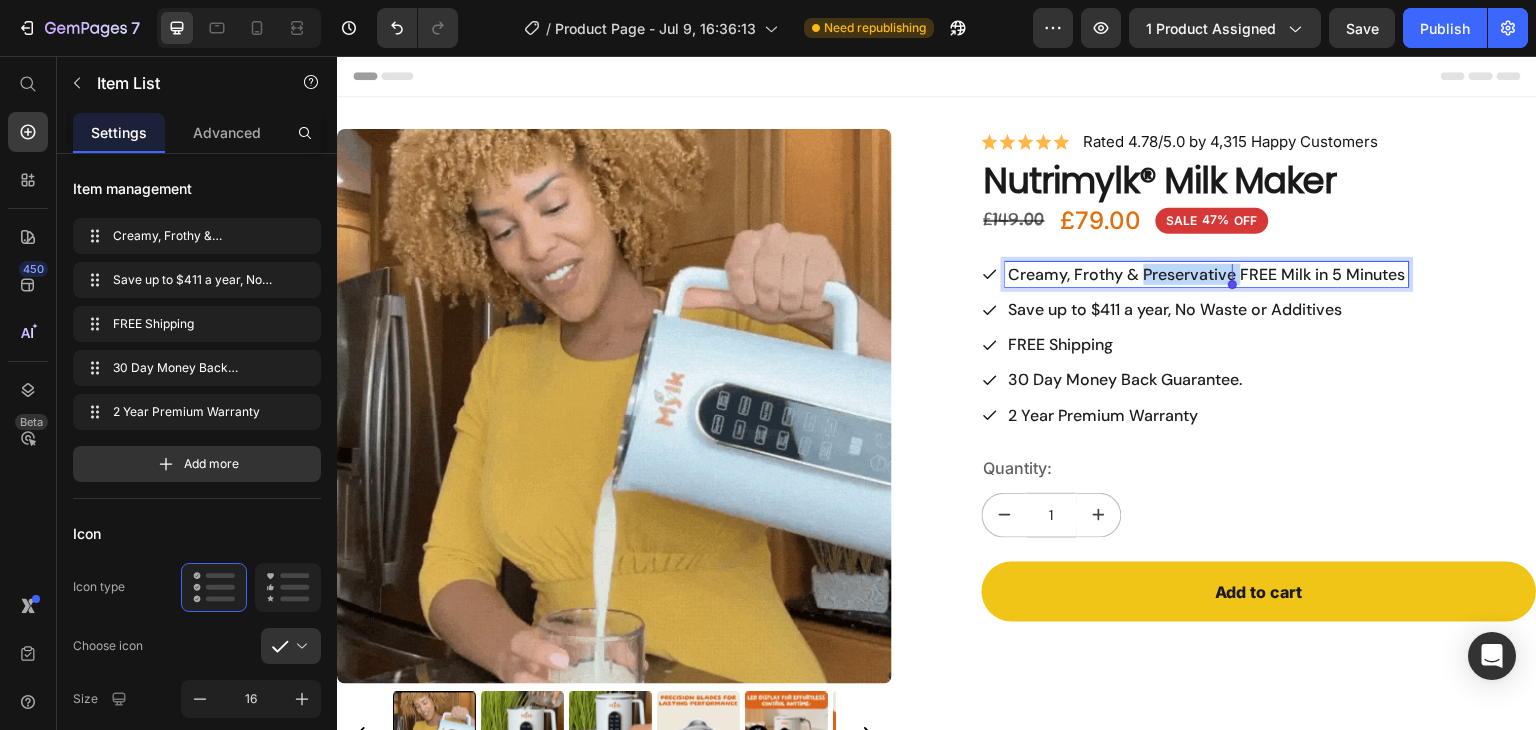 click on "Creamy, Frothy & Preservative FREE Milk in 5 Minutes" at bounding box center (1207, 274) 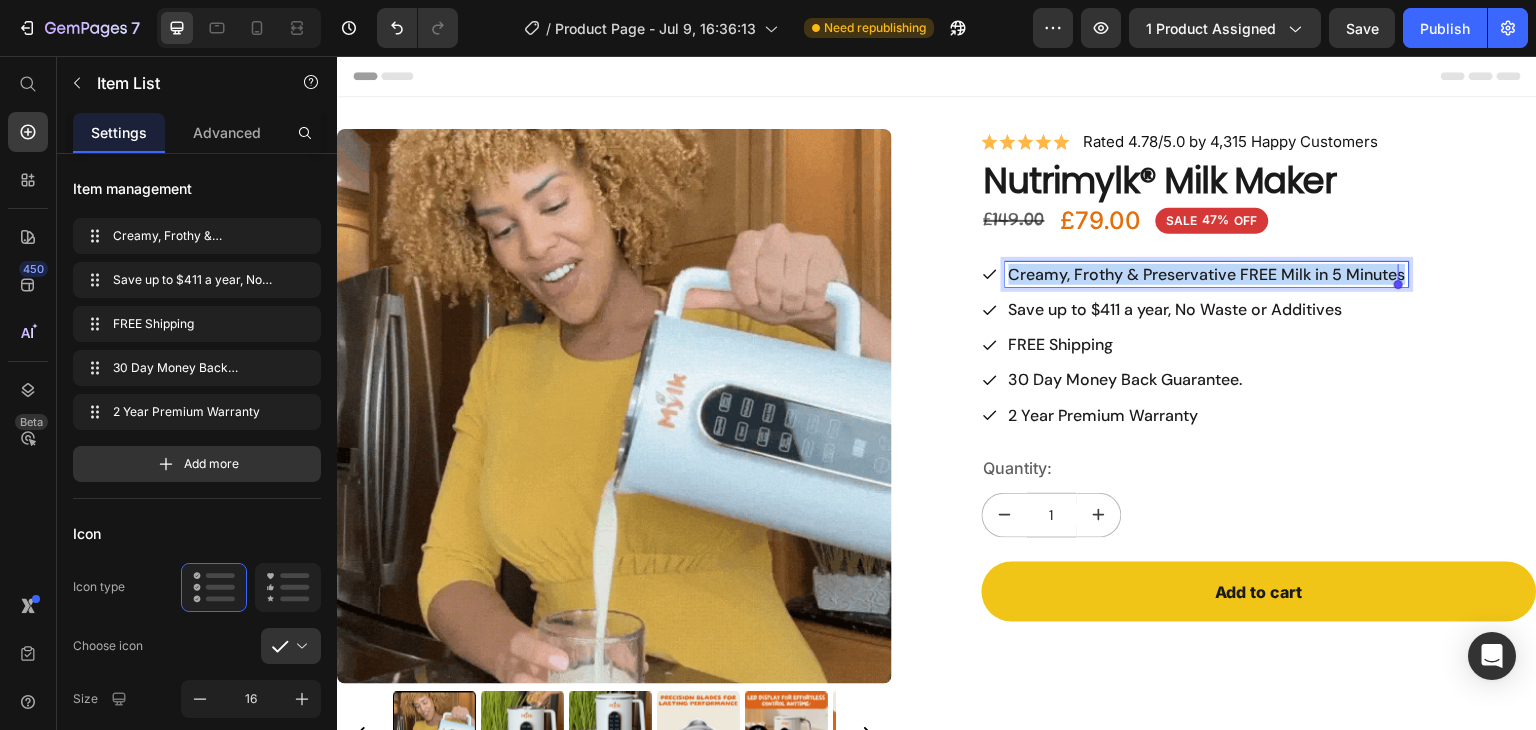 click on "Creamy, Frothy & Preservative FREE Milk in 5 Minutes" at bounding box center (1207, 274) 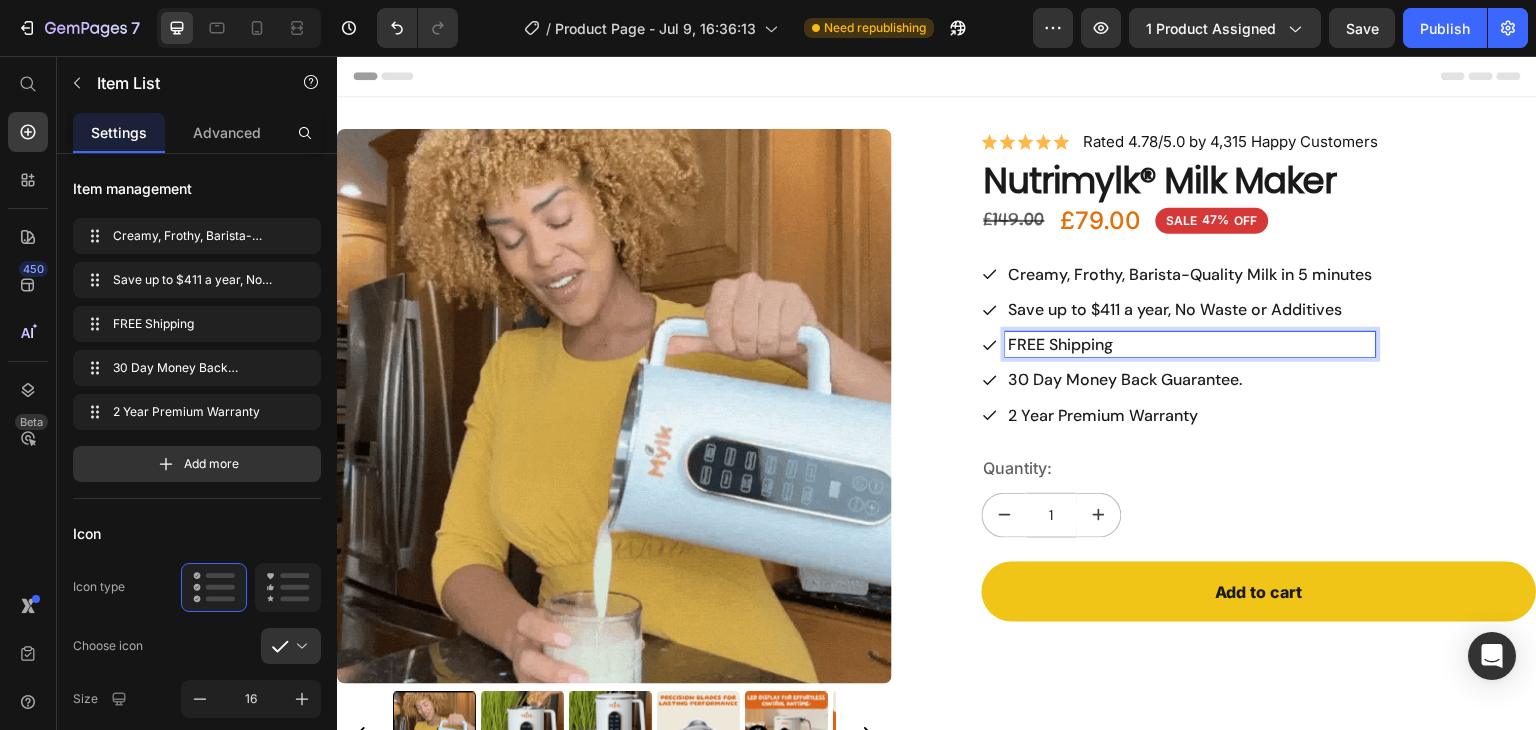 click on "FREE Shipping" at bounding box center (1191, 344) 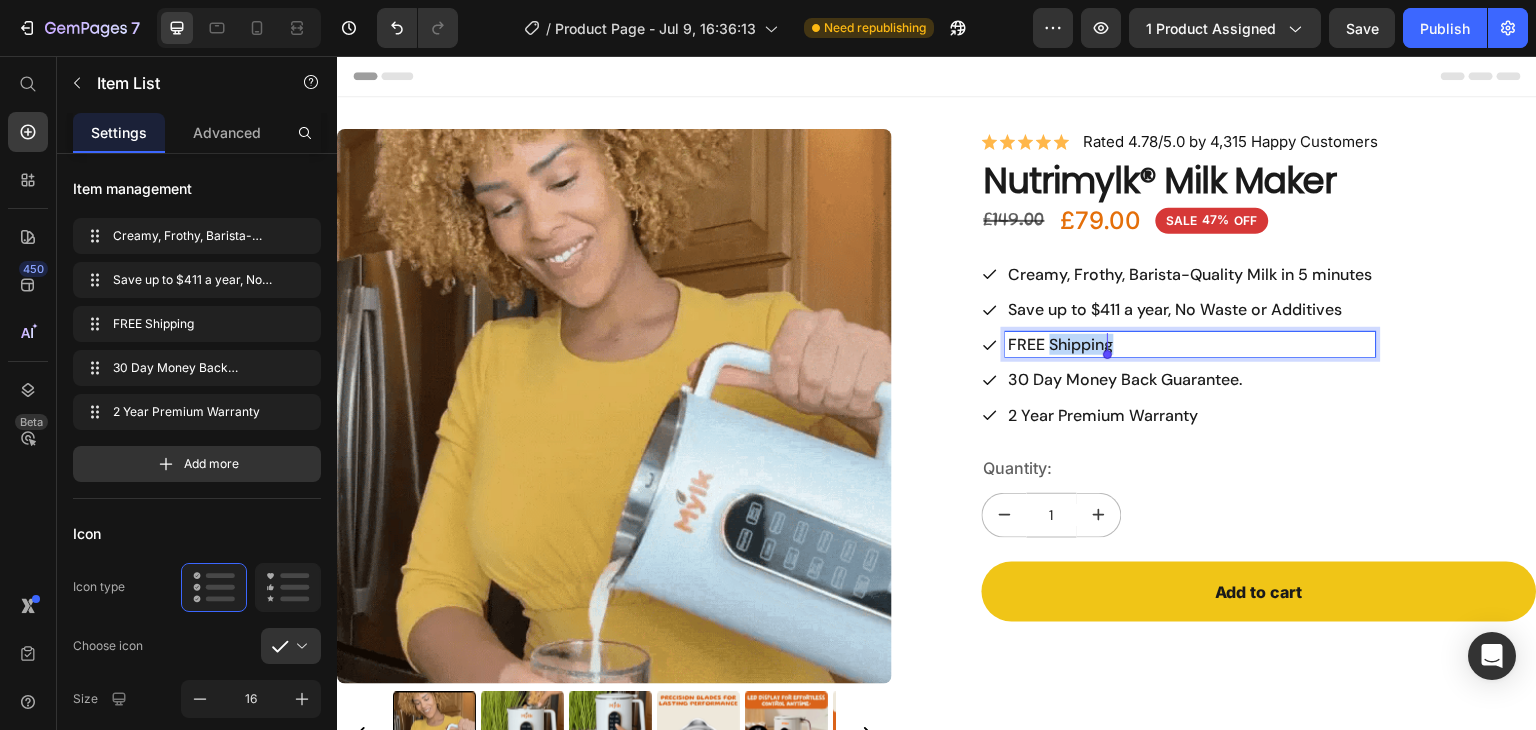 click on "FREE Shipping" at bounding box center (1191, 344) 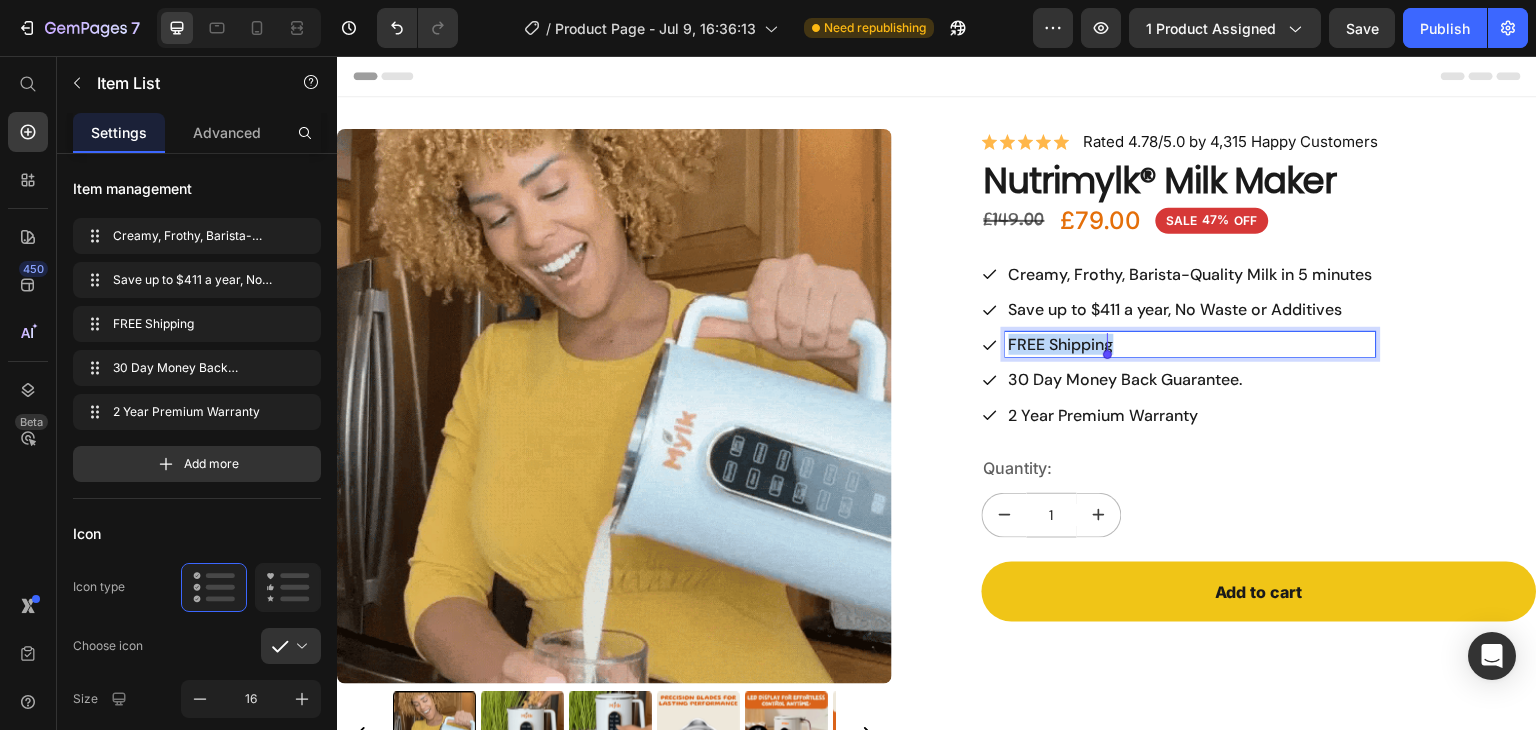 click on "FREE Shipping" at bounding box center (1191, 344) 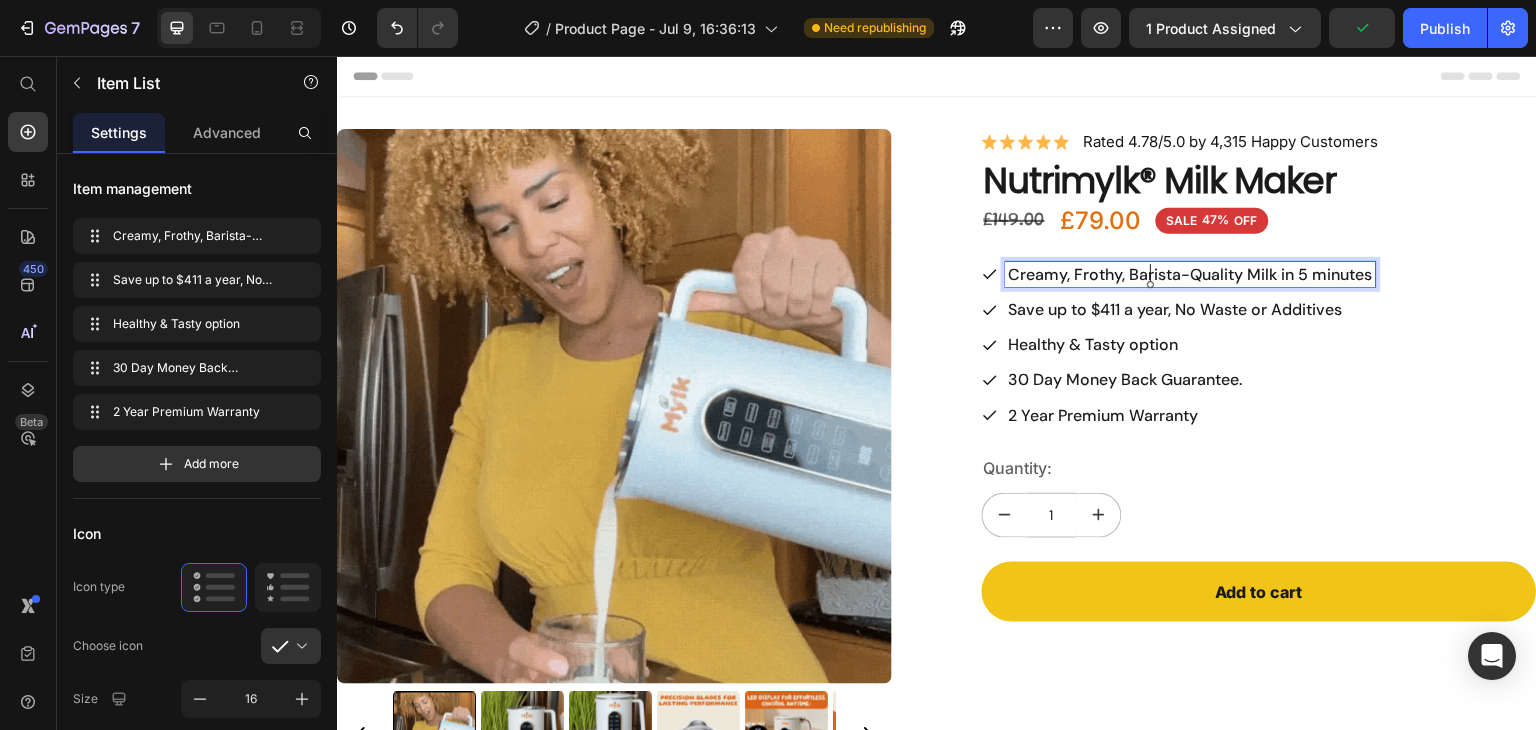 click on "Creamy, Frothy, Barista-Quality Milk in 5 minutes" at bounding box center (1191, 274) 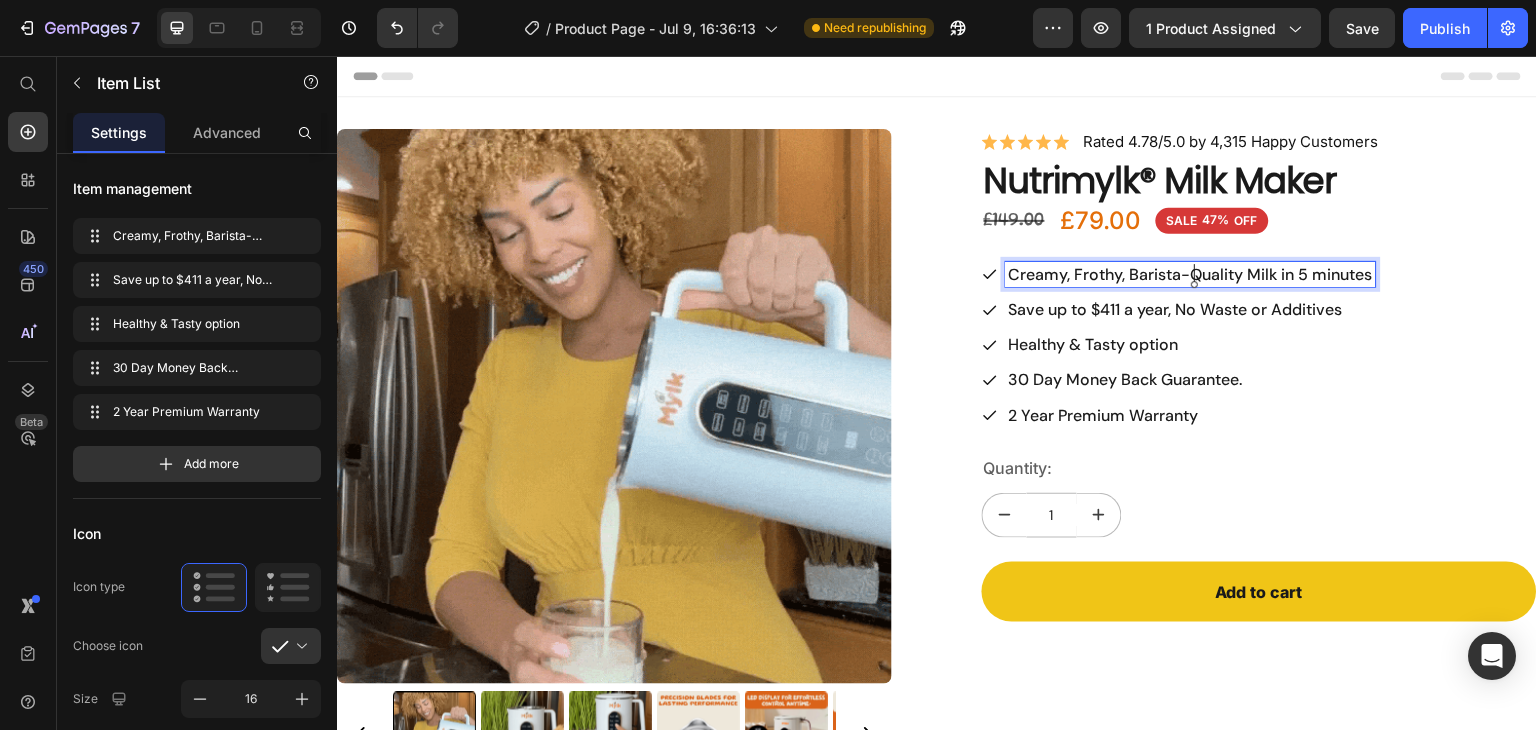 click on "Creamy, Frothy, Barista-Quality Milk in 5 minutes" at bounding box center (1191, 274) 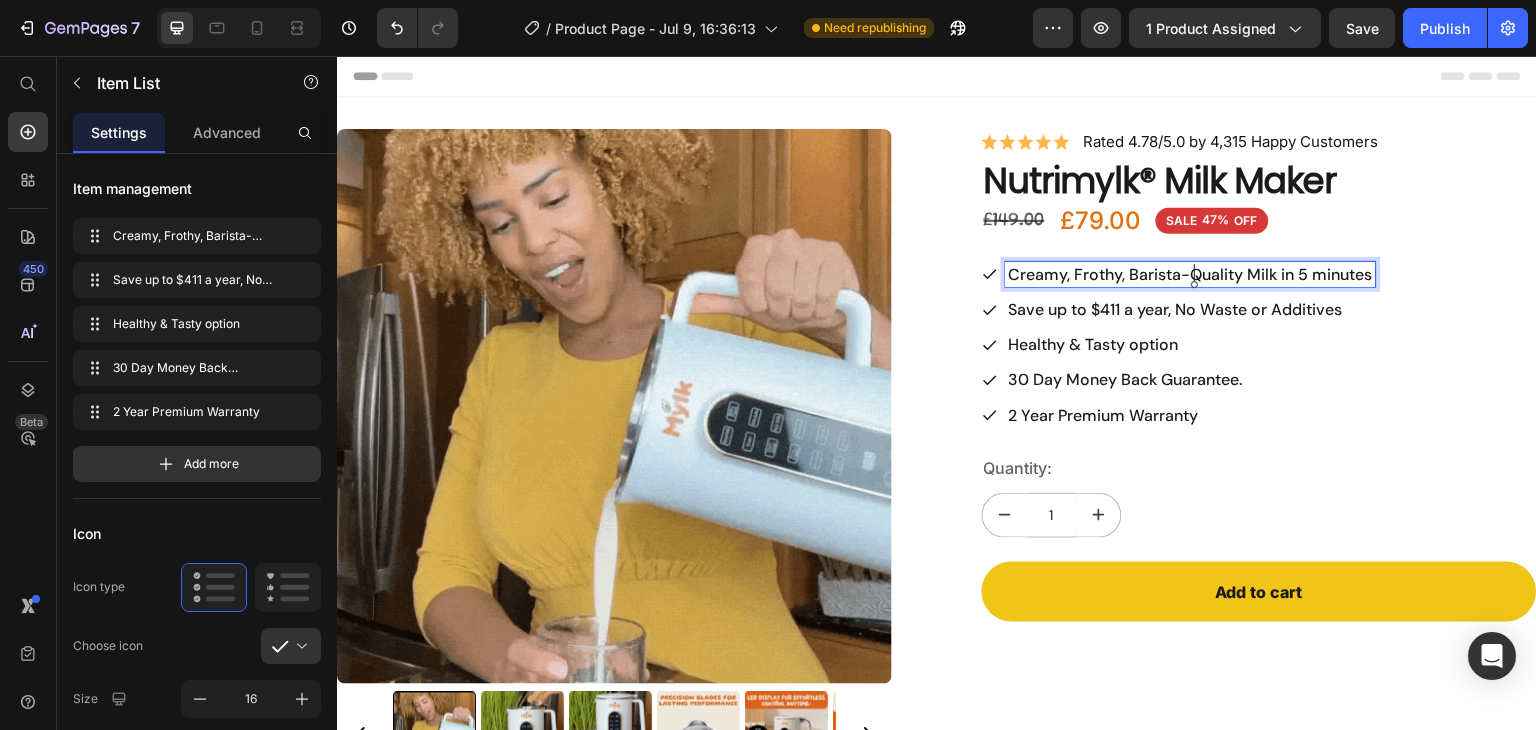 click on "Healthy & Tasty option" at bounding box center (1191, 344) 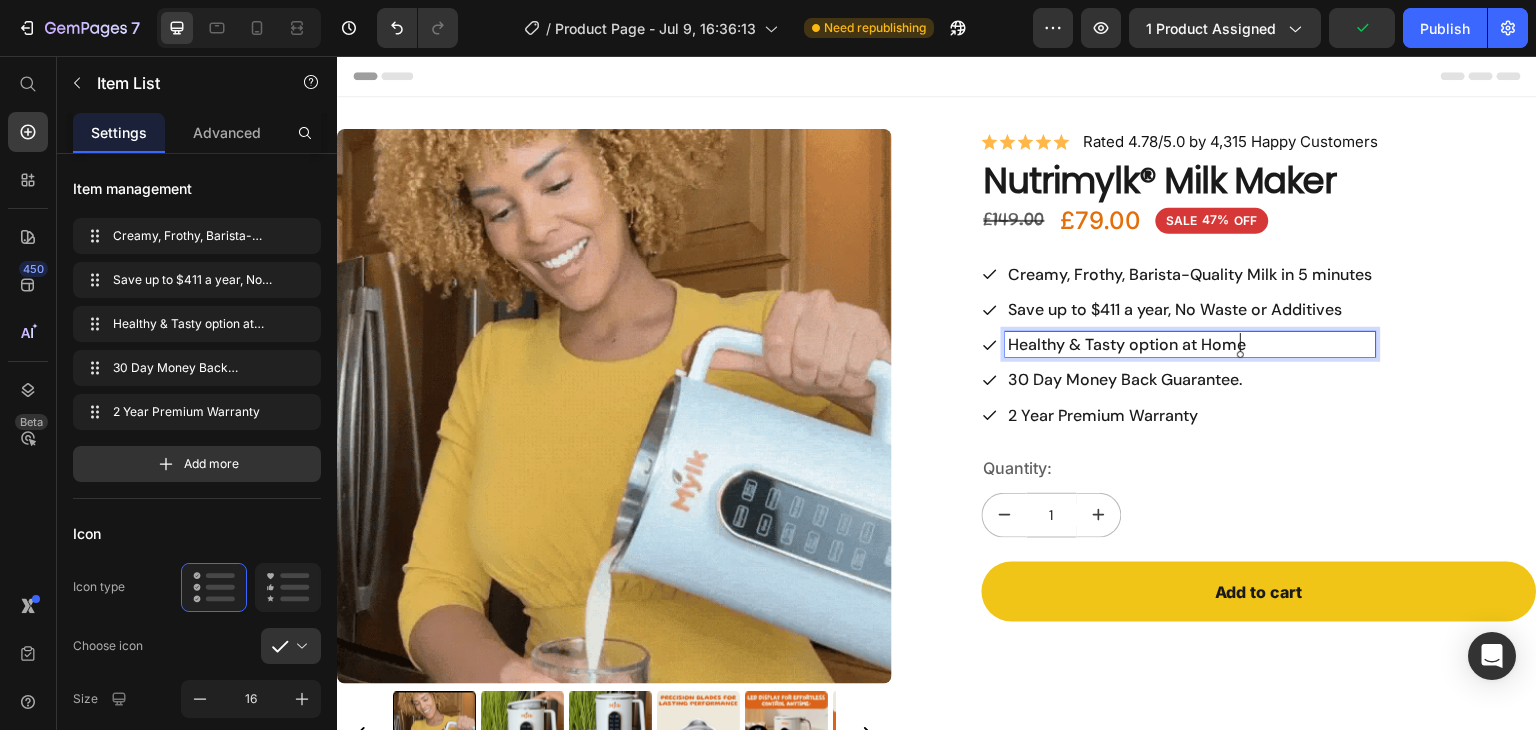 click on "30 Day Money Back Guarantee." at bounding box center [1191, 379] 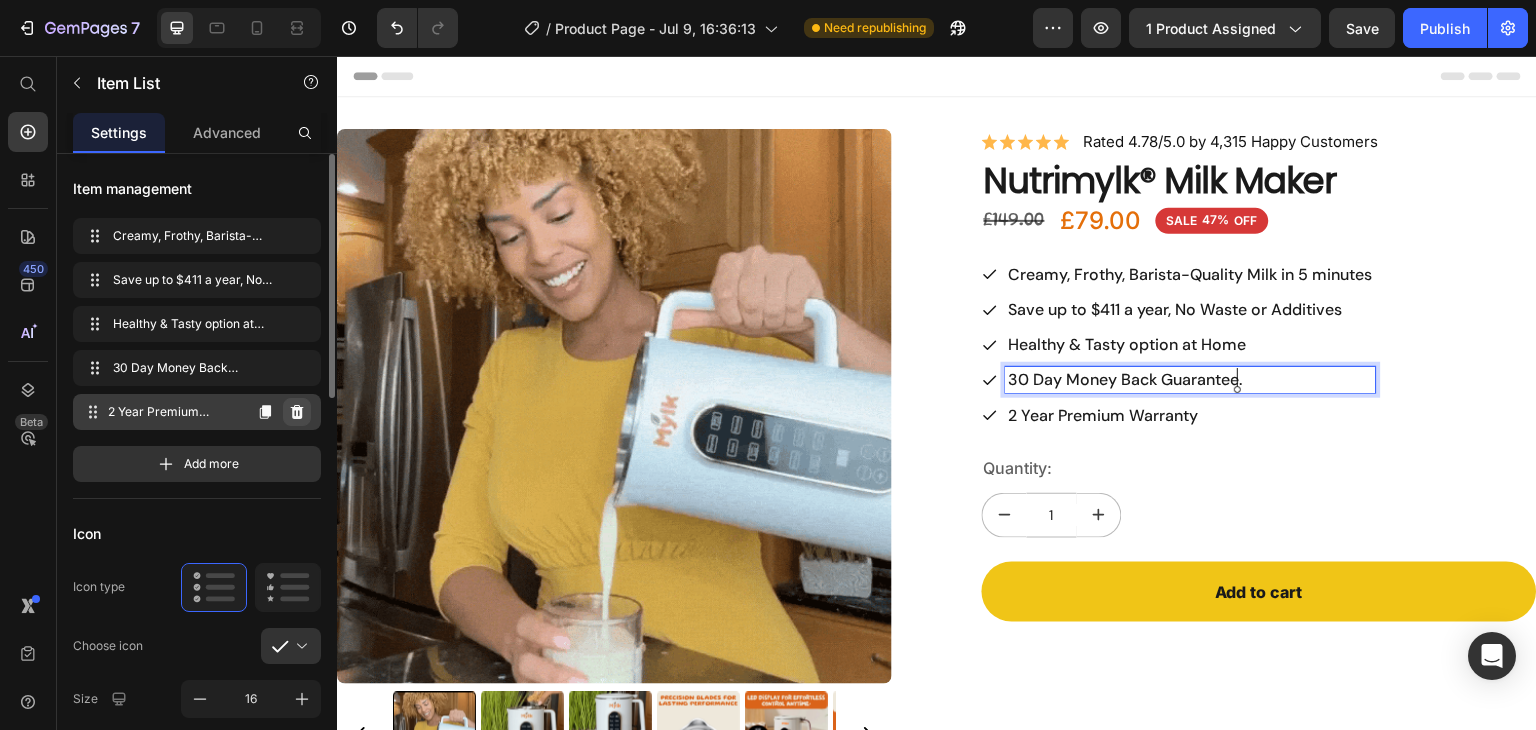 click 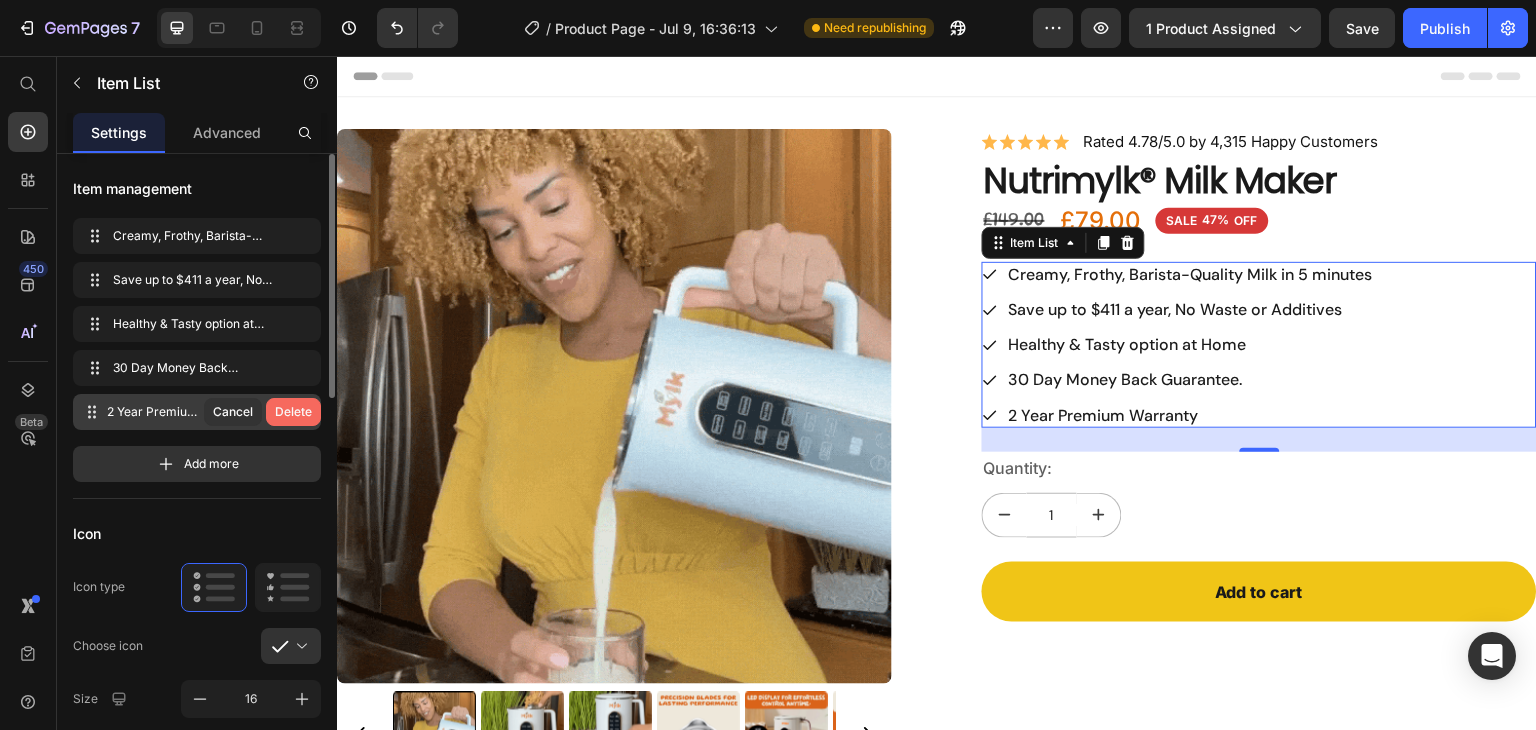 click on "Delete" at bounding box center (293, 412) 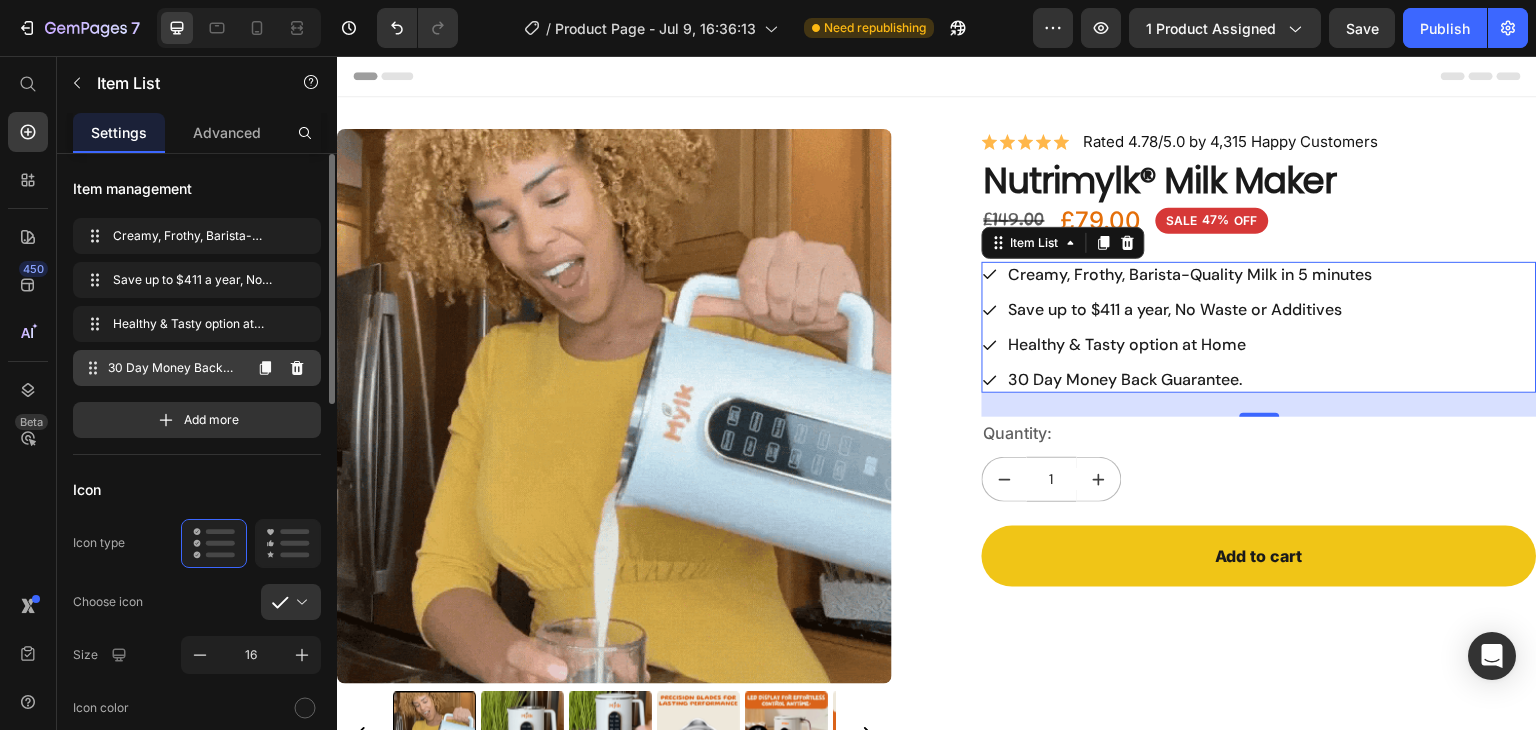 click 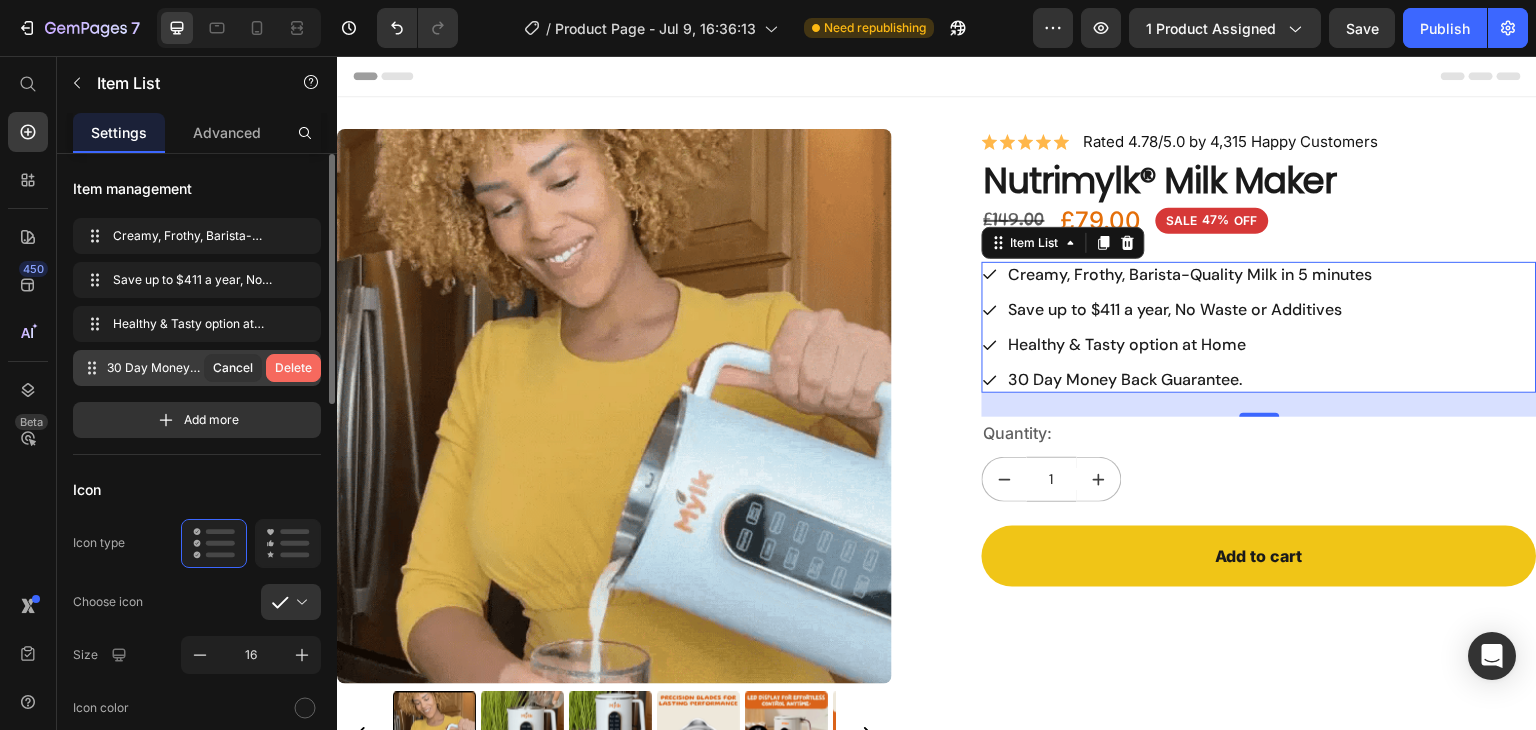 click on "Delete" at bounding box center [293, 368] 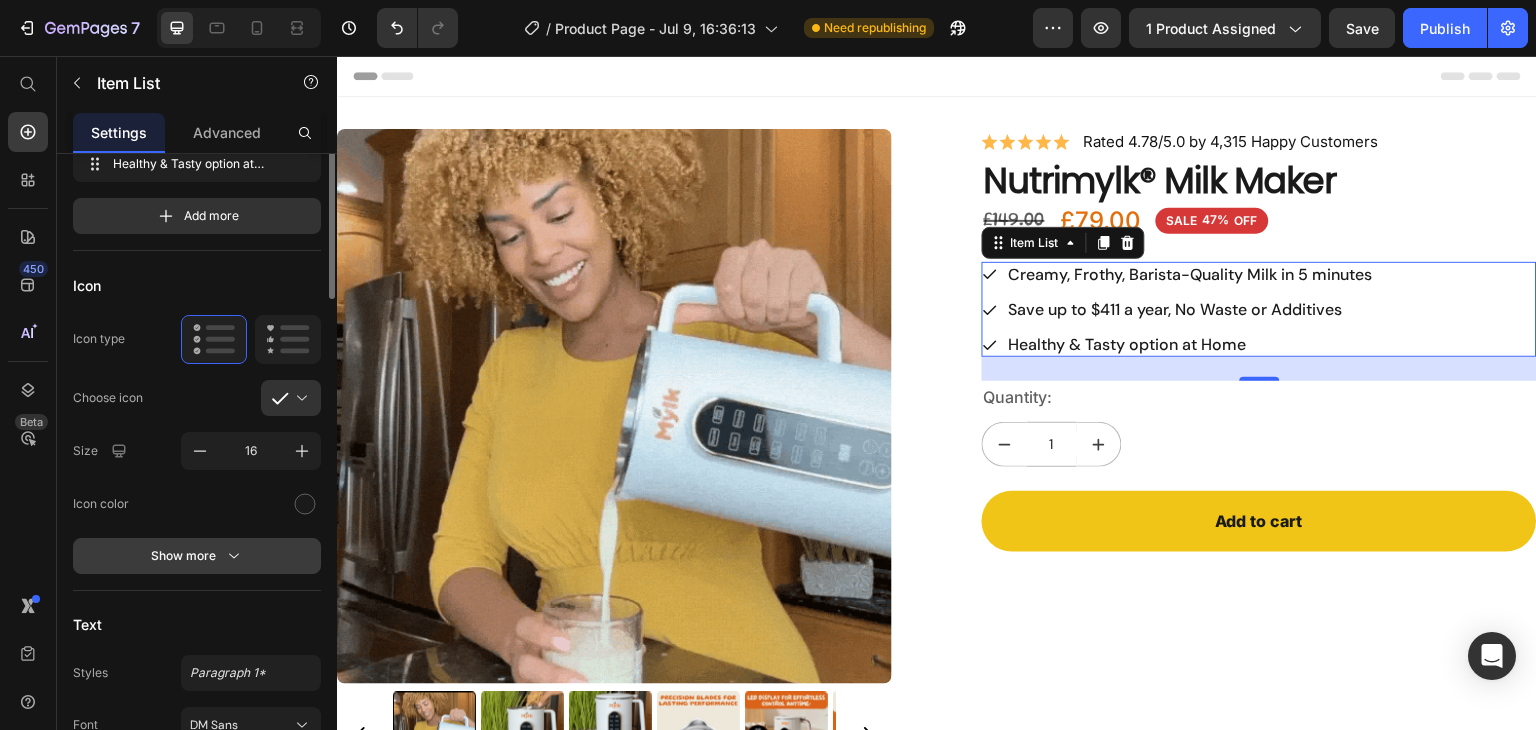 scroll, scrollTop: 0, scrollLeft: 0, axis: both 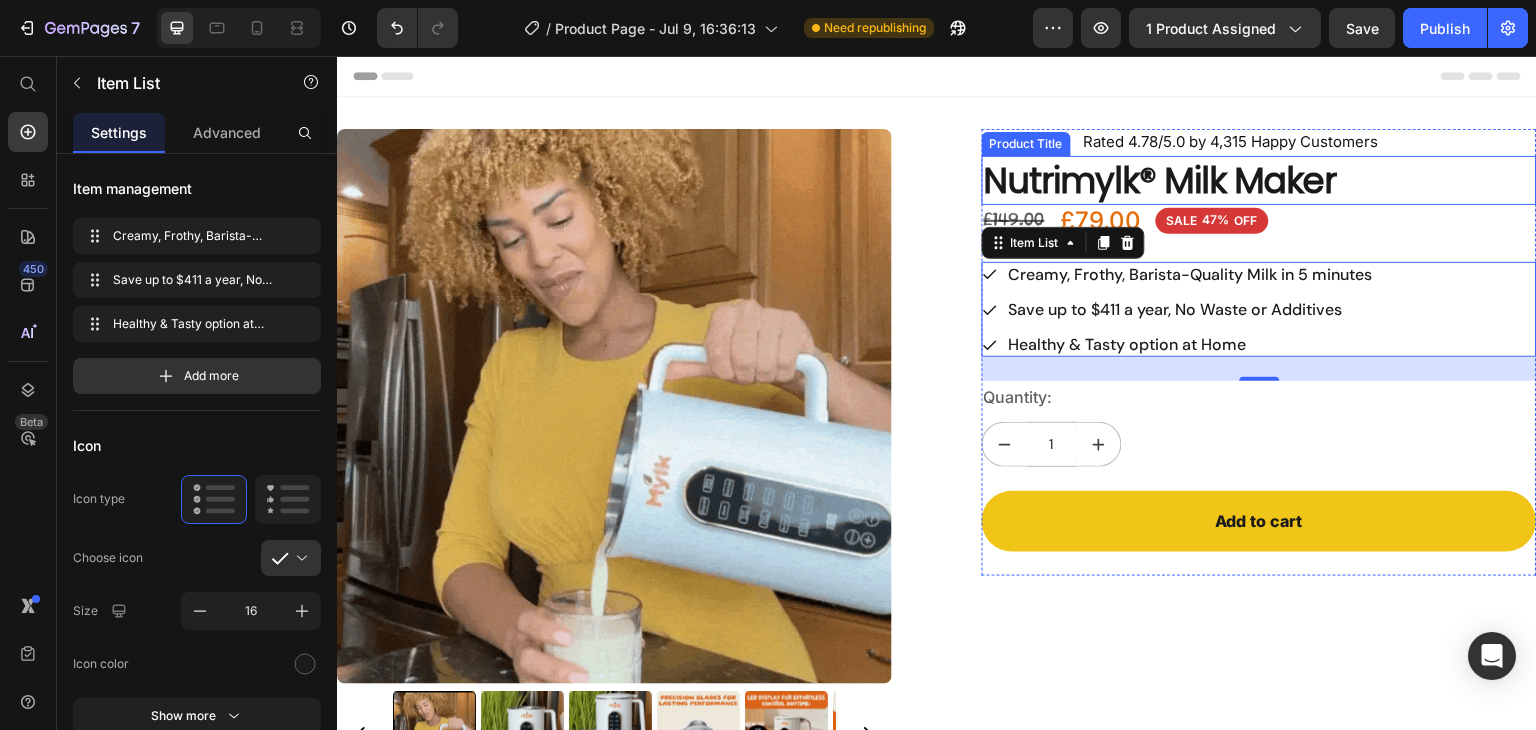click on "Nutrimylk® Milk Maker" at bounding box center (1259, 181) 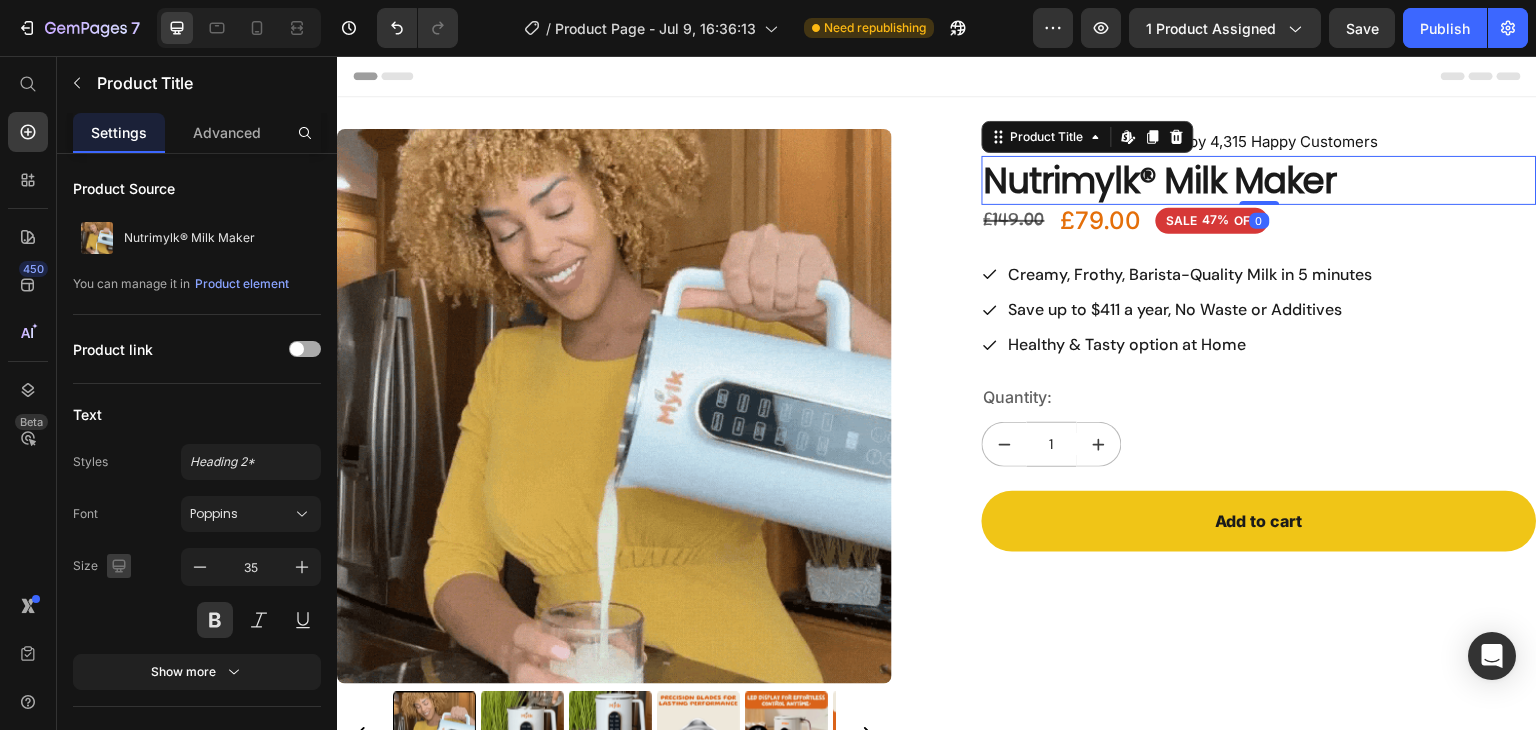 scroll, scrollTop: 463, scrollLeft: 0, axis: vertical 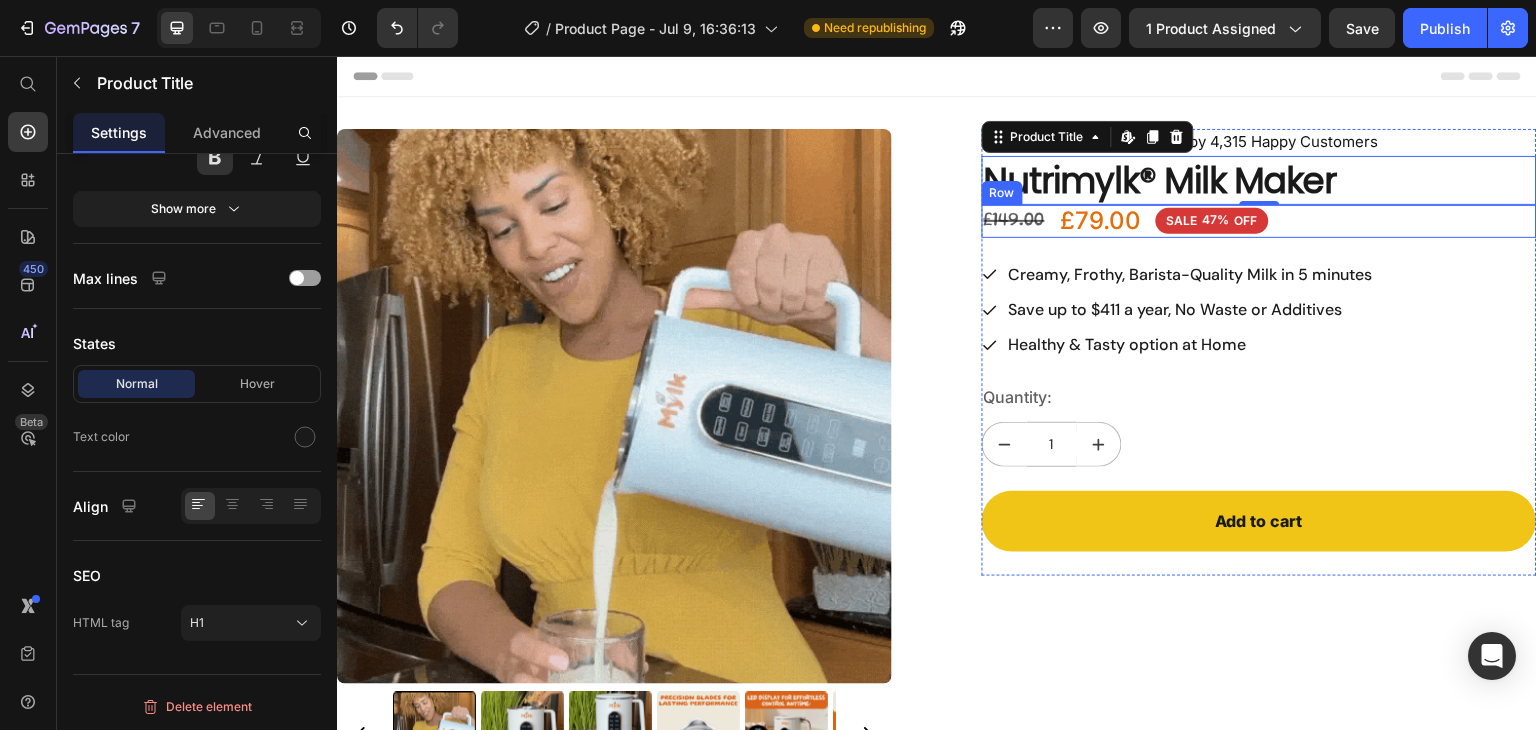 click on "£79.00 Product Price £149.00 Product Price SALE 47% OFF Discount Tag Row" at bounding box center [1259, 221] 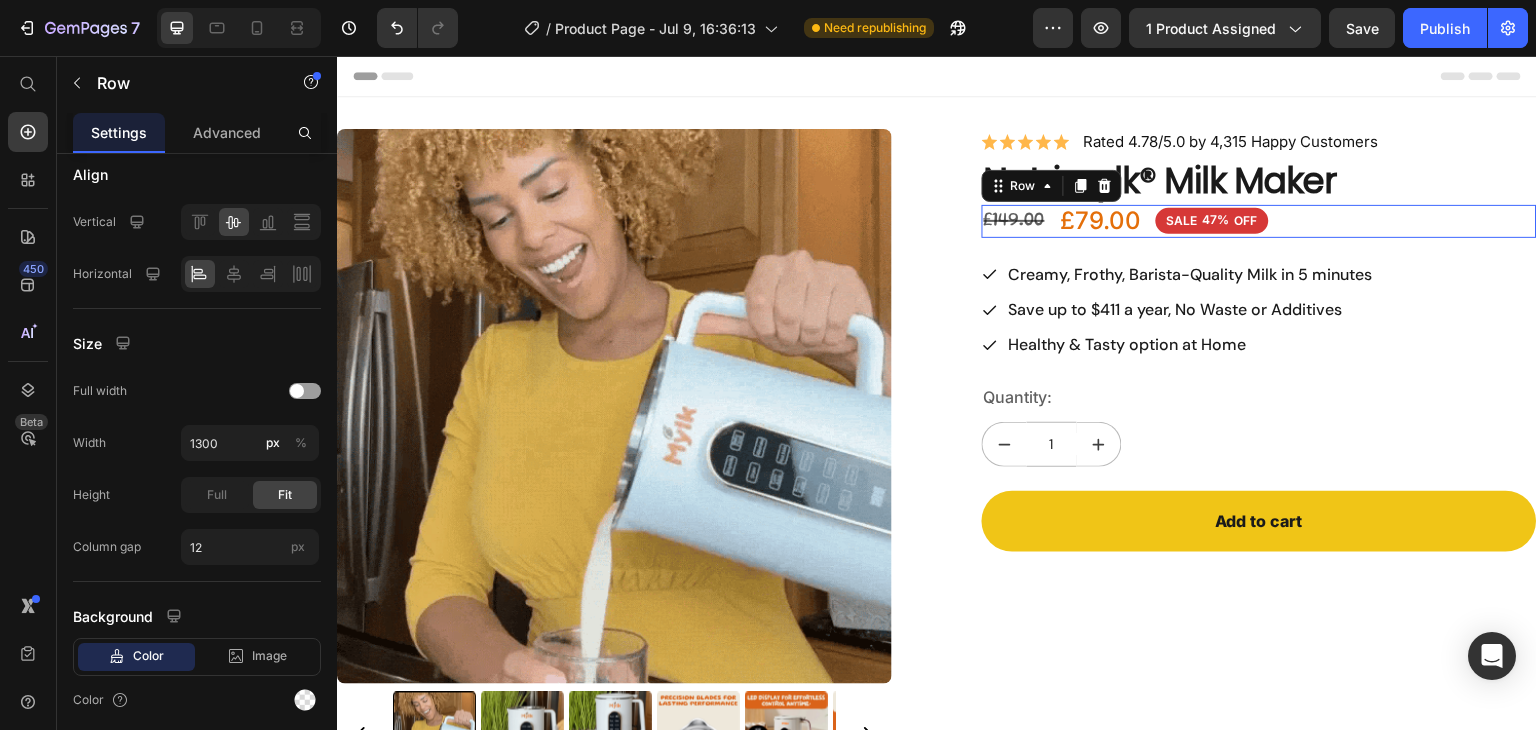 scroll, scrollTop: 0, scrollLeft: 0, axis: both 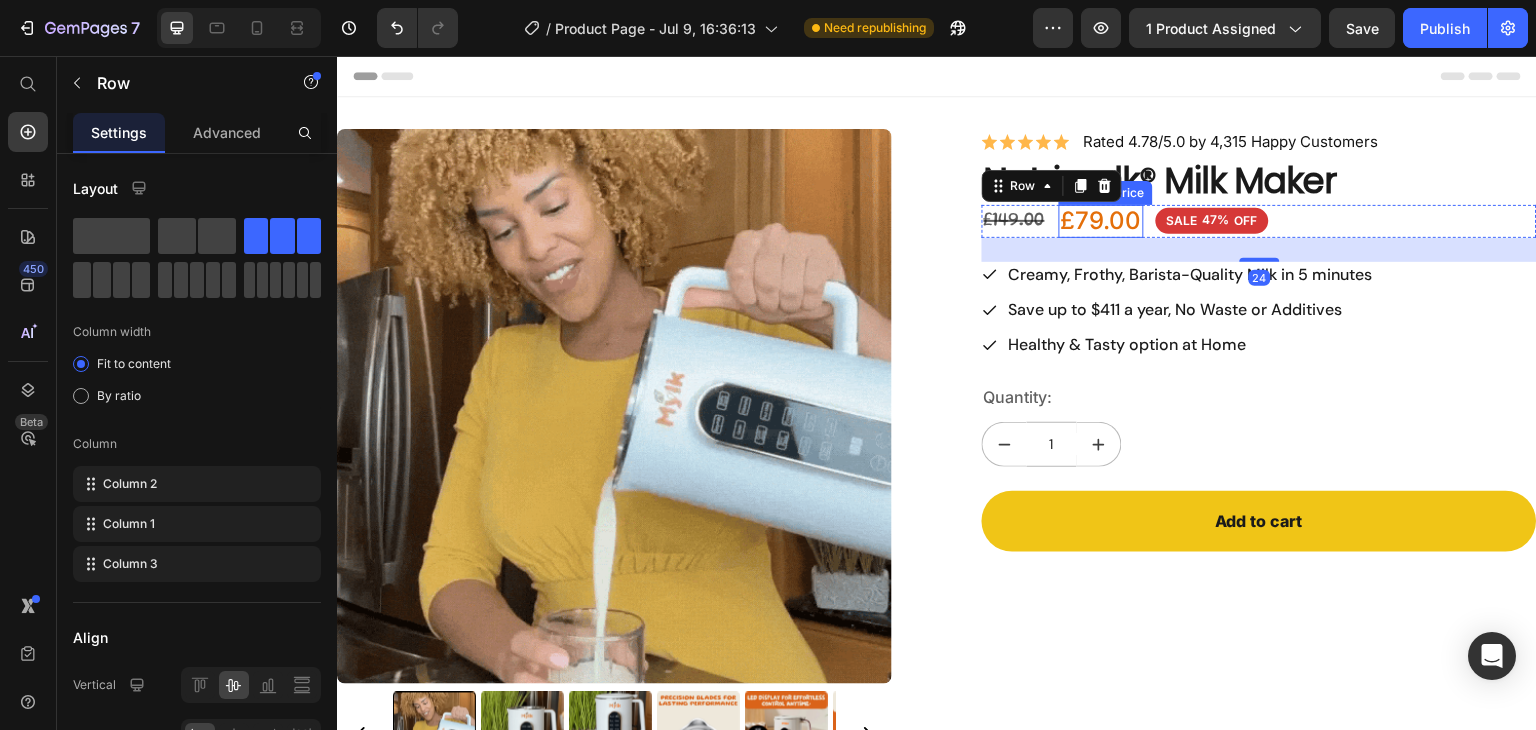 click on "£149.00" at bounding box center (1014, 221) 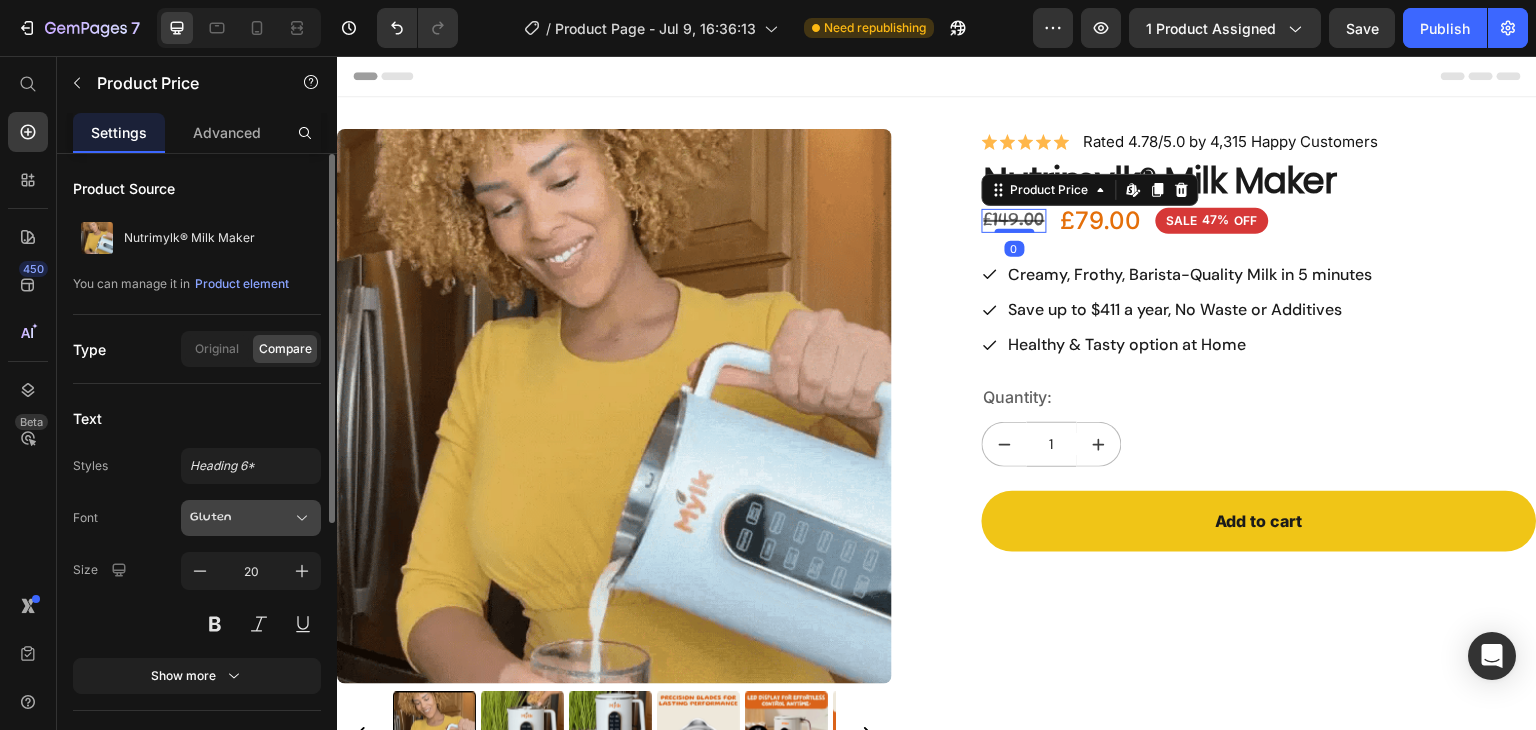 click on "Gluten" at bounding box center (241, 518) 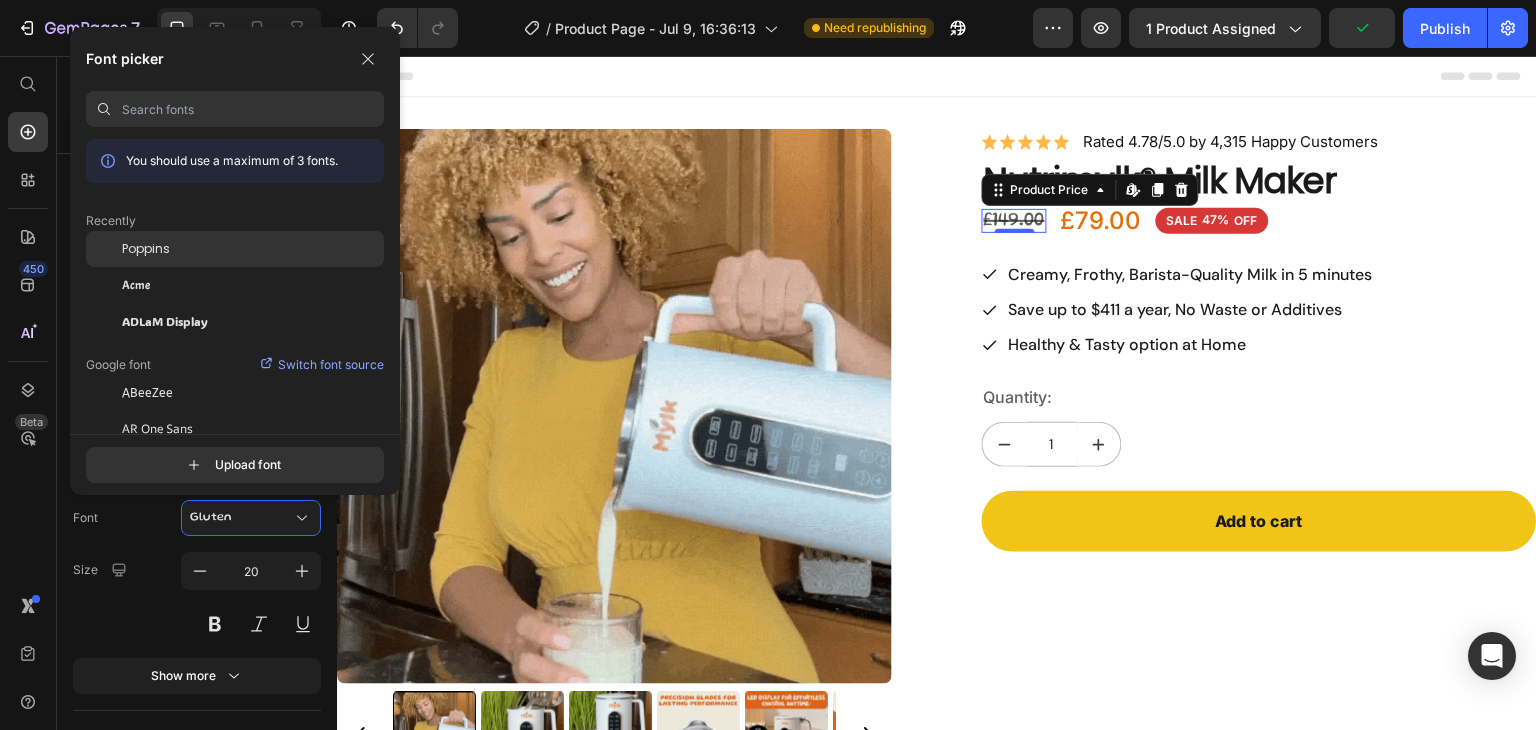 click on "Poppins" 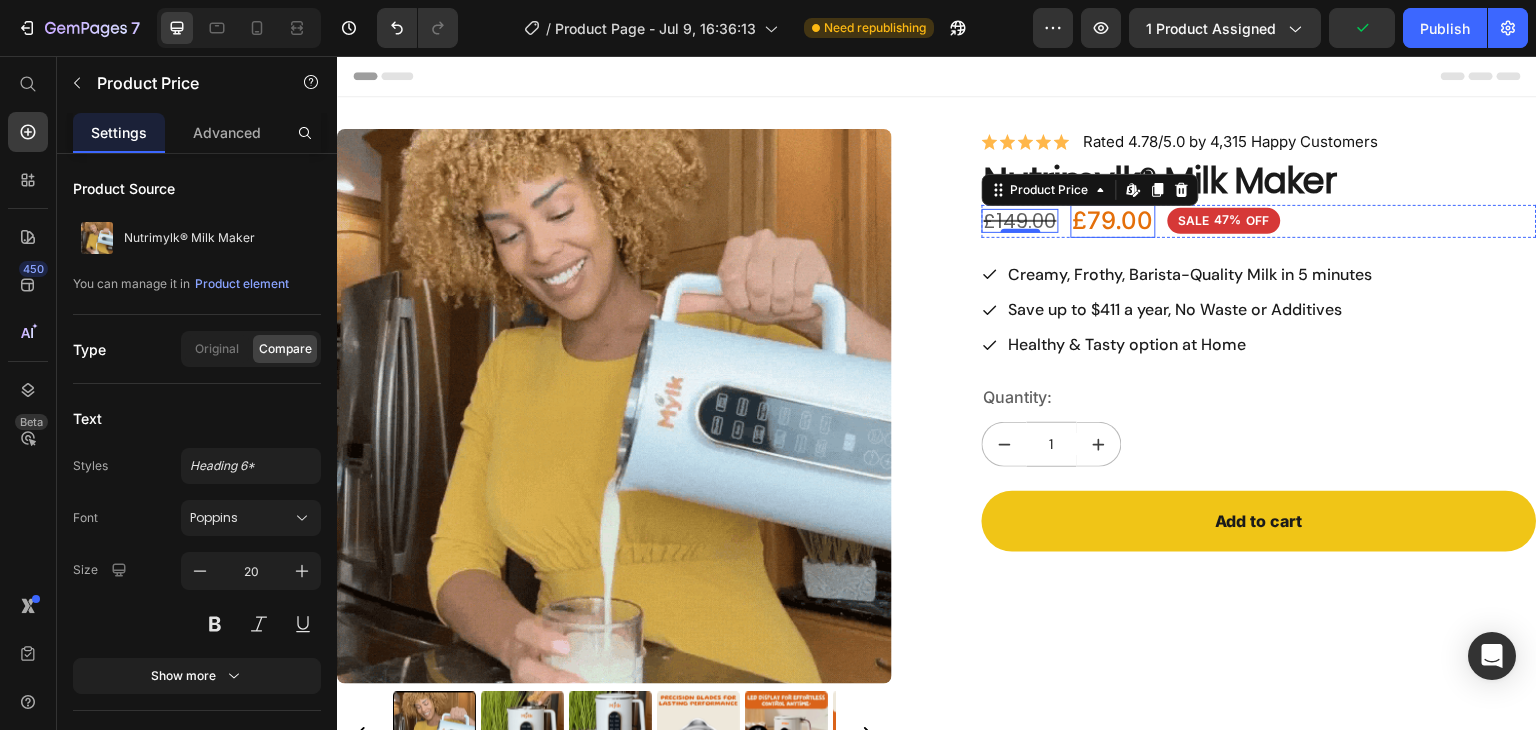 click on "£79.00" at bounding box center [1113, 221] 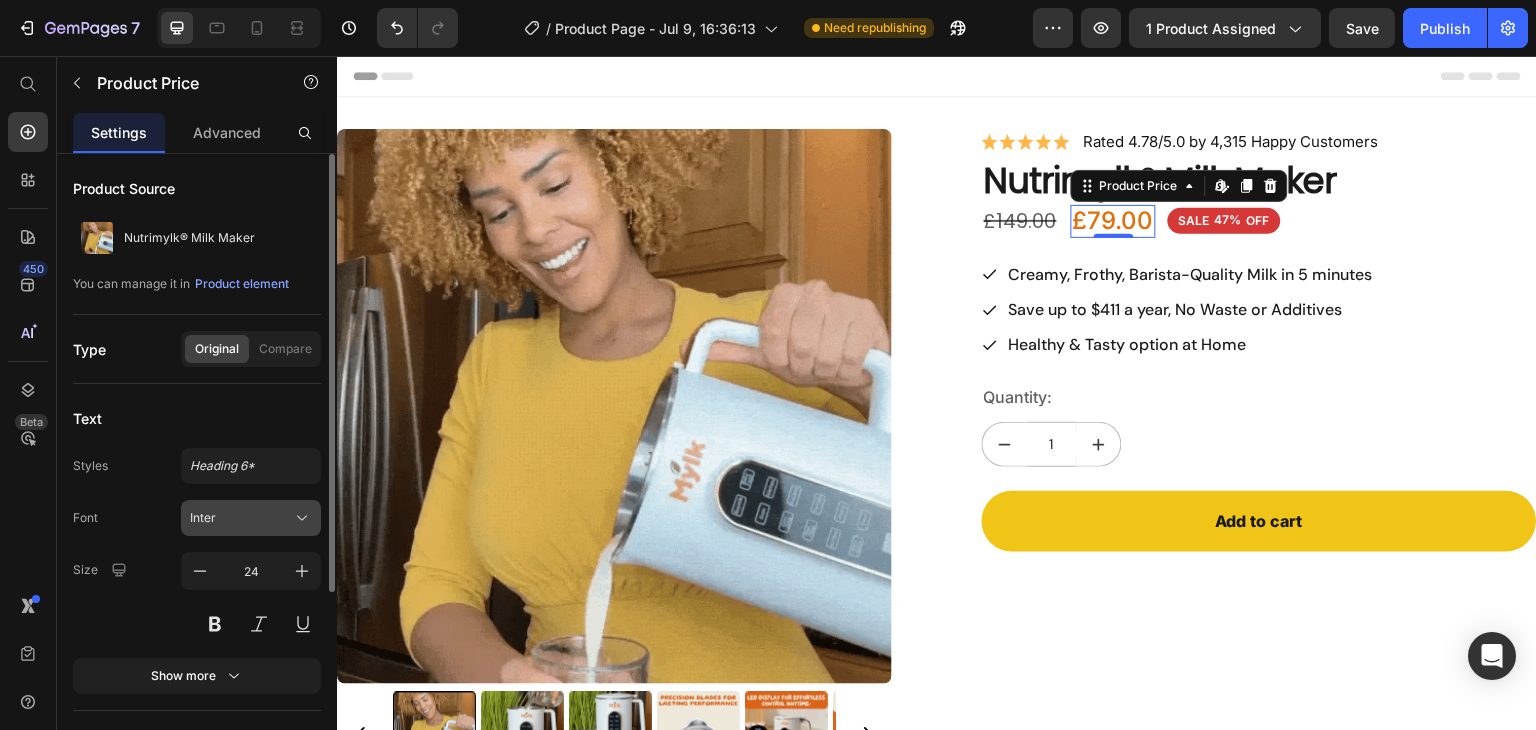 click on "Inter" at bounding box center [251, 518] 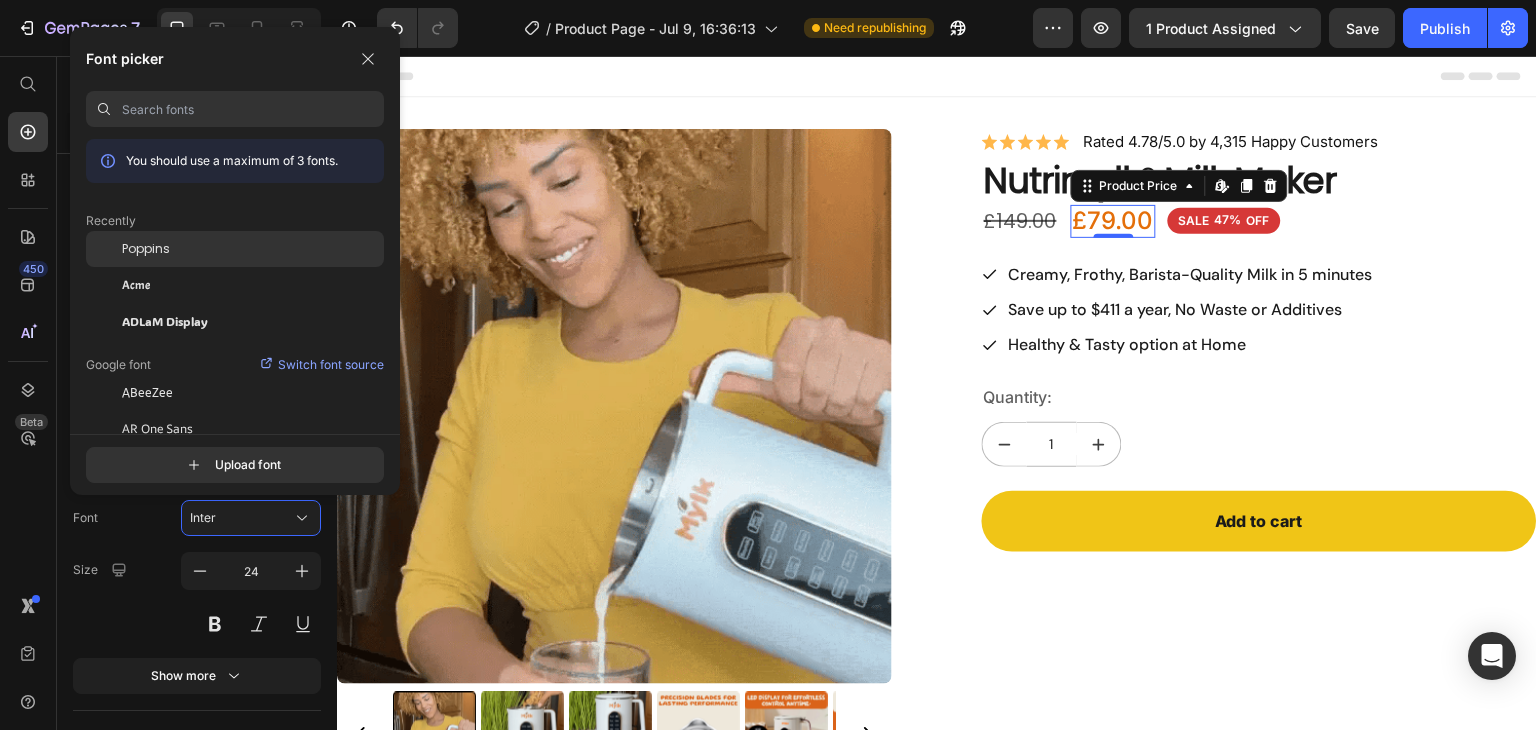 click on "Poppins" 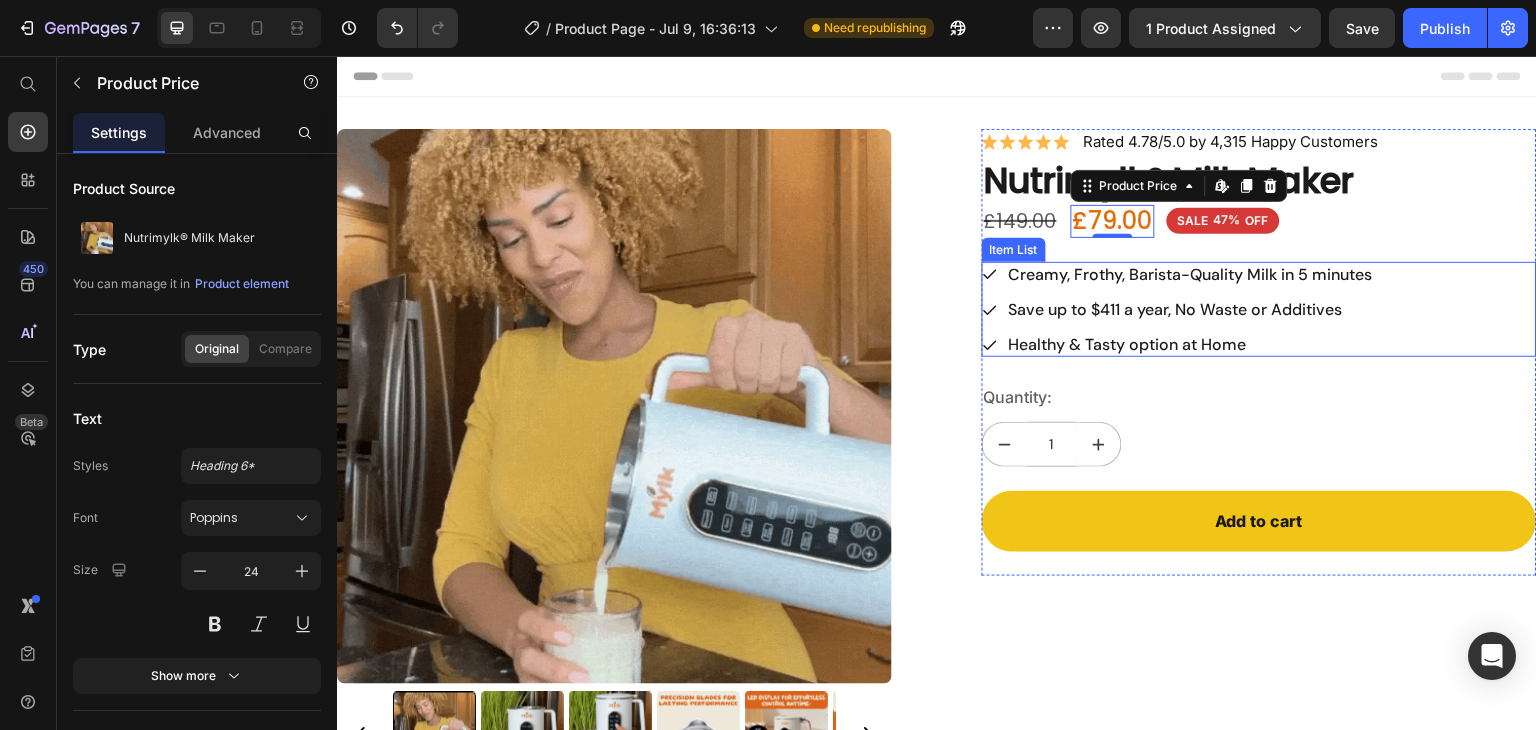 click on "Healthy & Tasty option at Home" at bounding box center [1191, 344] 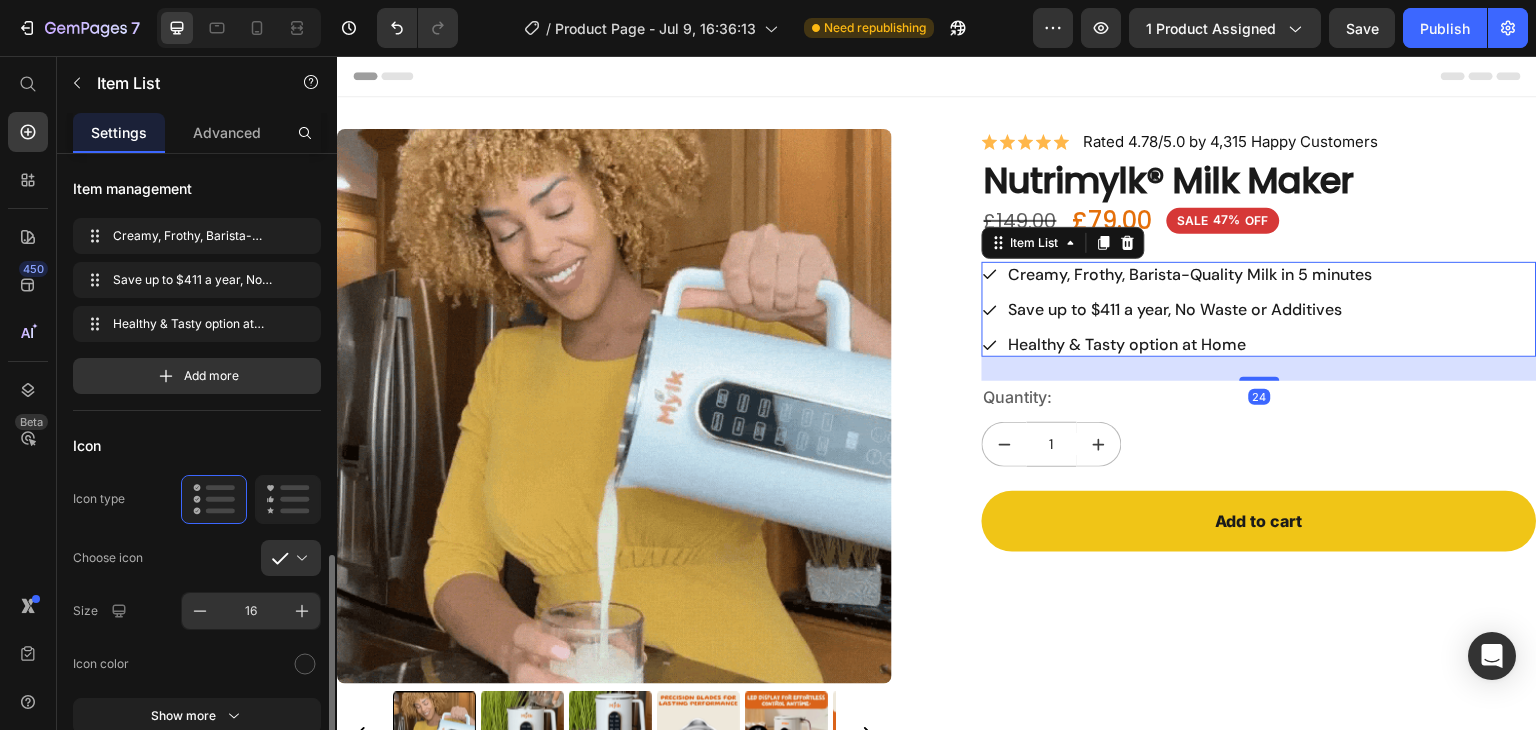 scroll, scrollTop: 356, scrollLeft: 0, axis: vertical 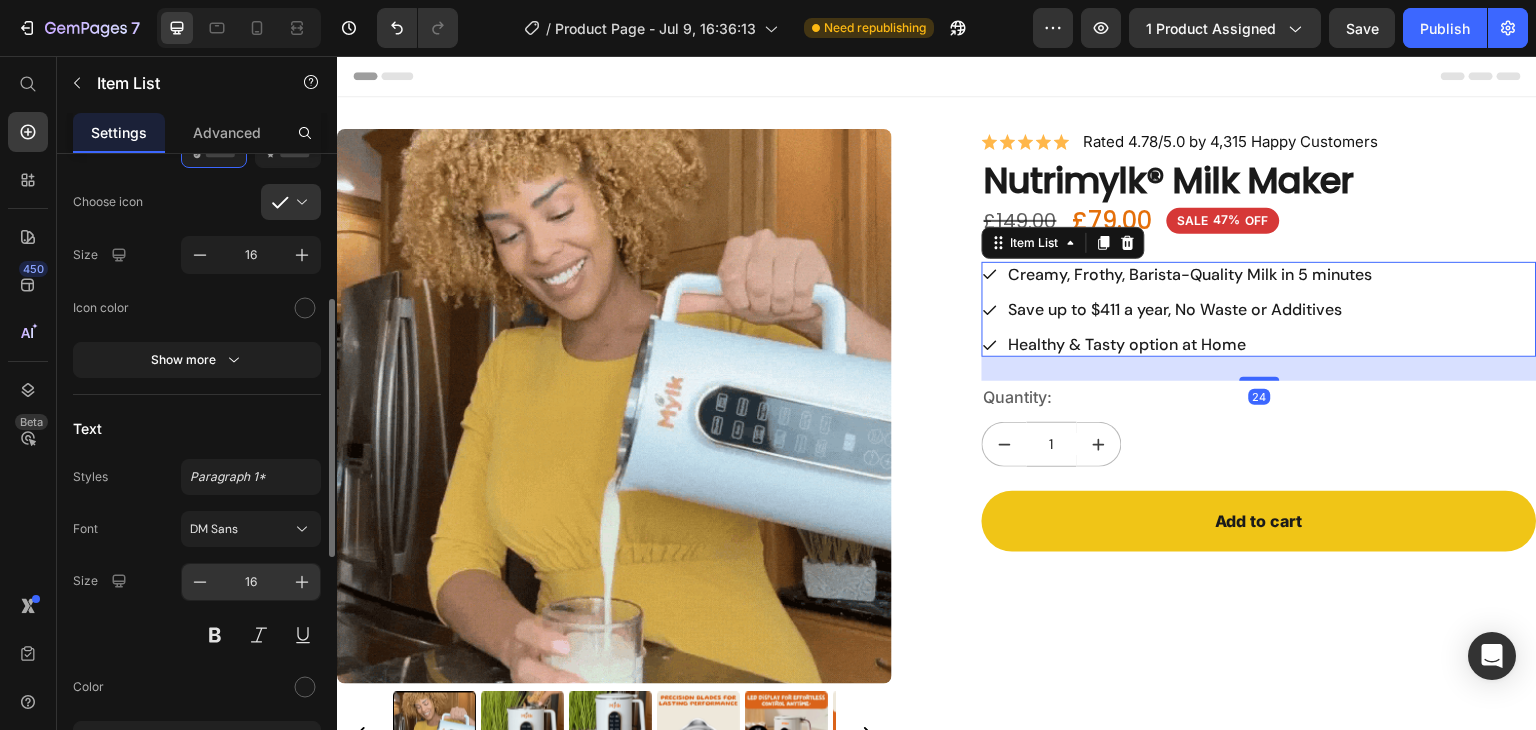 click on "16" 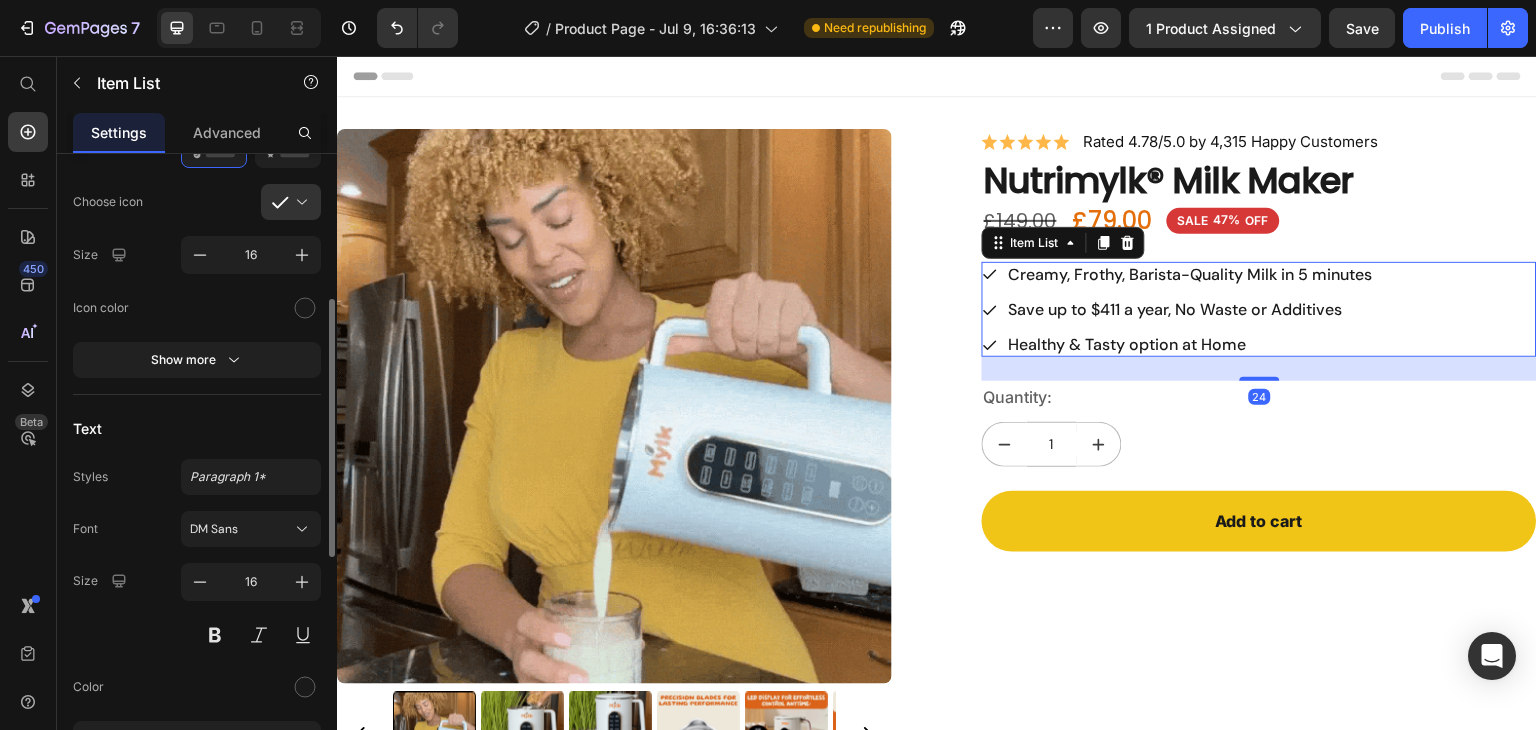 click on "Font DM Sans Size 16 Color Show more" at bounding box center (197, 634) 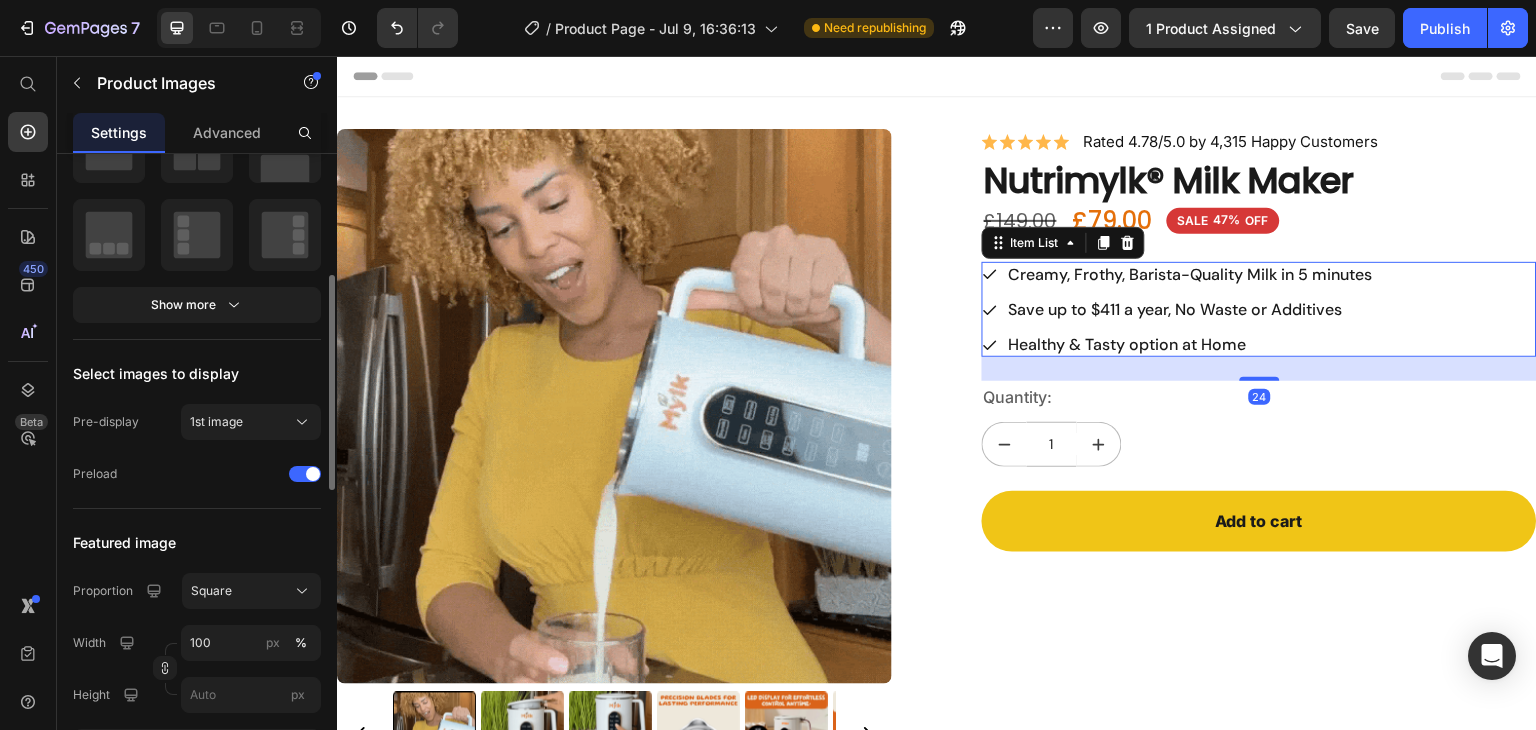 click at bounding box center (614, 406) 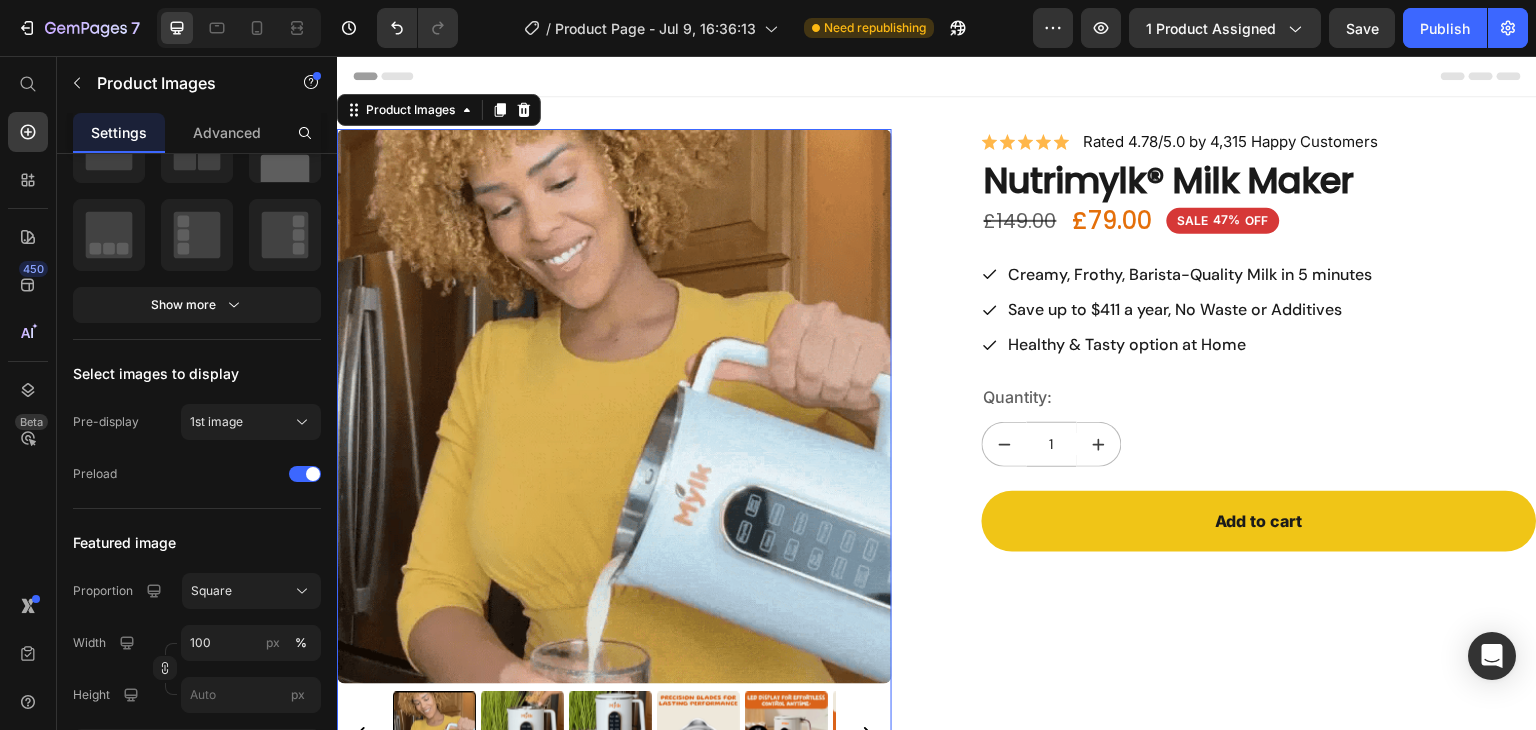 scroll, scrollTop: 0, scrollLeft: 0, axis: both 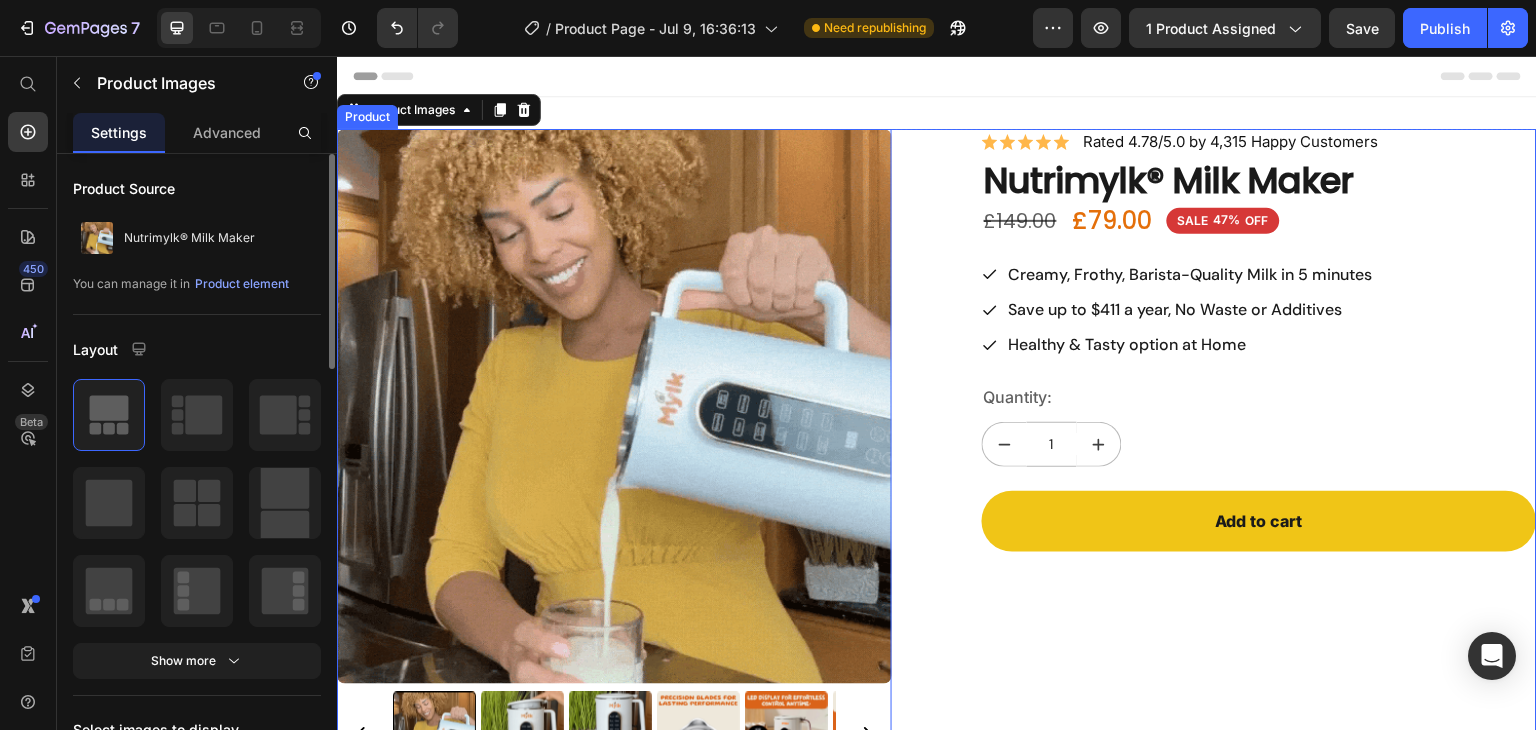 click on "Save up to $411 a year, No Waste or Additives" at bounding box center (1191, 309) 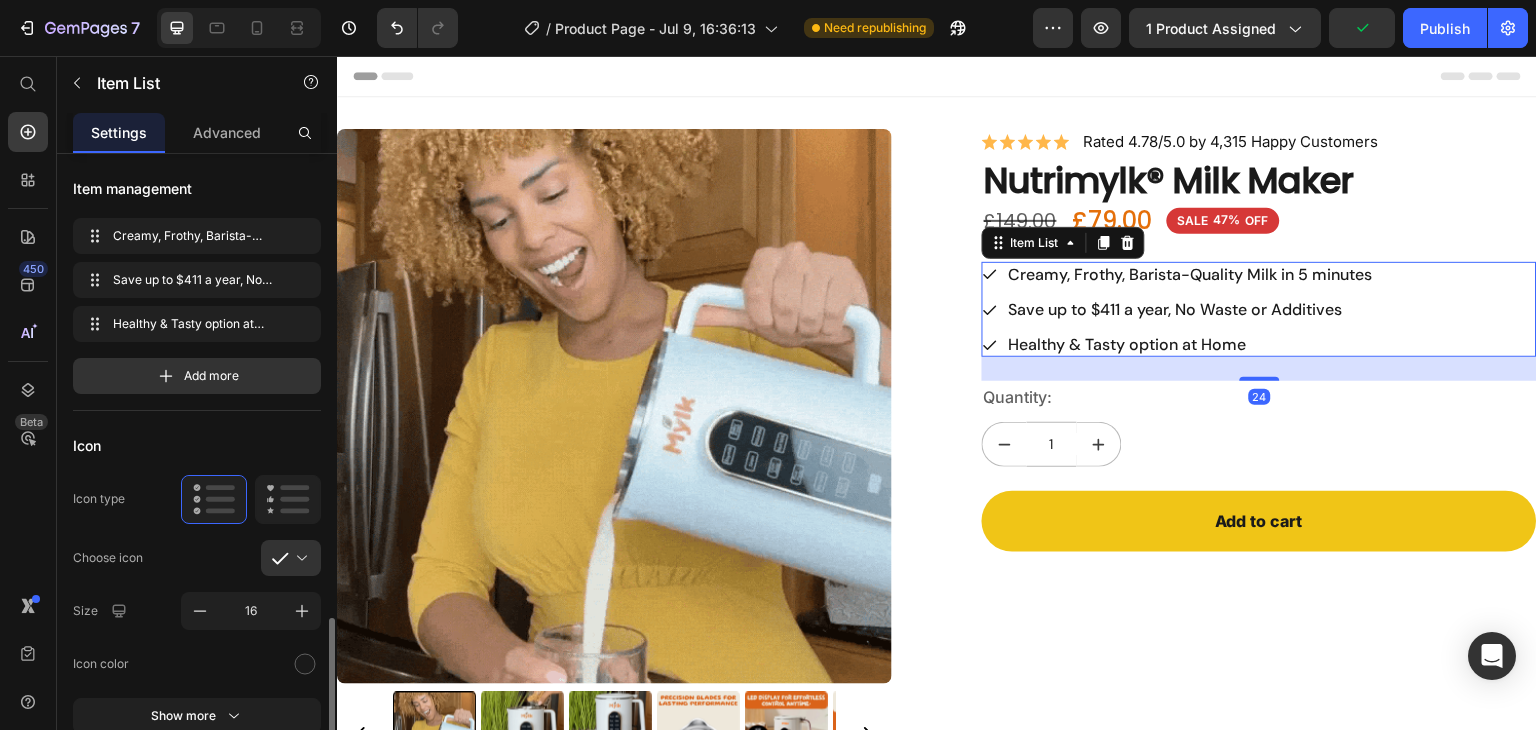 scroll, scrollTop: 330, scrollLeft: 0, axis: vertical 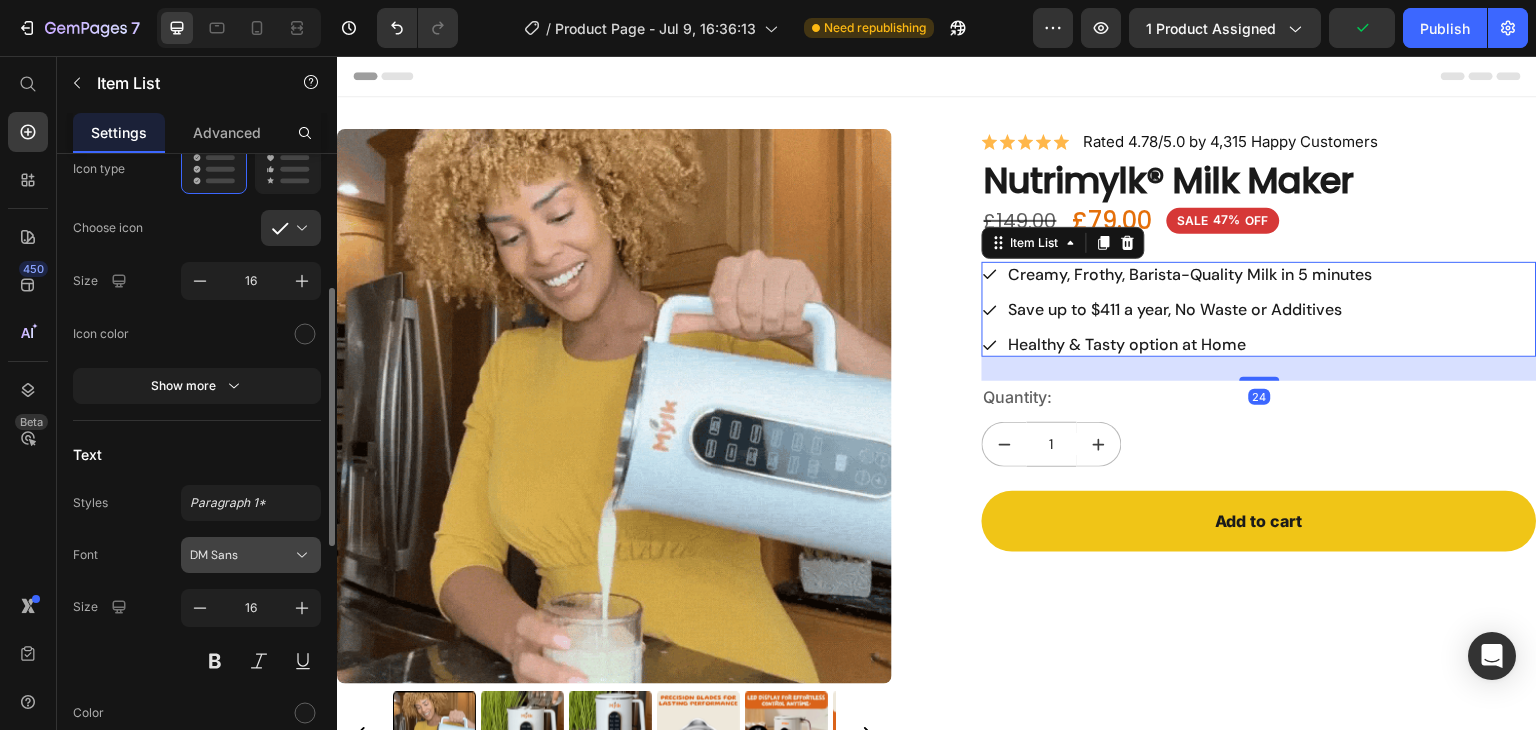 click on "DM Sans" at bounding box center (251, 555) 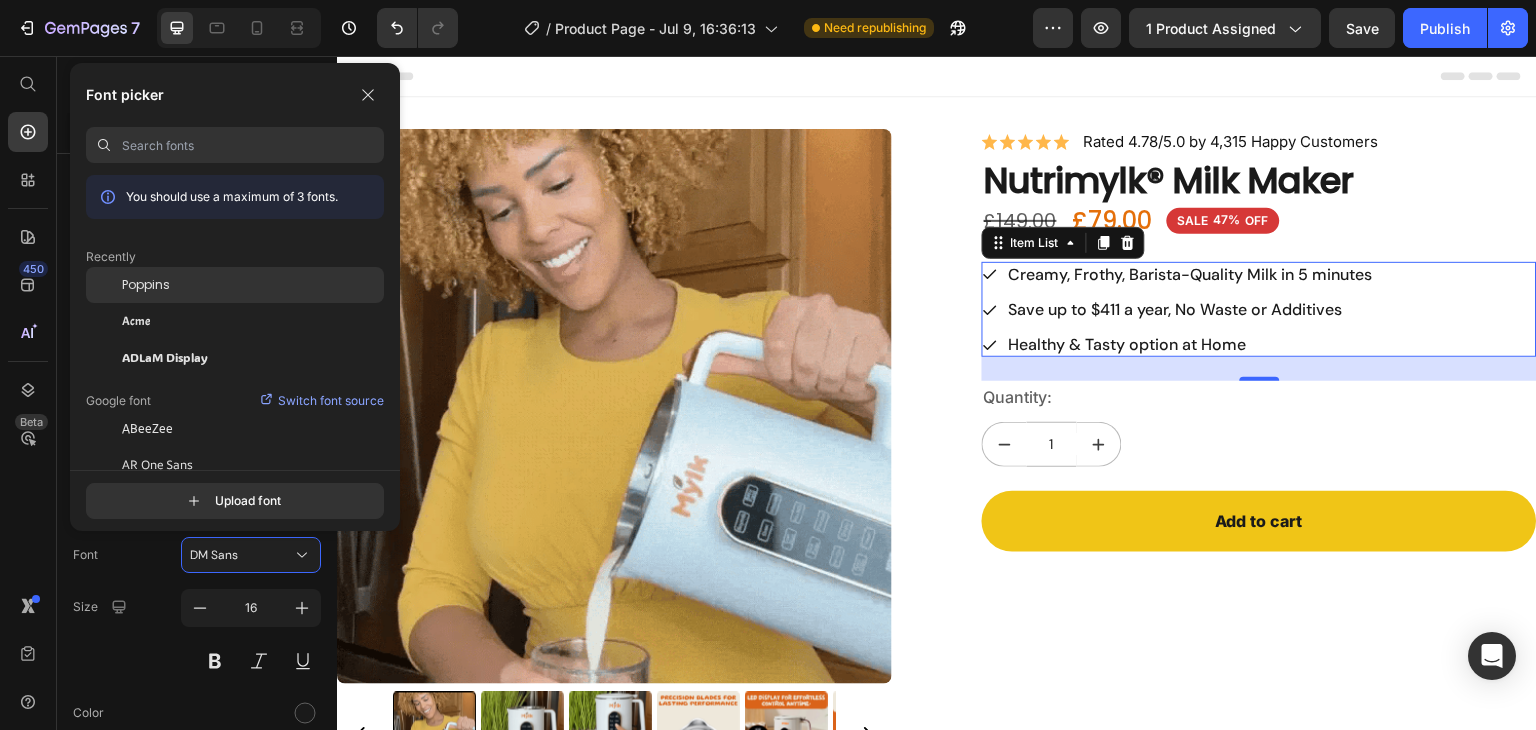 click on "Poppins" 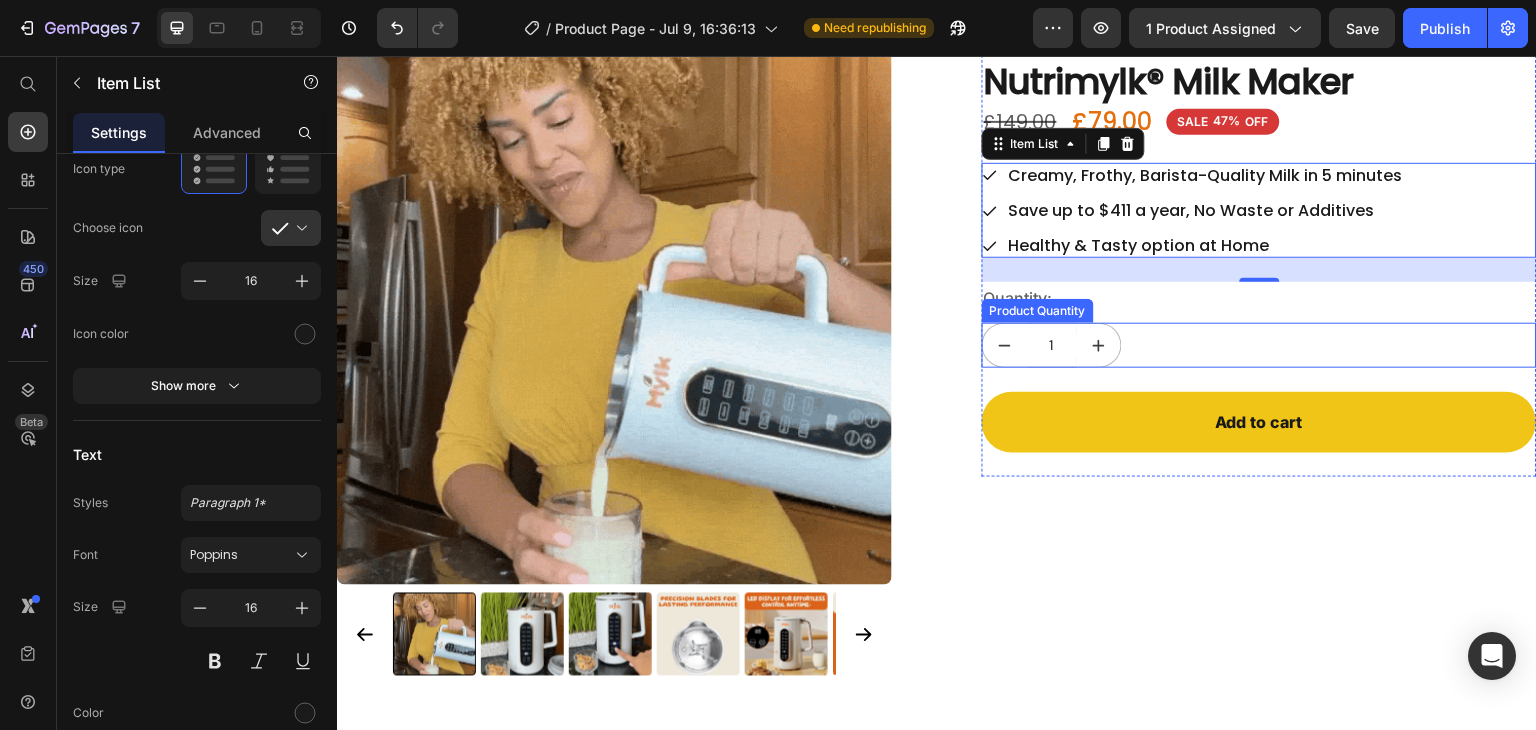 scroll, scrollTop: 100, scrollLeft: 0, axis: vertical 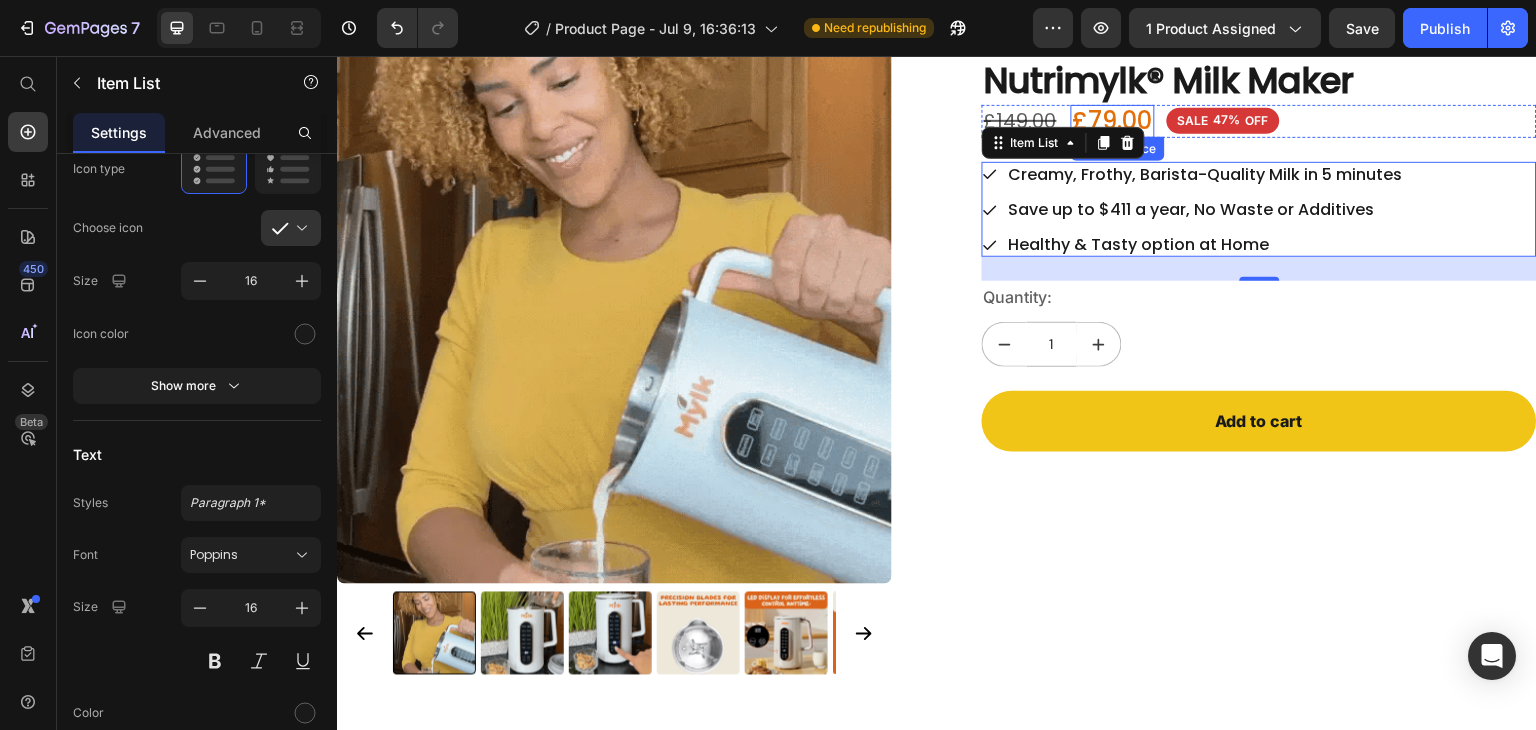 click on "£79.00" at bounding box center [1113, 121] 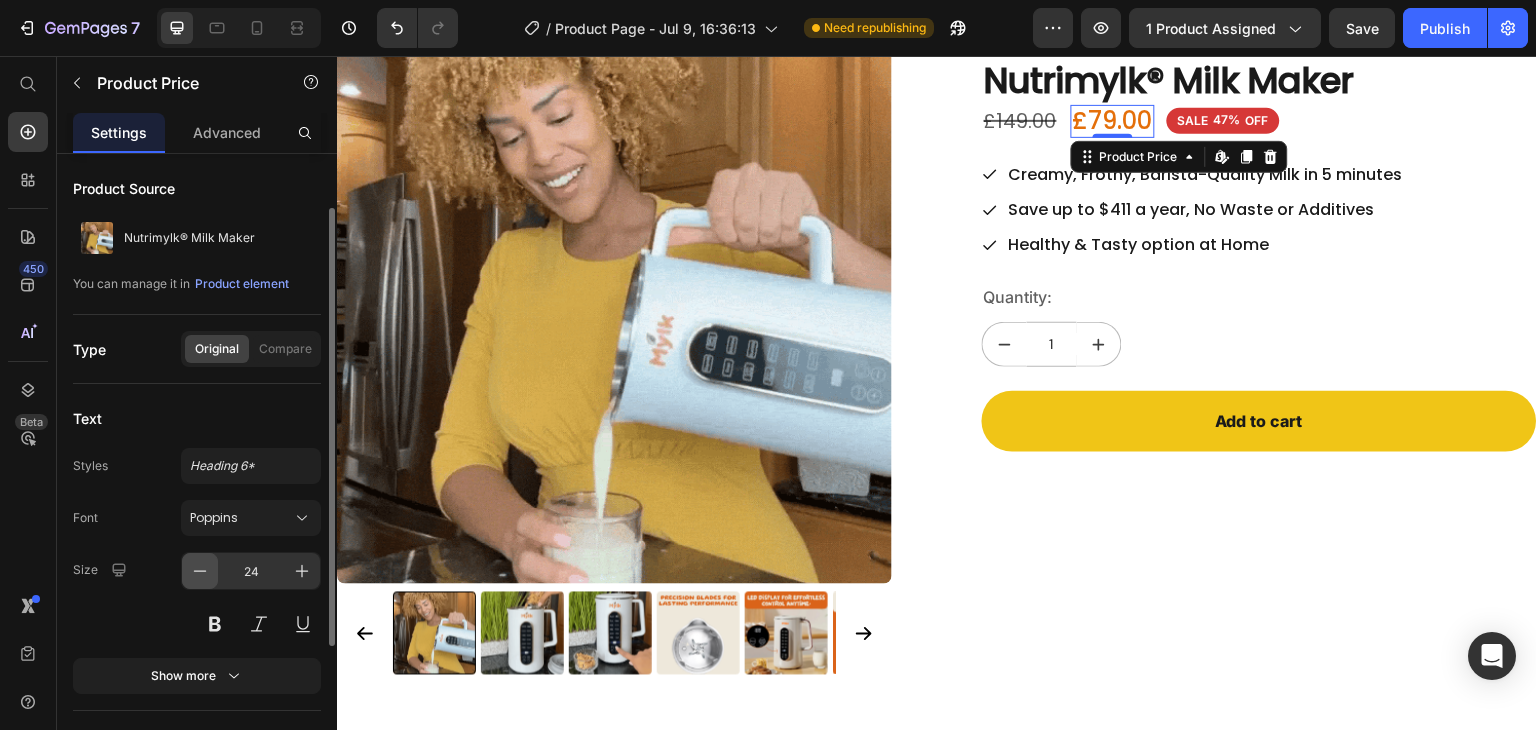 scroll, scrollTop: 281, scrollLeft: 0, axis: vertical 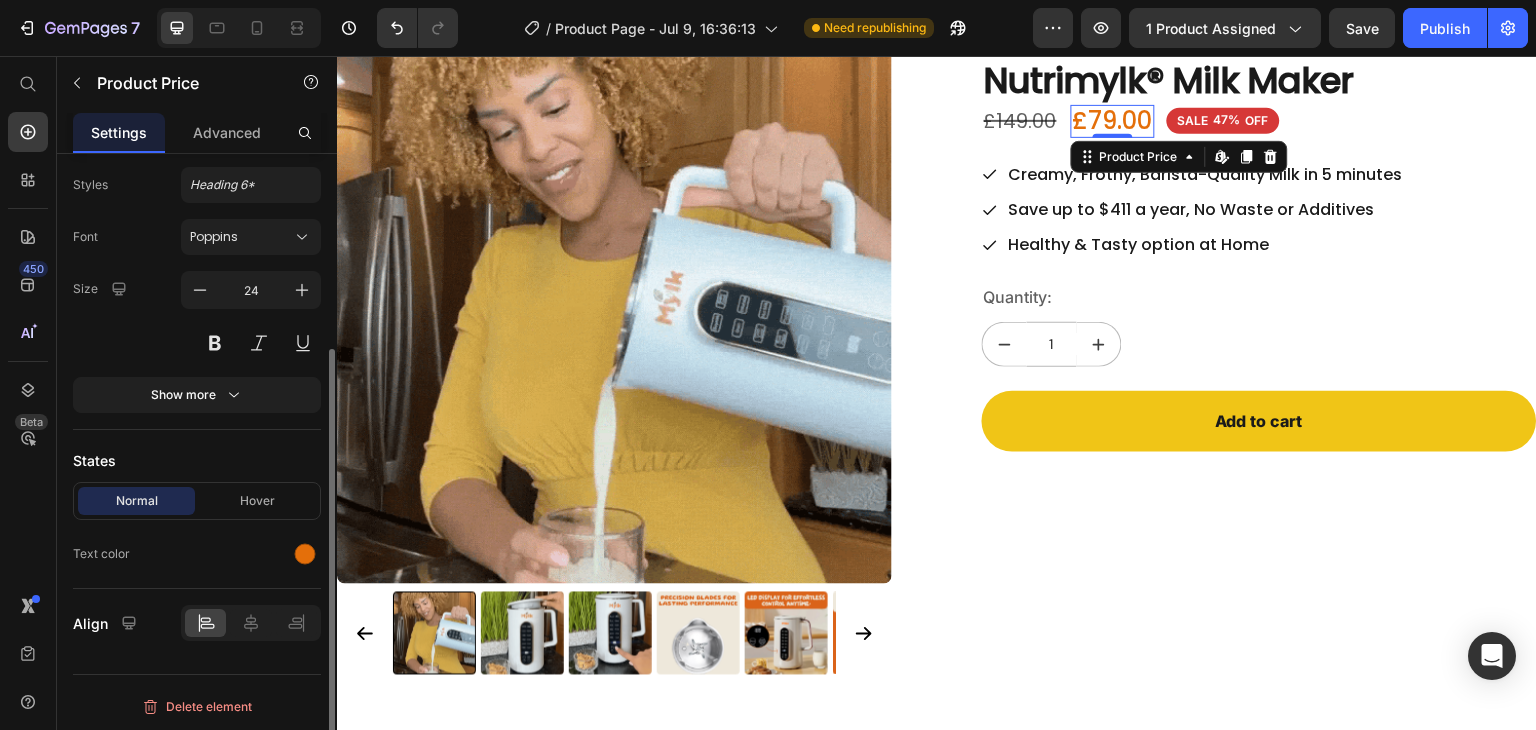 click on "Text color" 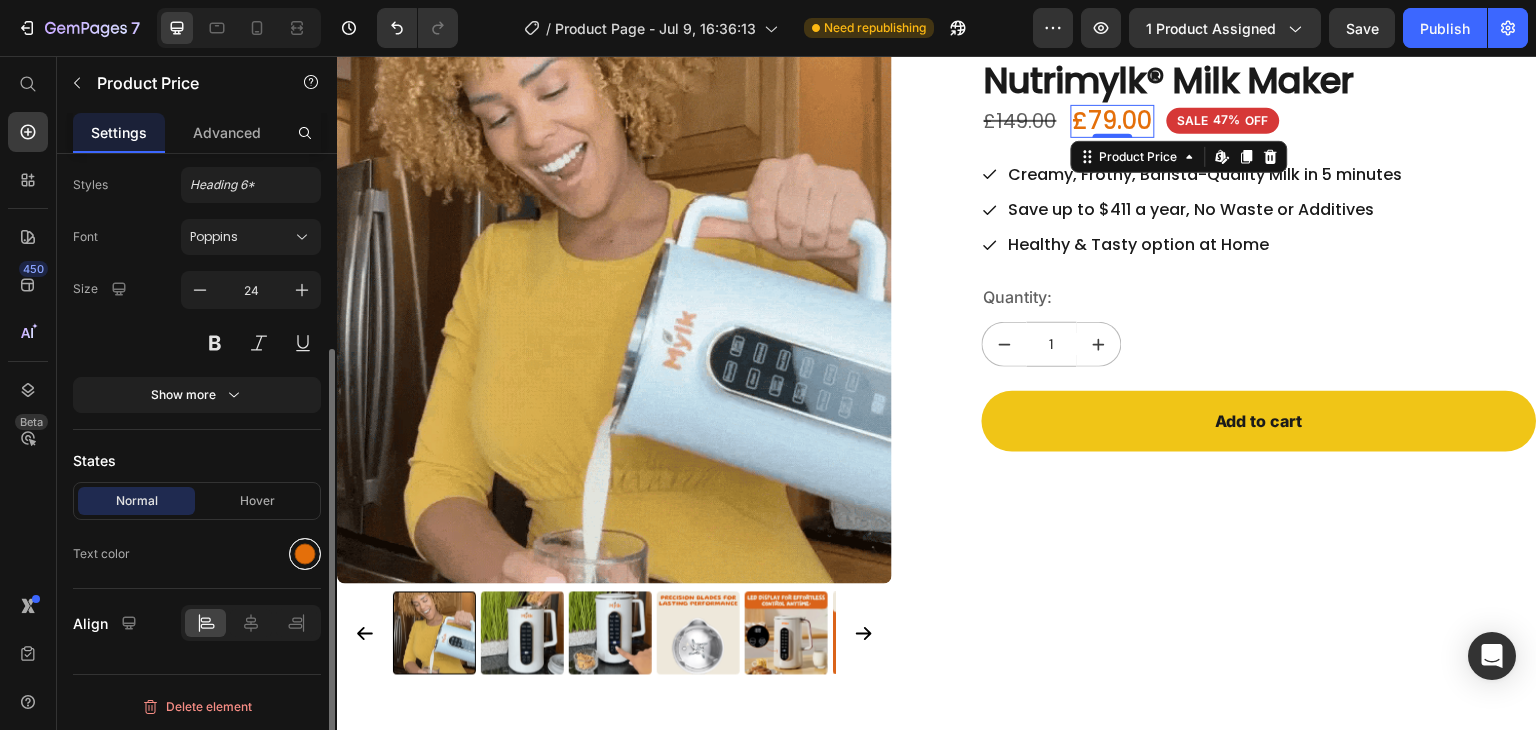 click at bounding box center [305, 554] 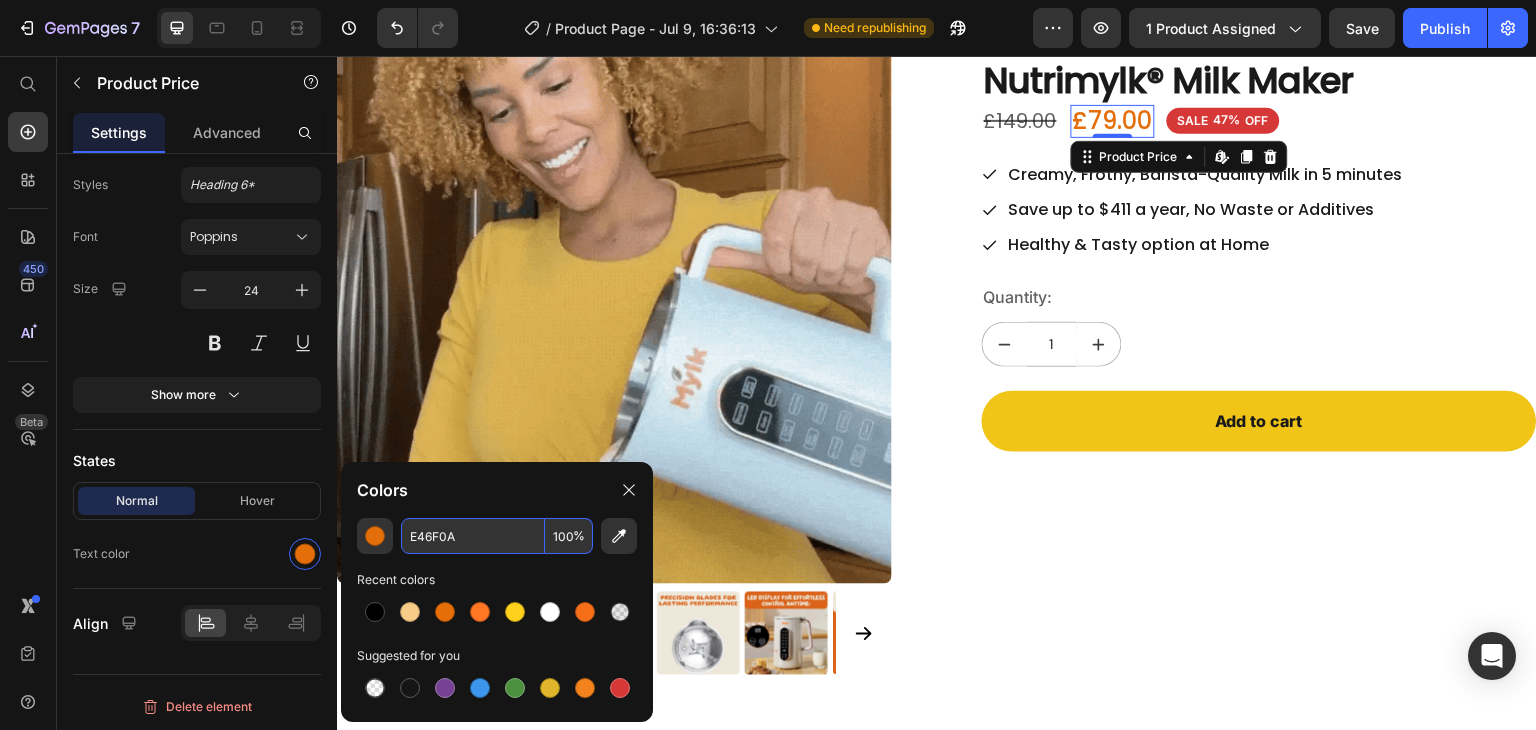 drag, startPoint x: 452, startPoint y: 539, endPoint x: 441, endPoint y: 538, distance: 11.045361 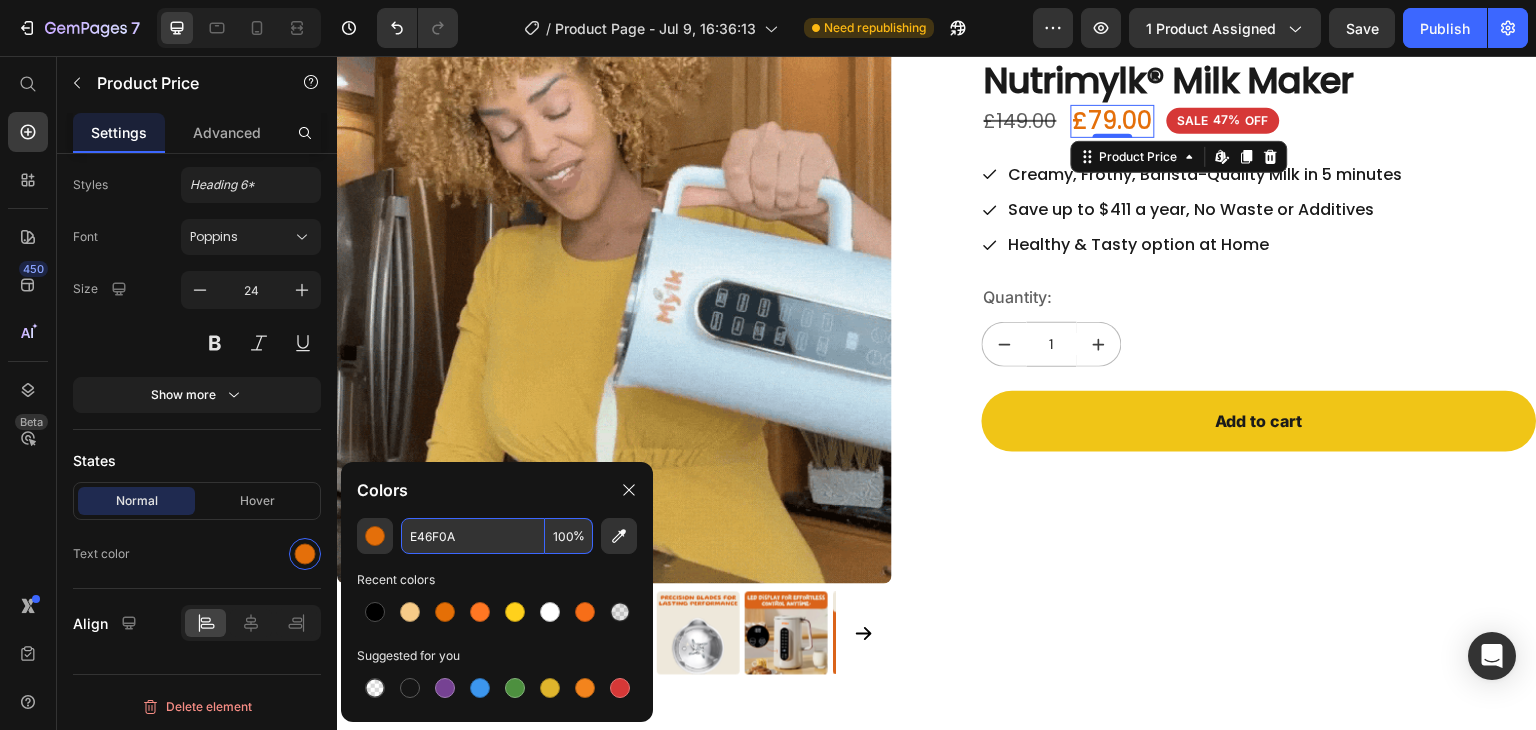 click on "E46F0A" at bounding box center (473, 536) 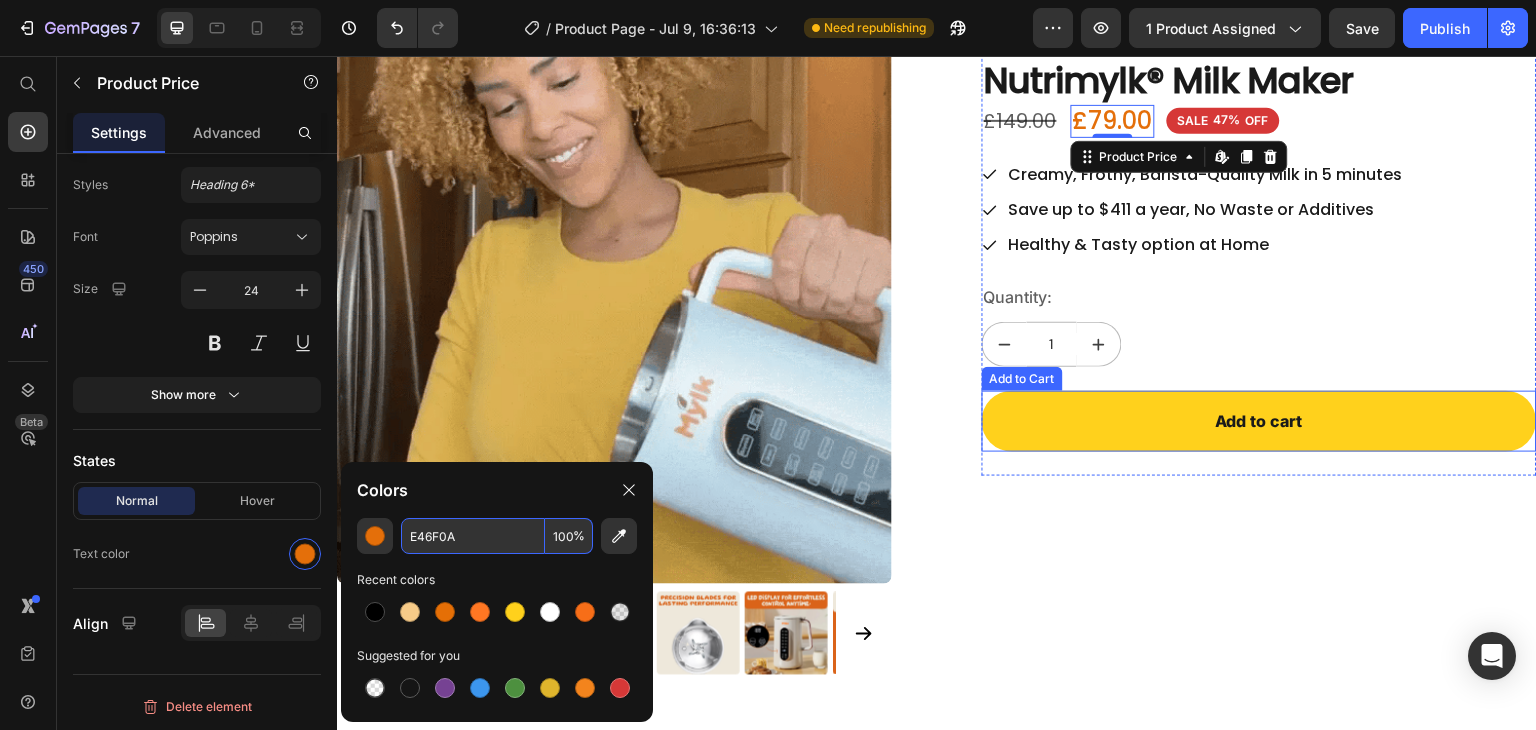 click on "Add to cart" at bounding box center (1259, 421) 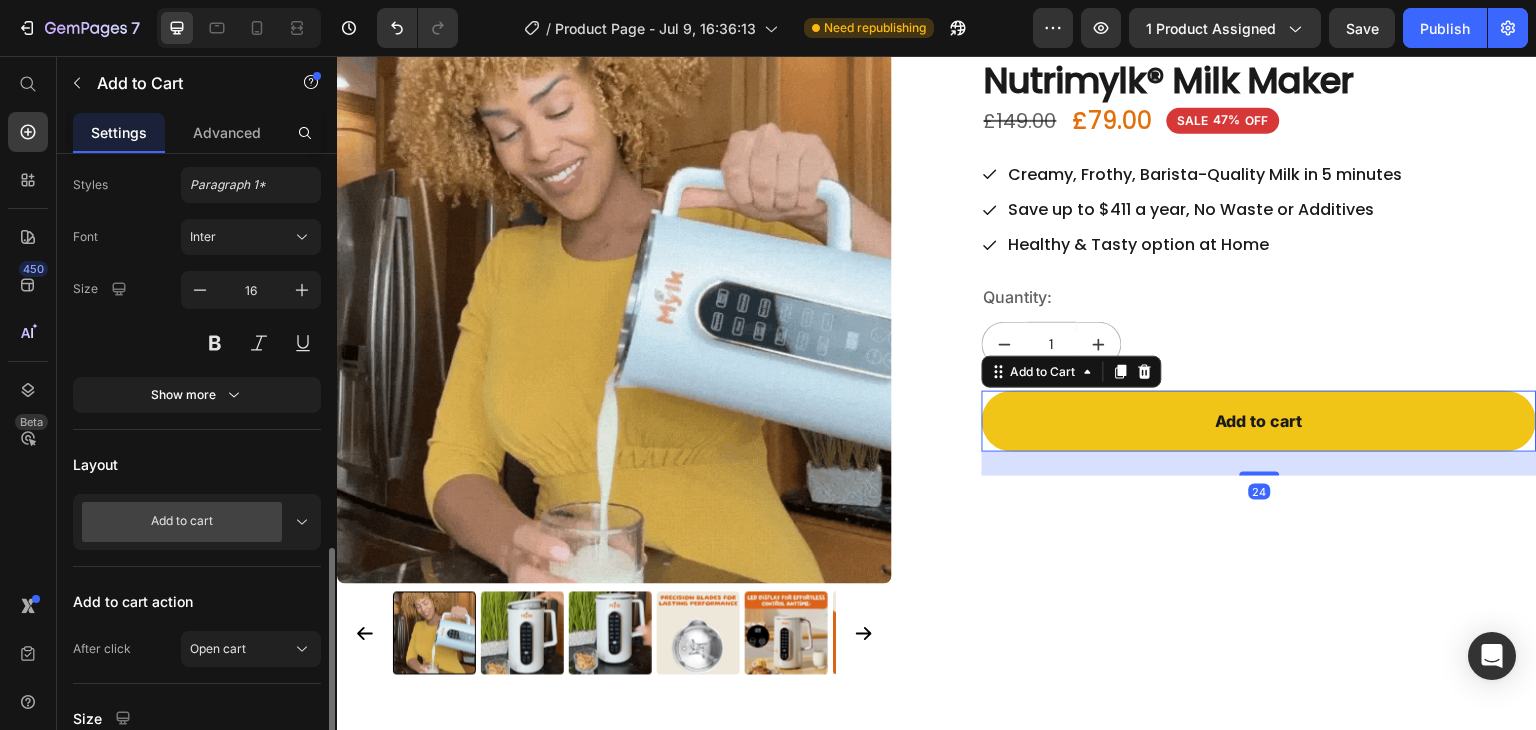 scroll, scrollTop: 702, scrollLeft: 0, axis: vertical 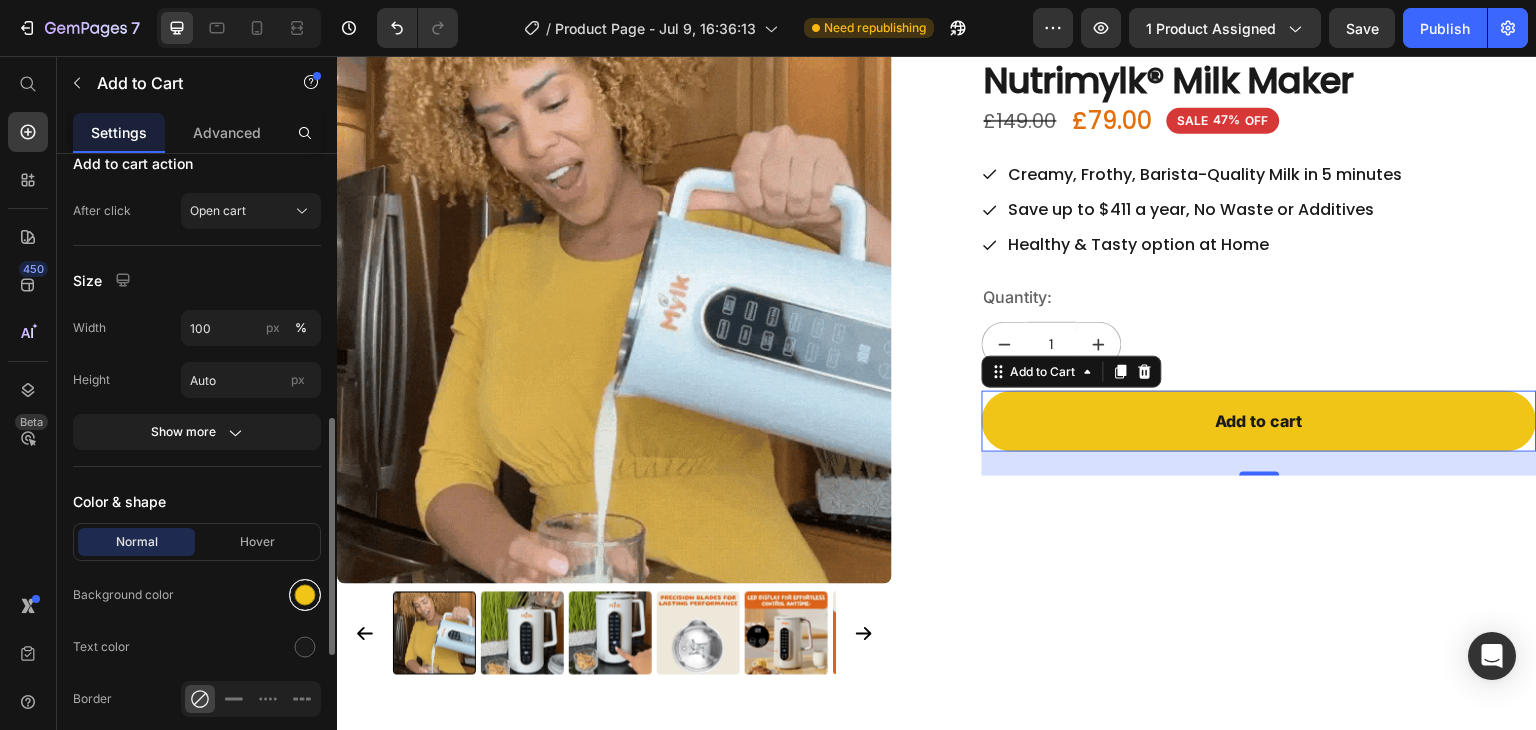 click at bounding box center [305, 595] 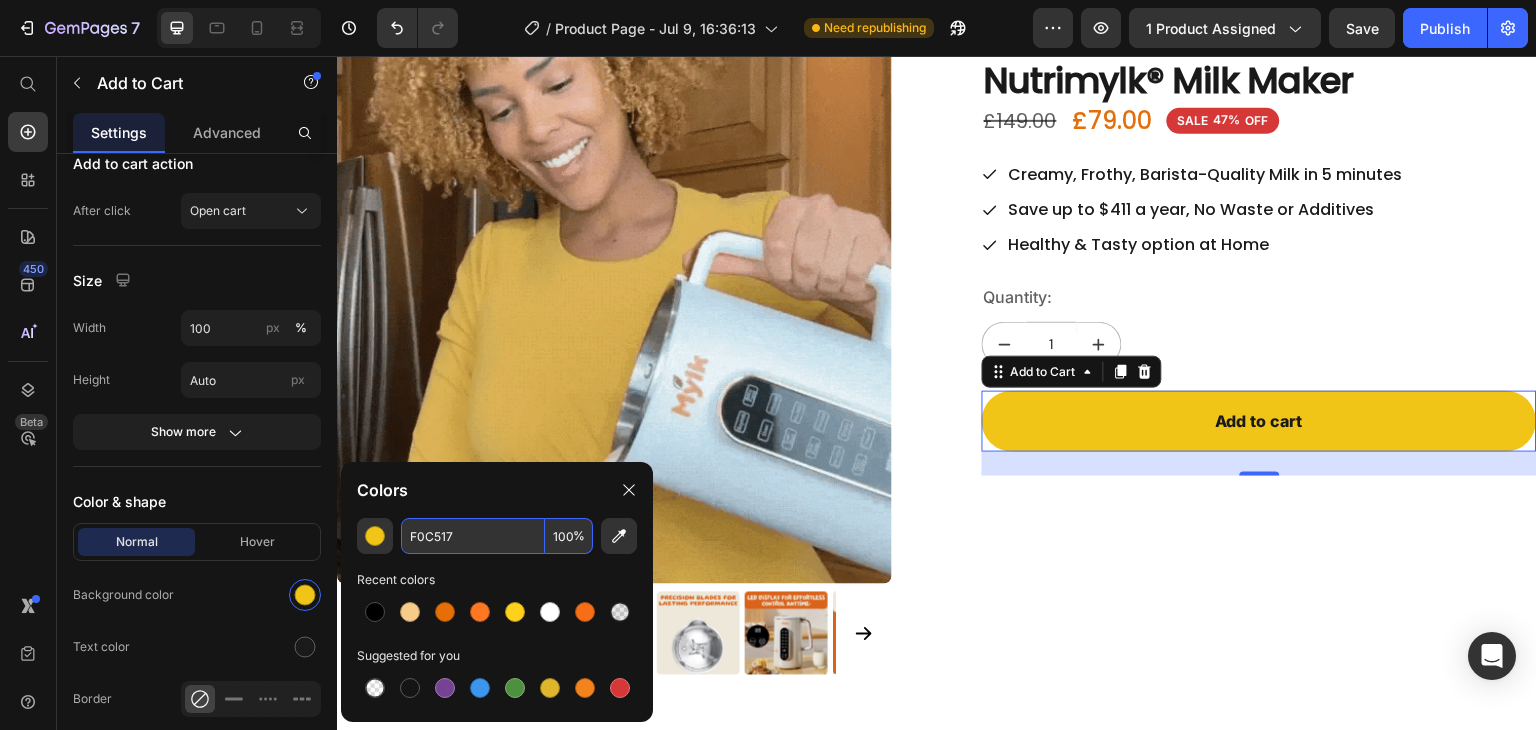 click on "F0C517" at bounding box center (473, 536) 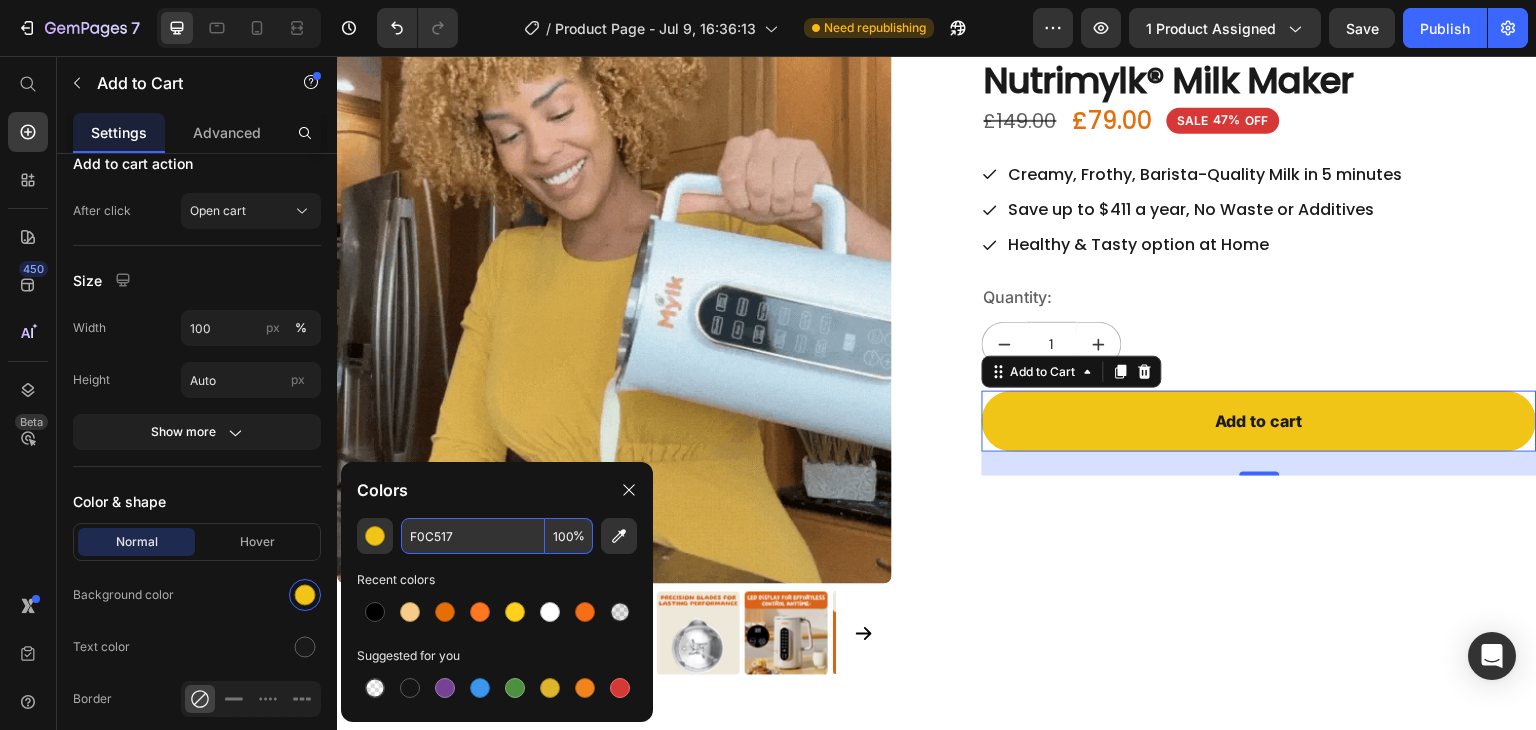 paste on "E46F0A" 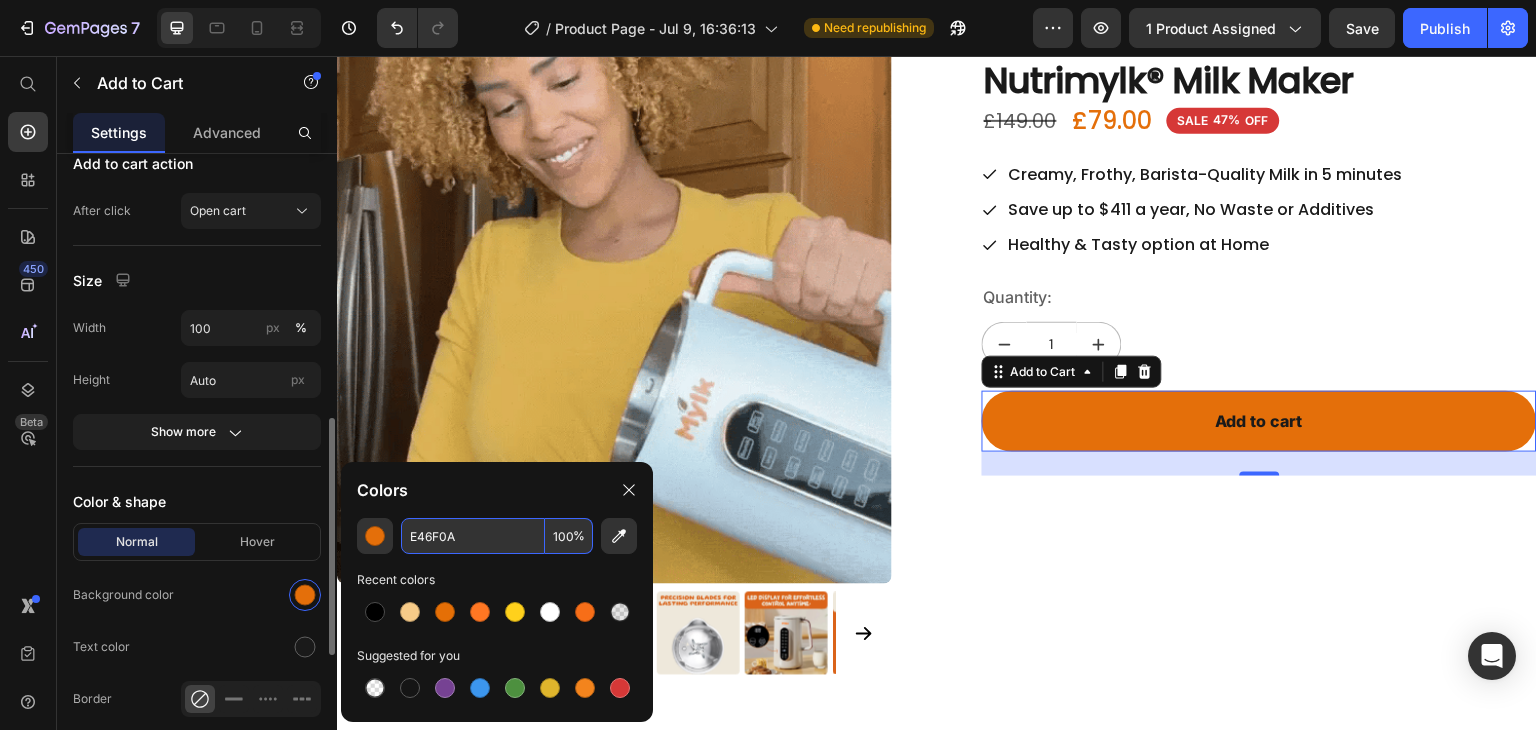 type on "E46F0A" 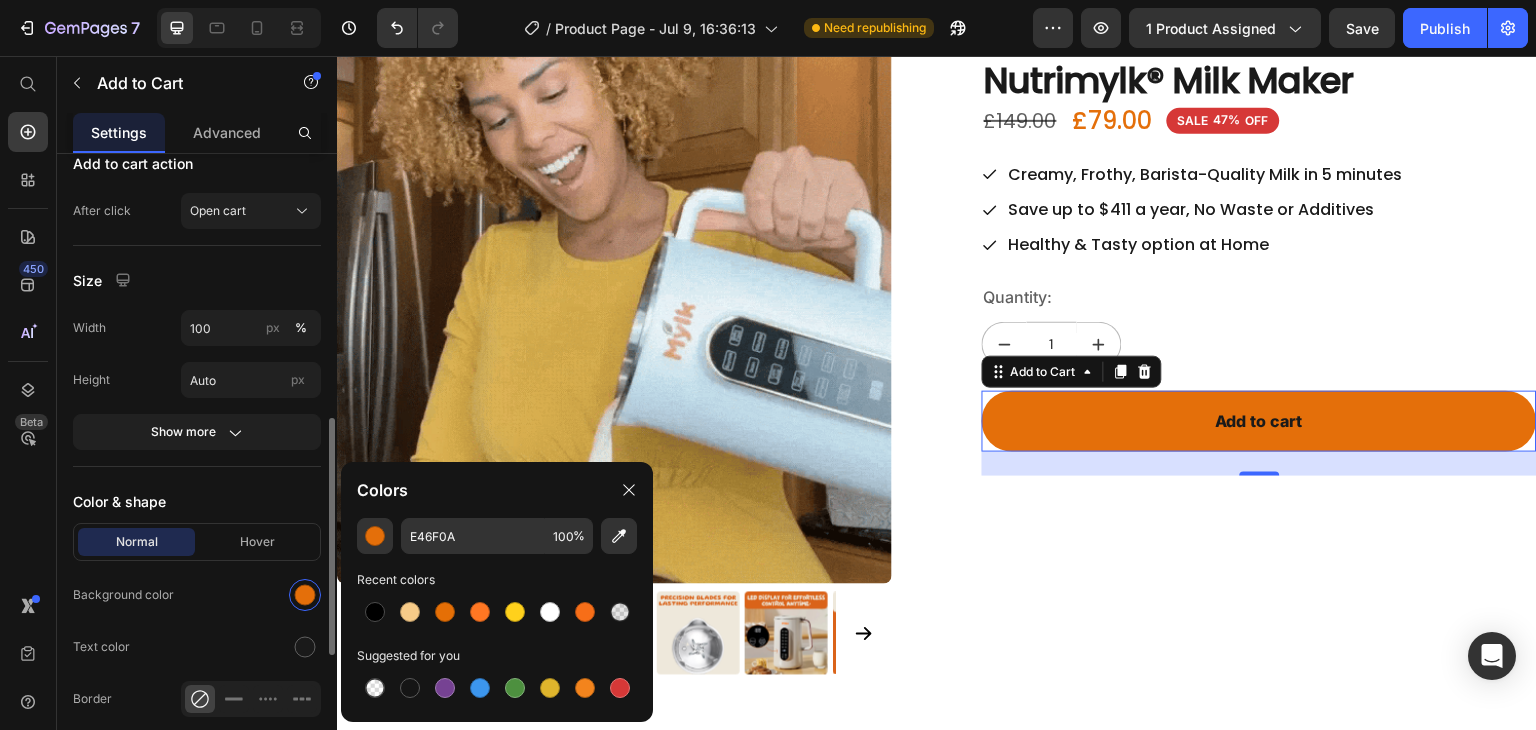 click on "Text color" 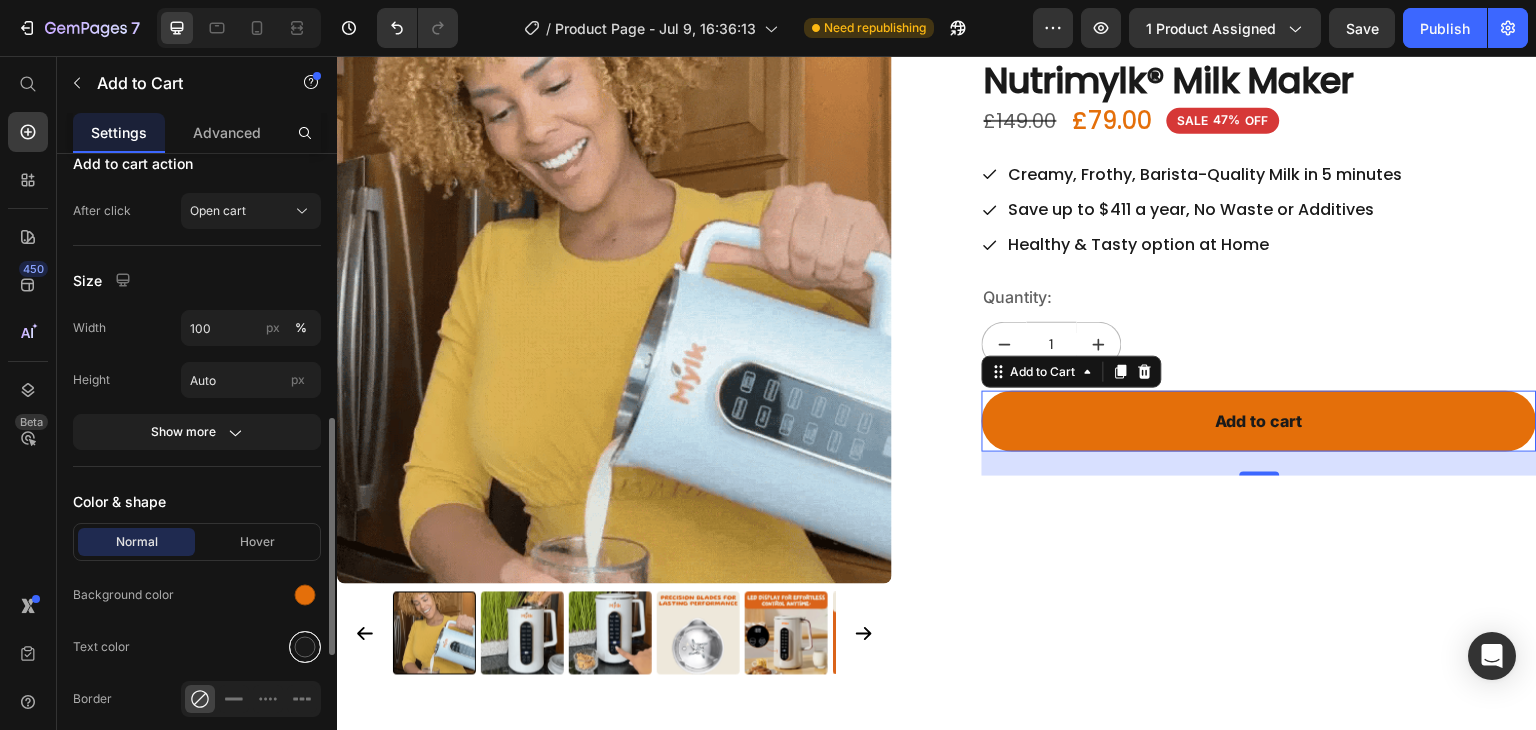 click at bounding box center (305, 647) 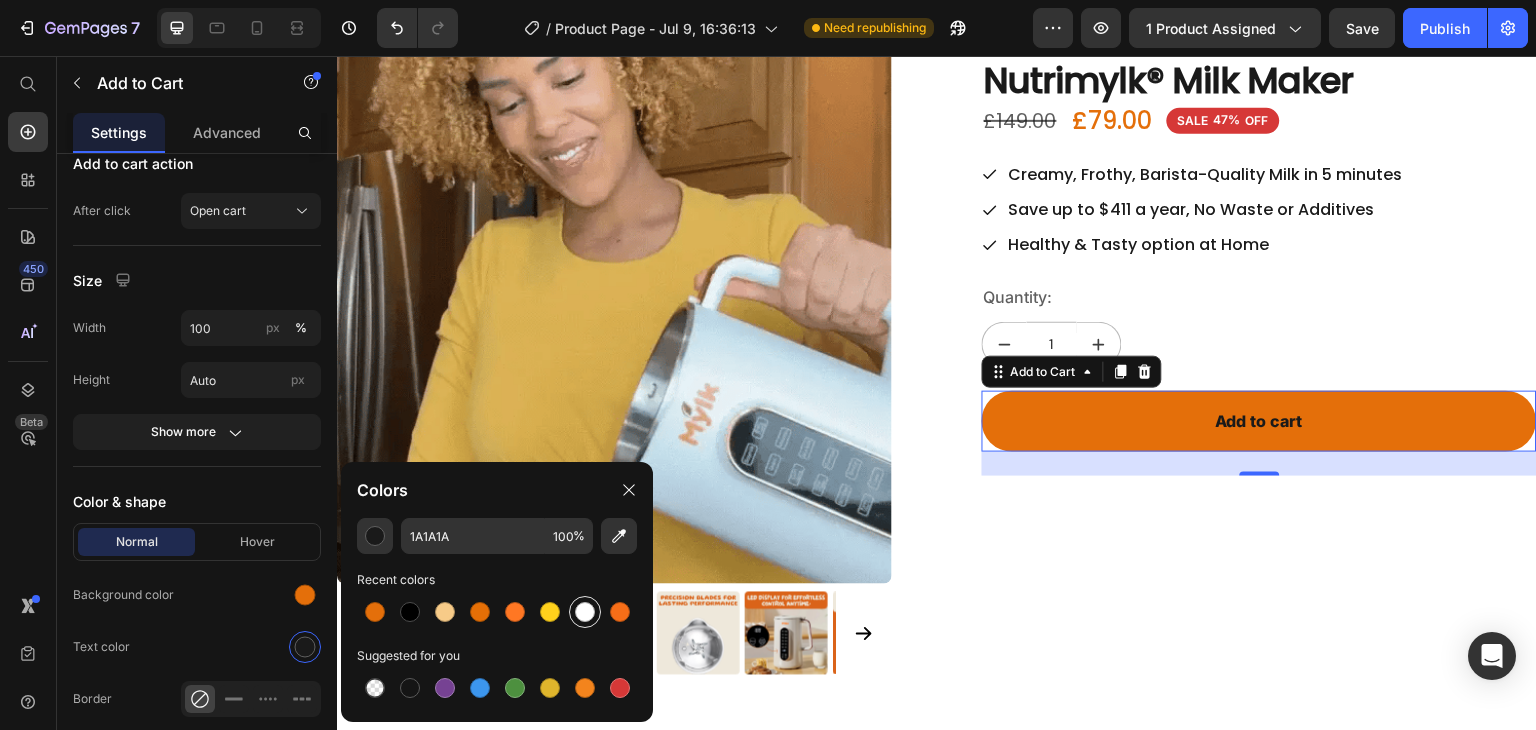 click at bounding box center (585, 612) 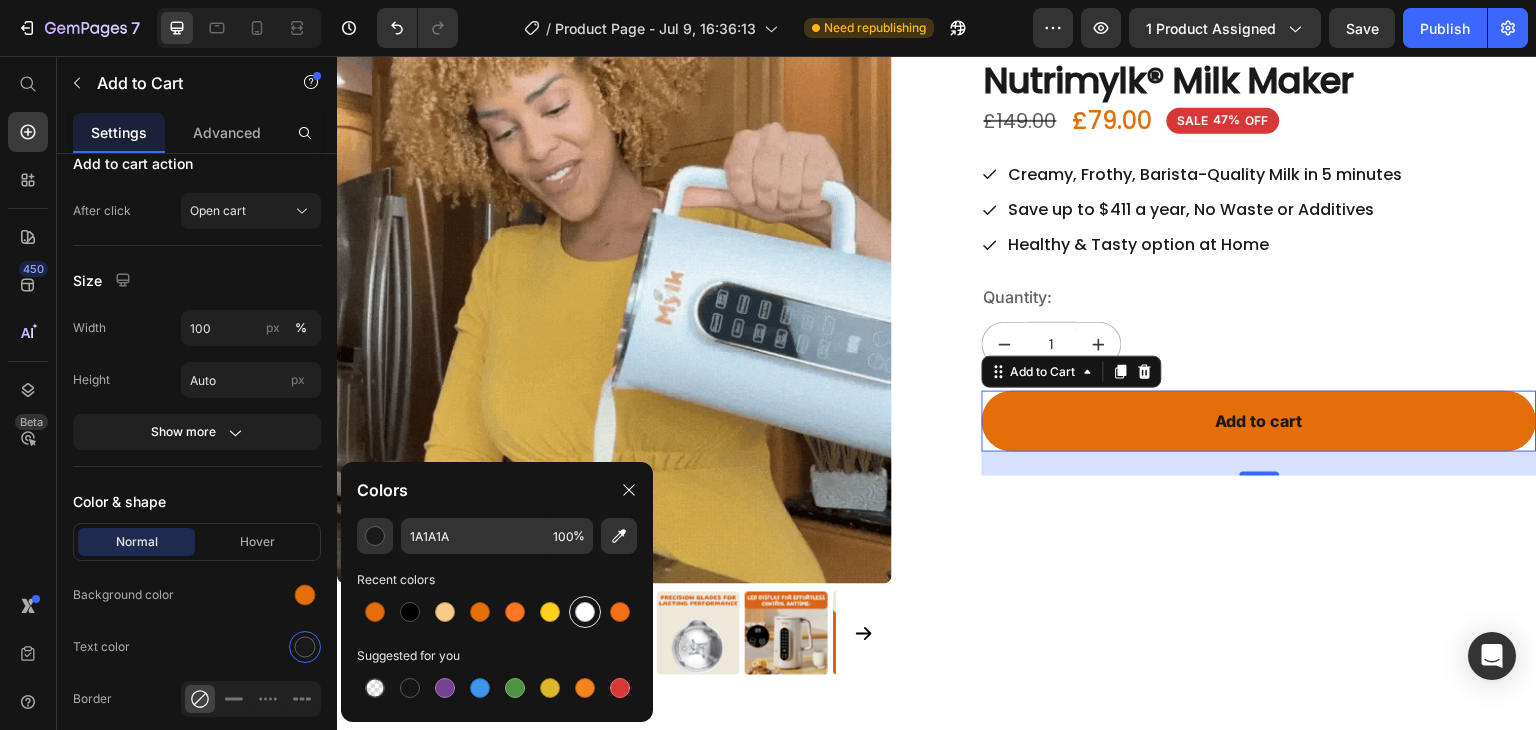 type on "FFFFFF" 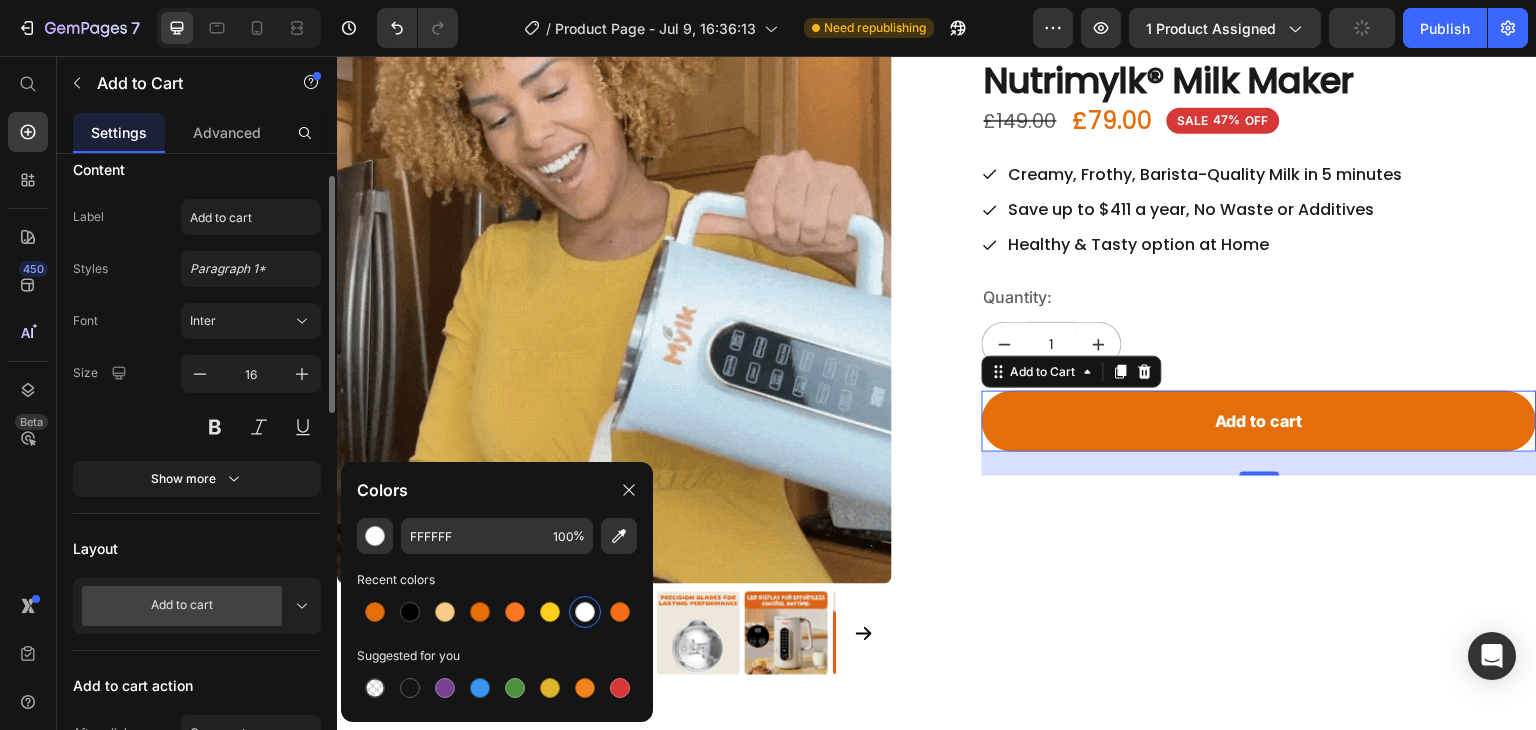 scroll, scrollTop: 147, scrollLeft: 0, axis: vertical 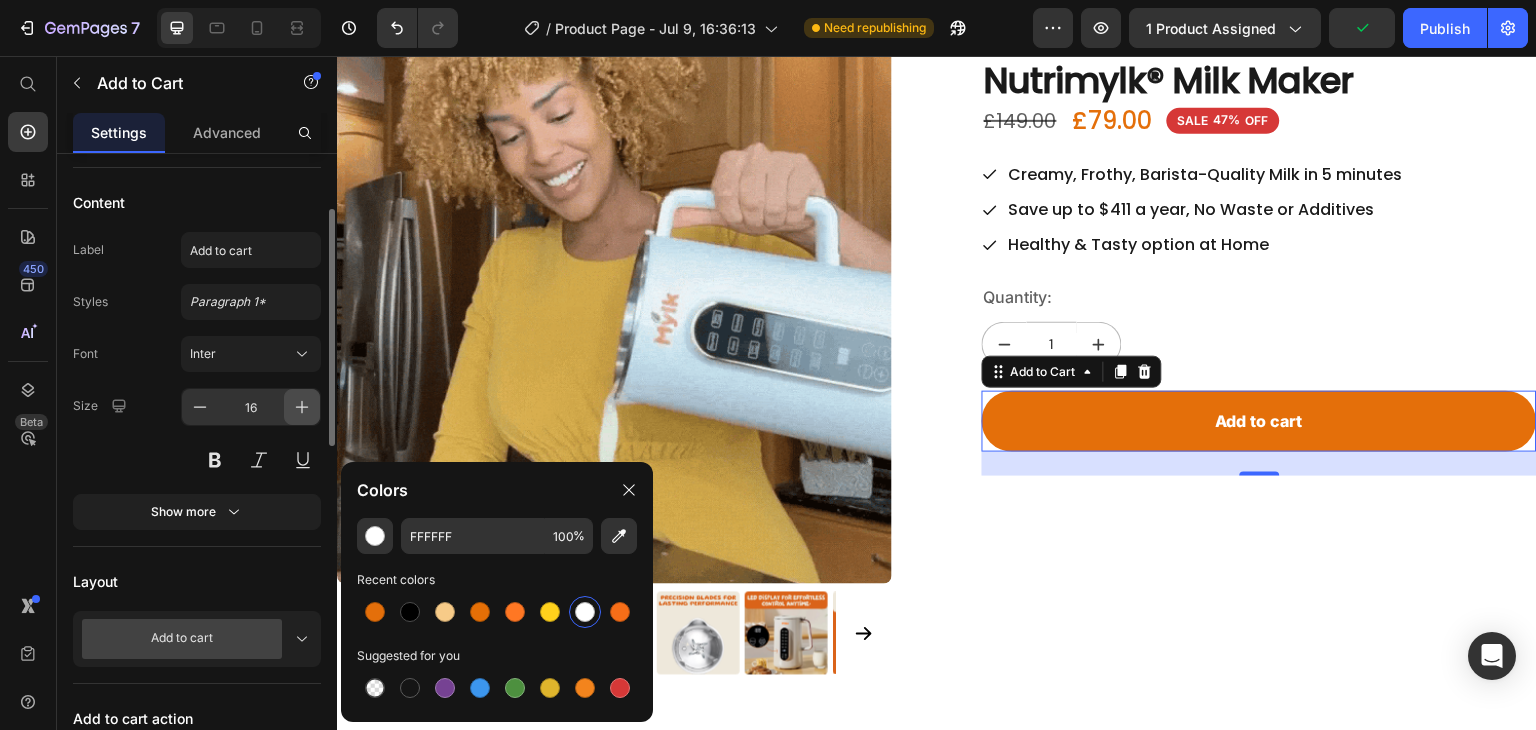 click 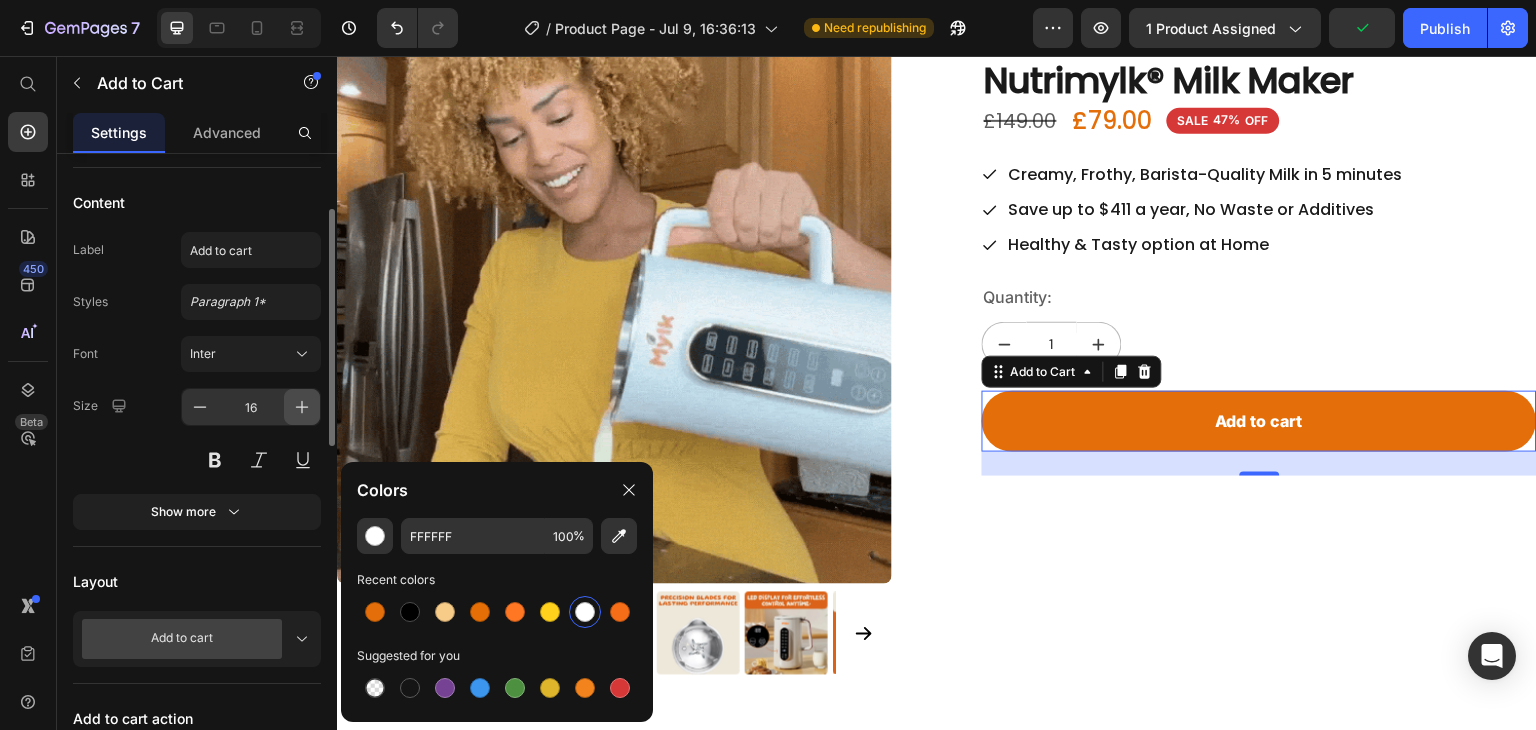 click 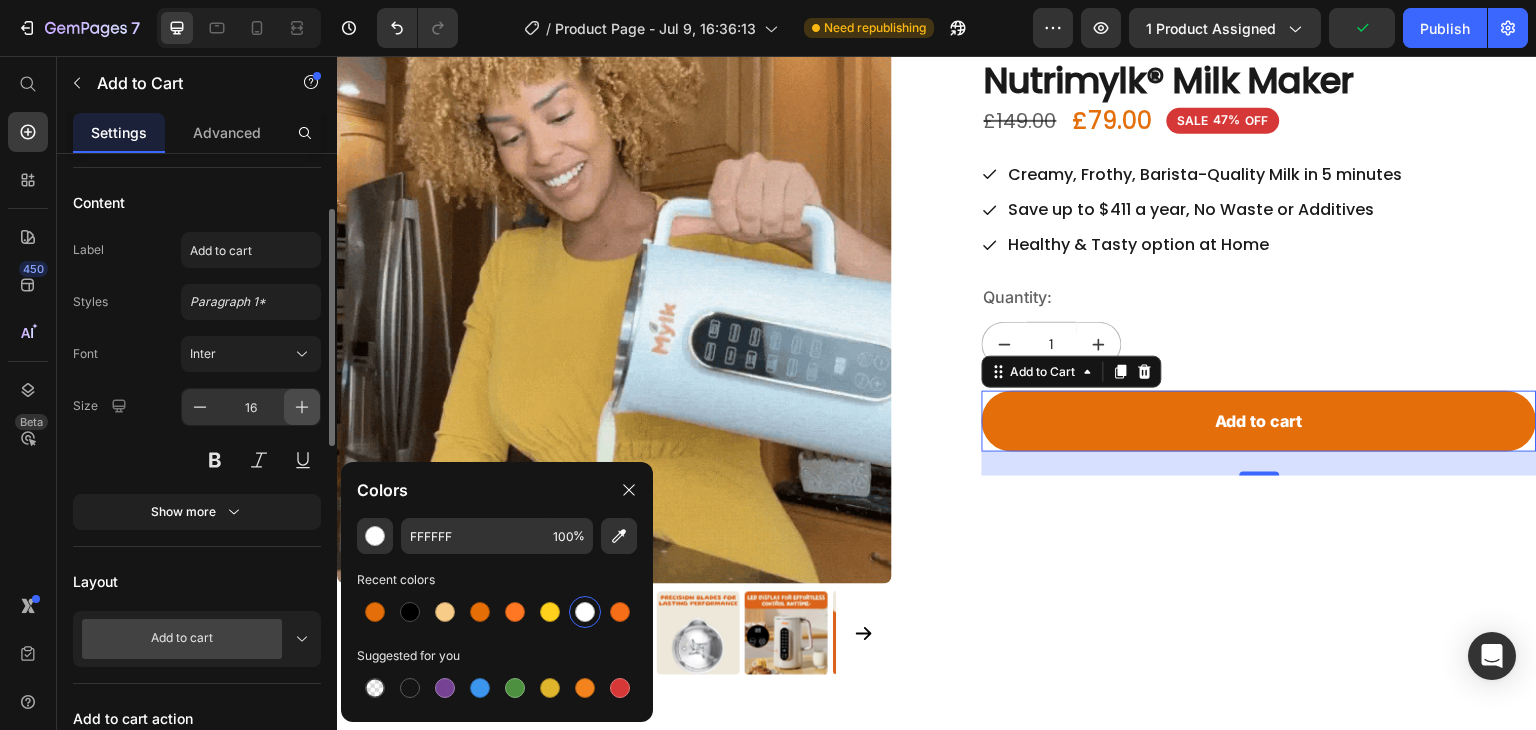 click 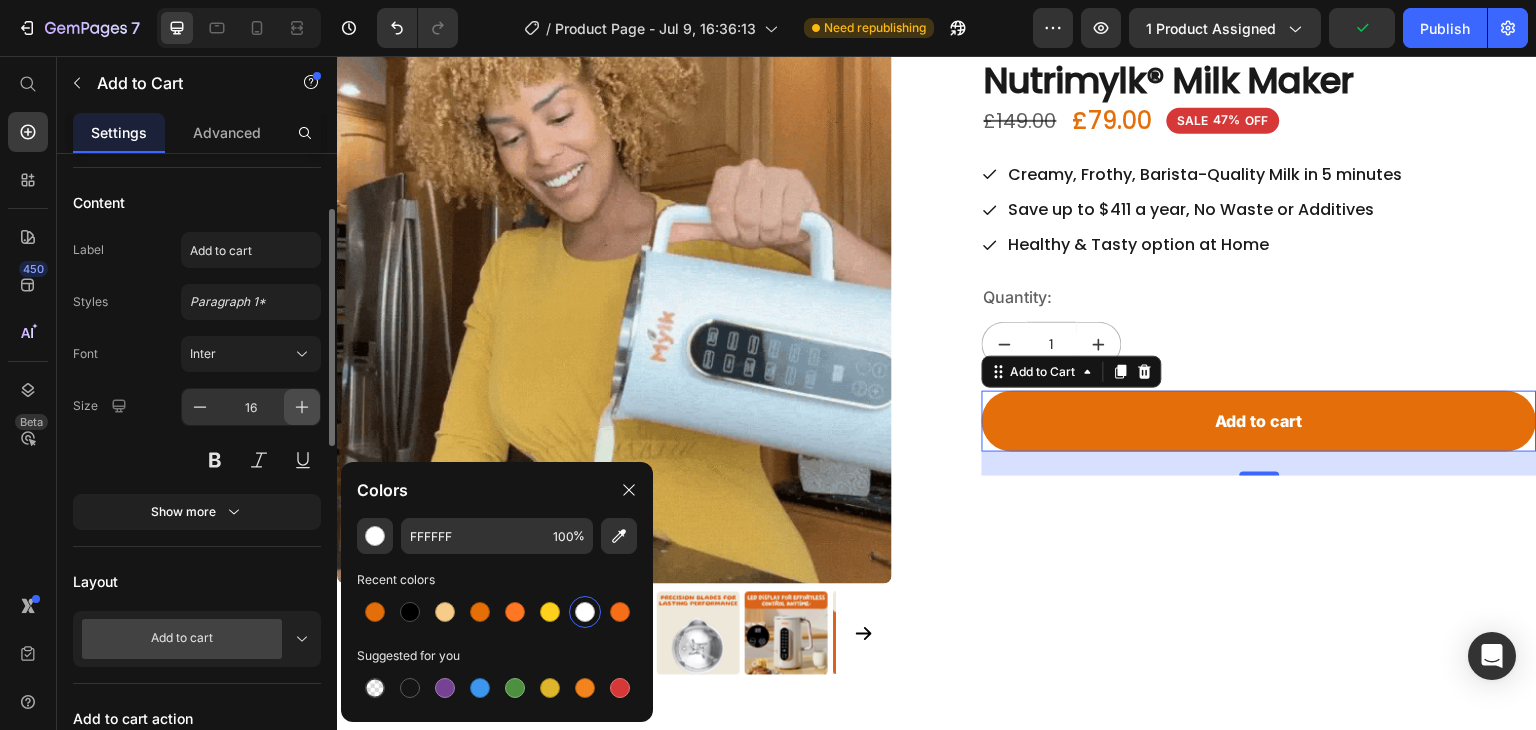 click 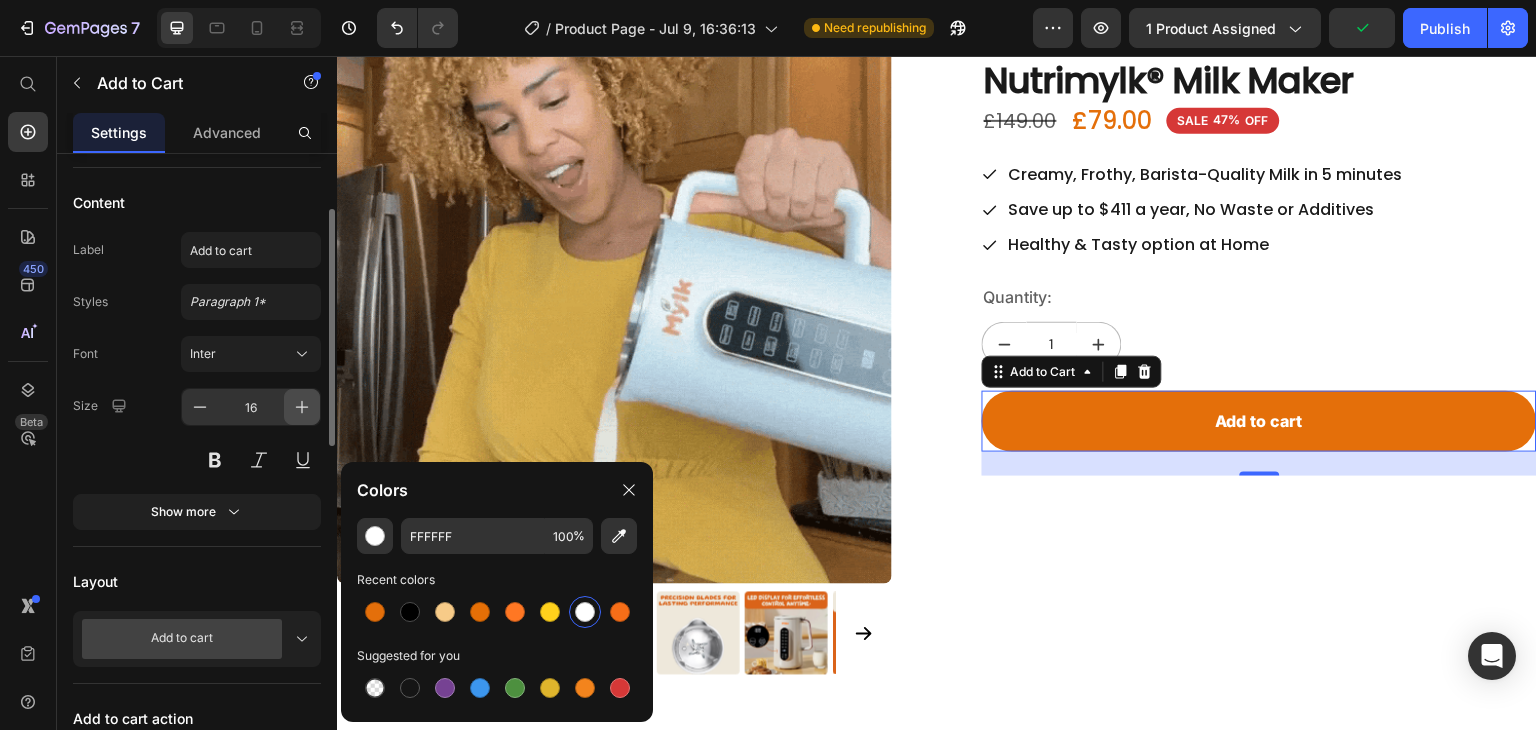 type on "20" 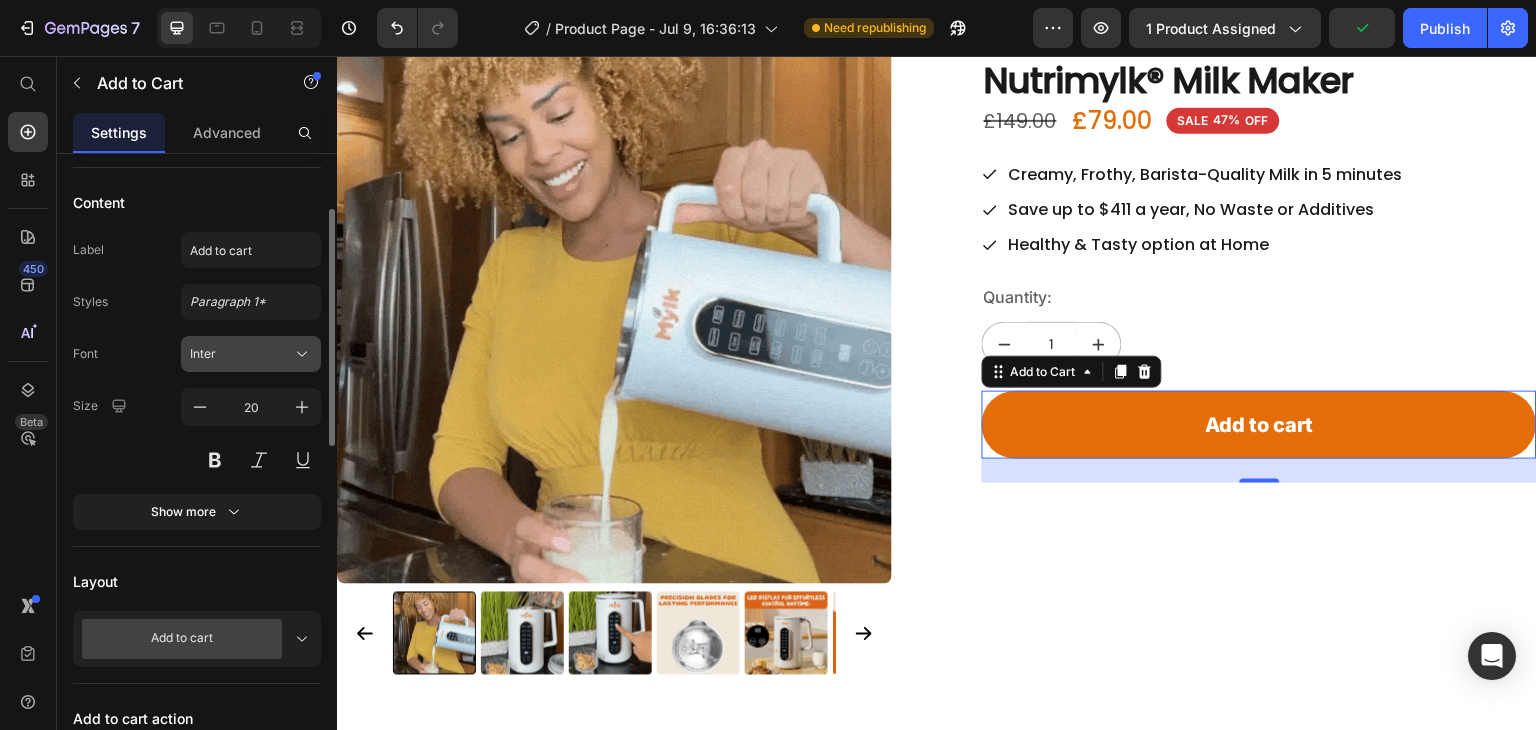 click 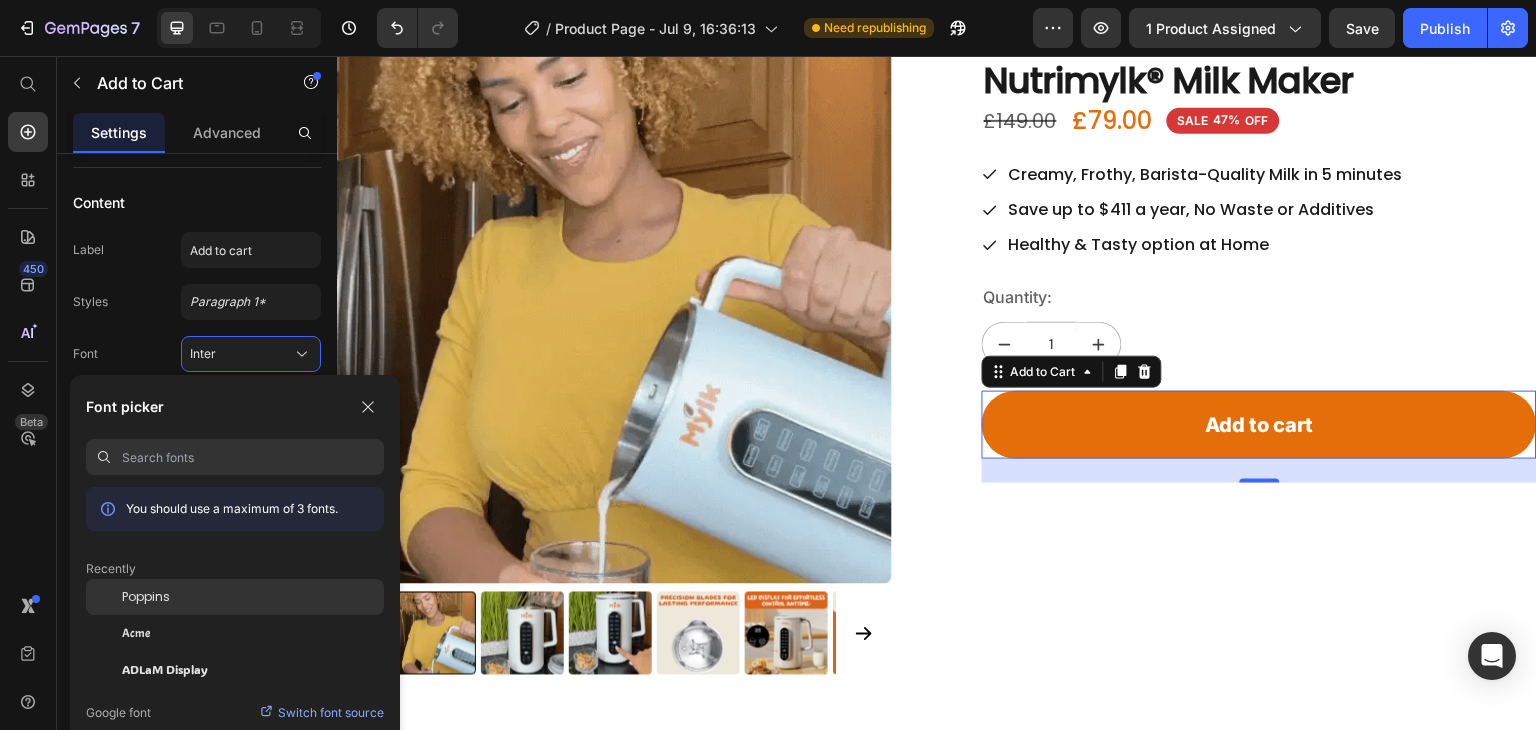 click on "Poppins" 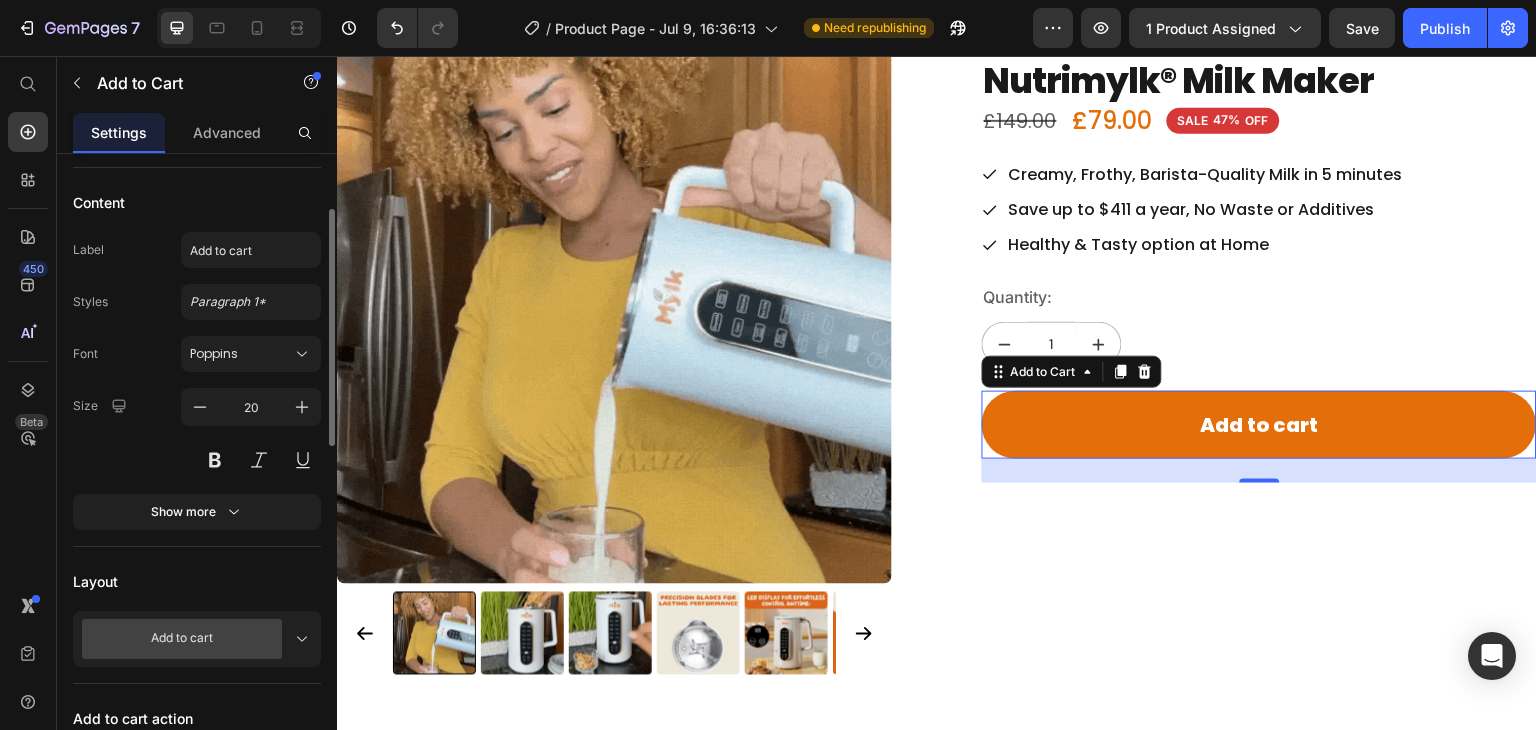click on "Content Label Add to cart Styles Paragraph 1* Font Poppins Size 20 Show more" 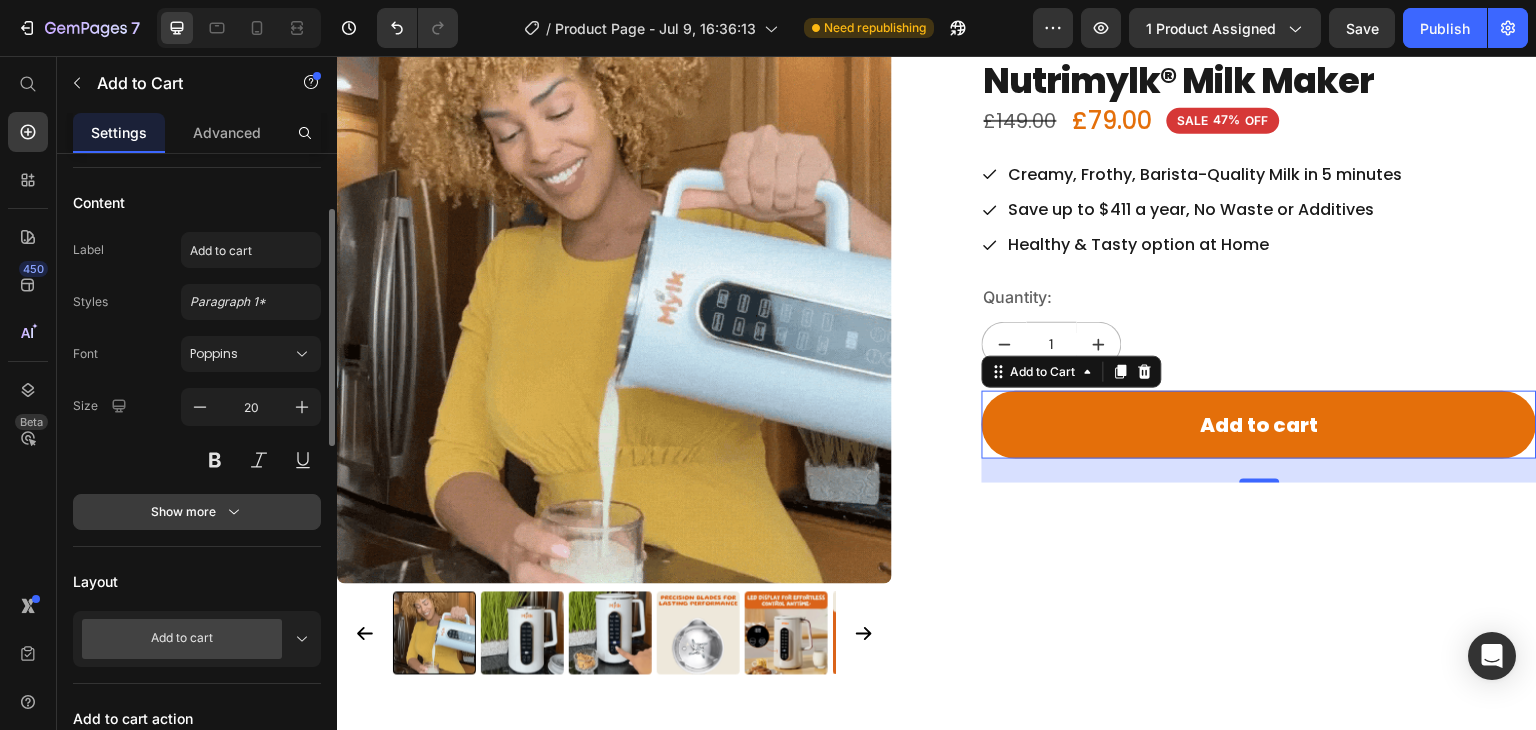 click 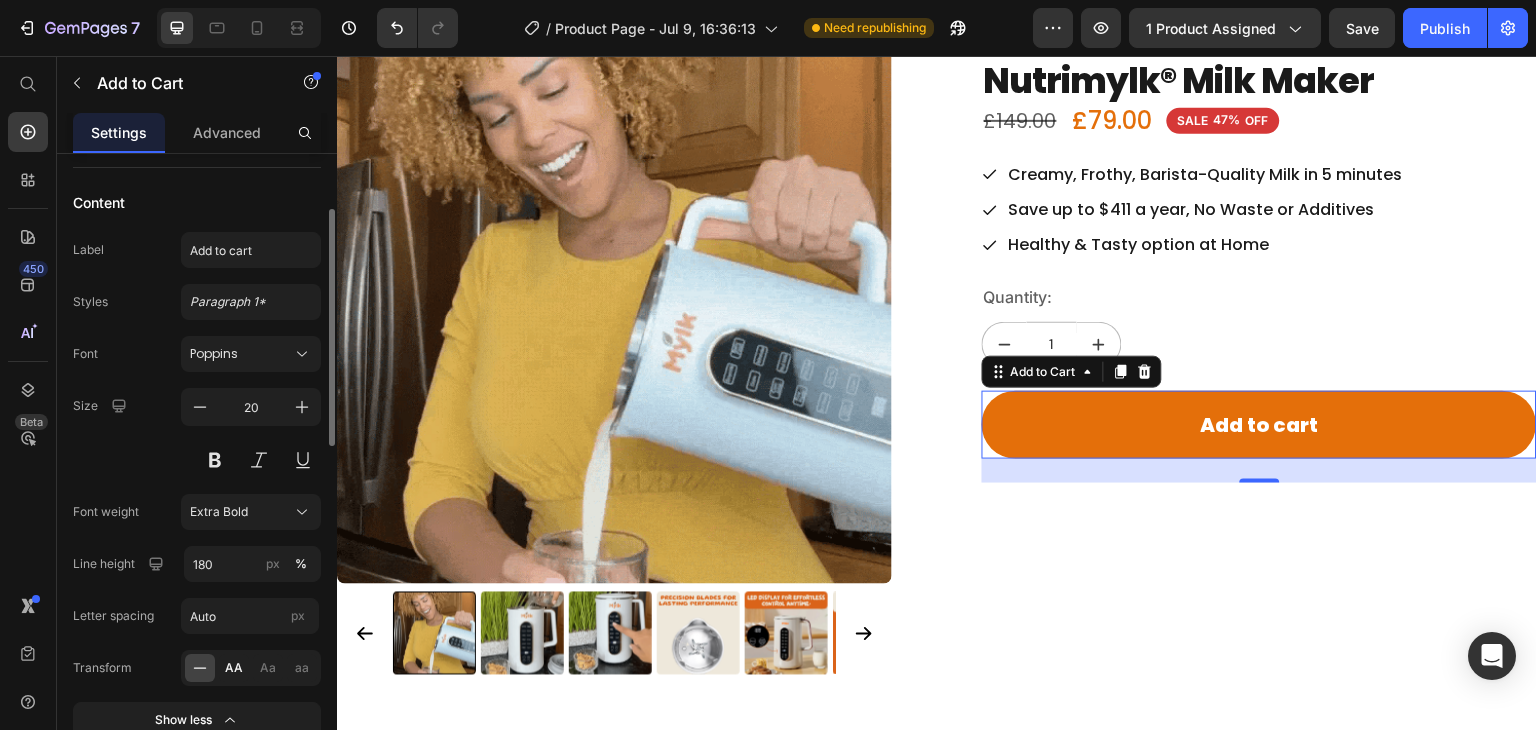click on "AA" 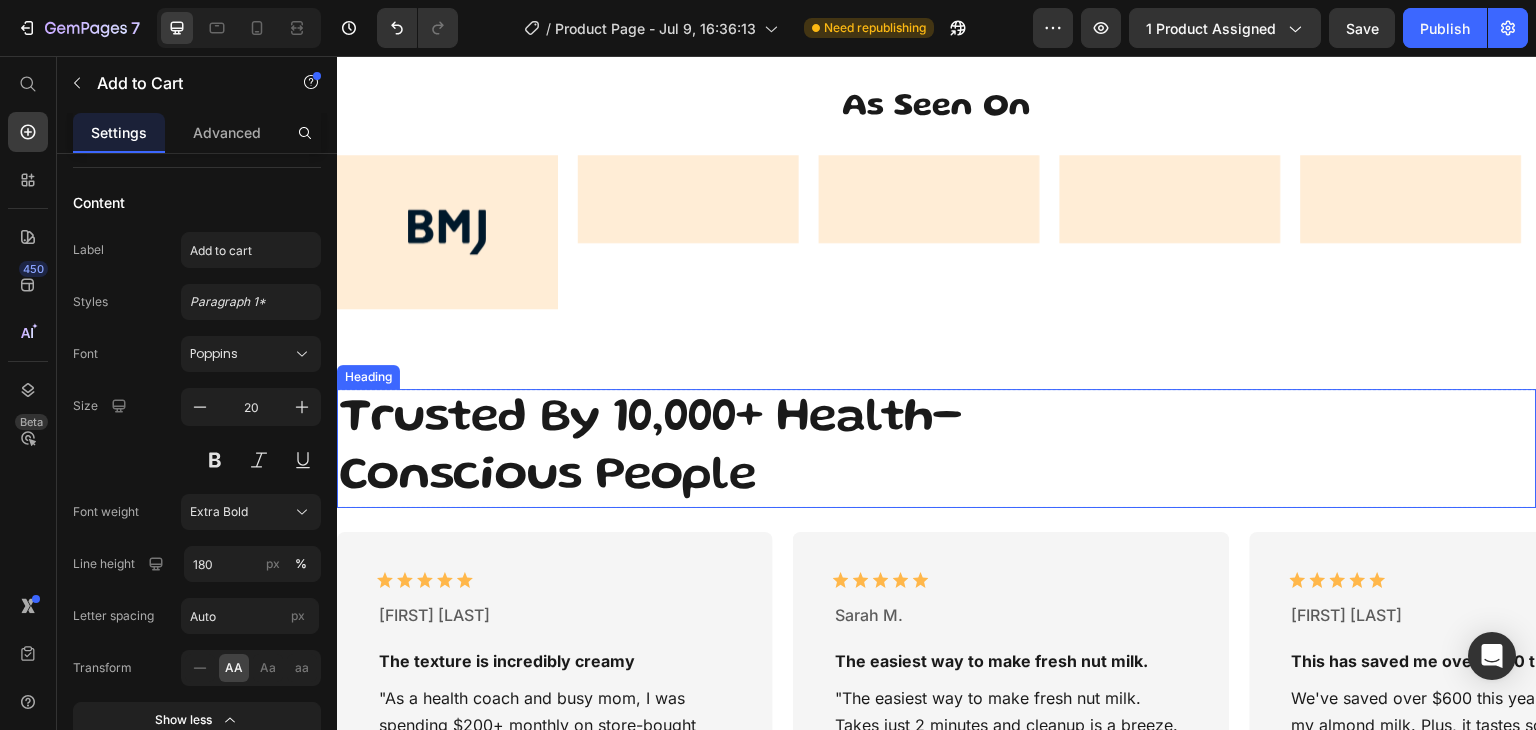 scroll, scrollTop: 771, scrollLeft: 0, axis: vertical 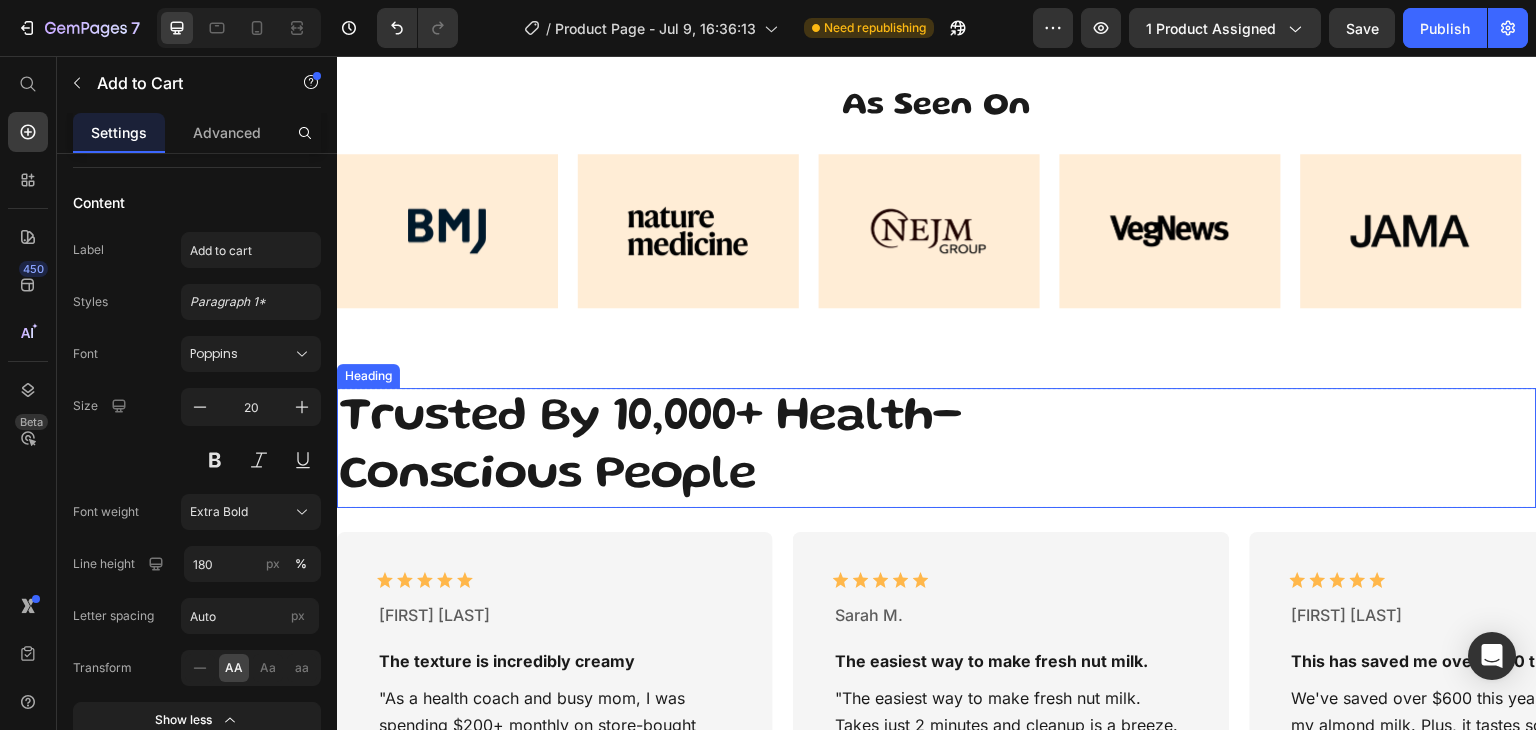 click on "Trusted By 10,000+ Health-Conscious People" at bounding box center [687, 447] 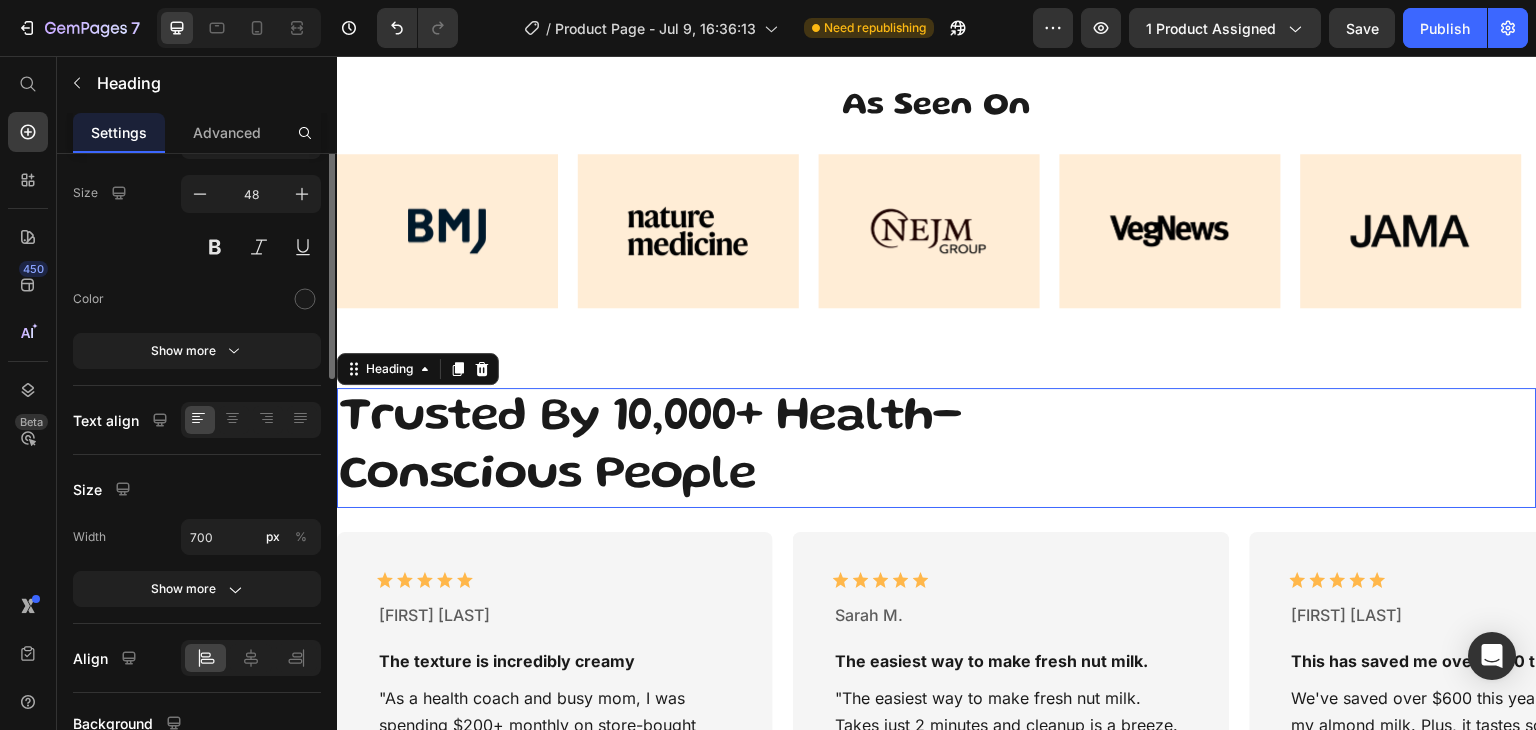 scroll, scrollTop: 0, scrollLeft: 0, axis: both 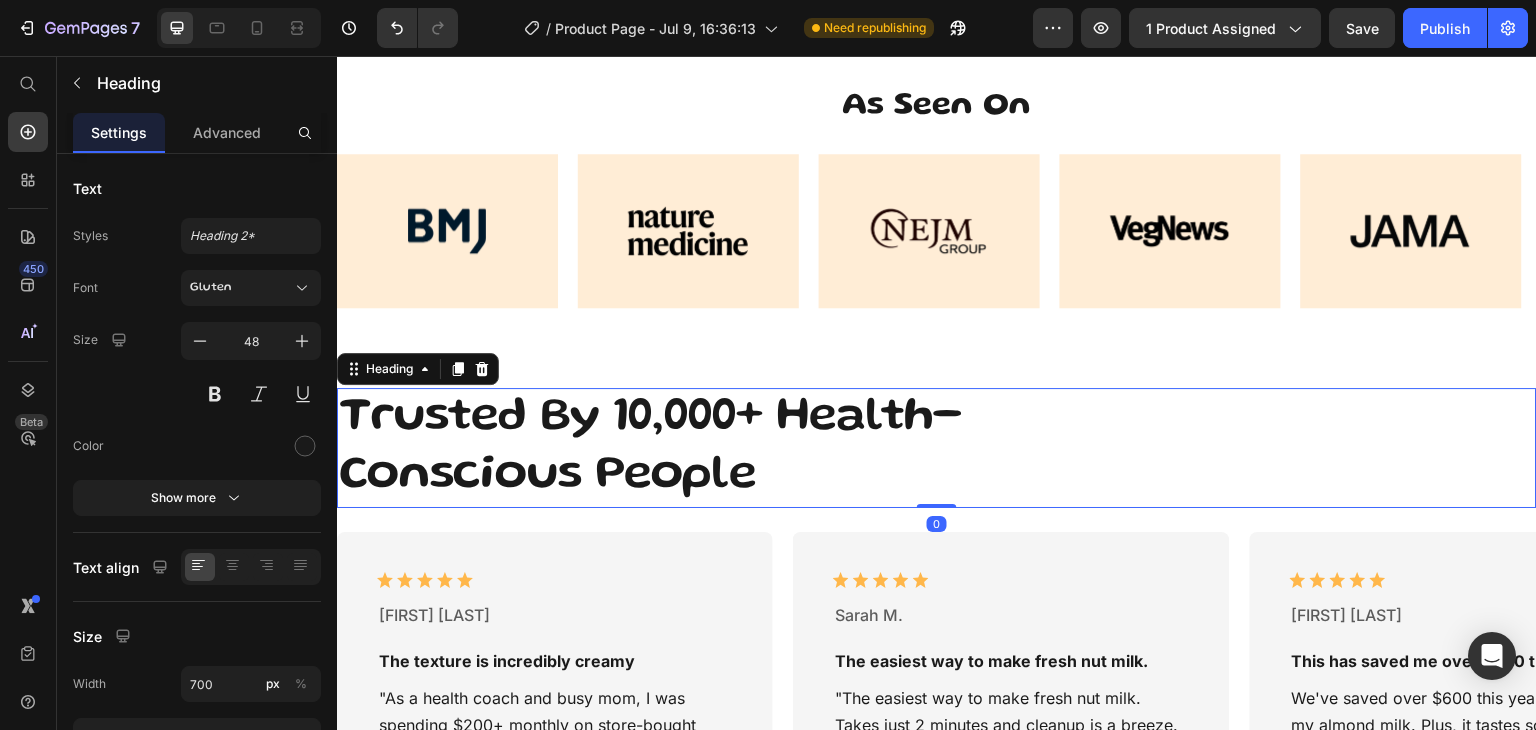 click on "Trusted By 10,000+ Health-Conscious People" at bounding box center (687, 447) 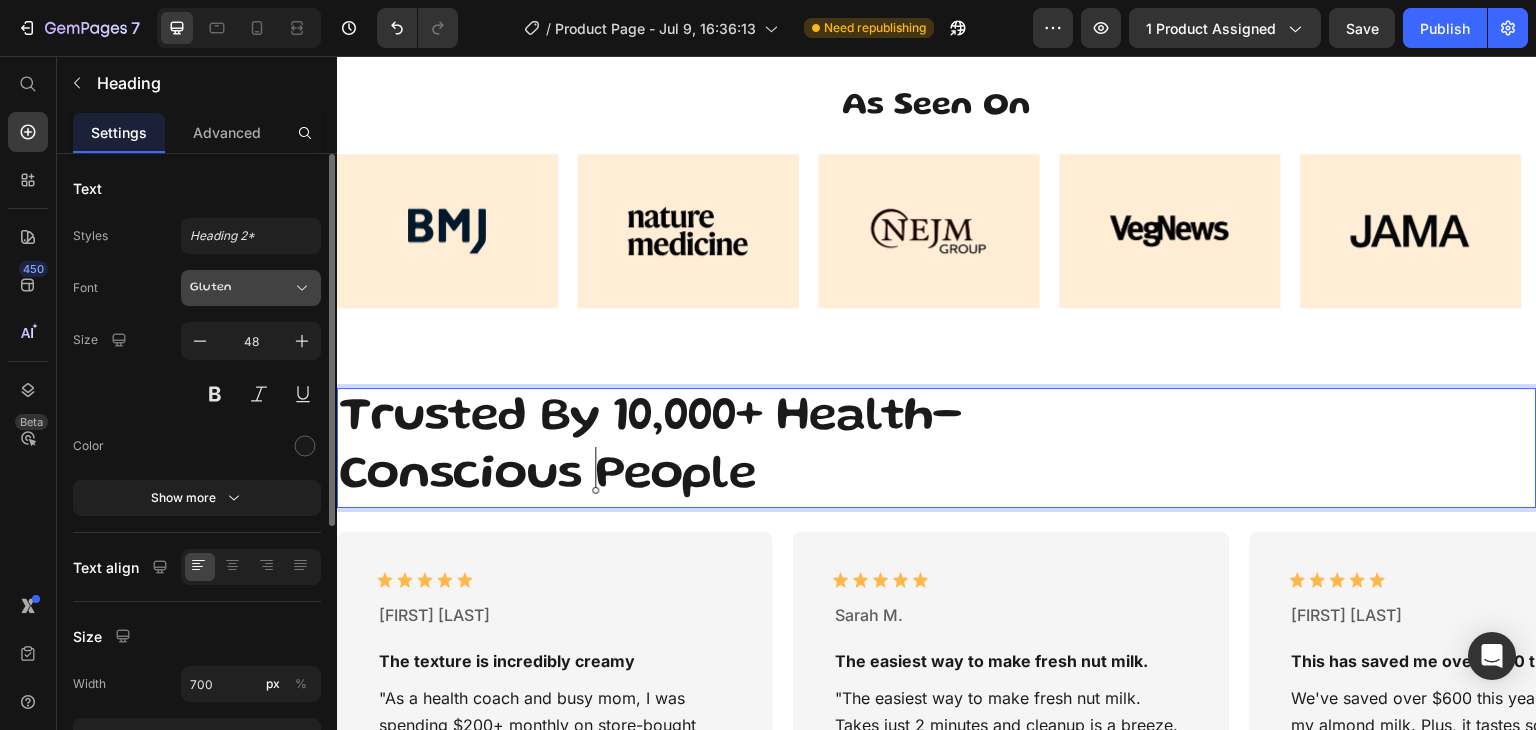 click on "Gluten" at bounding box center [241, 288] 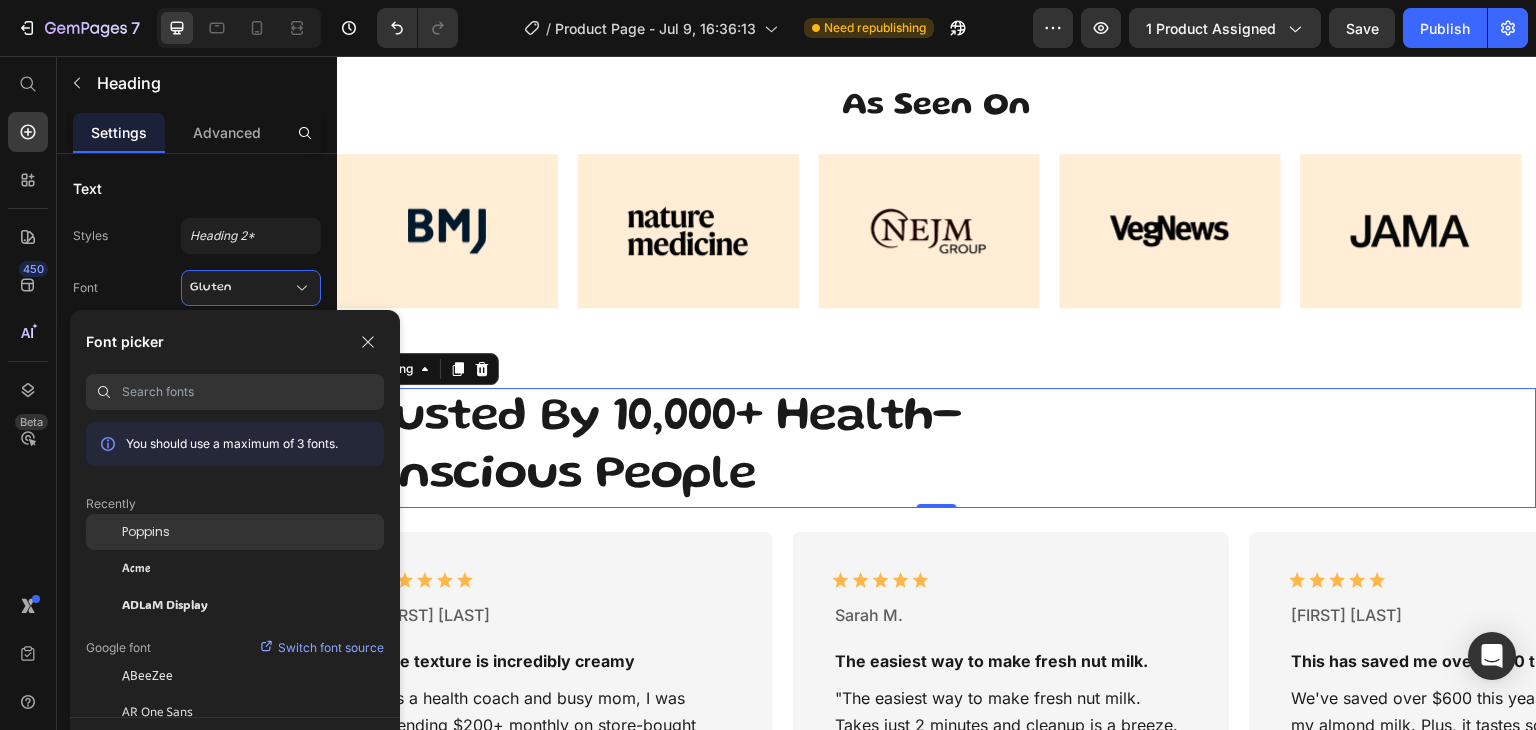 click on "Poppins" 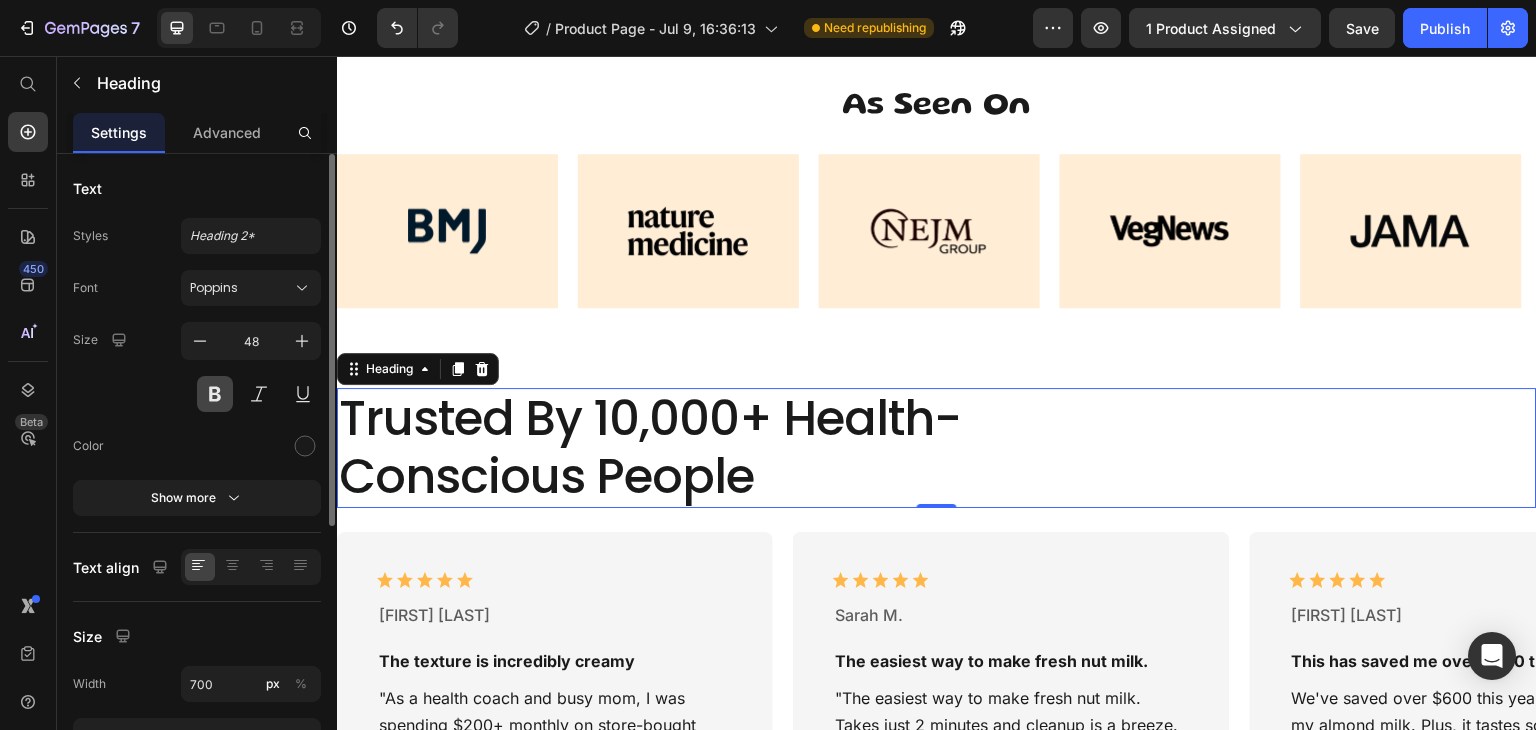 click at bounding box center [215, 394] 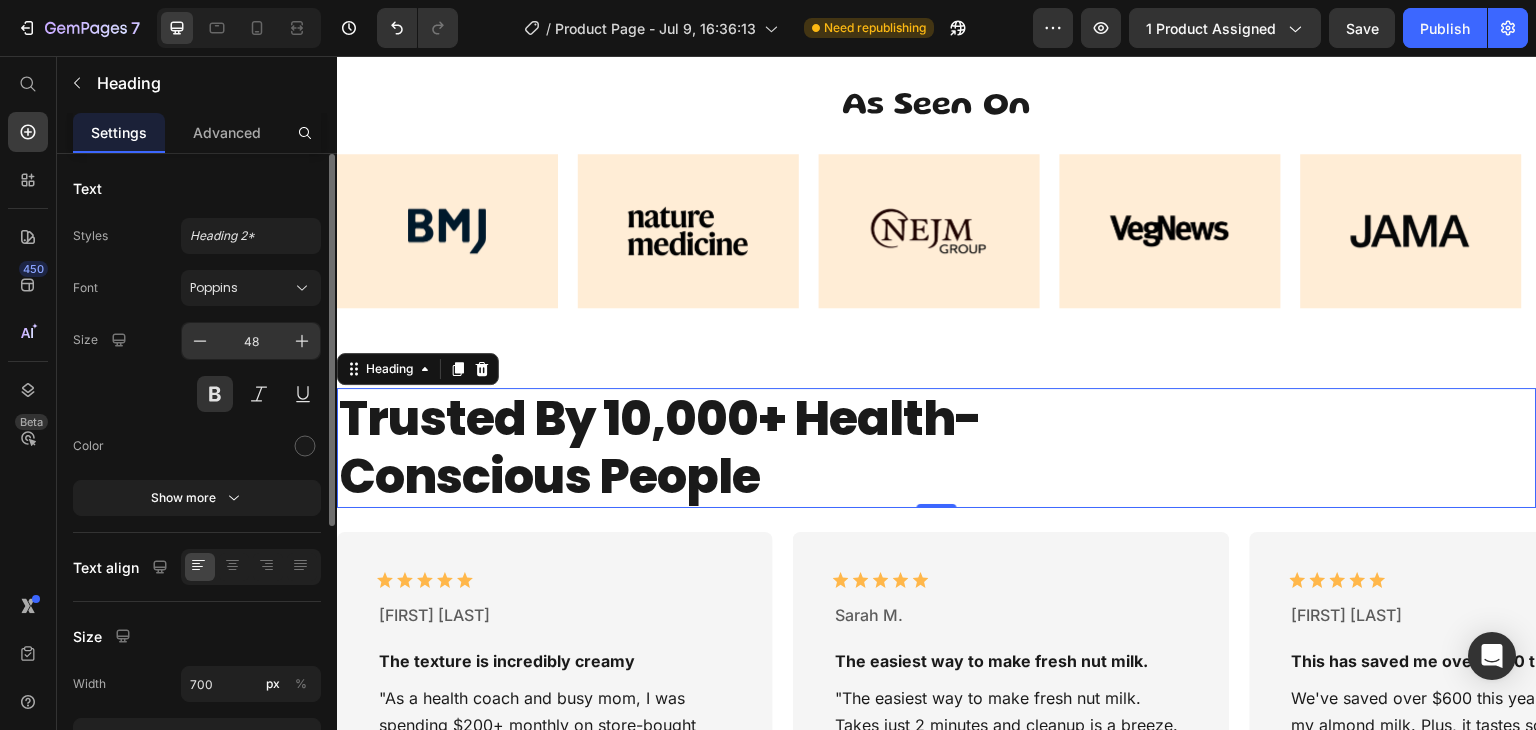 click on "48" at bounding box center (251, 341) 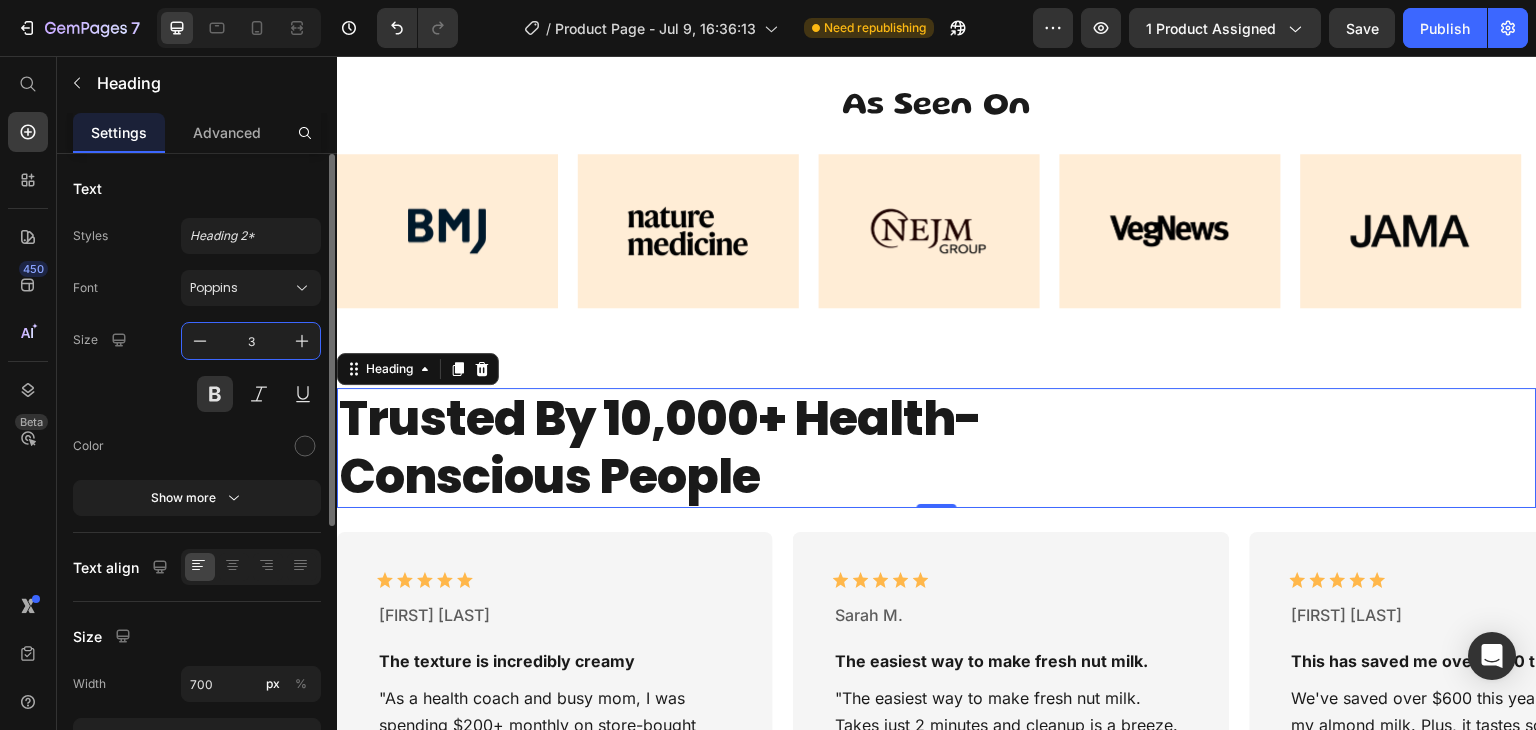 type on "35" 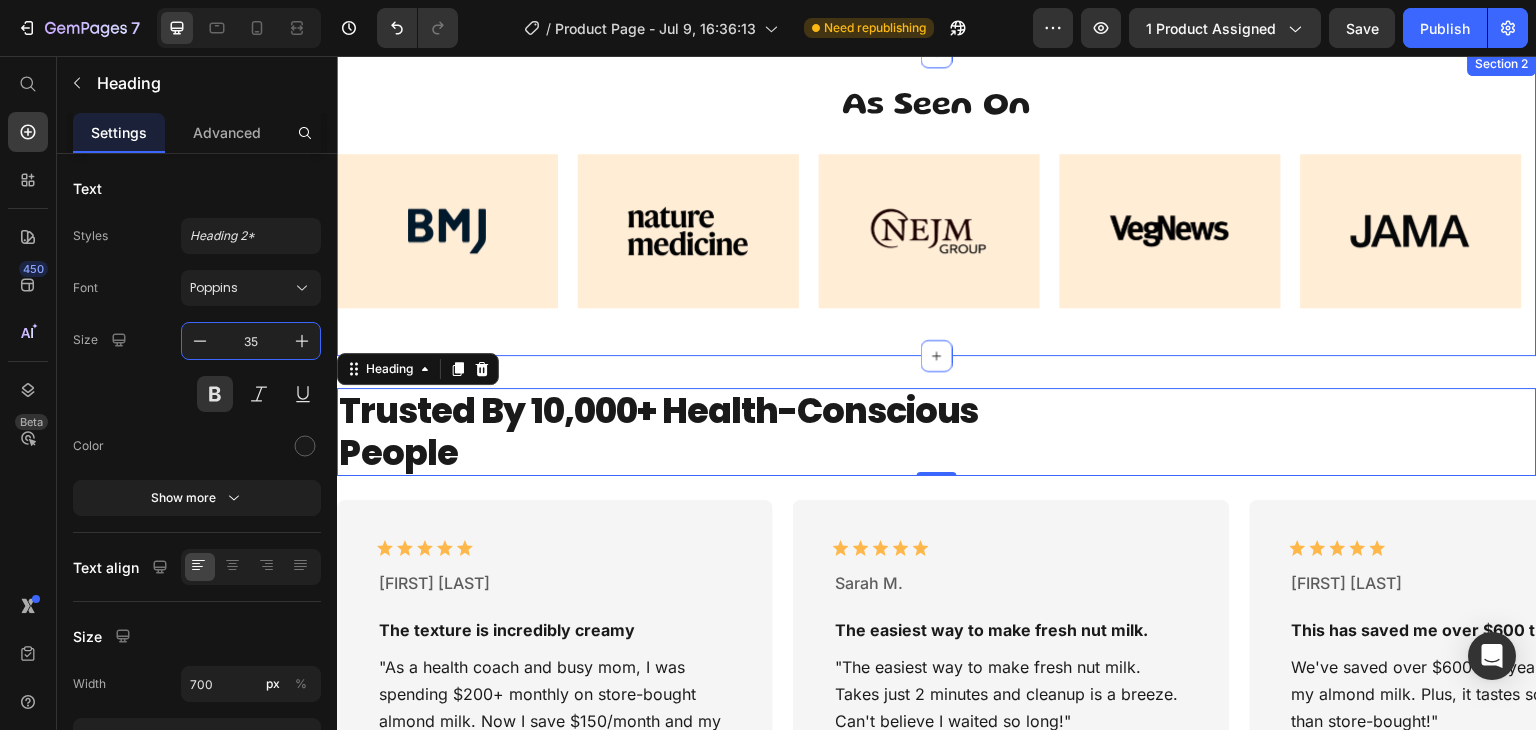 click on "As Seen On Heading Row Image Row Image Row Image Row Image Row Image Row Carousel Row Section 2" at bounding box center [937, 204] 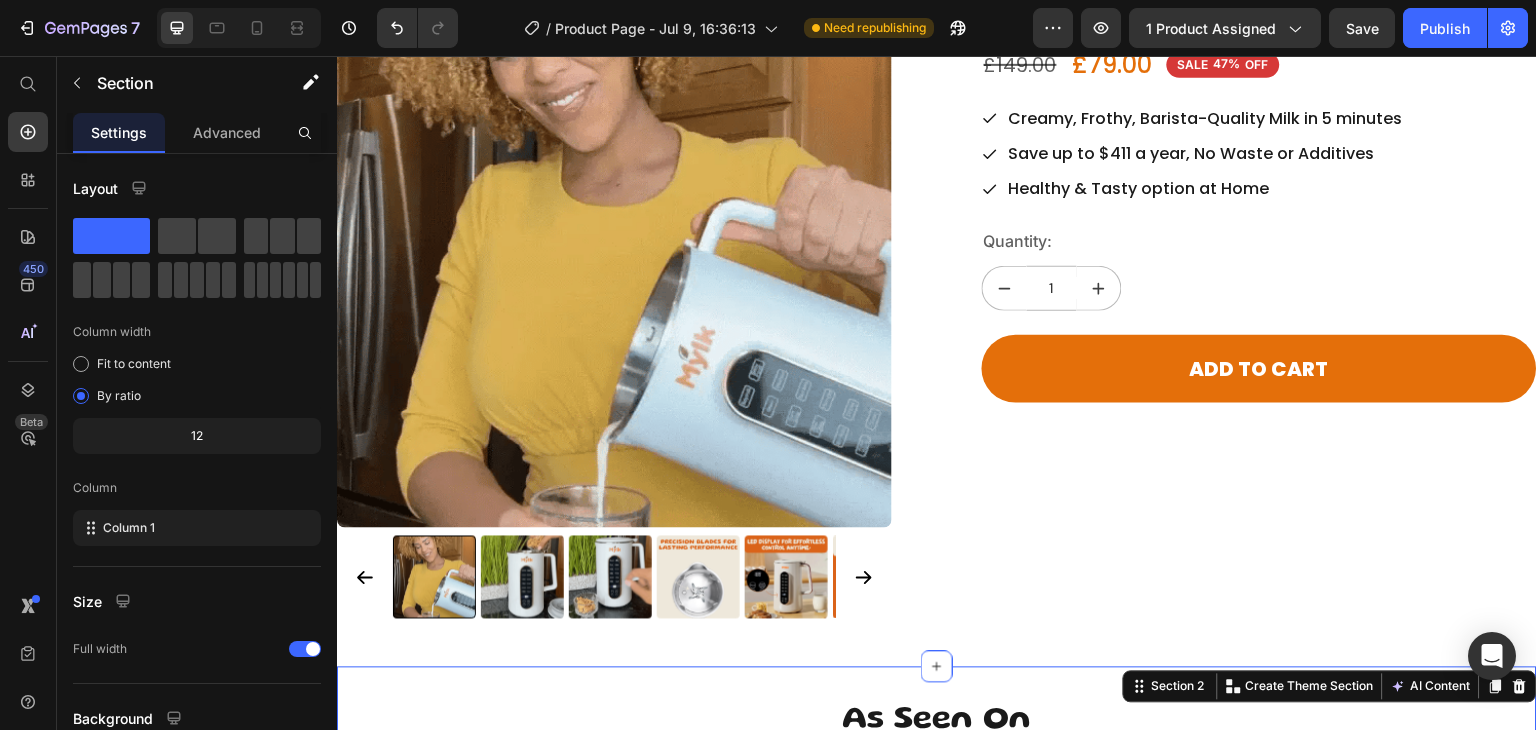scroll, scrollTop: 0, scrollLeft: 0, axis: both 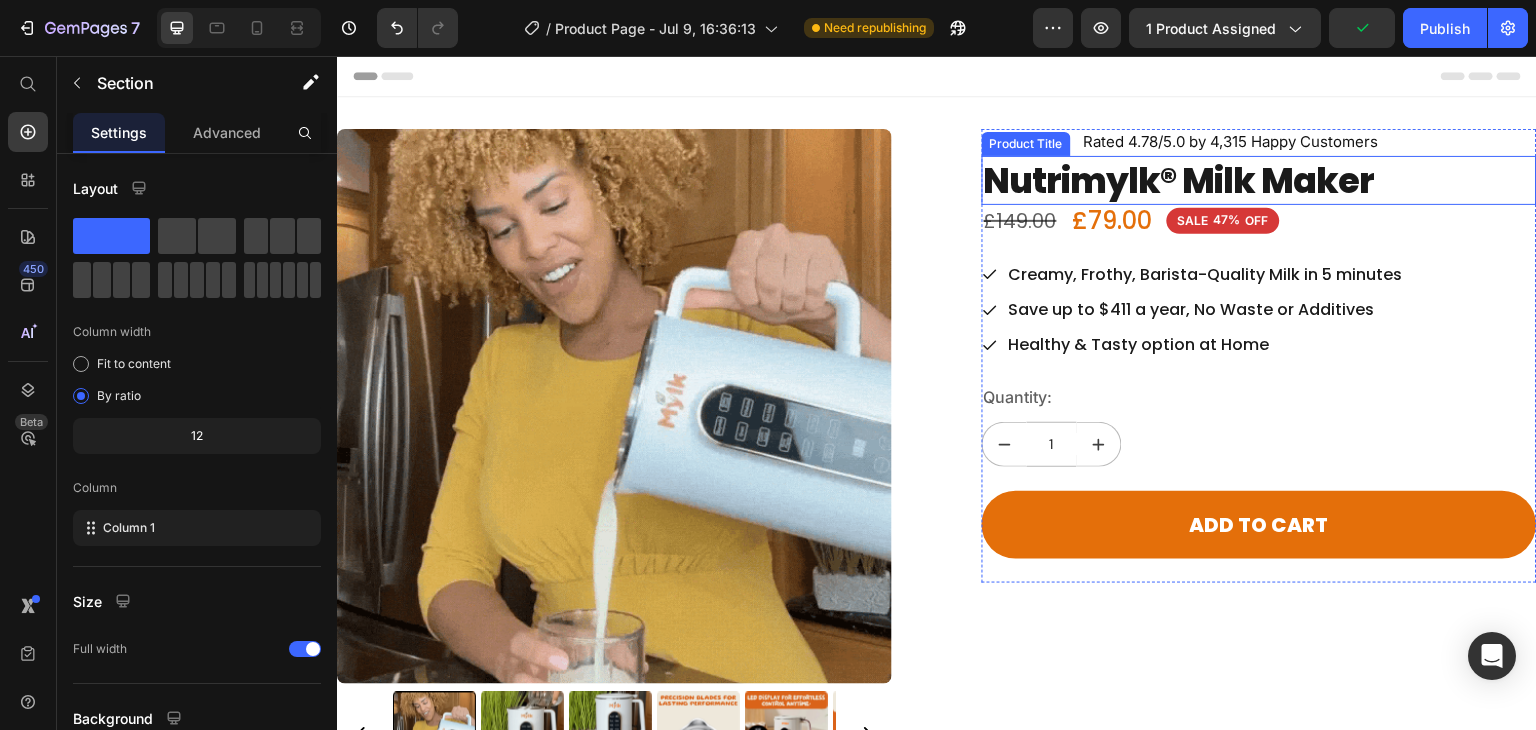 click on "Nutrimylk® Milk Maker" at bounding box center (1259, 181) 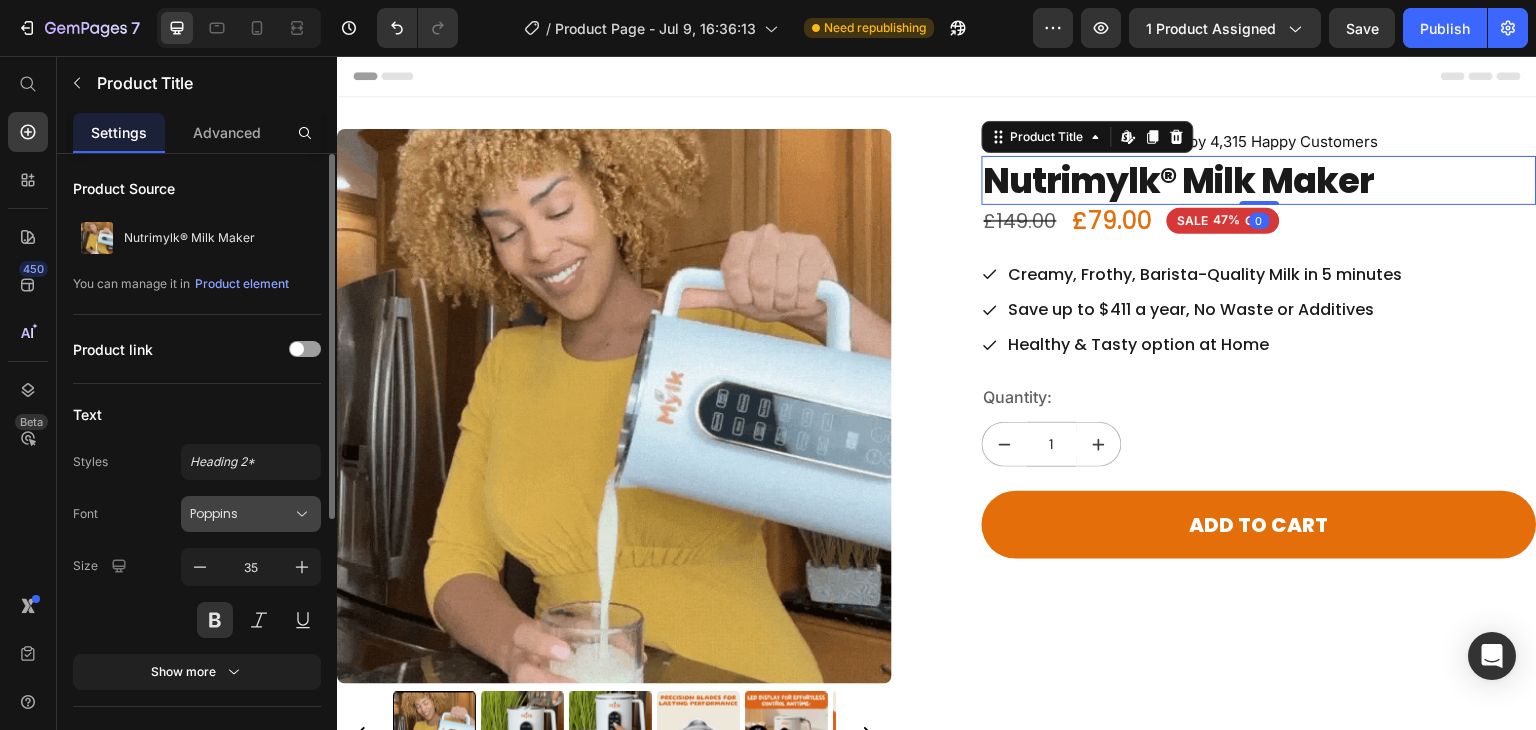 click on "Poppins" at bounding box center [251, 514] 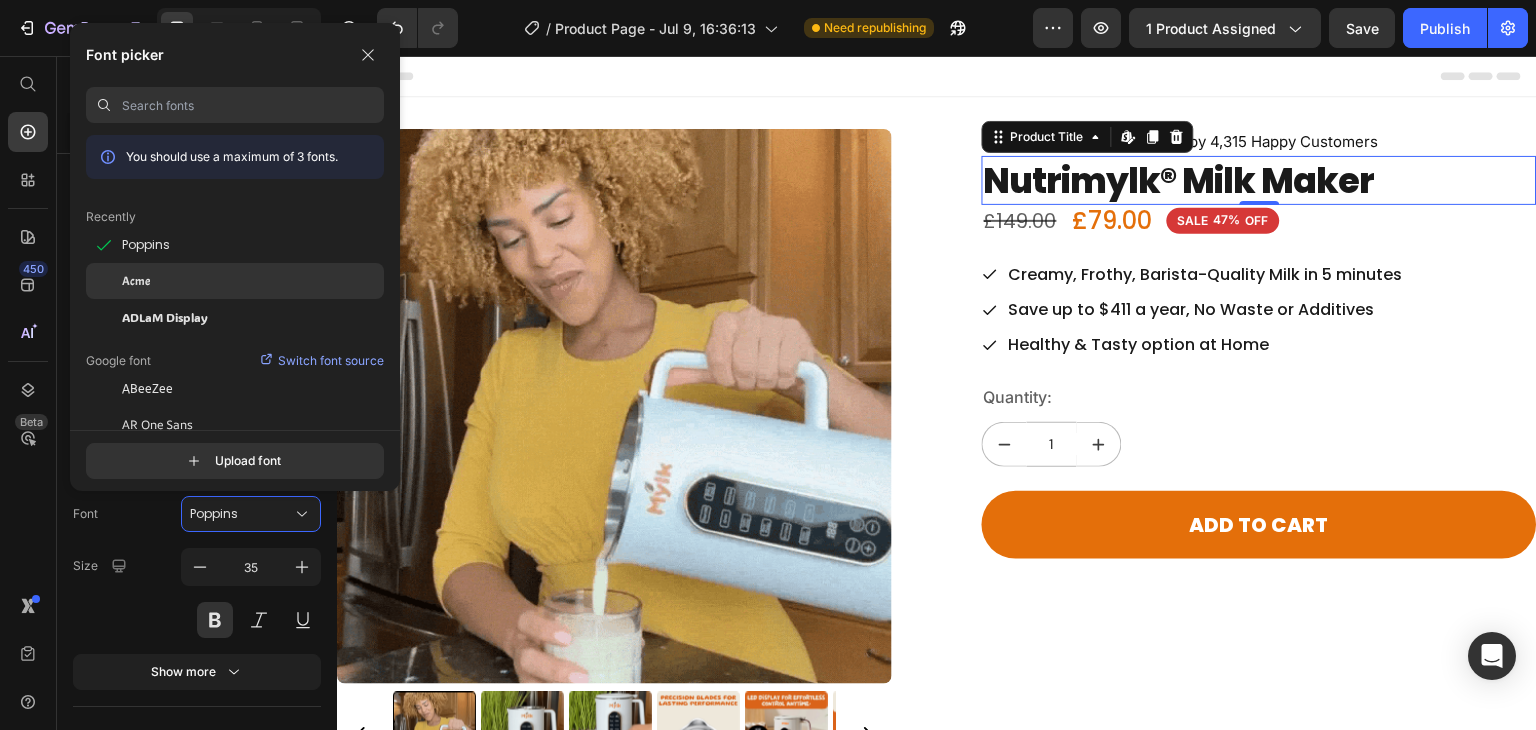 click on "Acme" 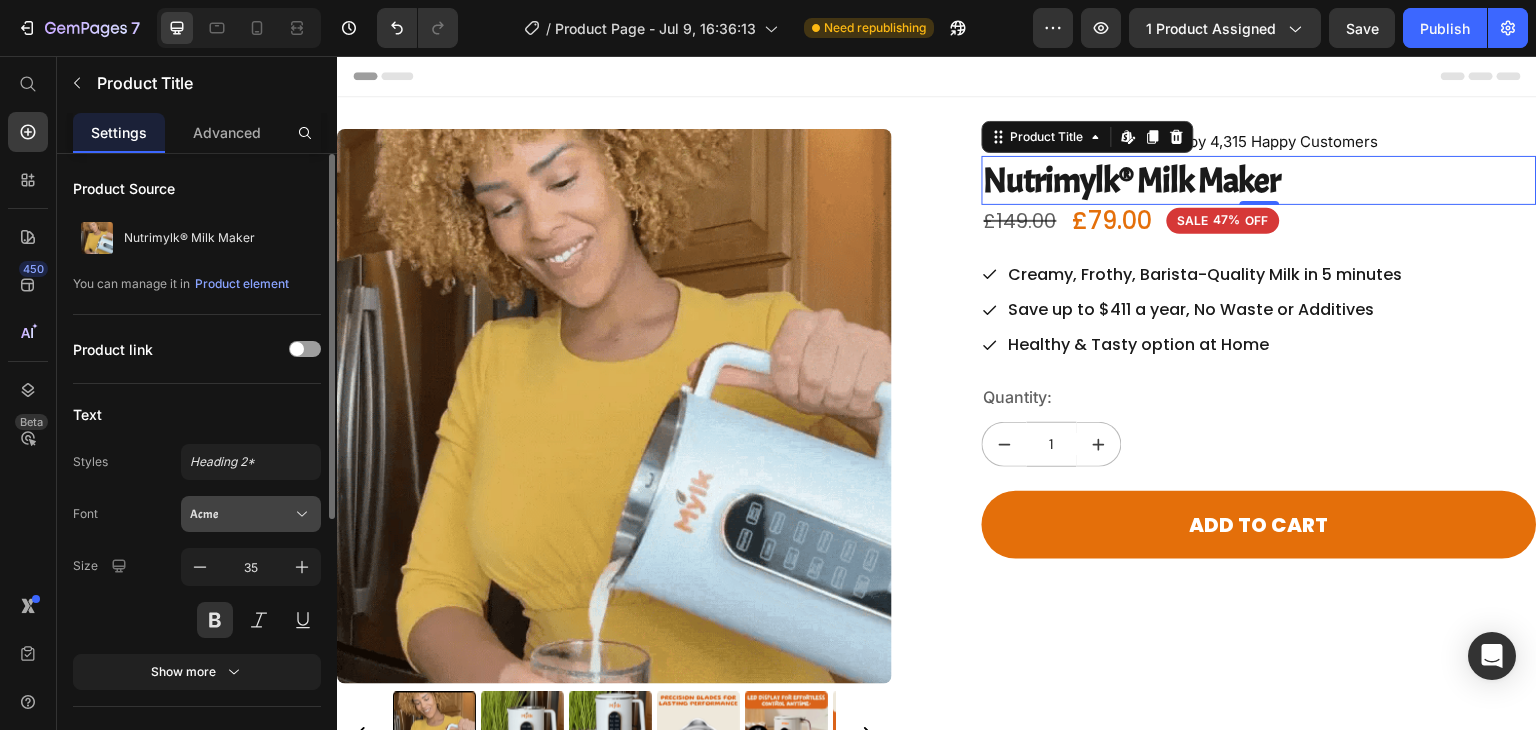 click on "Acme" at bounding box center [241, 514] 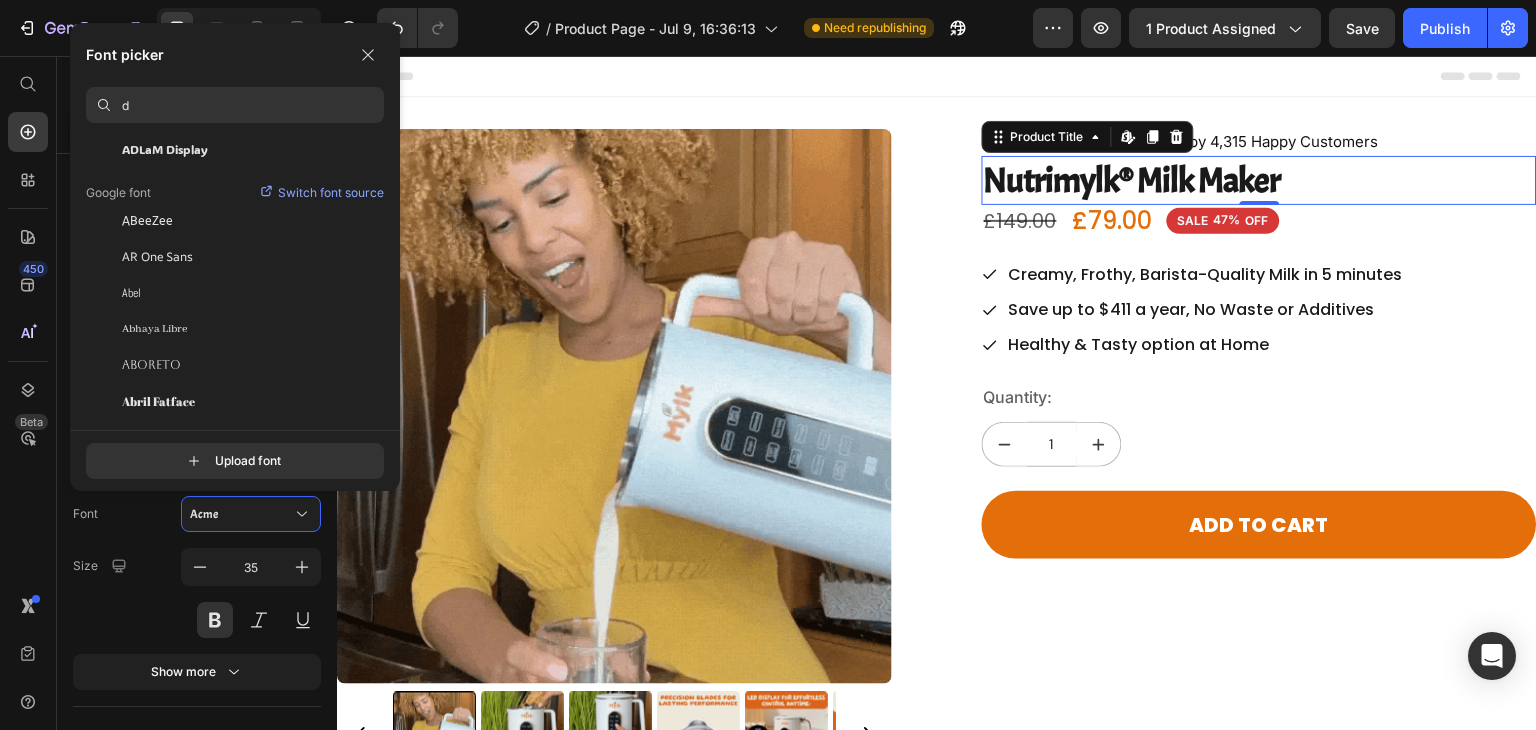 scroll, scrollTop: 0, scrollLeft: 0, axis: both 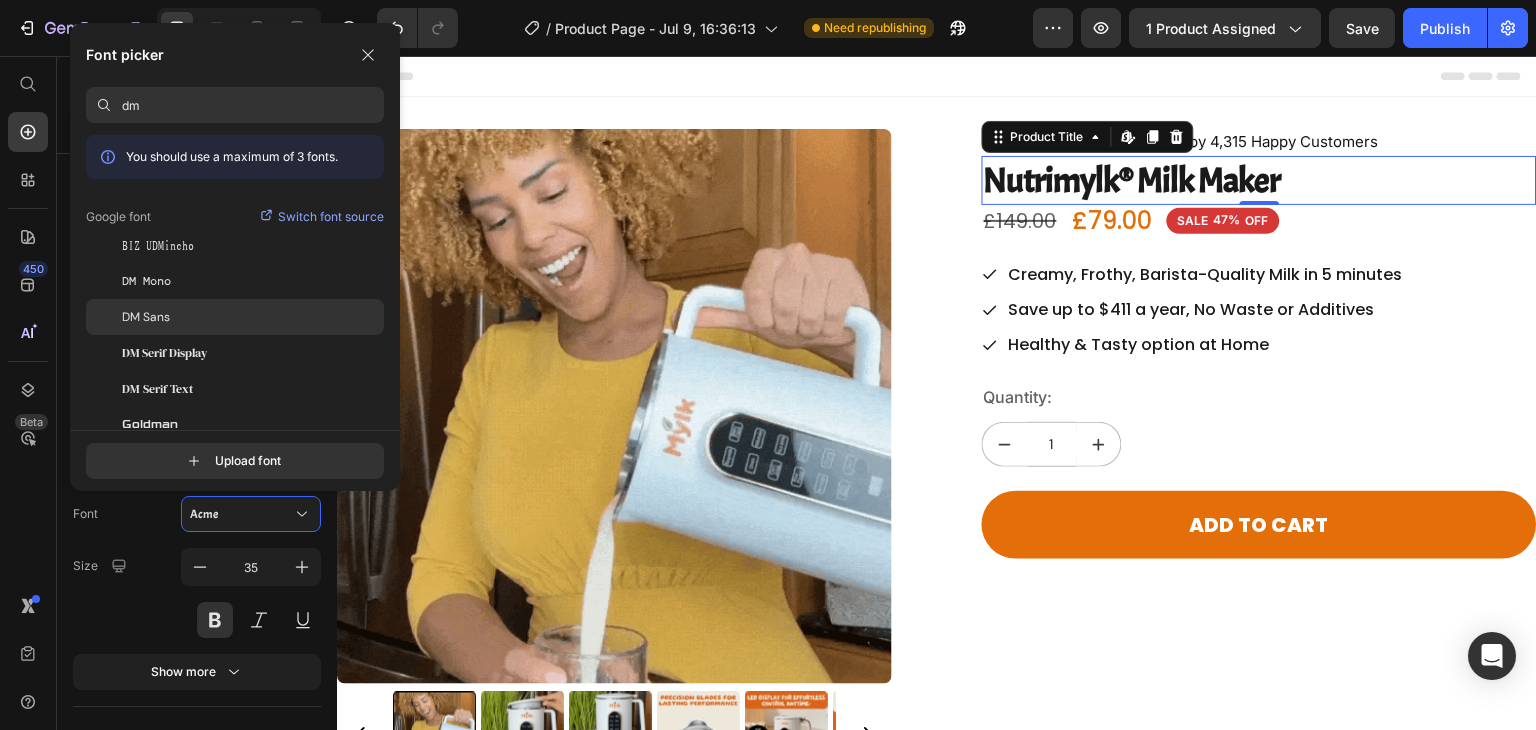 click on "DM Sans" at bounding box center [146, 317] 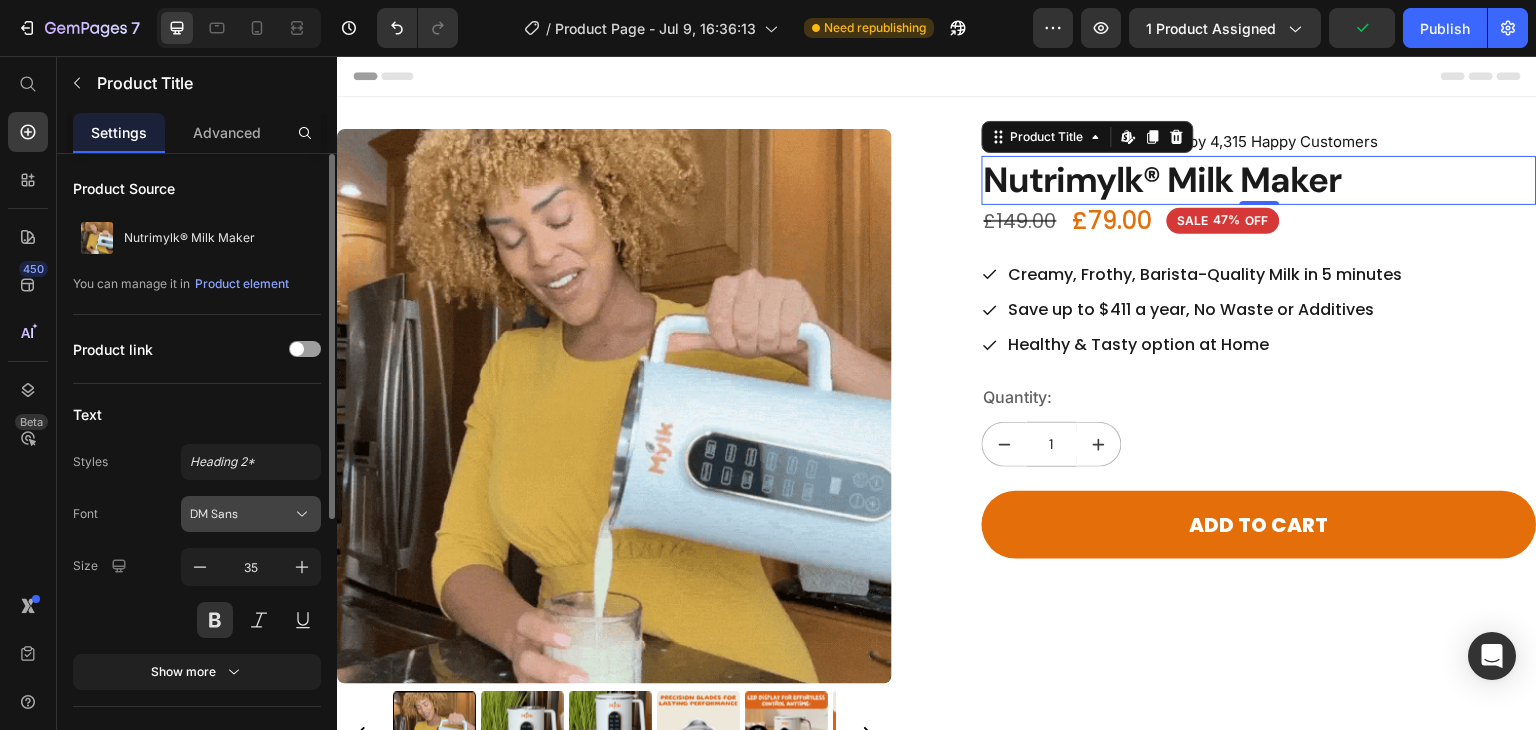 click on "DM Sans" at bounding box center [251, 514] 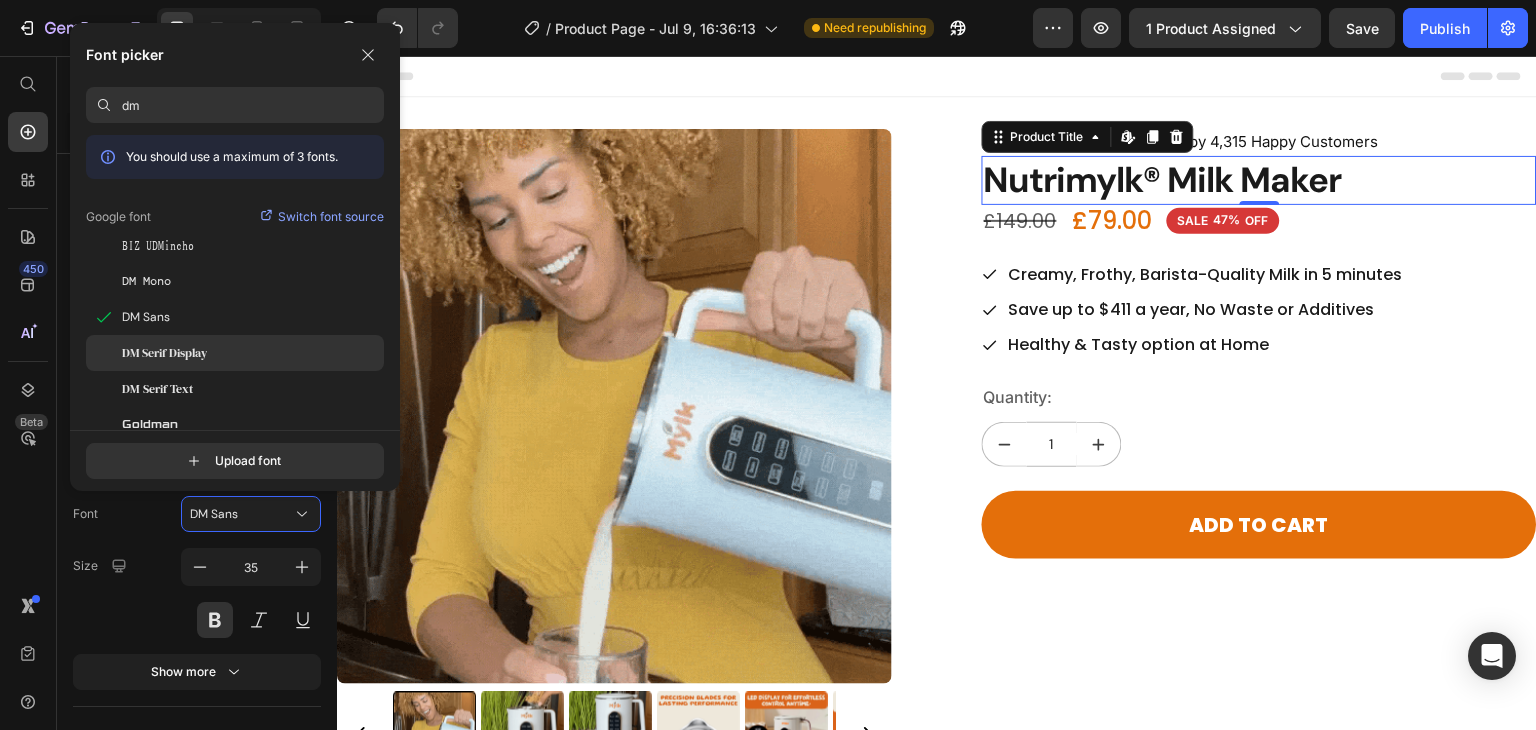 scroll, scrollTop: 12, scrollLeft: 0, axis: vertical 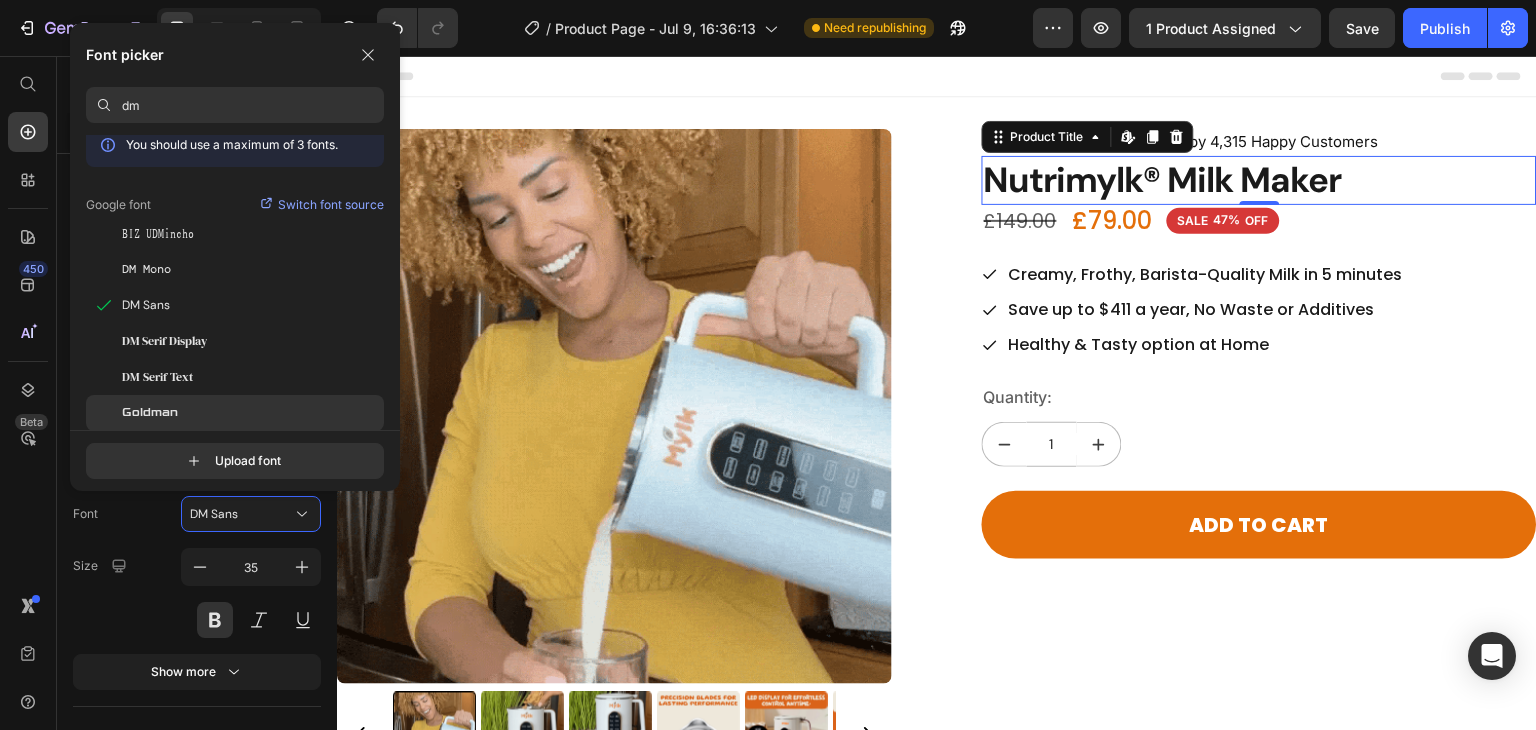 click on "Goldman" 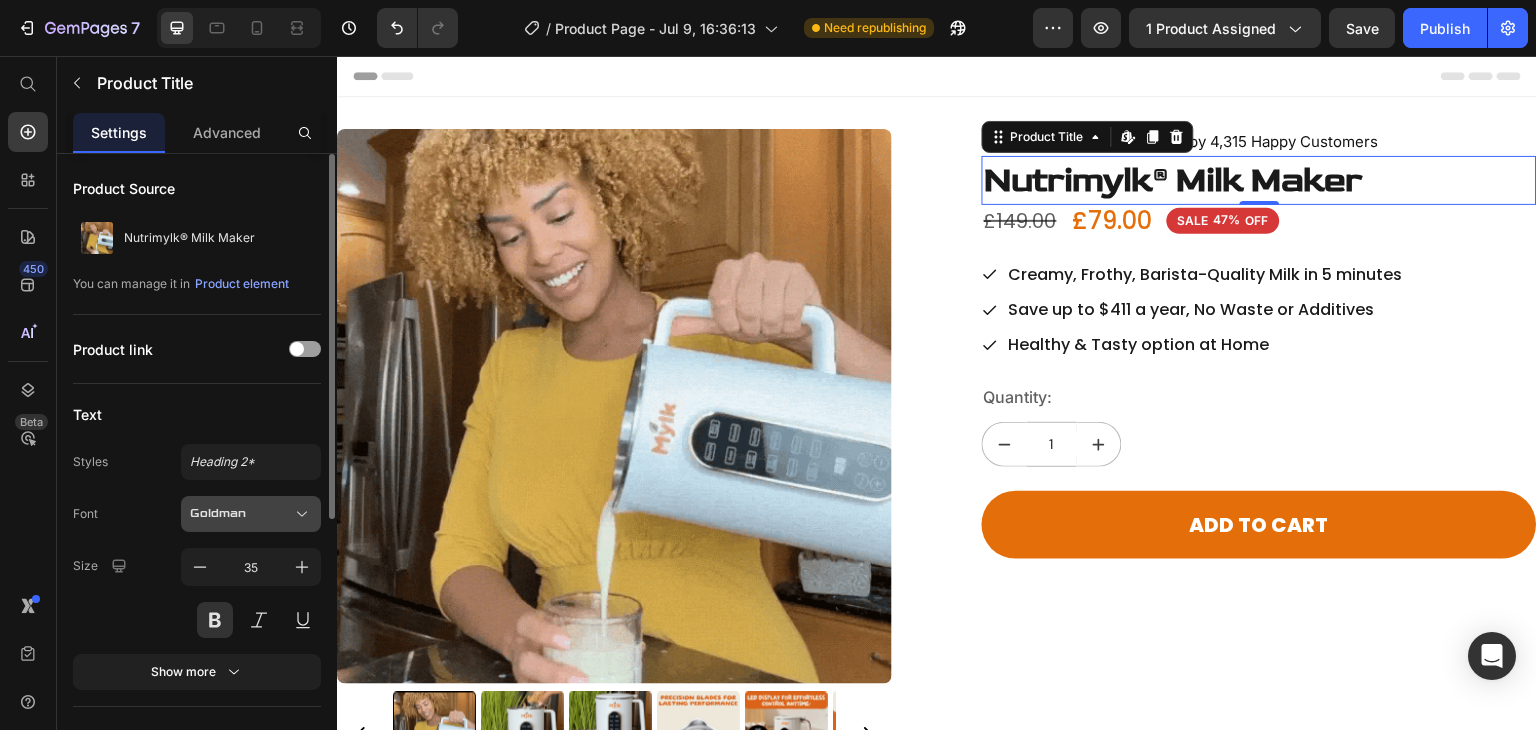 click on "Goldman" at bounding box center (251, 514) 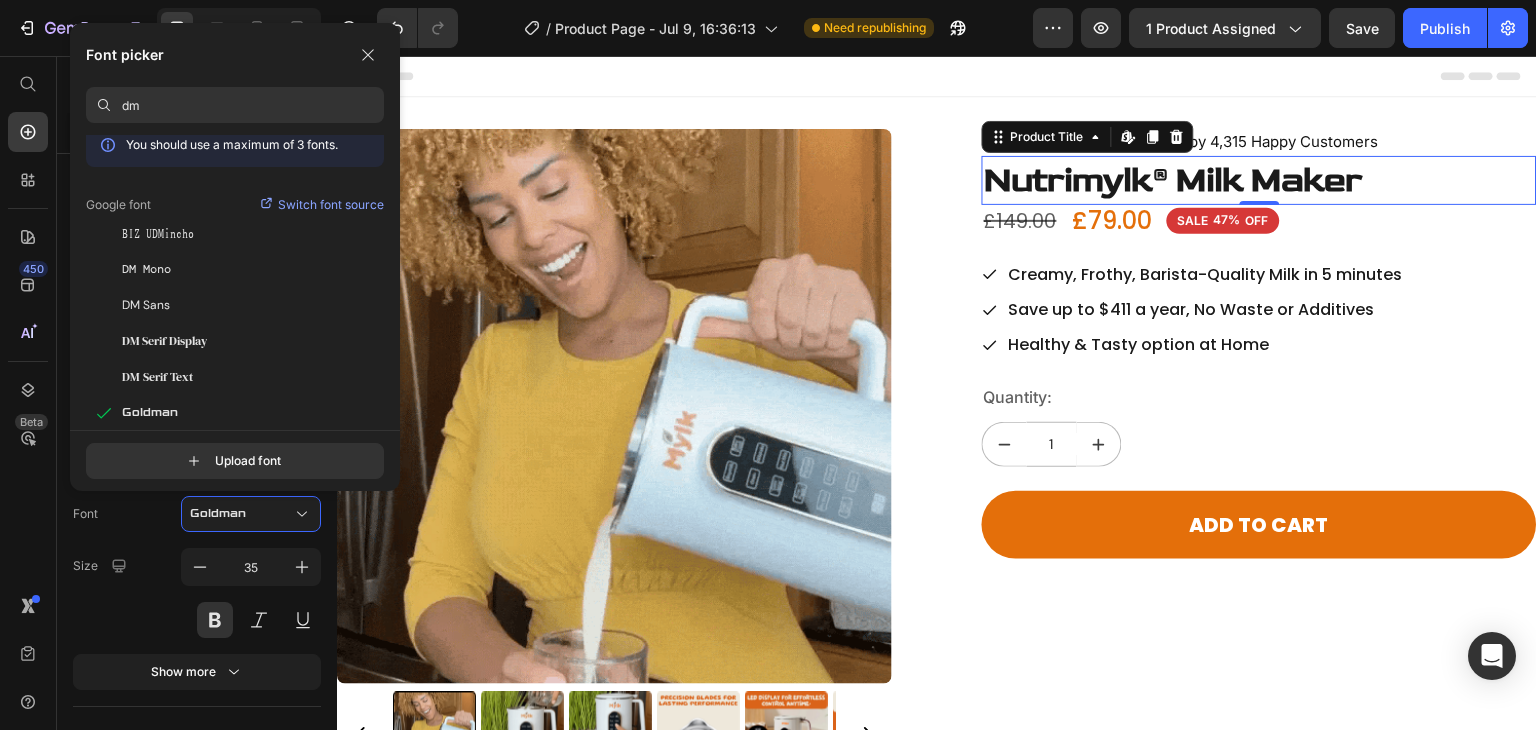 type on "d" 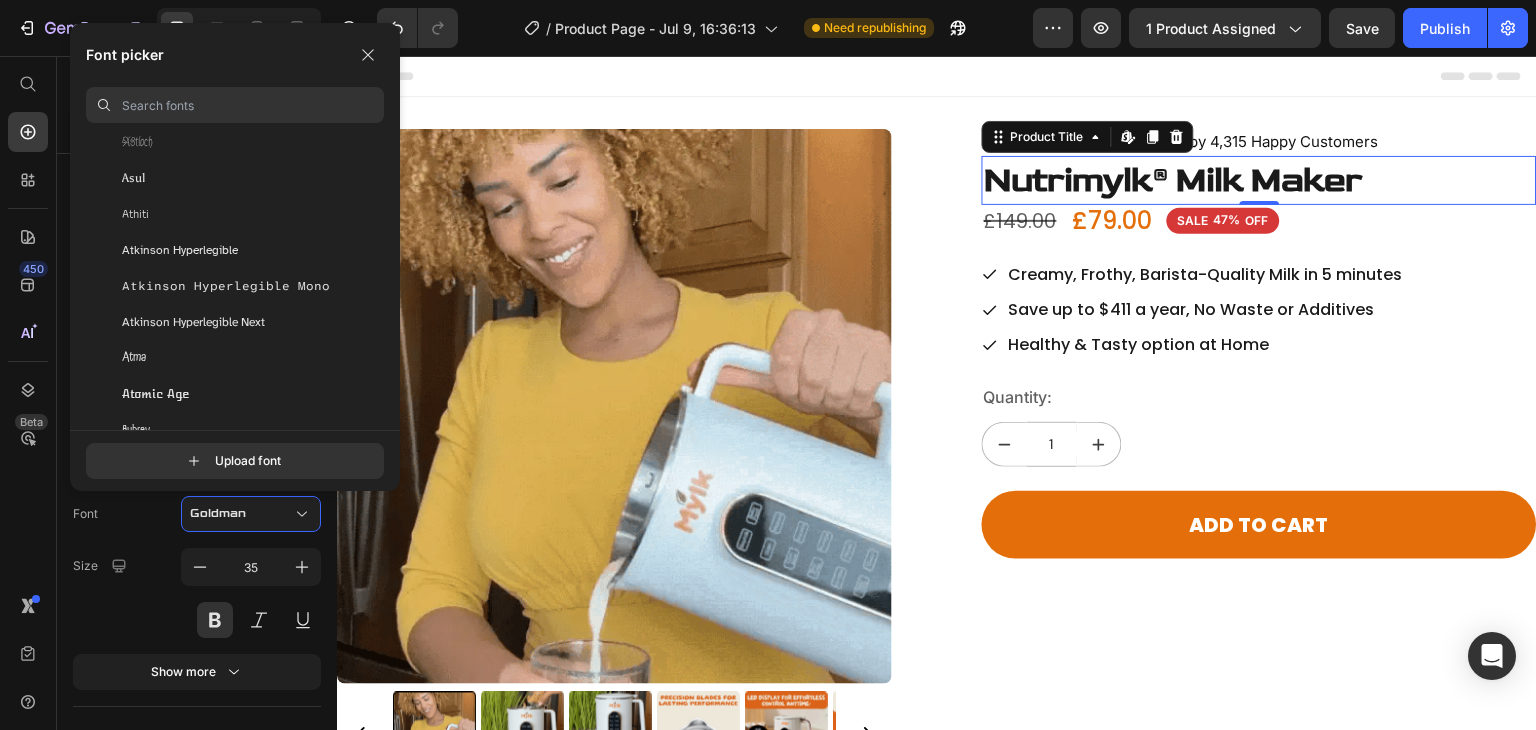 scroll, scrollTop: 4278, scrollLeft: 0, axis: vertical 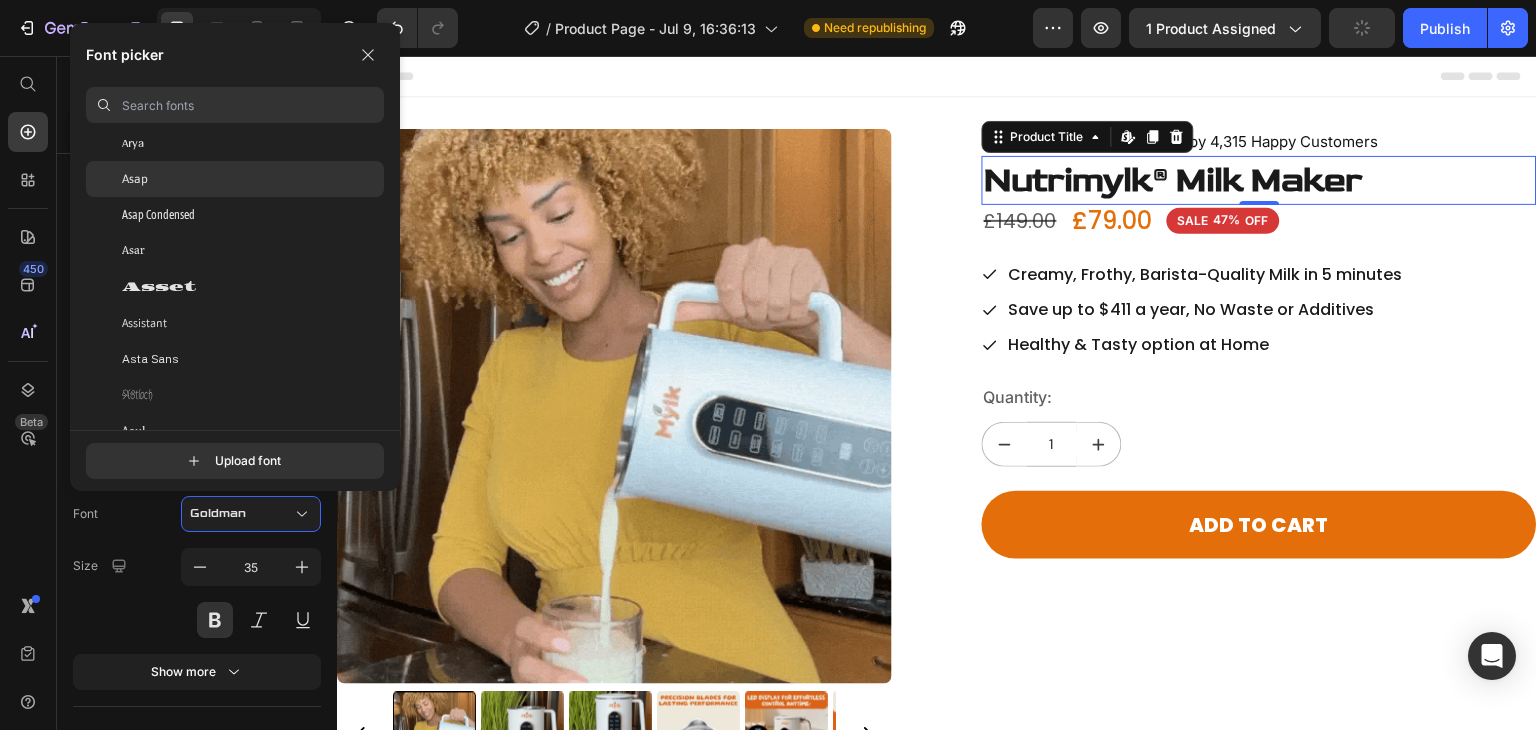click on "Asap" 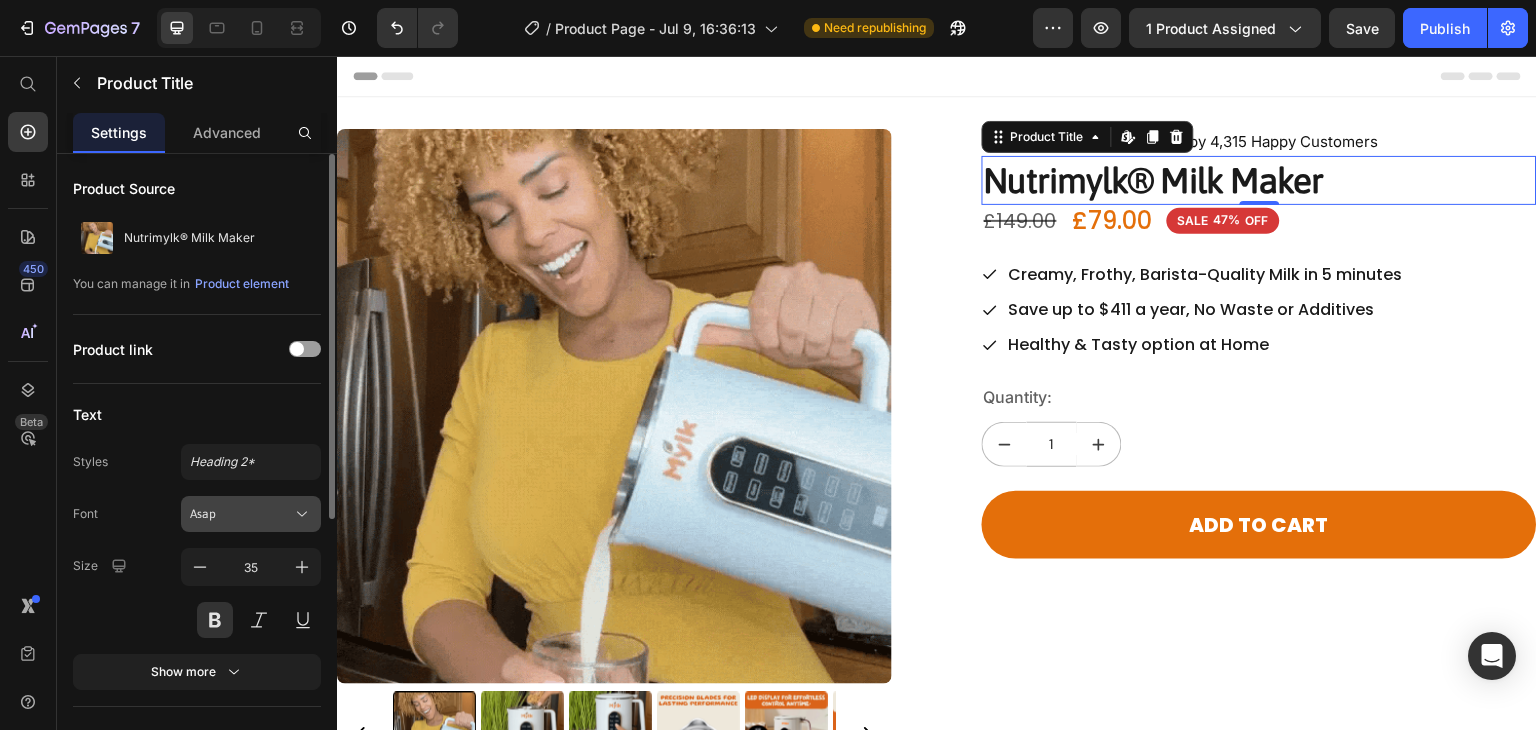 click on "Asap" at bounding box center [241, 514] 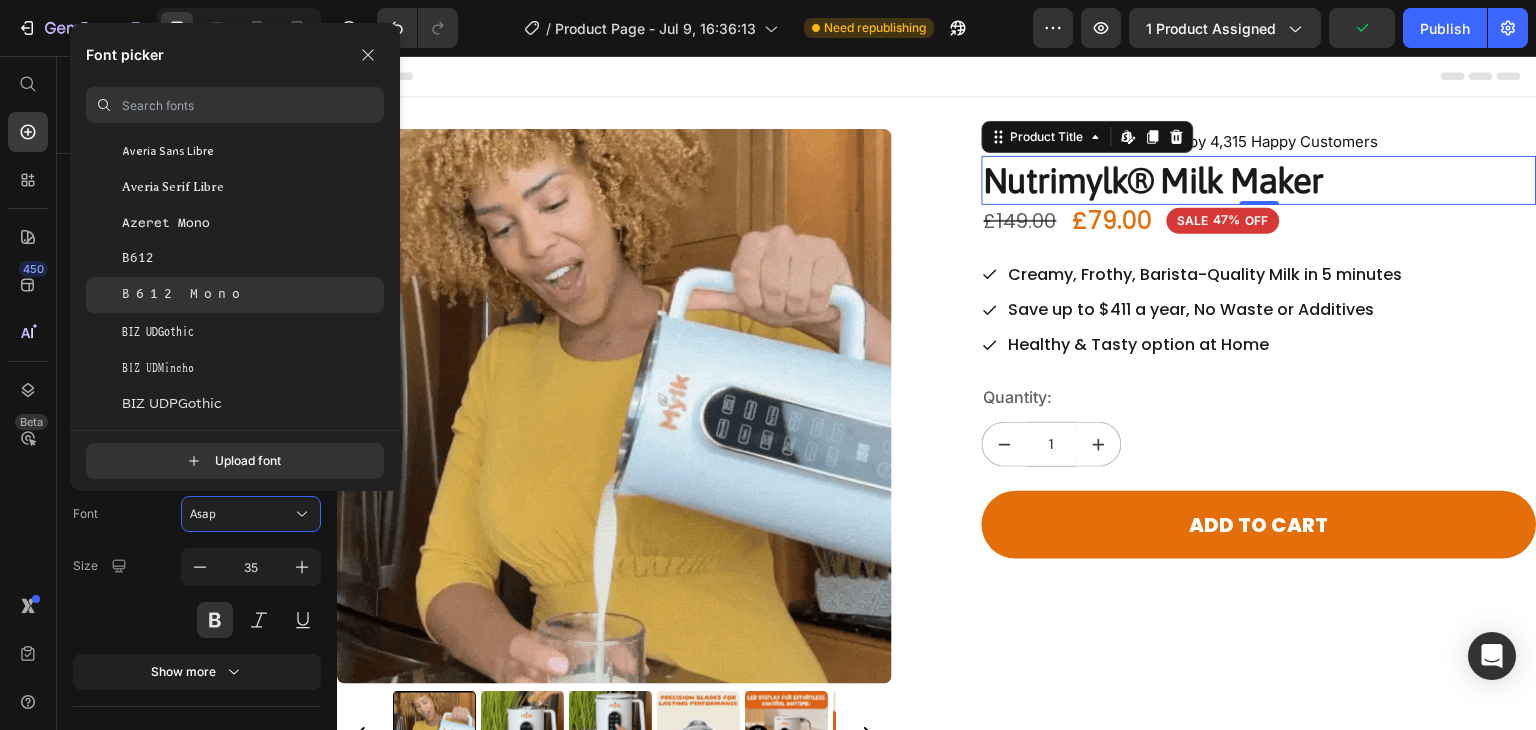 scroll, scrollTop: 5024, scrollLeft: 0, axis: vertical 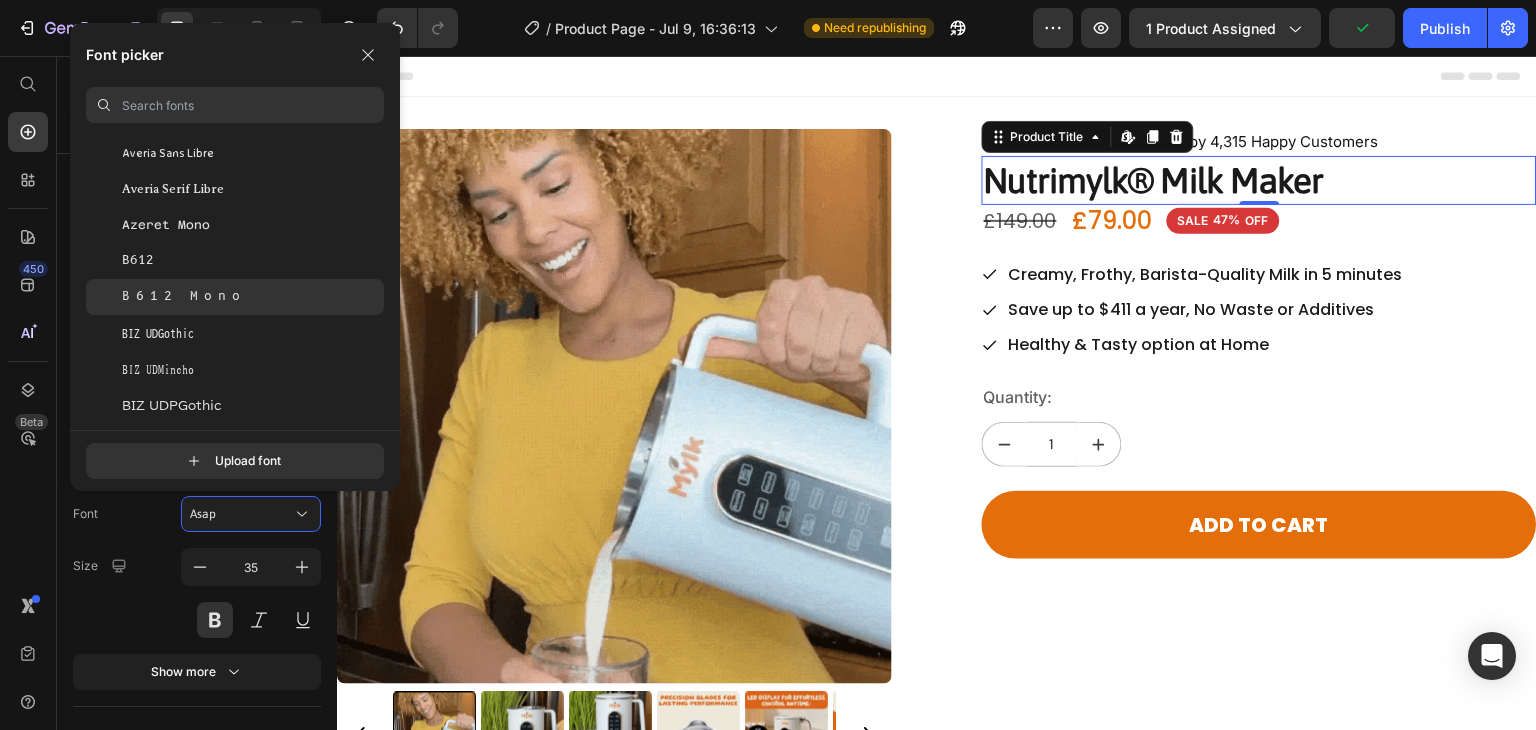click on "B612 Mono" 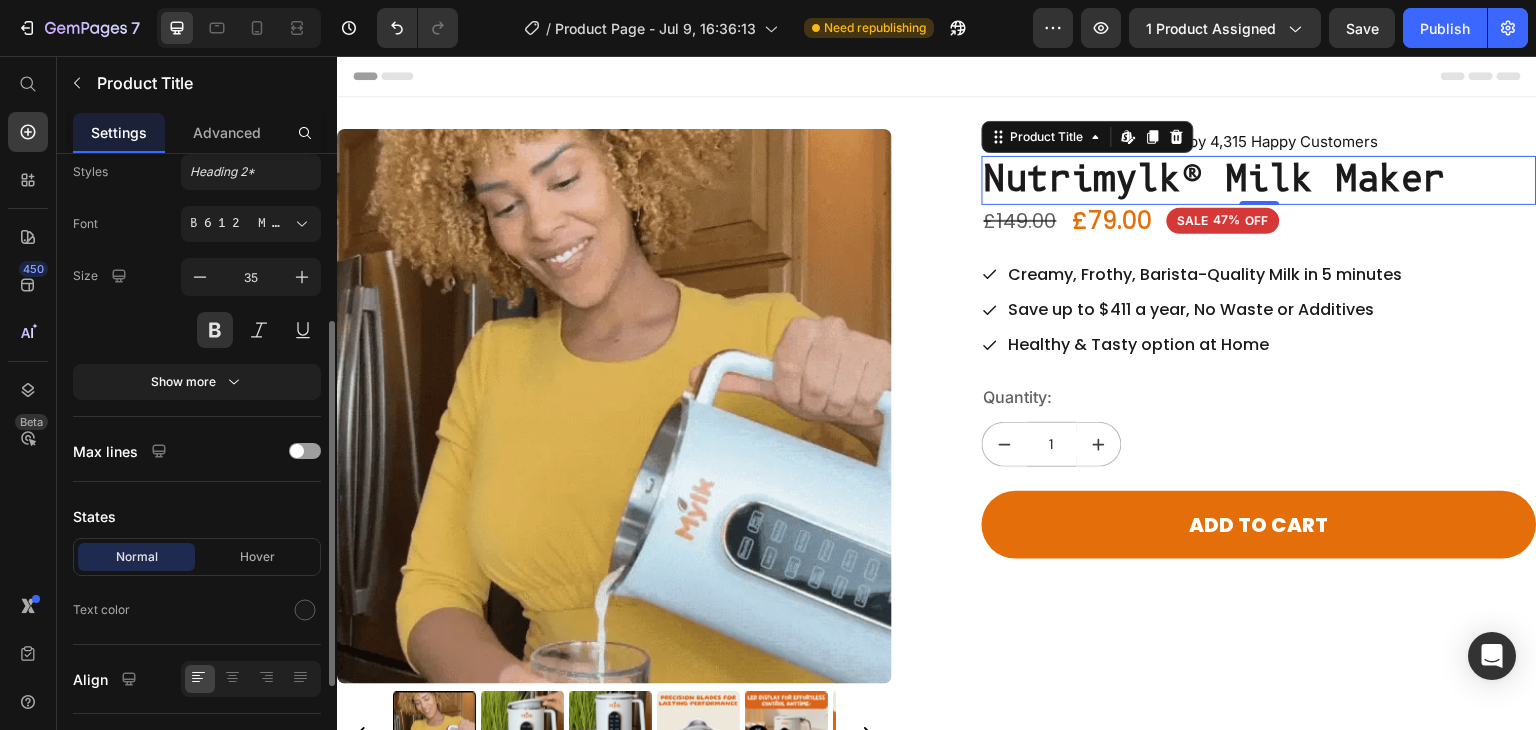 scroll, scrollTop: 291, scrollLeft: 0, axis: vertical 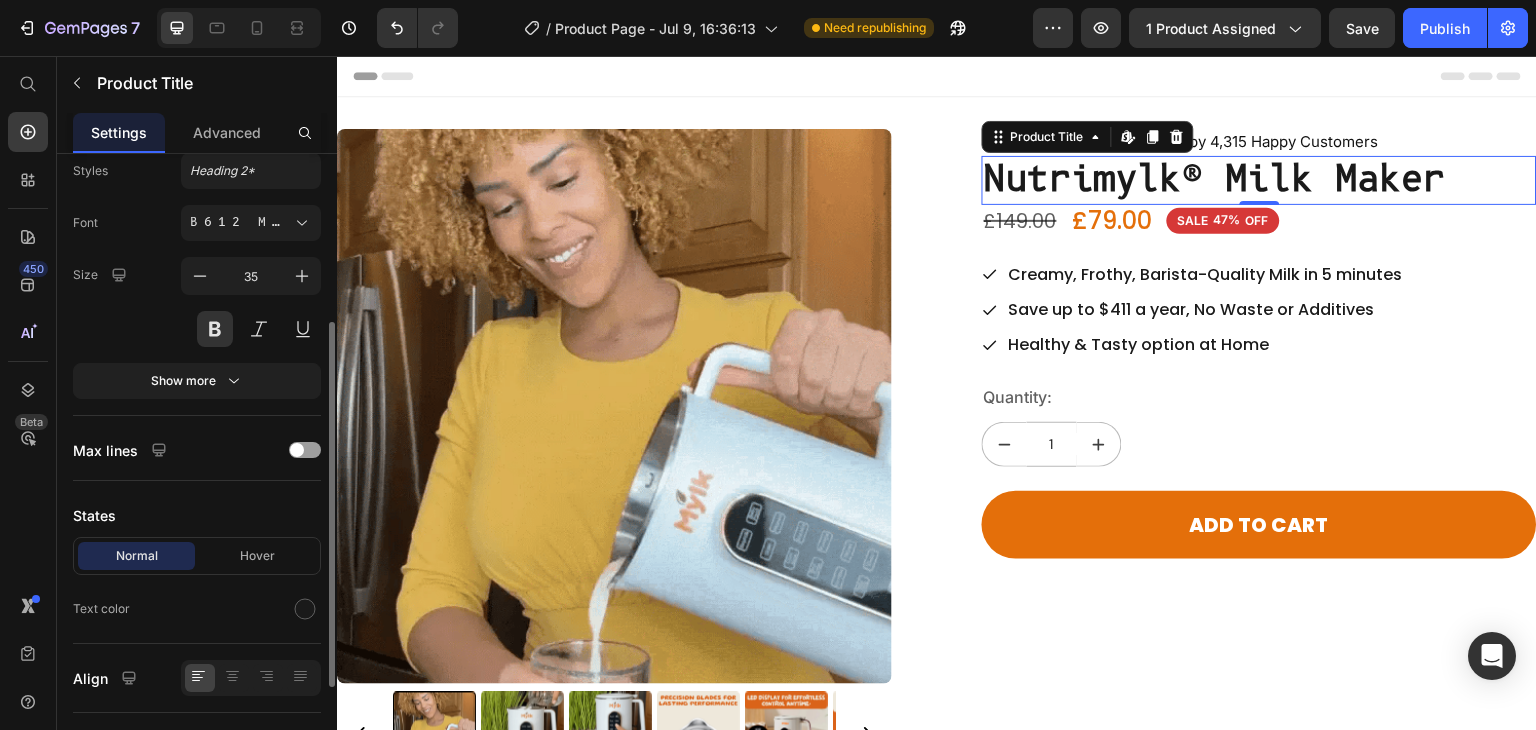click on "Styles Heading 2* Font B612 Mono Size 35 Show more" 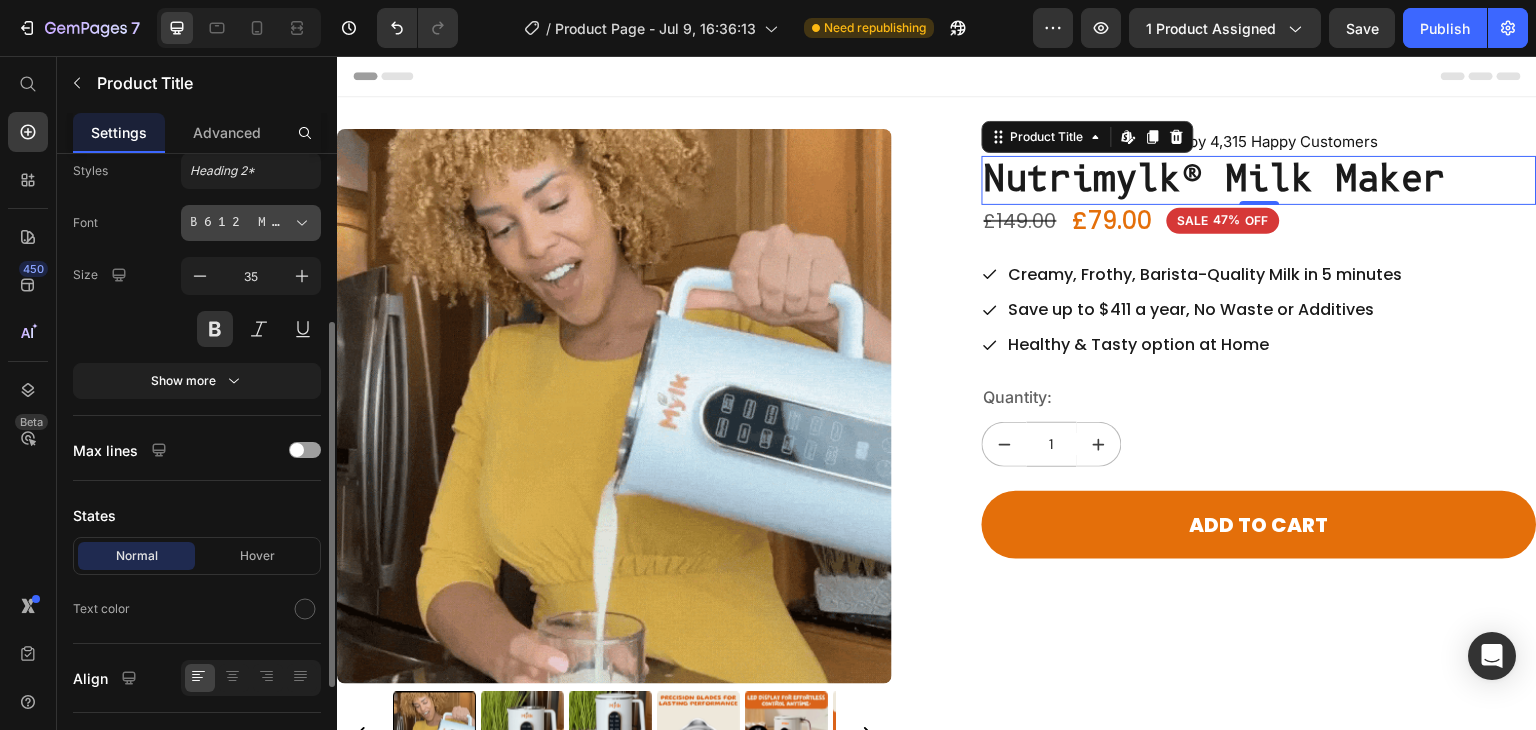 click on "B612 Mono" at bounding box center [251, 223] 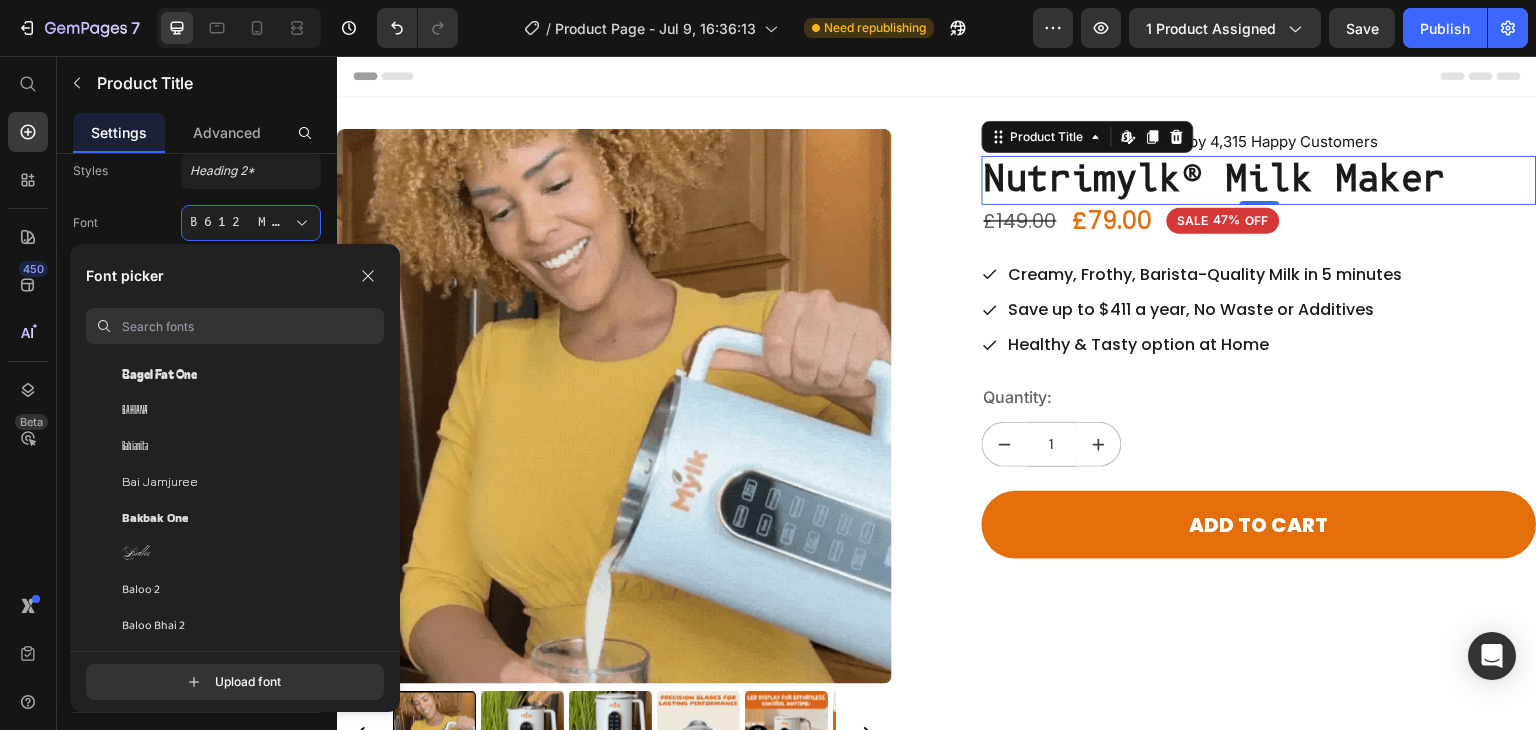scroll, scrollTop: 5518, scrollLeft: 0, axis: vertical 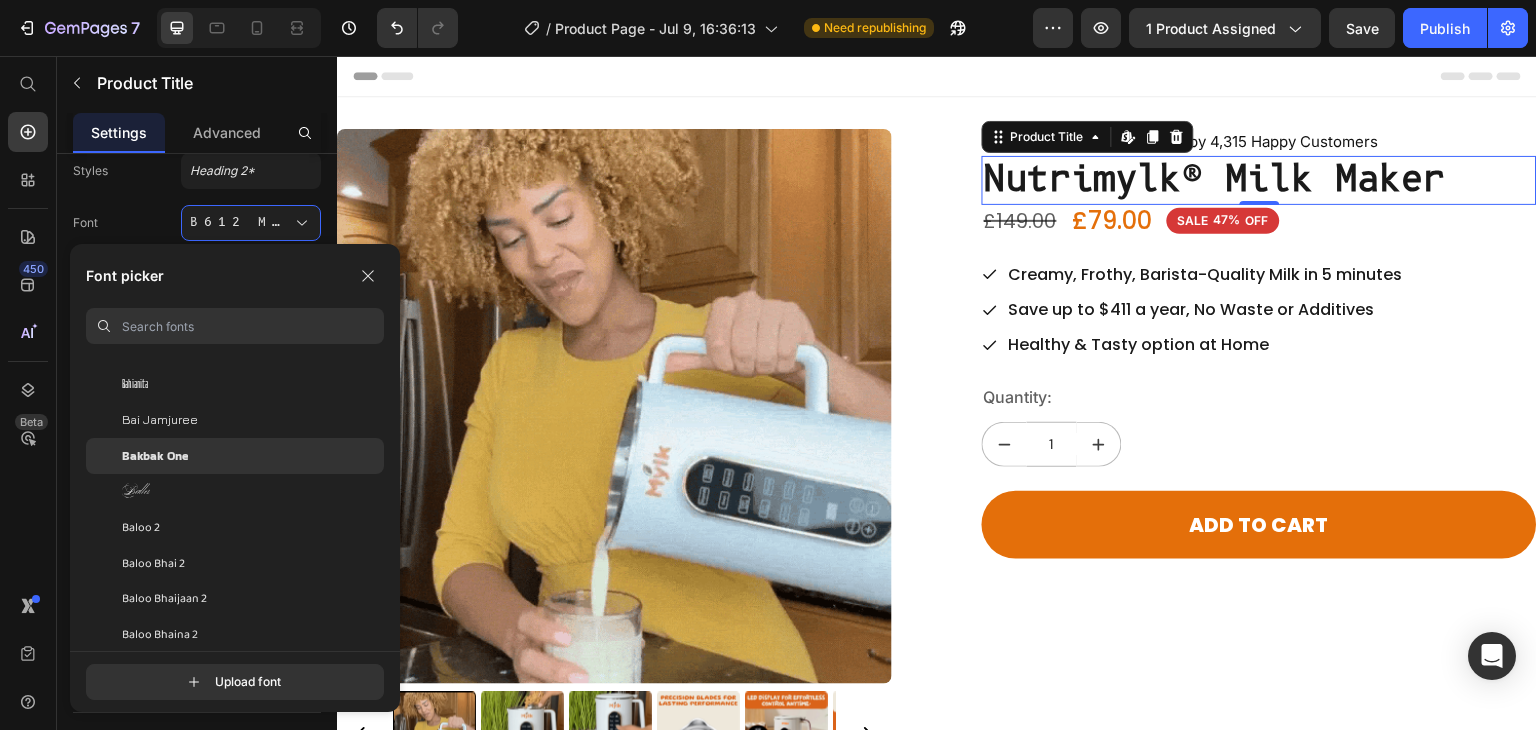 click on "Bakbak One" 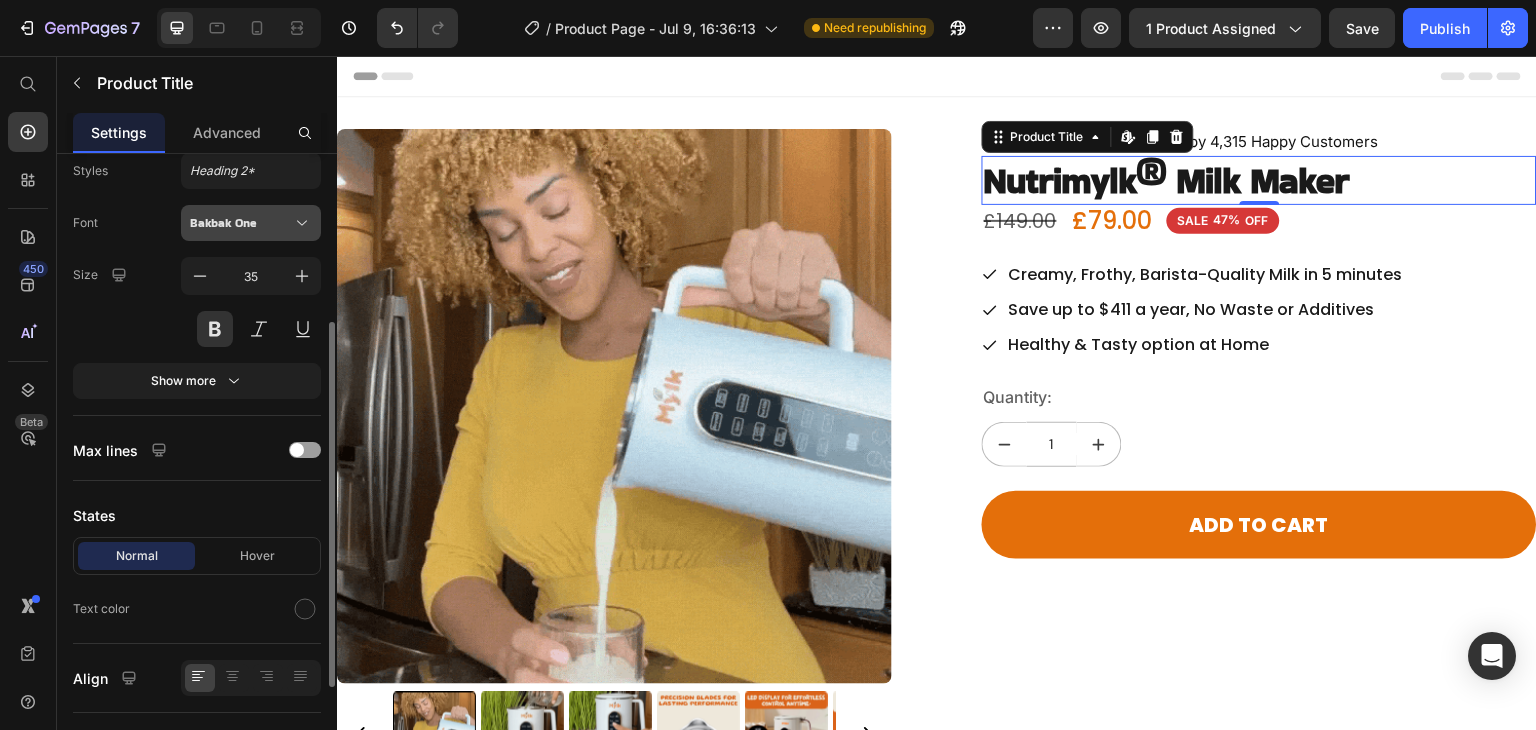 click on "Bakbak One" at bounding box center [251, 223] 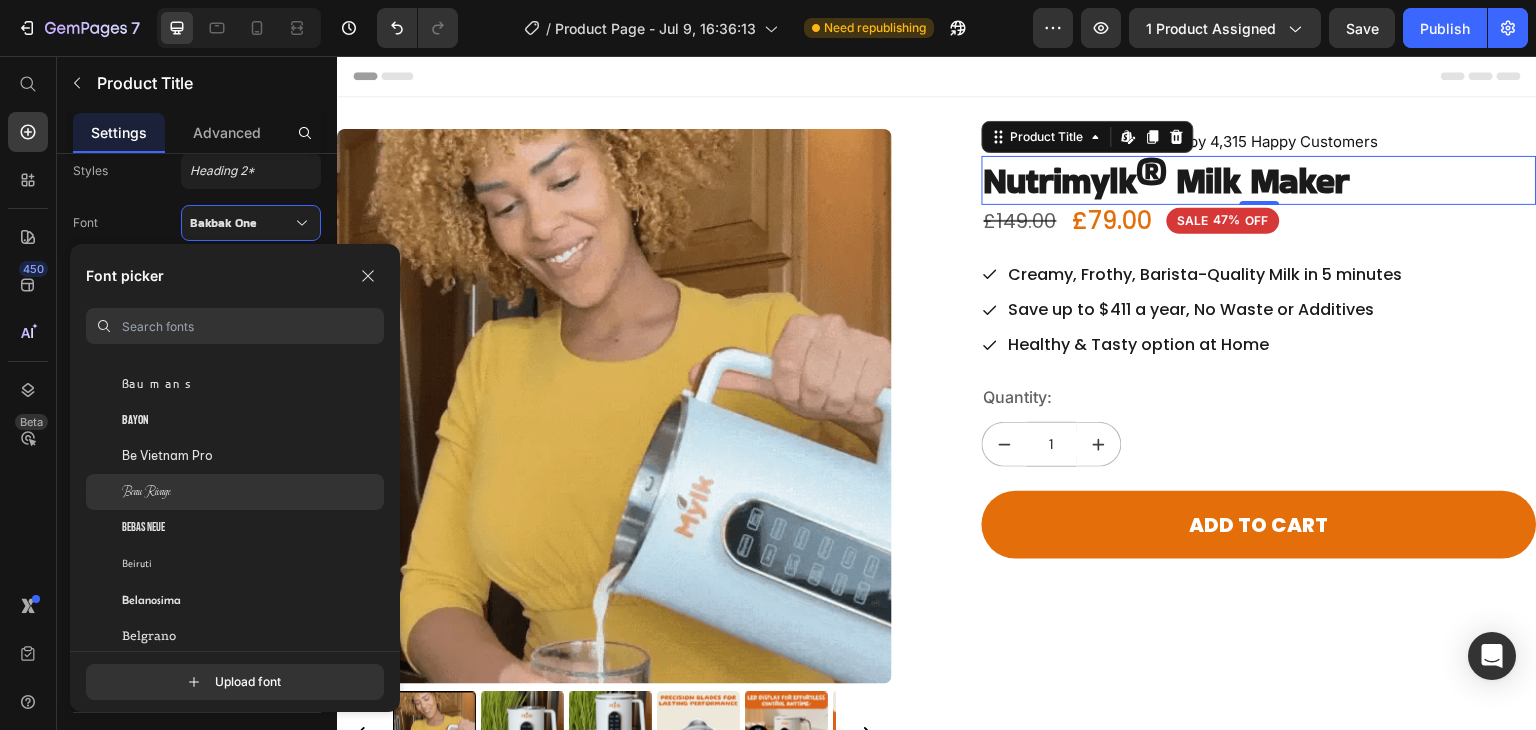 scroll, scrollTop: 6380, scrollLeft: 0, axis: vertical 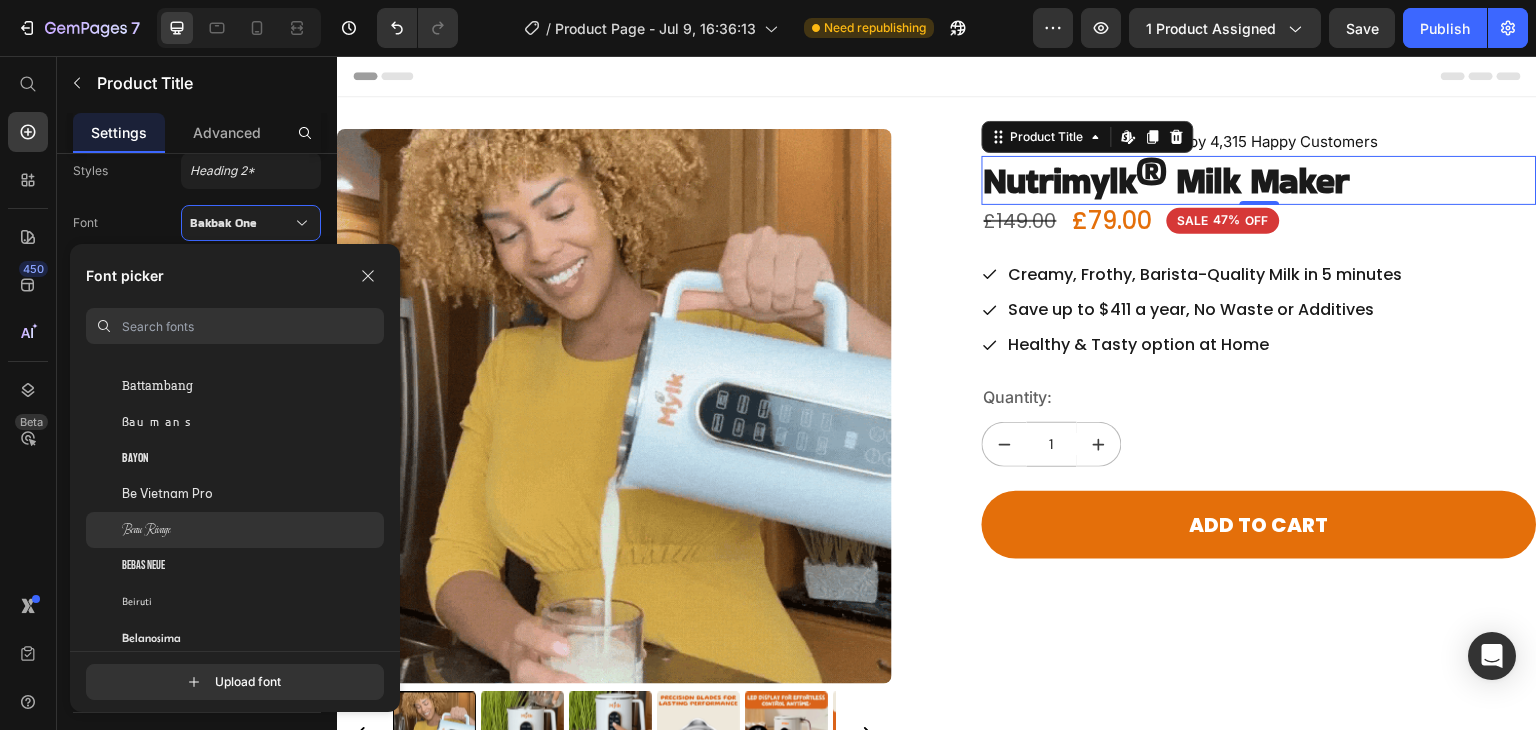 click on "Be Vietnam Pro" at bounding box center [167, 494] 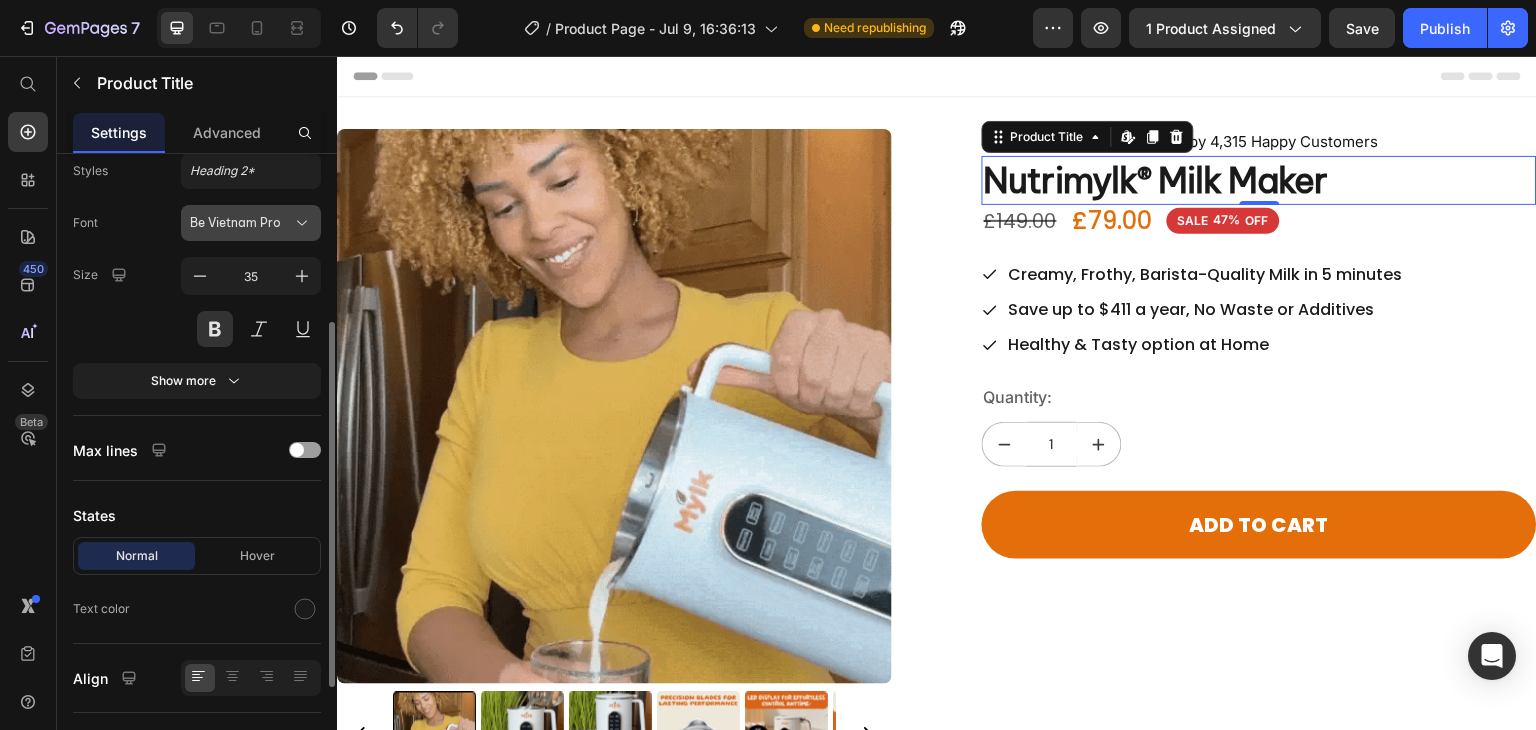 click on "Be Vietnam Pro" at bounding box center [241, 223] 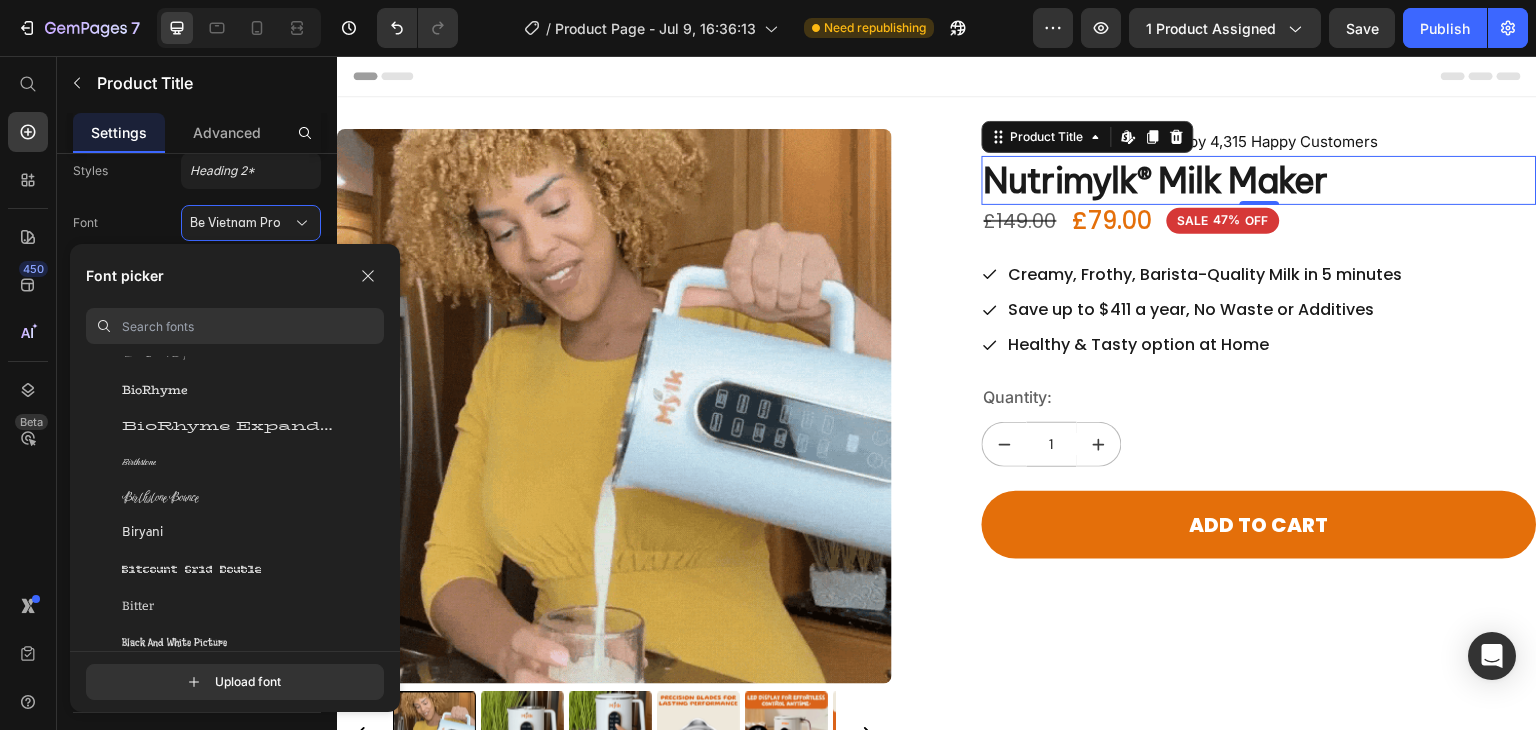 scroll, scrollTop: 7387, scrollLeft: 0, axis: vertical 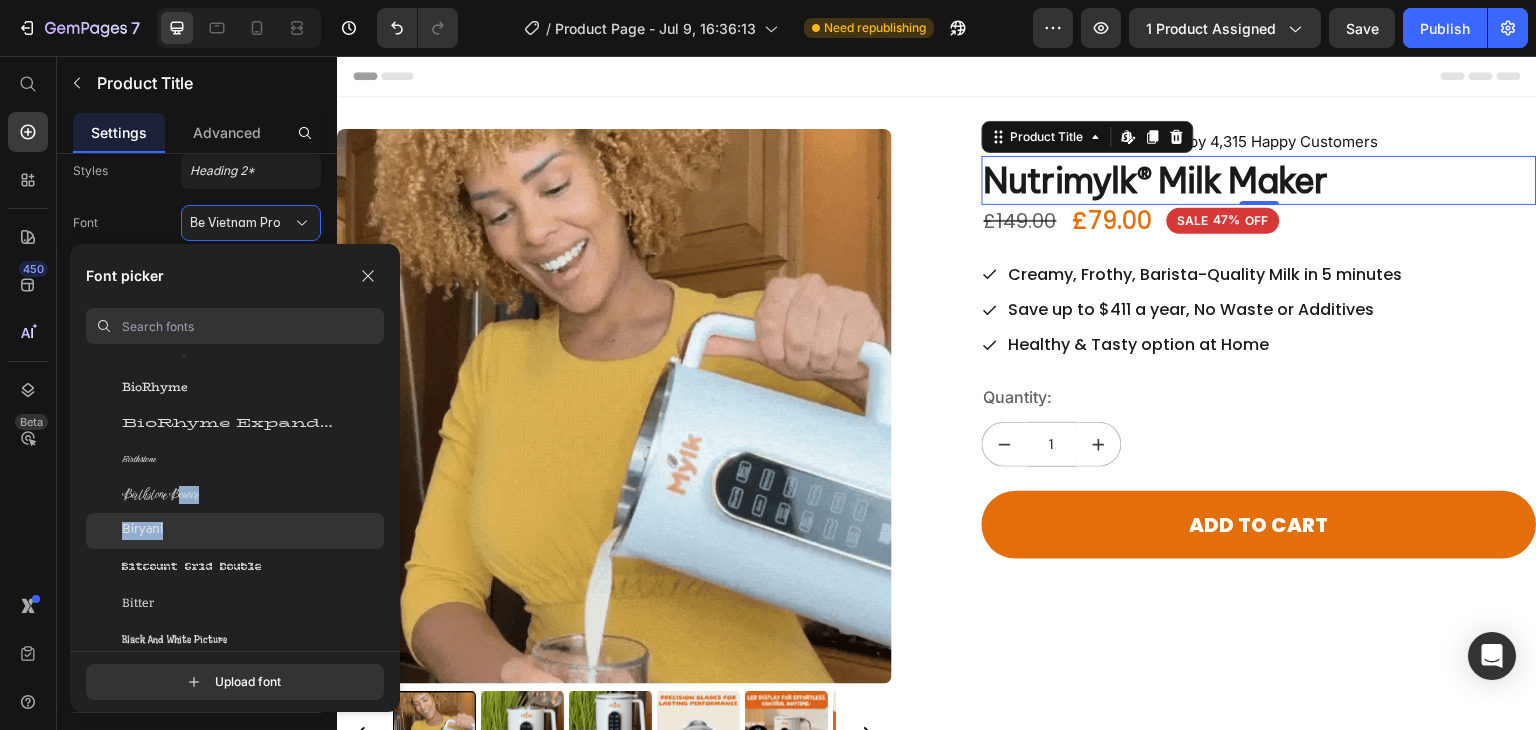 drag, startPoint x: 180, startPoint y: 510, endPoint x: 174, endPoint y: 523, distance: 14.3178215 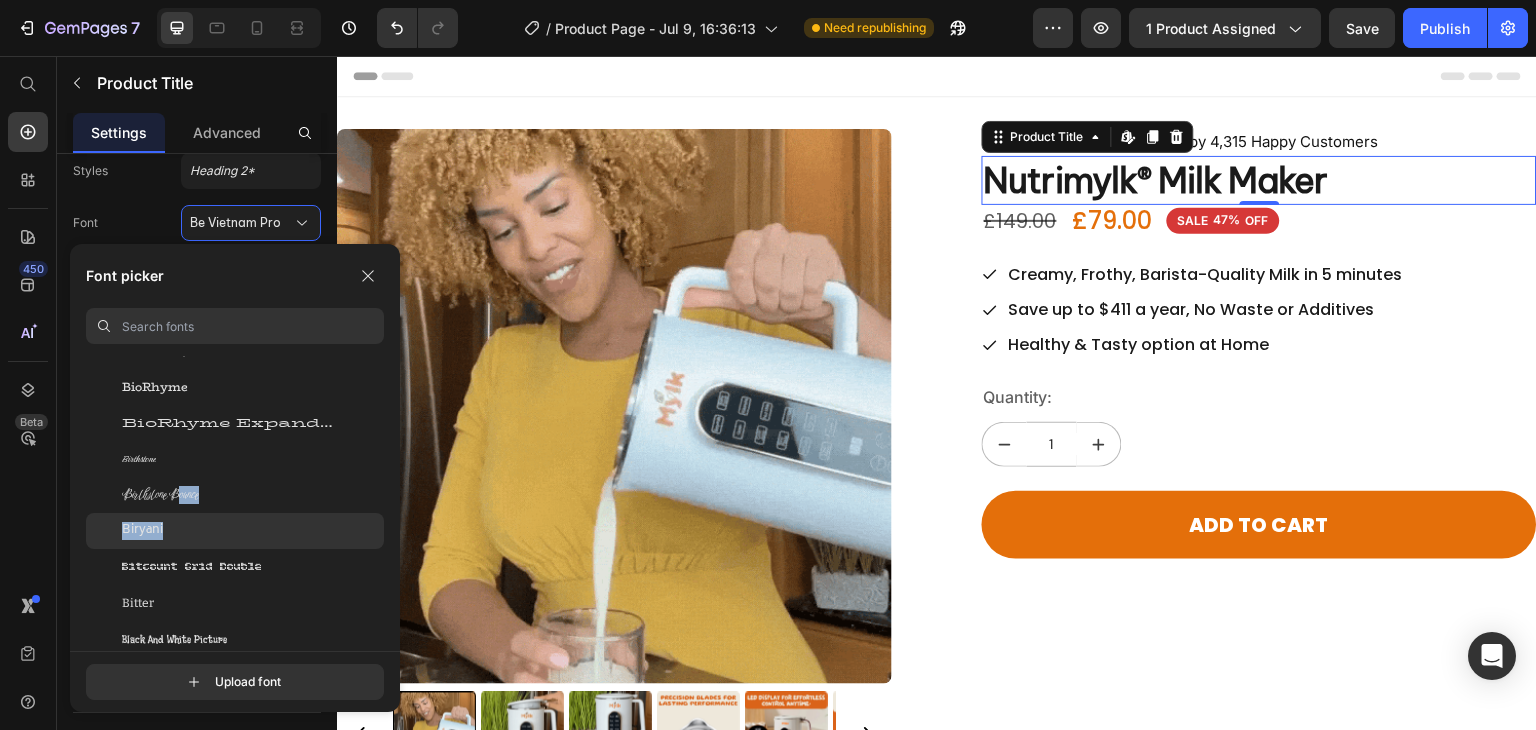 click on "You should use a maximum of 3 fonts. BhuTuka Expanded One Big Shoulders Big Shoulders Inline Big Shoulders Stencil Bigelow Rules Bigshot One Bilbo Bilbo Swash Caps BioRhyme BioRhyme Expanded Birthstone Birthstone Bounce Biryani Bitcount Grid Double Bitter Black And White Picture Black Han Sans Black Ops One Blaka Blaka Hollow Blaka Ink Blinker Bodoni Moda Bodoni Moda SC Bokor Boldonse Bona Nova Bona Nova SC Bonbon" at bounding box center [235, 29977] 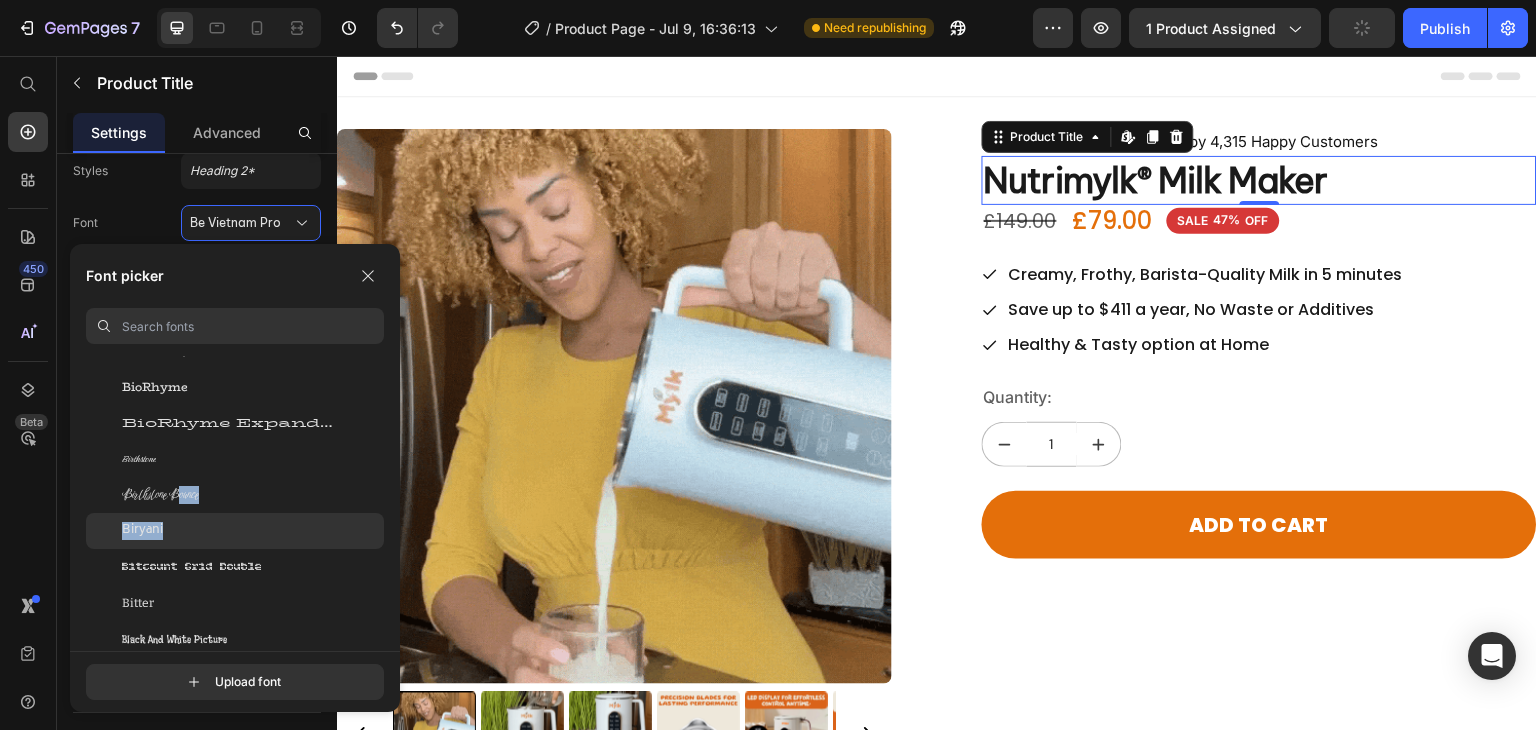 click on "Biryani" 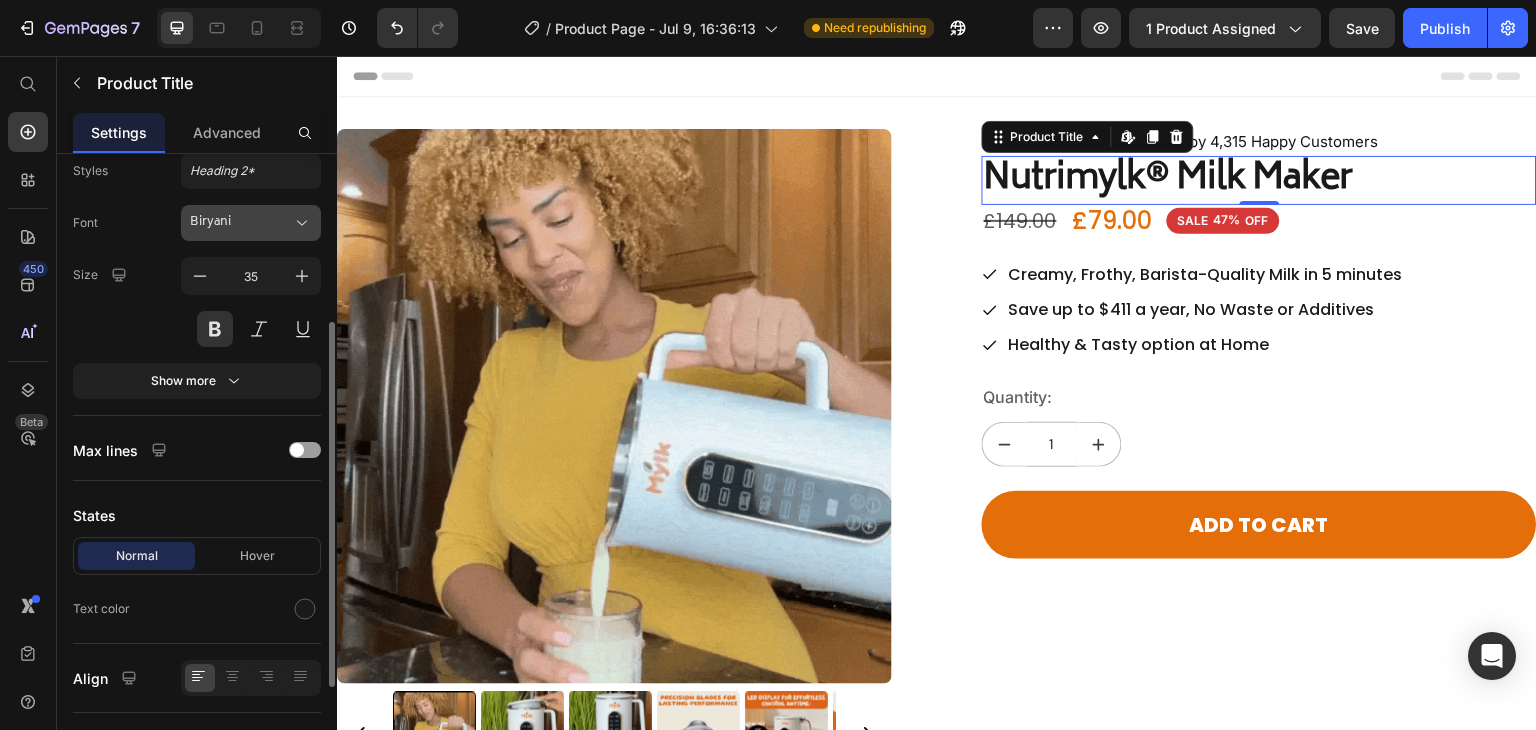 click on "Biryani" at bounding box center (251, 223) 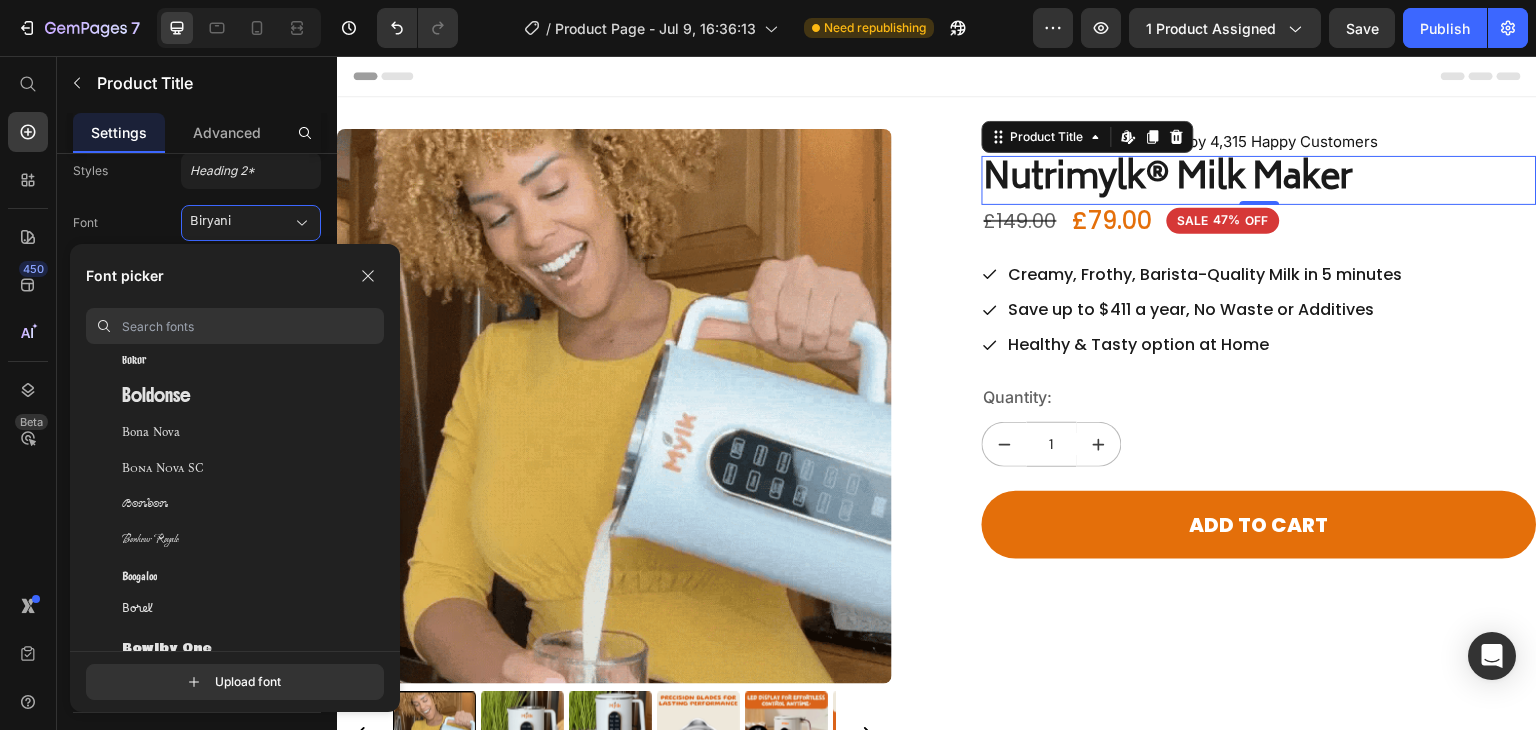 scroll, scrollTop: 8087, scrollLeft: 0, axis: vertical 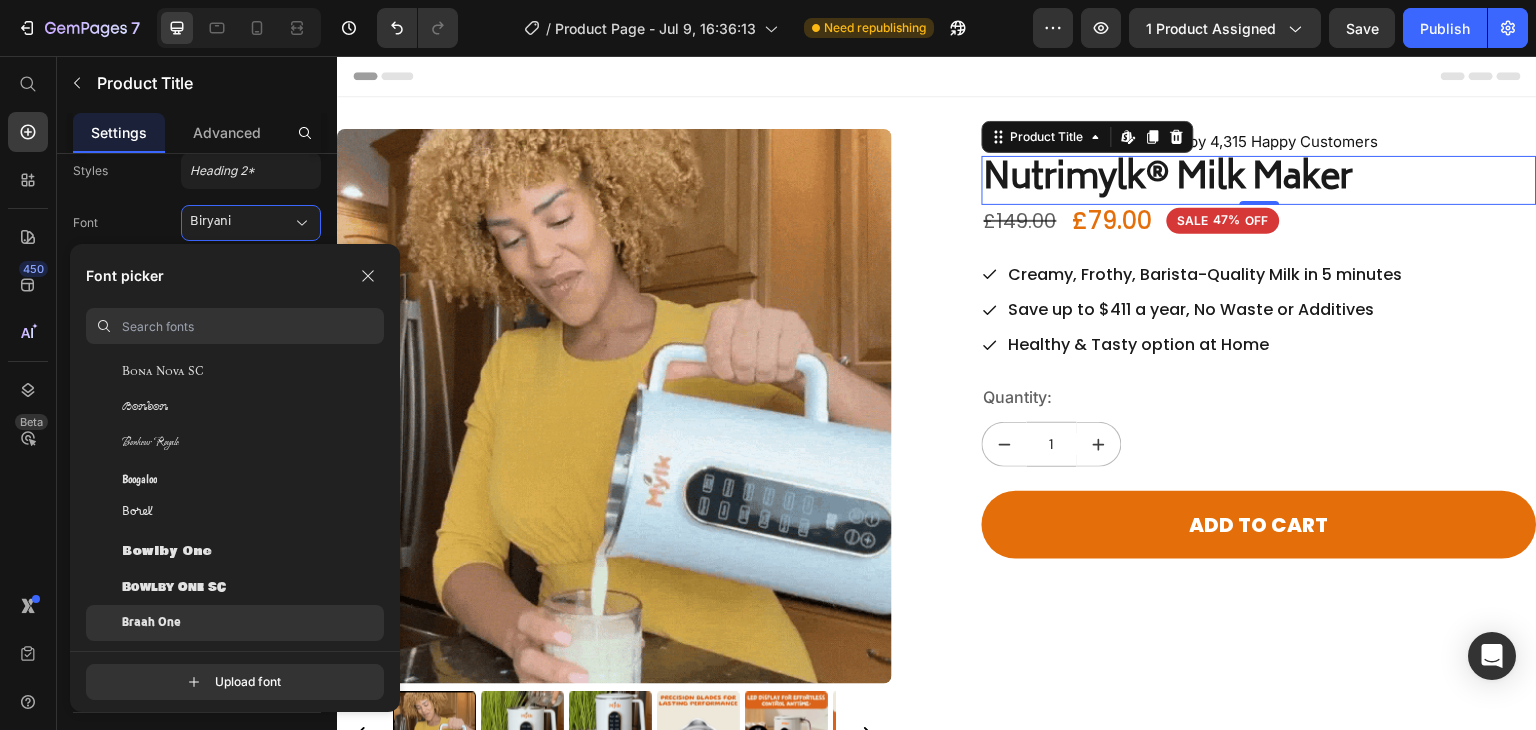 click on "Braah One" at bounding box center [151, 623] 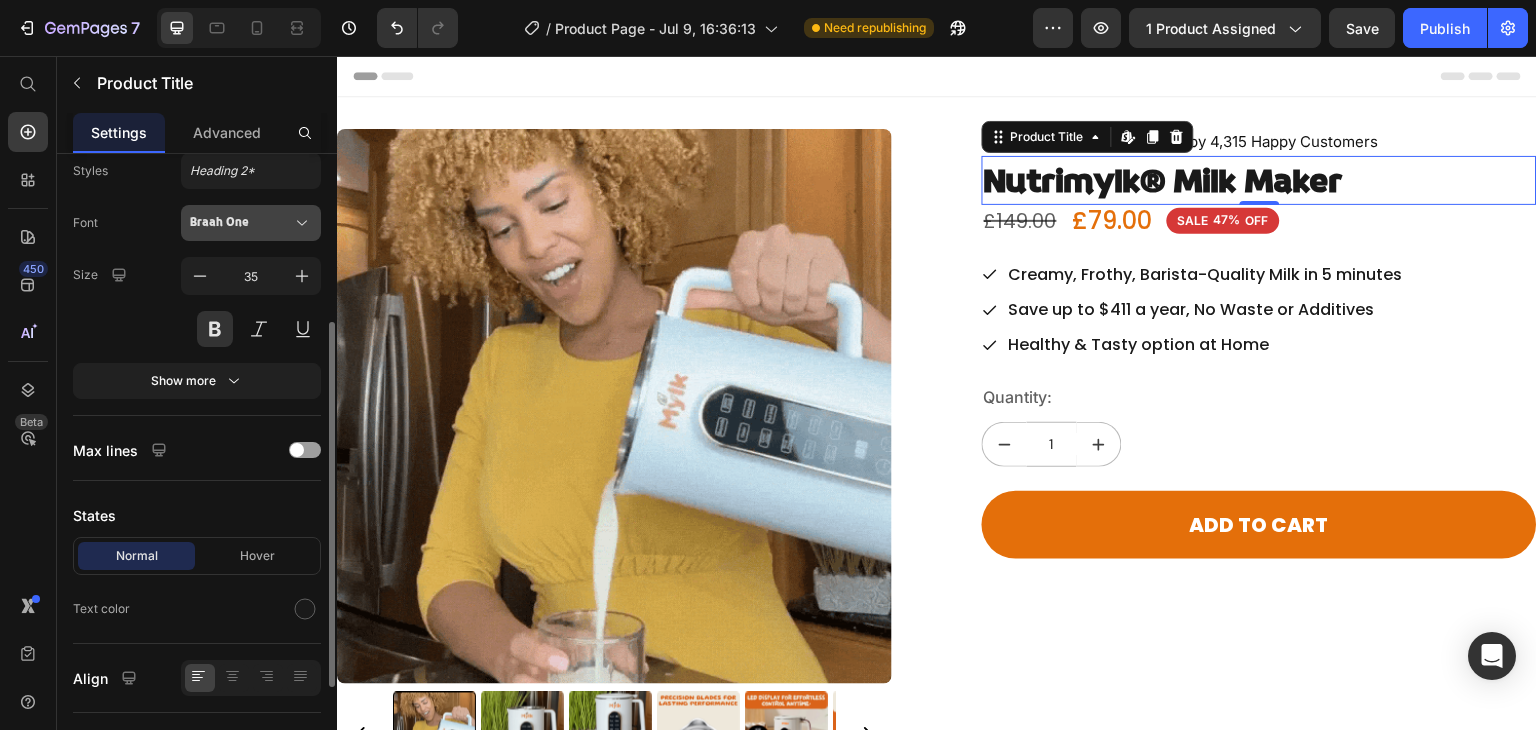 click on "Braah One" at bounding box center (241, 223) 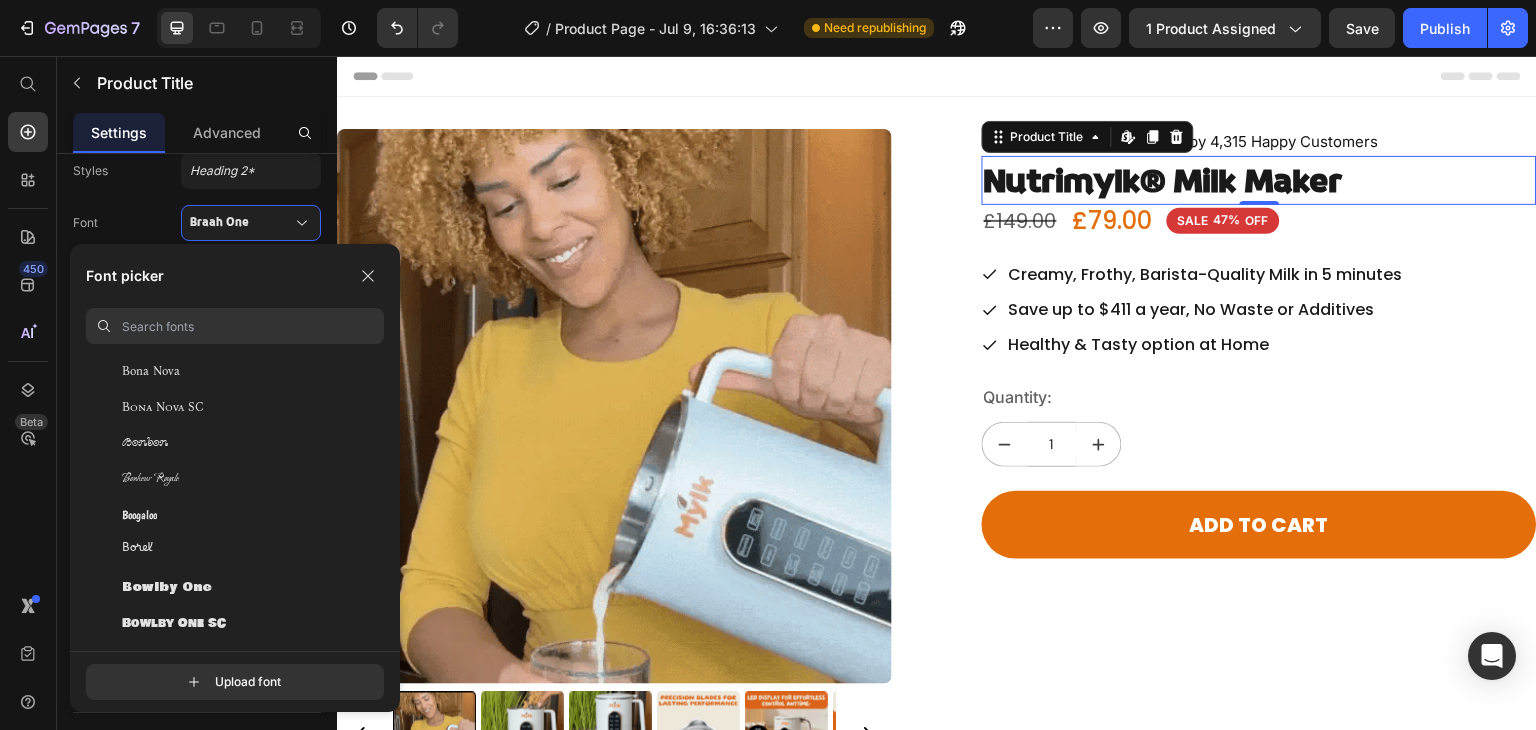 click on "Font picker You should use a maximum of 3 fonts. Blaka Blaka Hollow Blaka Ink Blinker Bodoni Moda Bodoni Moda SC Bokor Boldonse Bona Nova Bona Nova SC Bonbon Bonheur Royale Boogaloo Borel Bowlby One Bowlby One SC Brawler Bree Serif Bricolage Grotesque Bruno Ace Bruno Ace SC Brygada 1918 Bubblegum Sans Bubbler One Buda Buenard Bungee Bungee Hairline Bungee Inline" at bounding box center (235, 447) 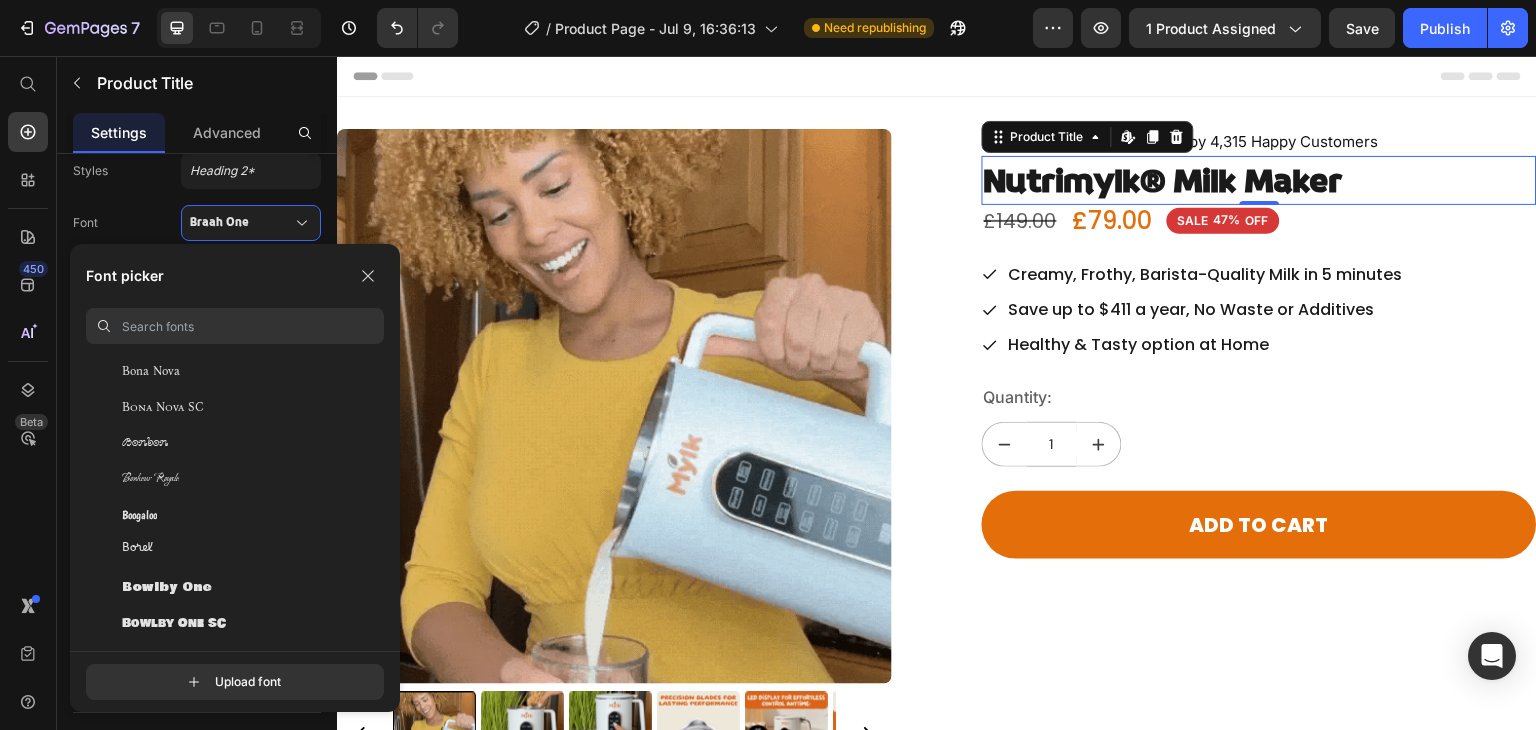 click at bounding box center (253, 326) 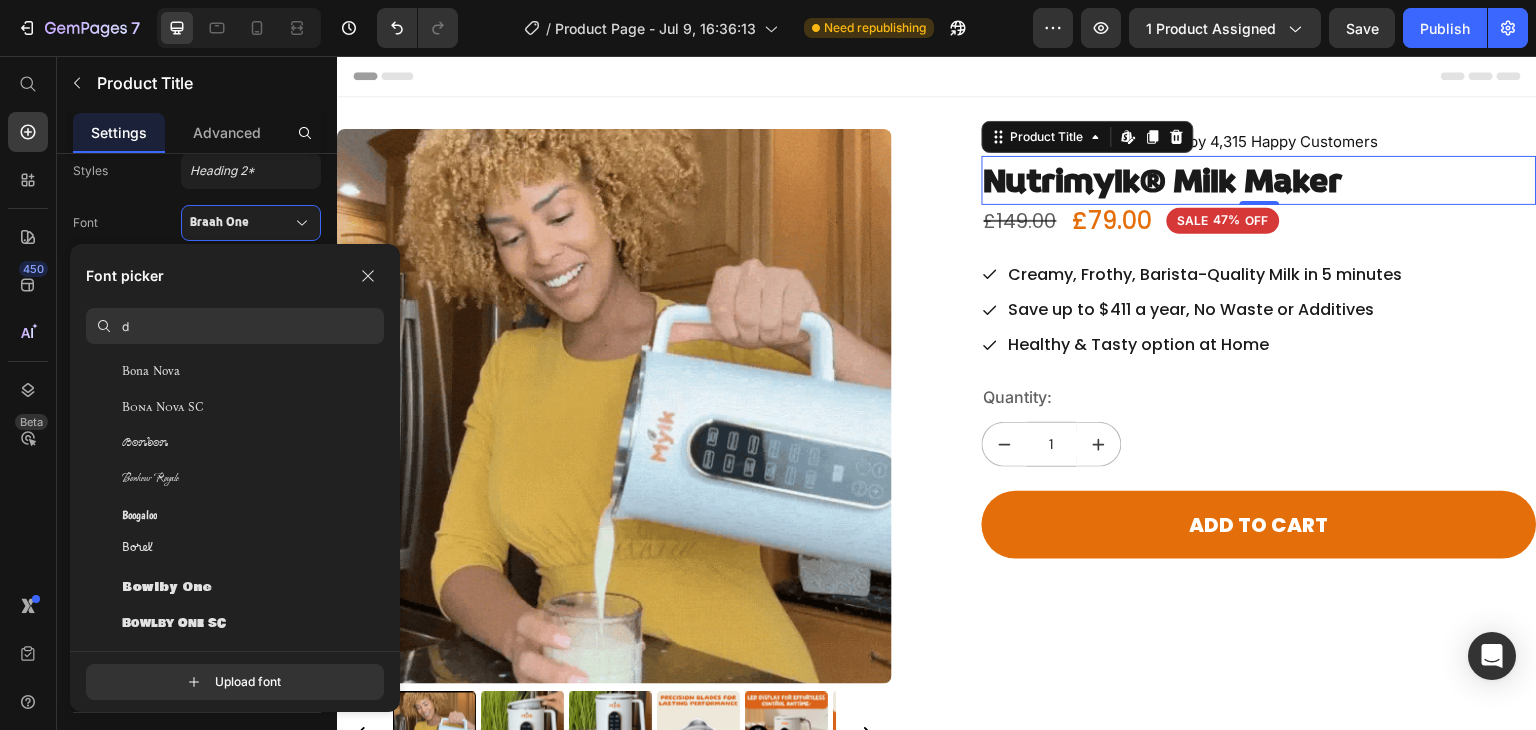 scroll, scrollTop: 0, scrollLeft: 0, axis: both 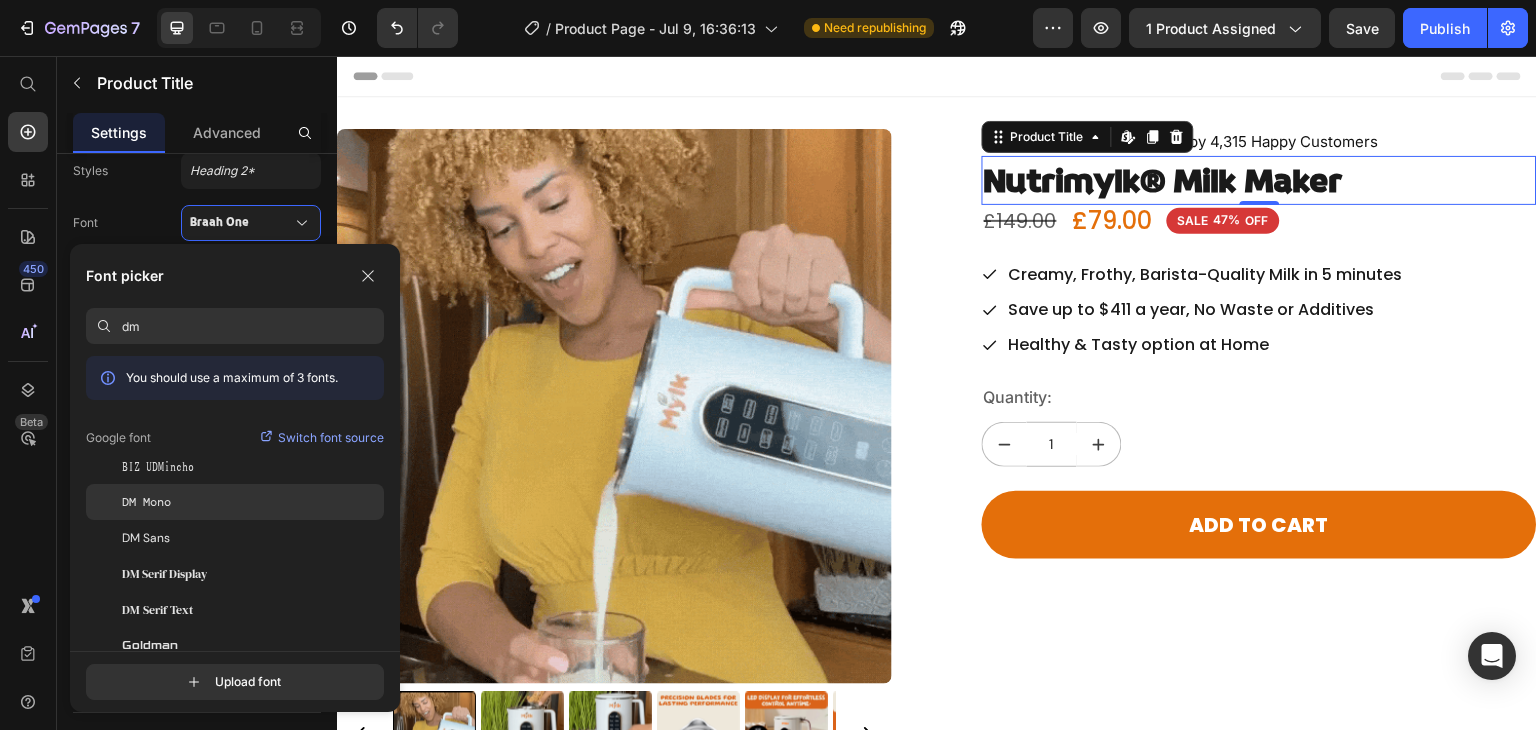 type on "dm" 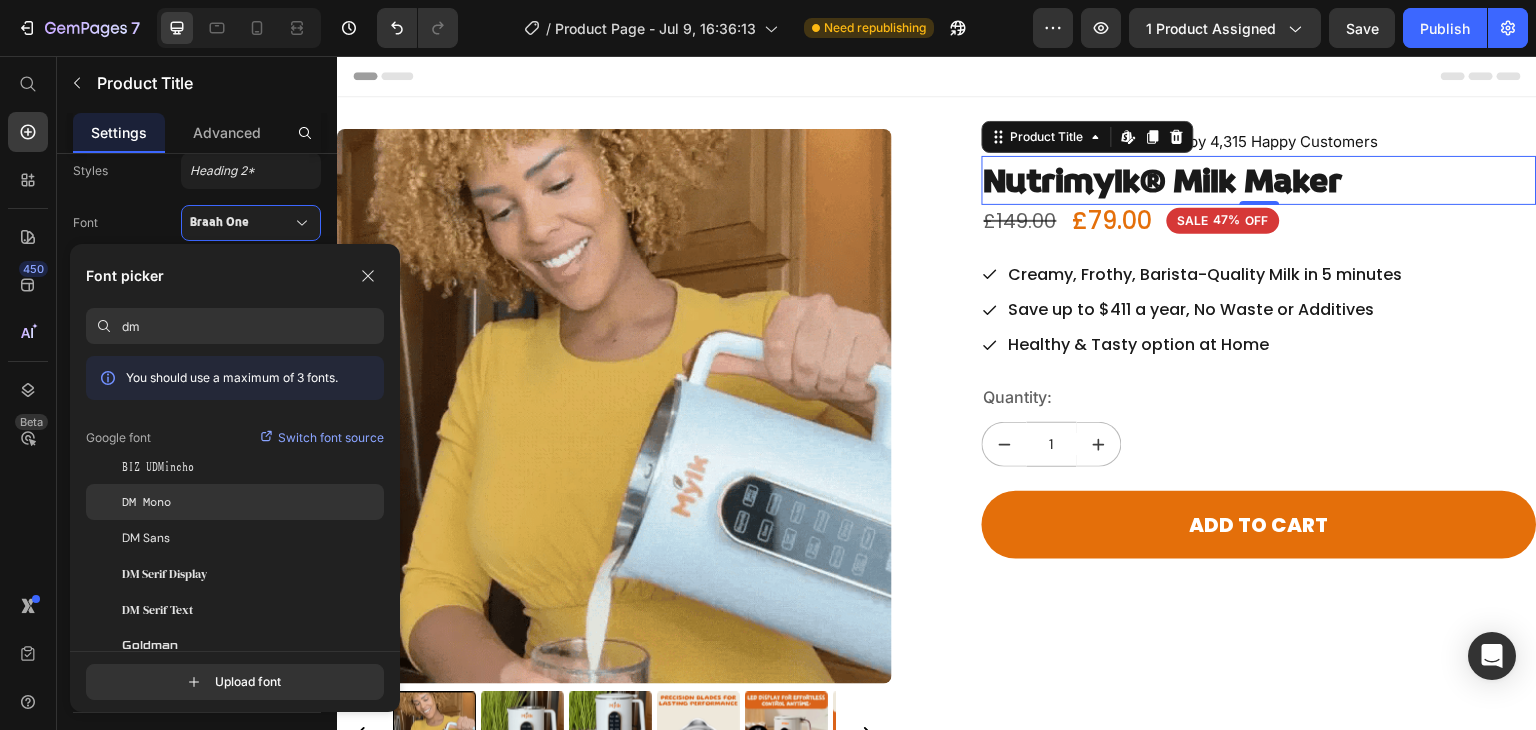 click on "DM Mono" 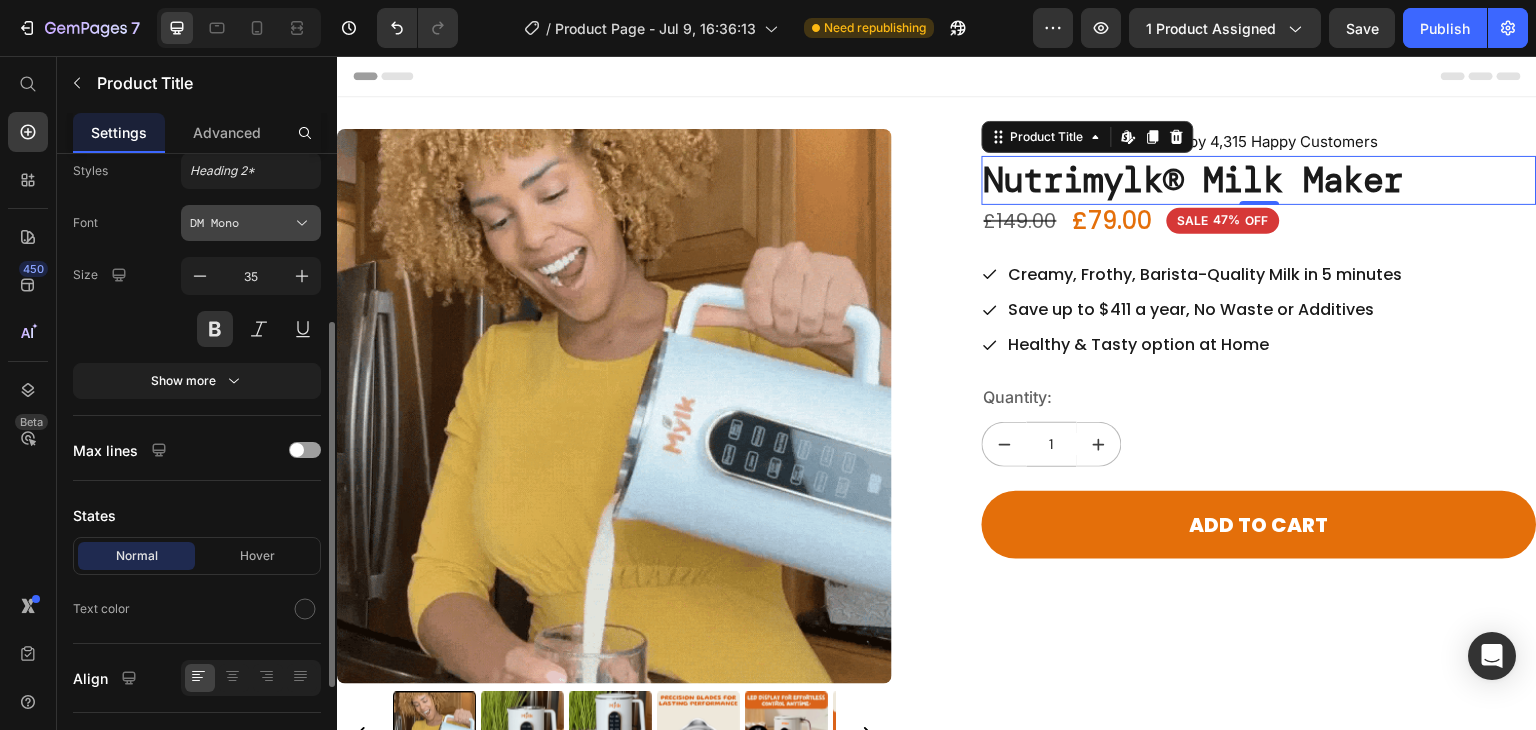 click on "DM Mono" at bounding box center (251, 223) 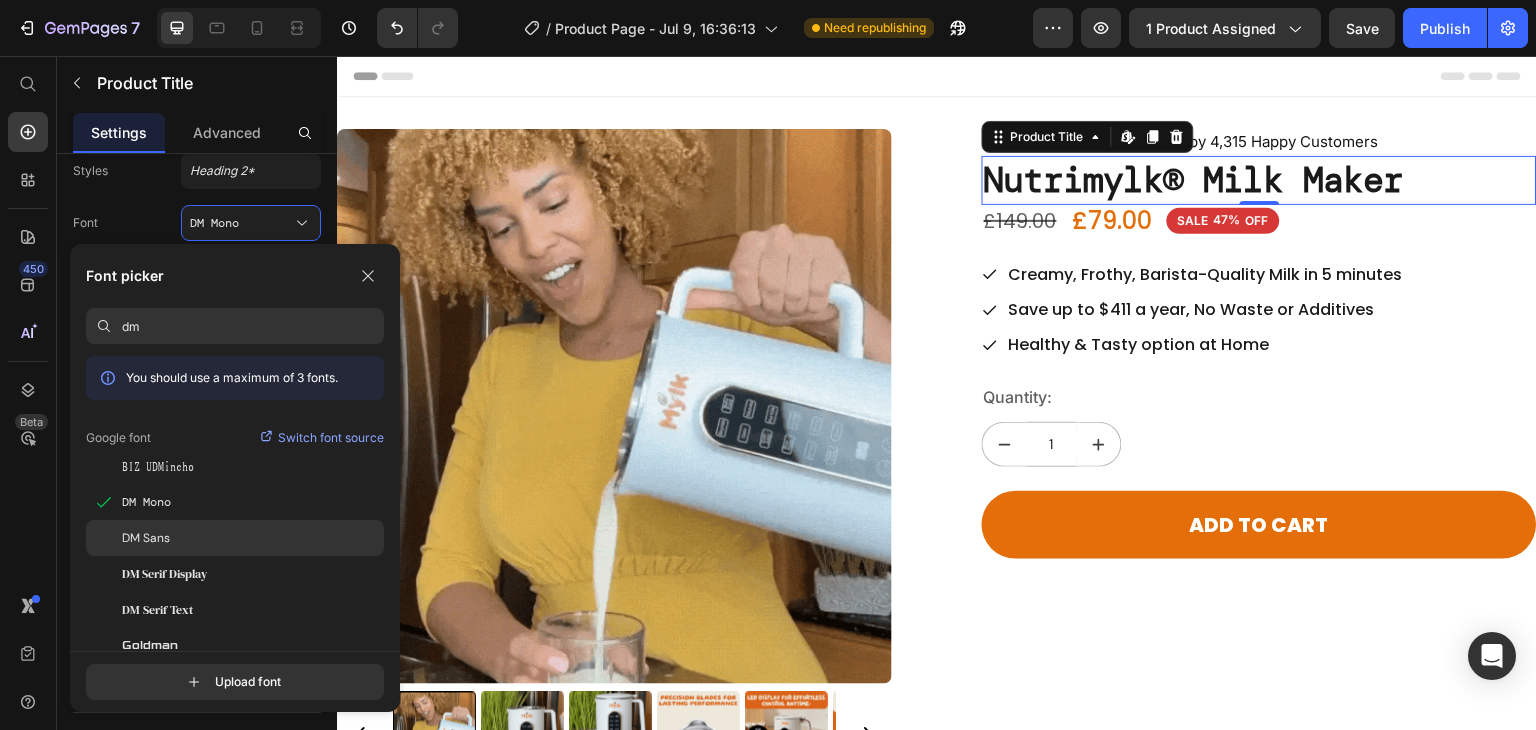 click on "DM Sans" 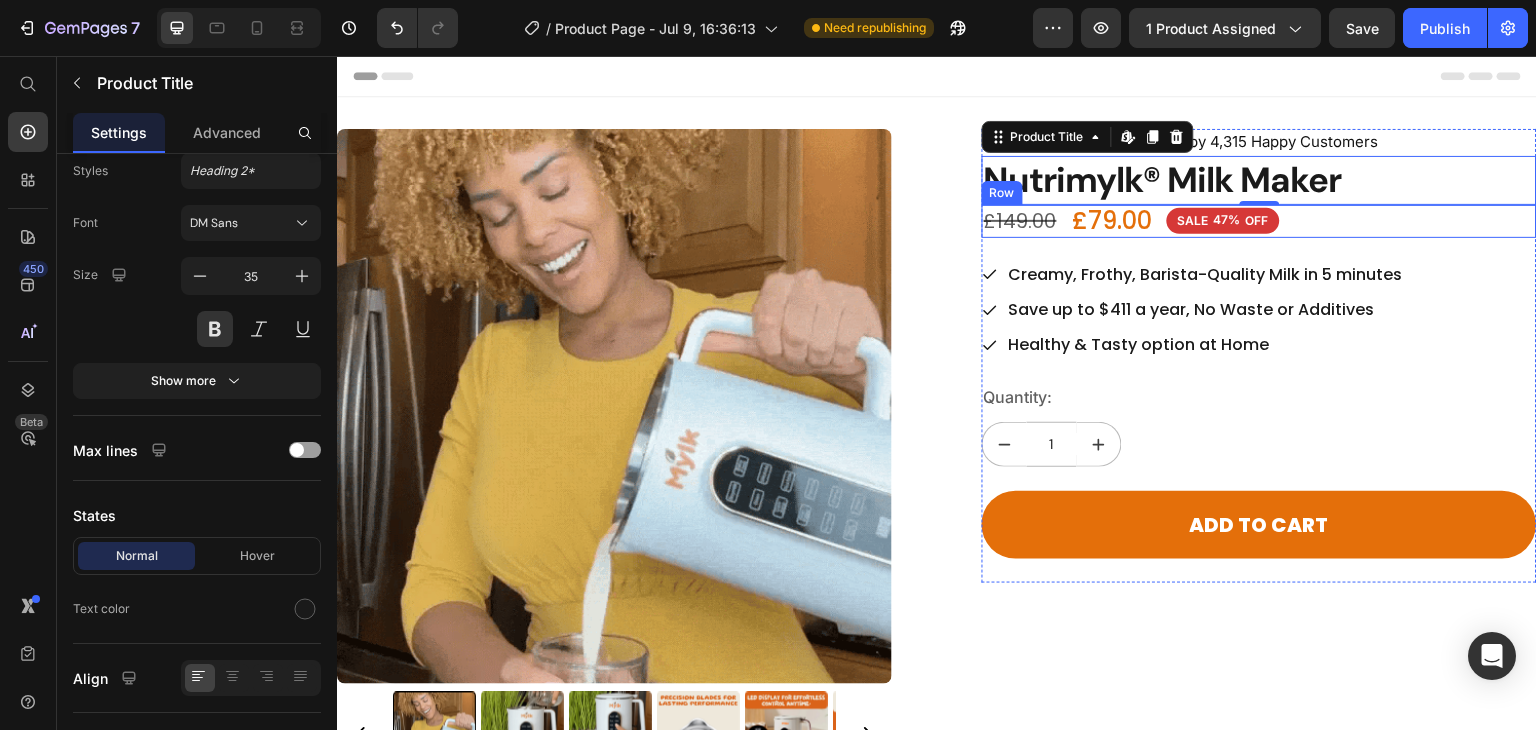 click on "£79.00 Product Price £149.00 Product Price SALE 47% OFF Discount Tag Row" at bounding box center [1259, 221] 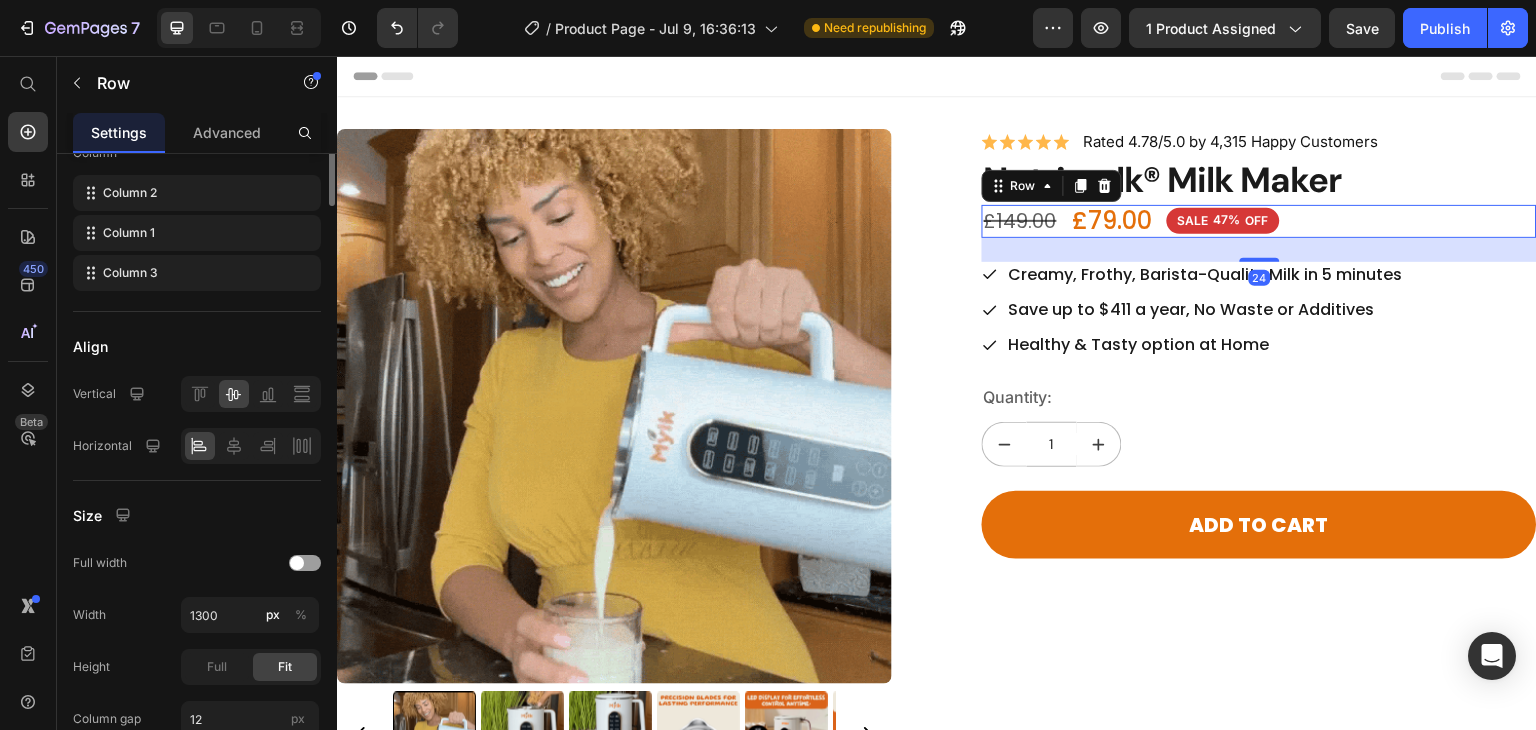 scroll, scrollTop: 0, scrollLeft: 0, axis: both 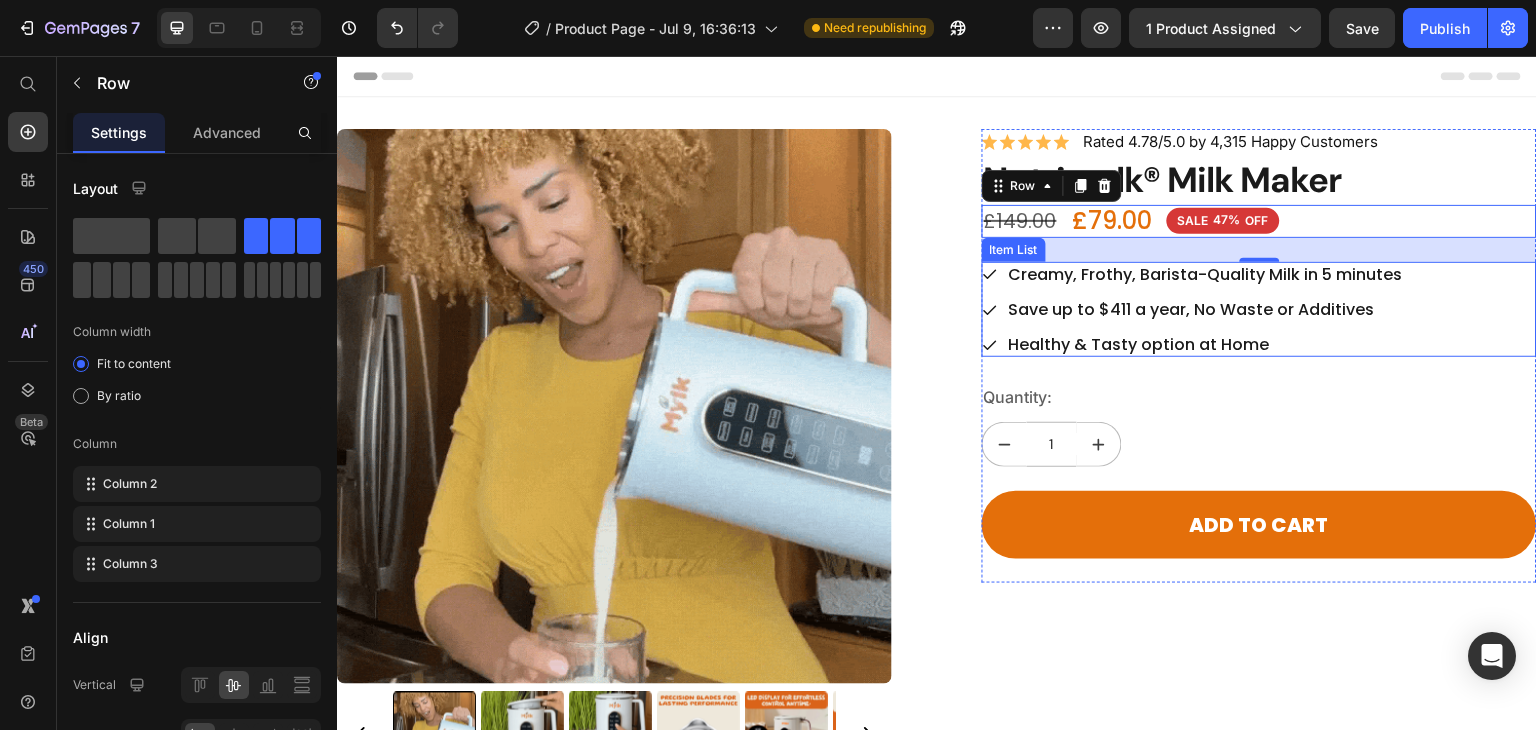 click on "Save up to $411 a year, No Waste or Additives" at bounding box center [1194, 309] 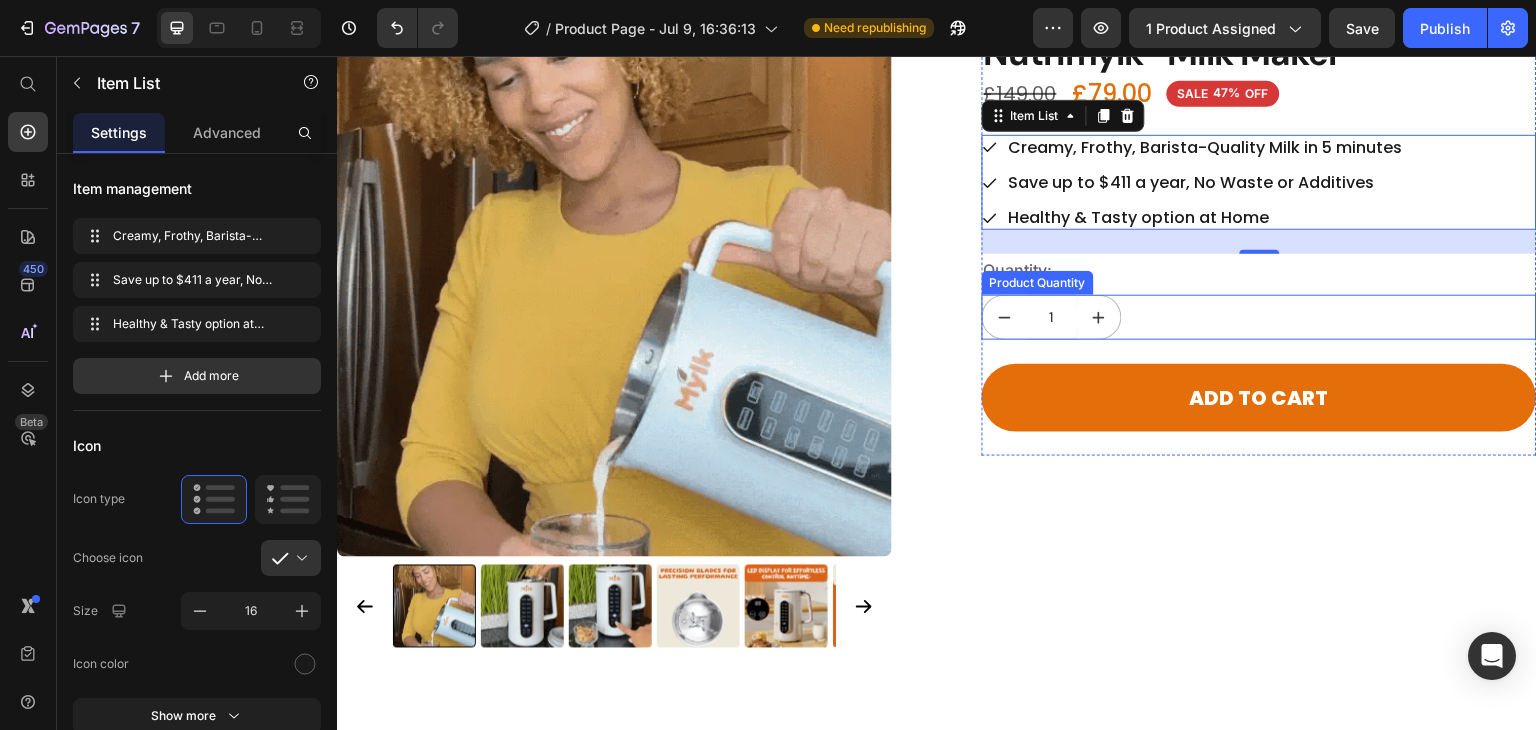 scroll, scrollTop: 136, scrollLeft: 0, axis: vertical 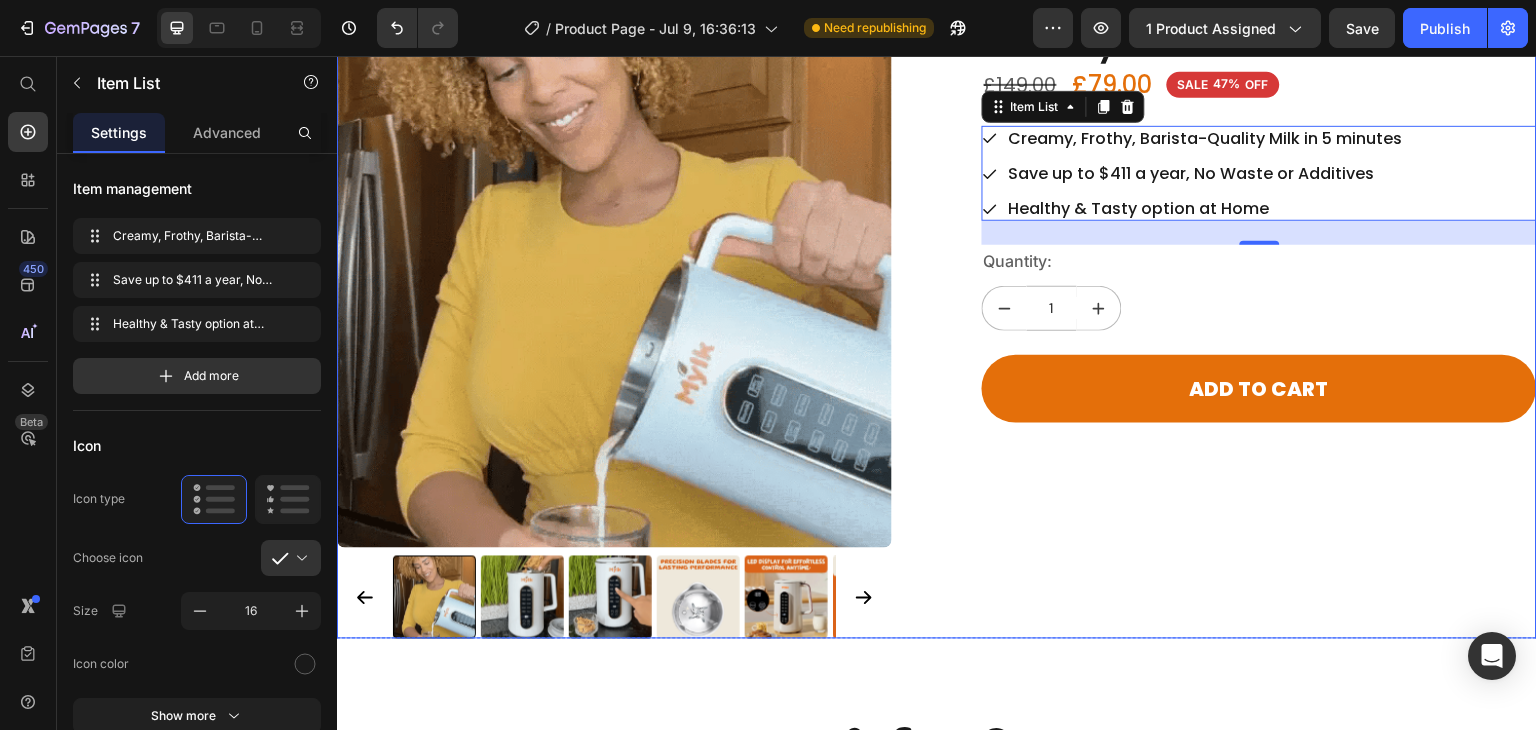 click on "Product Images Row
Icon
Icon
Icon
Icon
Icon Icon List Rated 4.78/5.0 by 4,315 Happy Customers Text Block Row Nutrimylk® Milk Maker Product Title £79.00 Product Price £149.00 Product Price SALE 47% OFF Discount Tag Row
Creamy, Frothy, Barista-Quality Milk in 5 minutes
Save up to $411 a year, No Waste or Additives
Healthy & Tasty option at Home Item List   24 Quantity: Text Block 1 Product Quantity Add to cart Add to Cart Row Product" at bounding box center [937, 316] 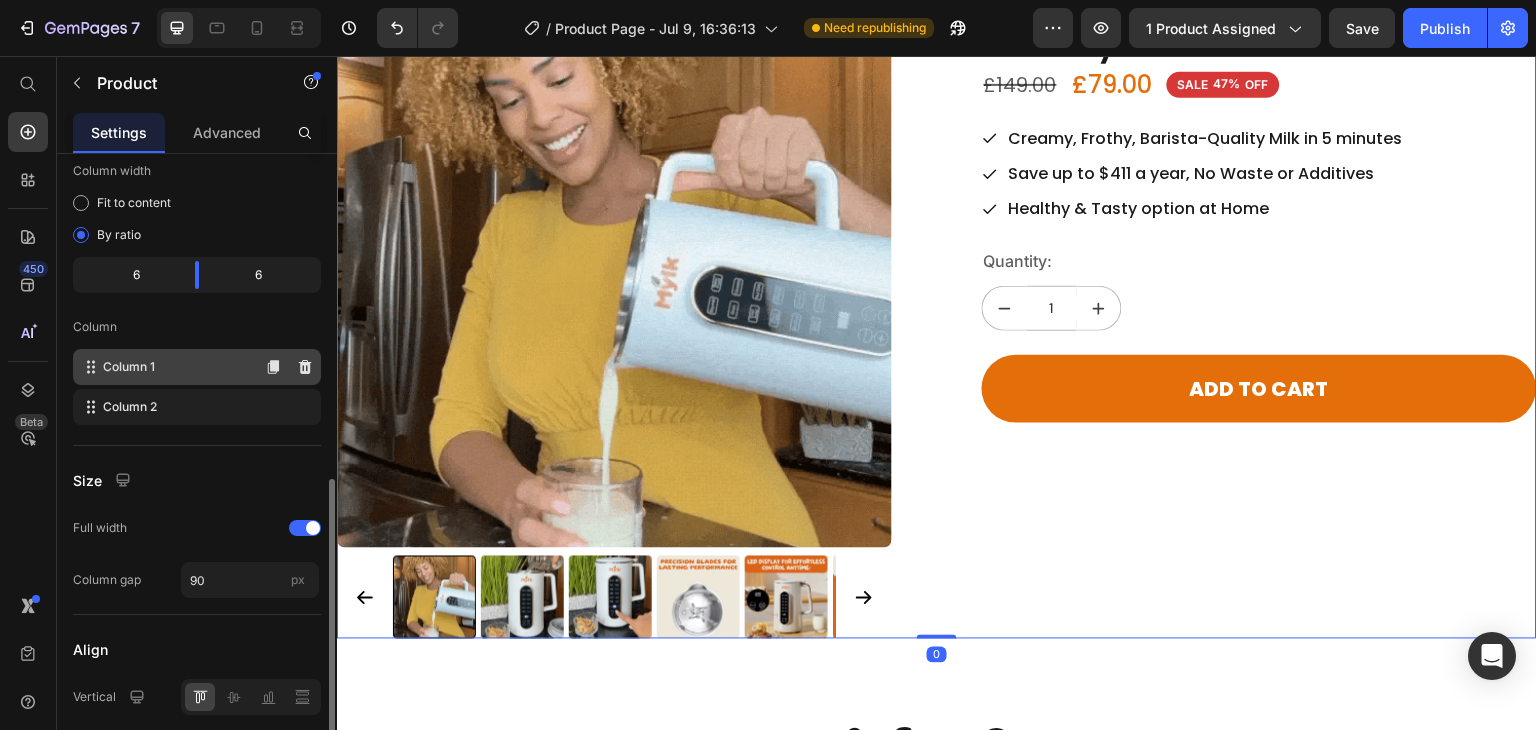 scroll, scrollTop: 601, scrollLeft: 0, axis: vertical 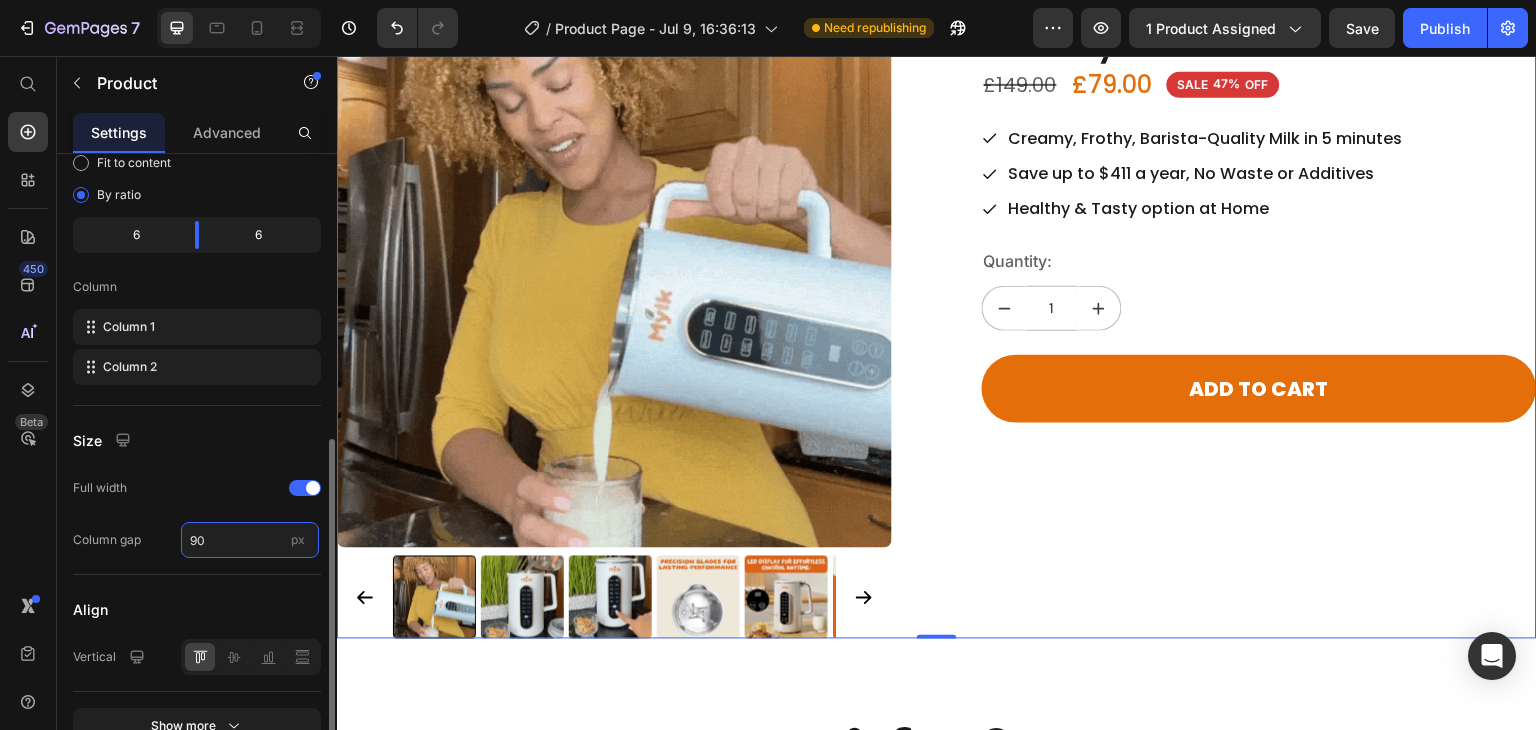 click on "90" at bounding box center (250, 540) 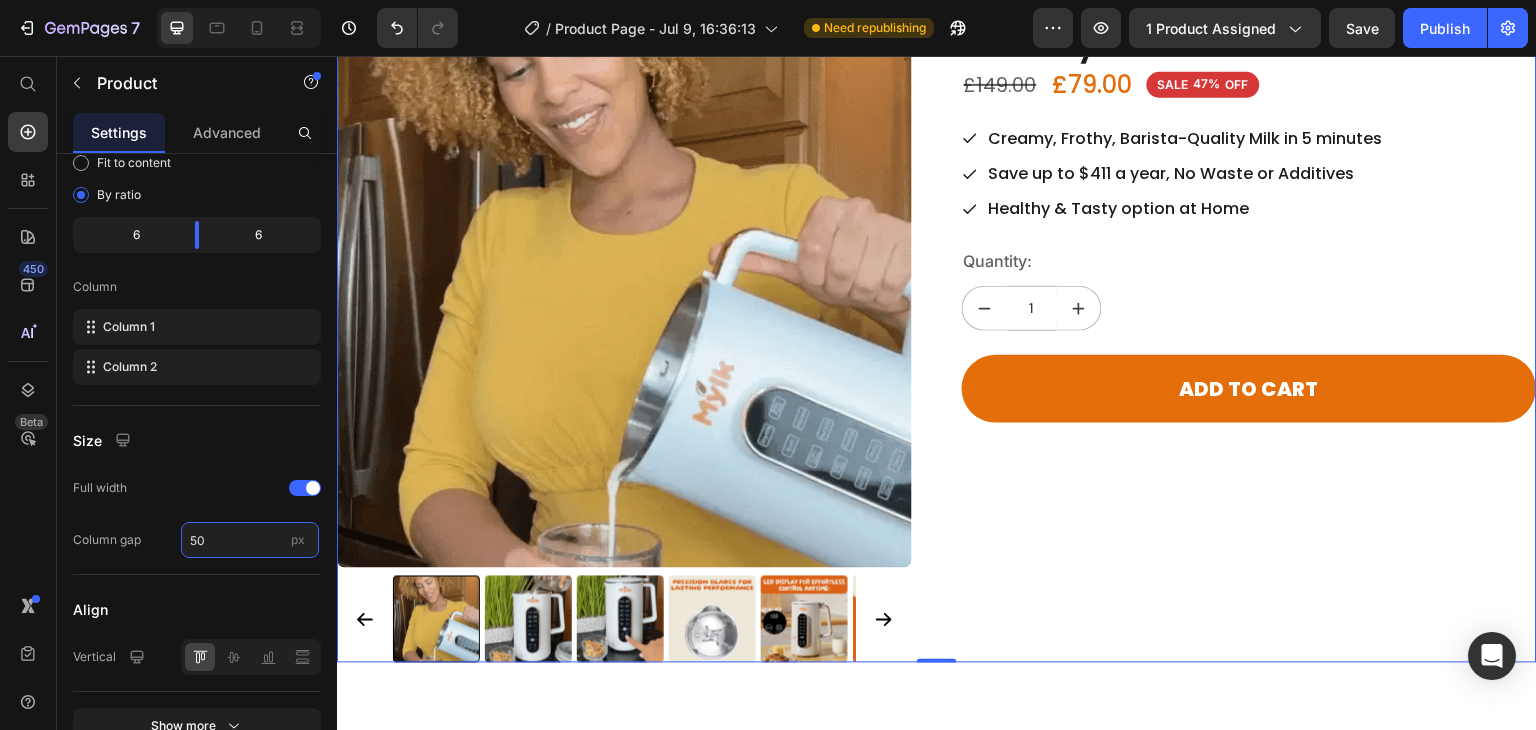 type on "50" 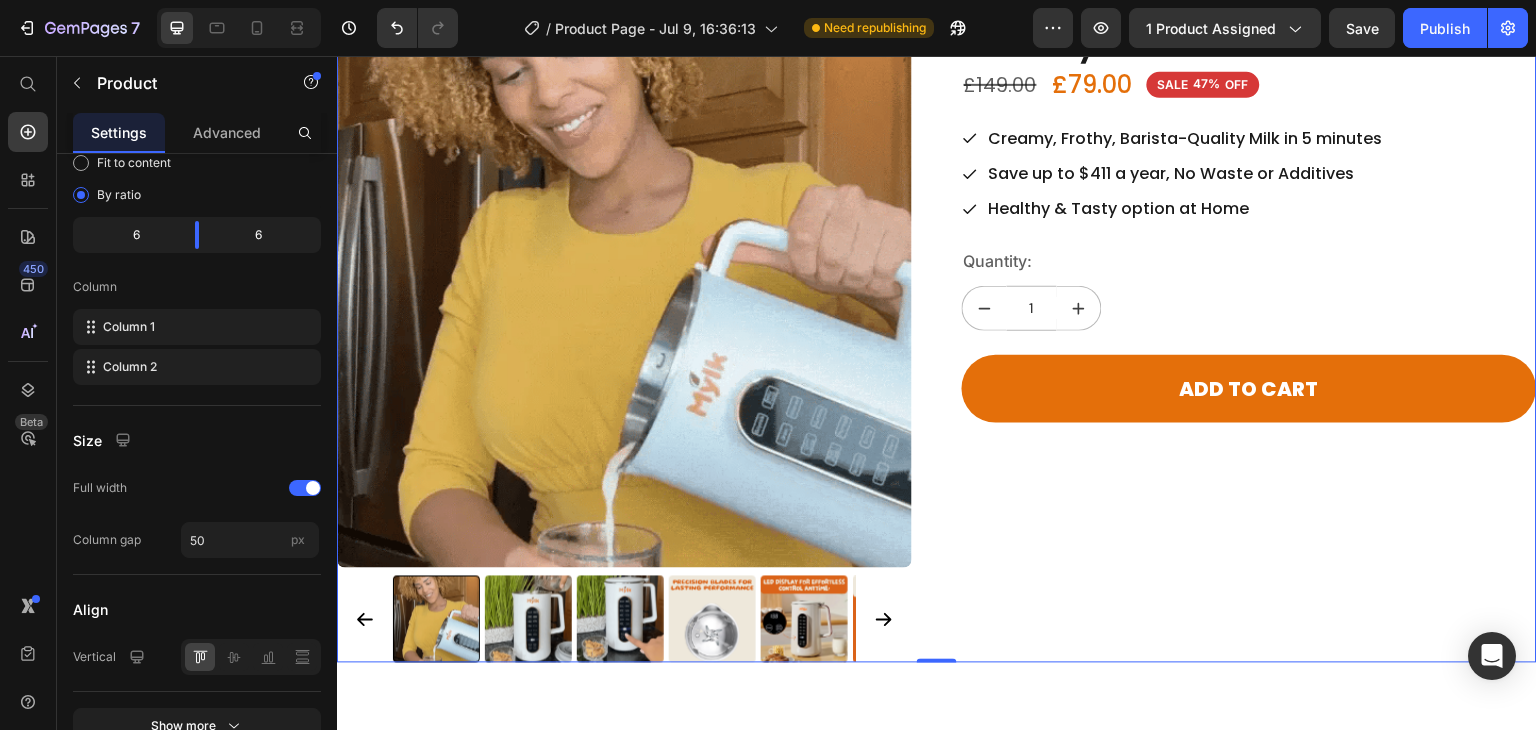 click on "Icon
Icon
Icon
Icon
Icon Icon List Rated 4.78/5.0 by 4,315 Happy Customers Text Block Row Nutrimylk® Milk Maker Product Title £79.00 Product Price £149.00 Product Price SALE 47% OFF Discount Tag Row
Creamy, Frothy, Barista-Quality Milk in 5 minutes
Save up to $411 a year, No Waste or Additives
Healthy & Tasty option at Home Item List Quantity: Text Block 1 Product Quantity Add to cart Add to Cart Row" at bounding box center (1249, 328) 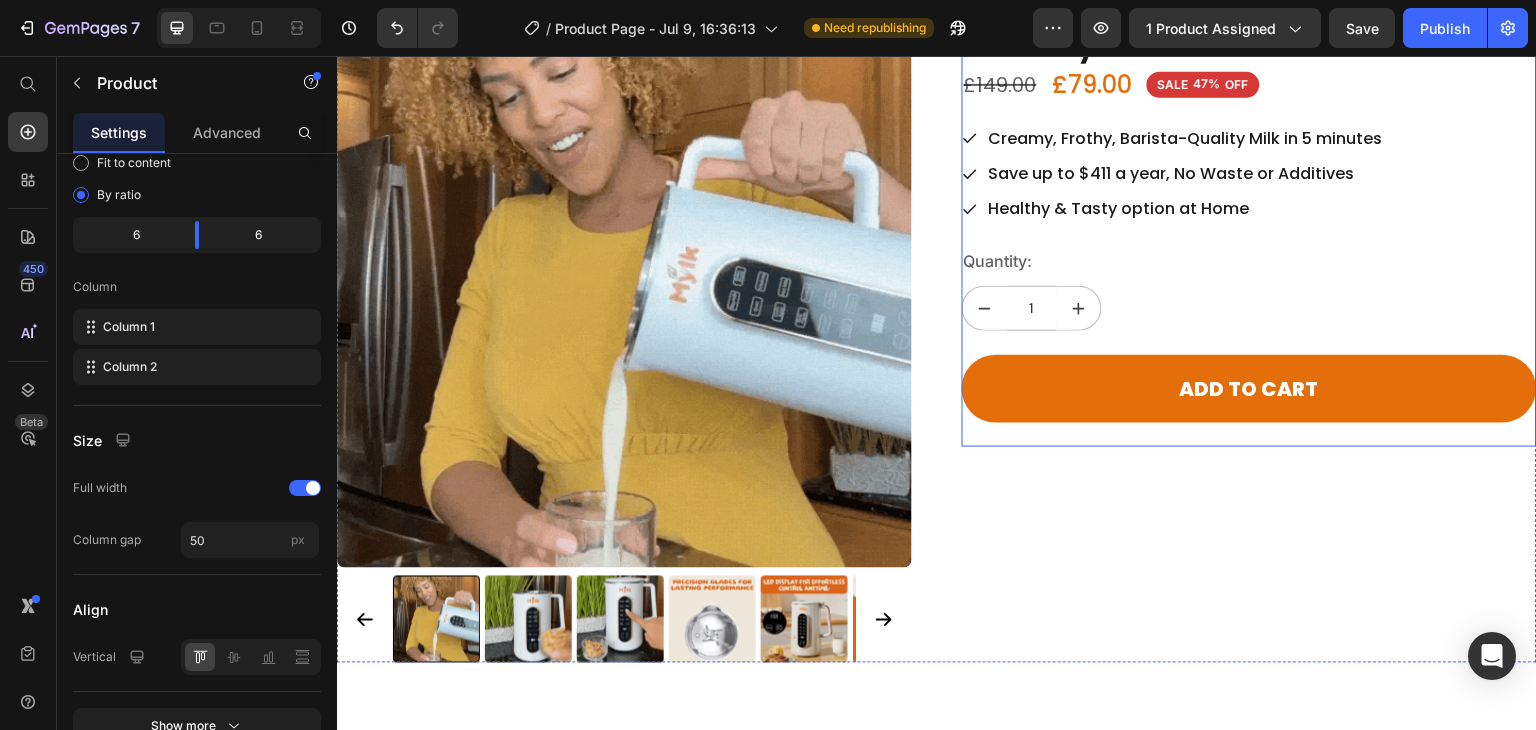 scroll, scrollTop: 608, scrollLeft: 0, axis: vertical 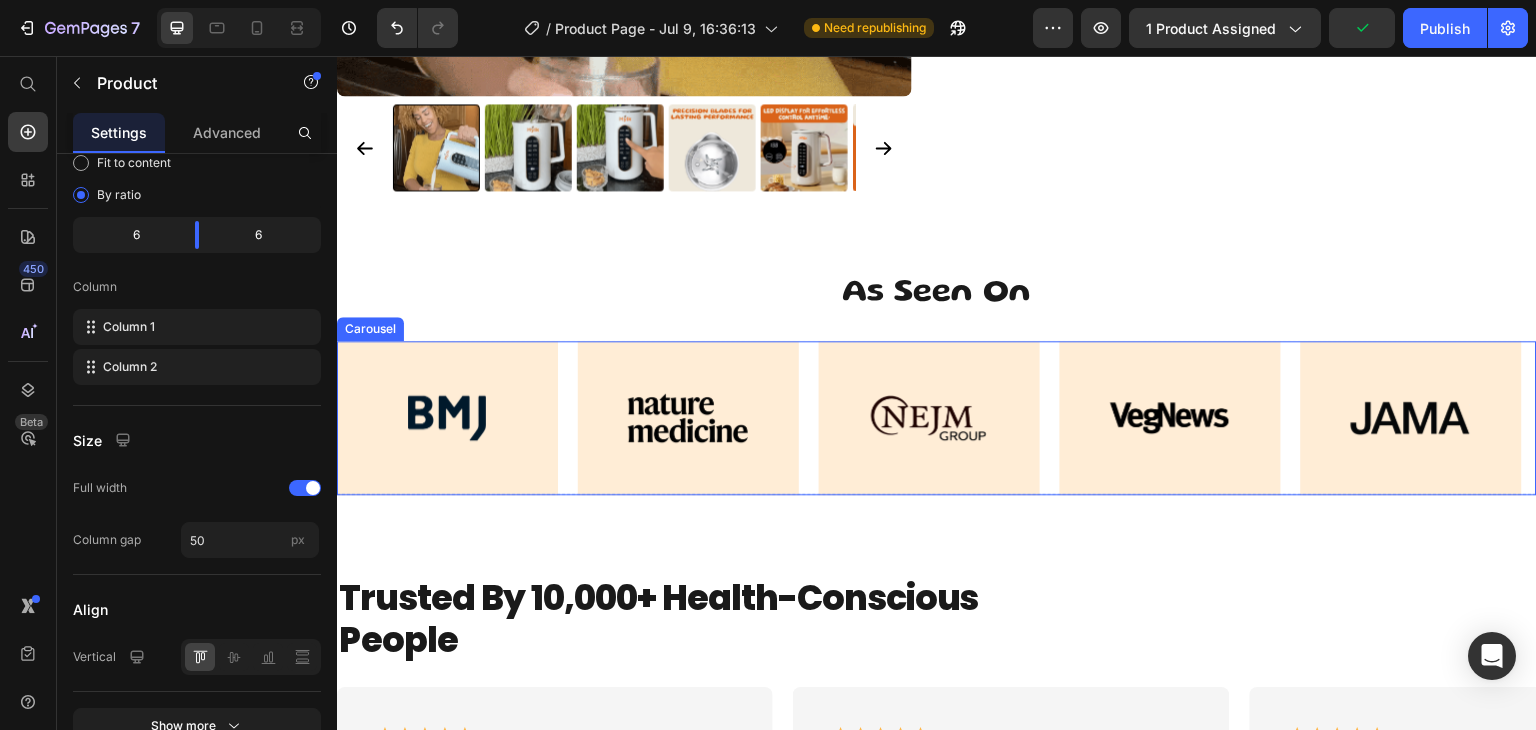 click on "Image Row Image Row Image Row Image Row Image Row" at bounding box center [937, 418] 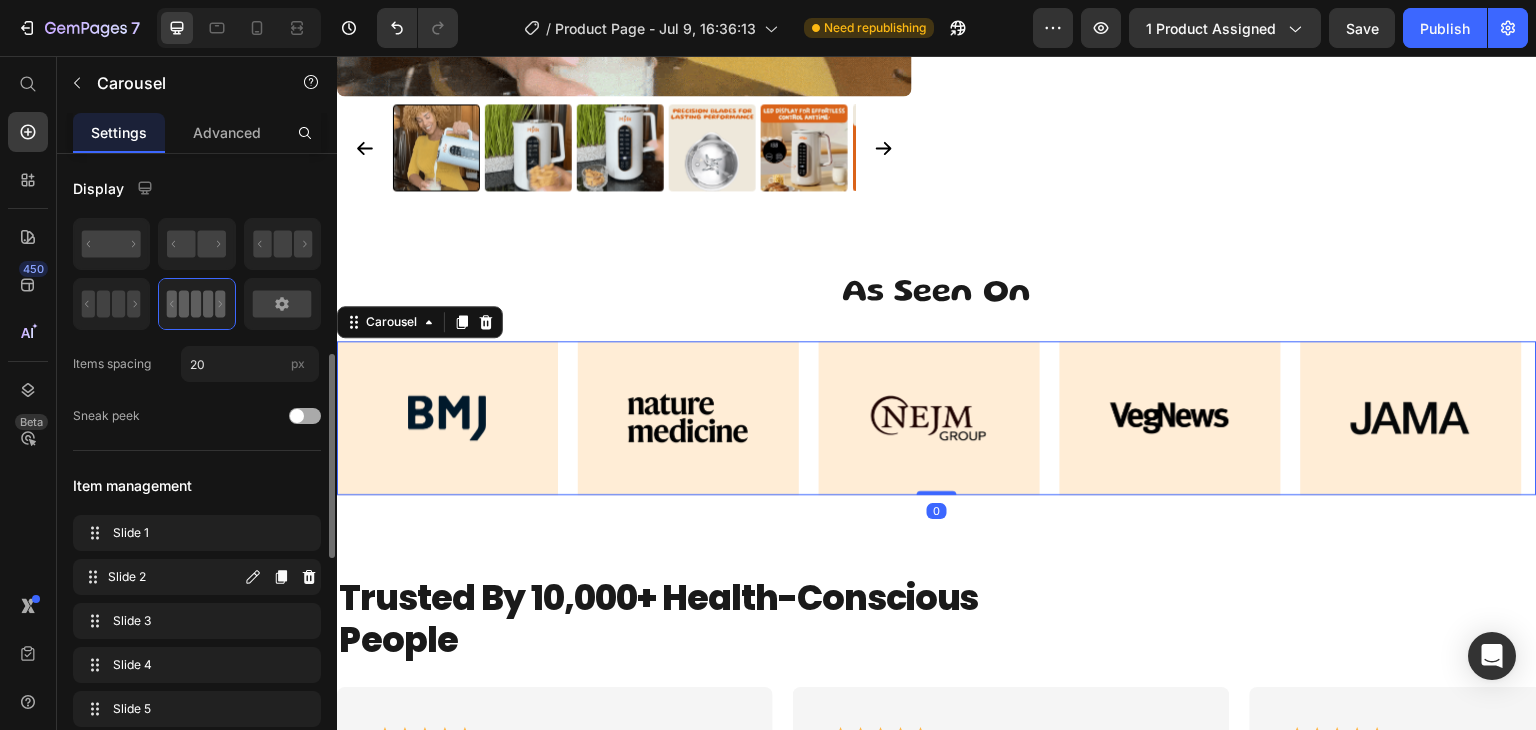 scroll, scrollTop: 155, scrollLeft: 0, axis: vertical 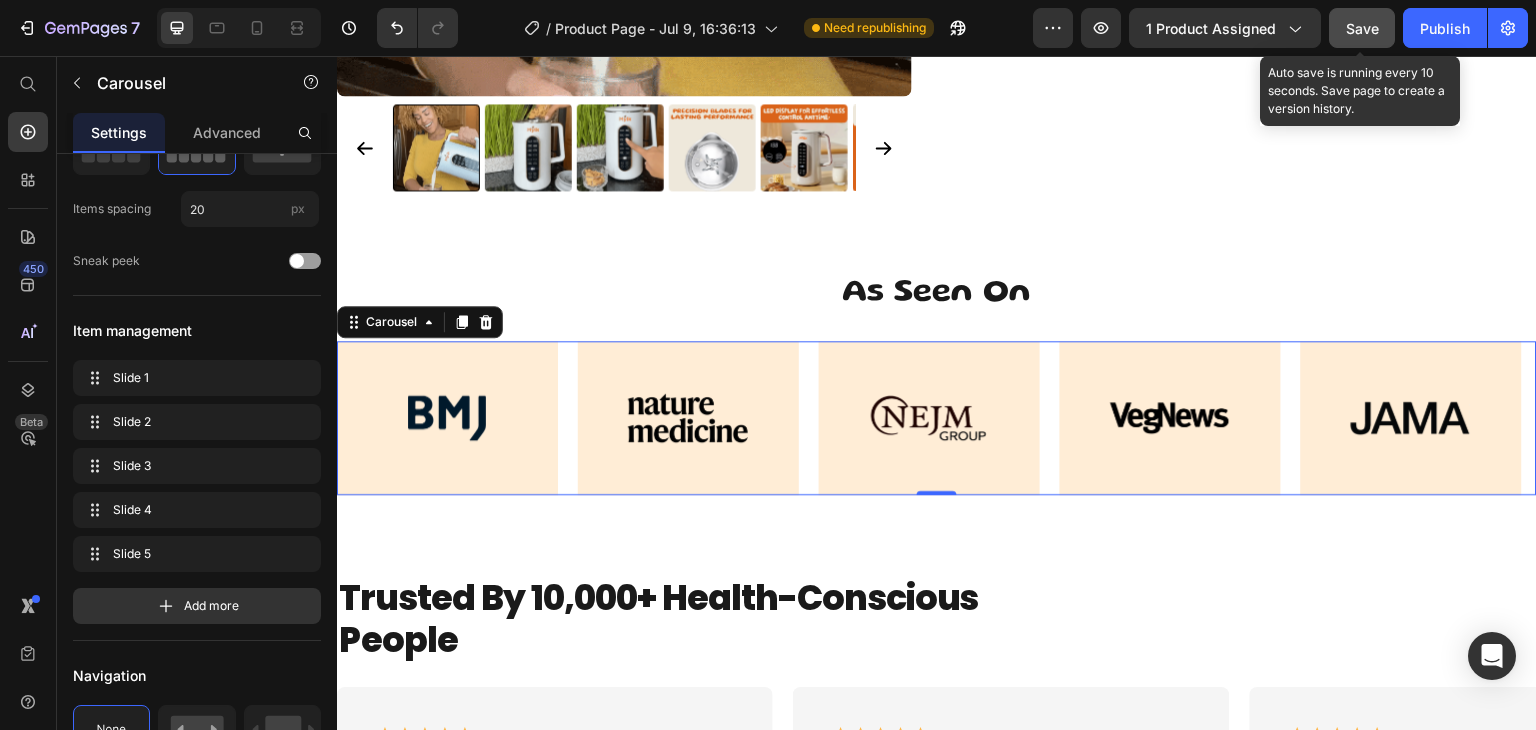 click on "Save" 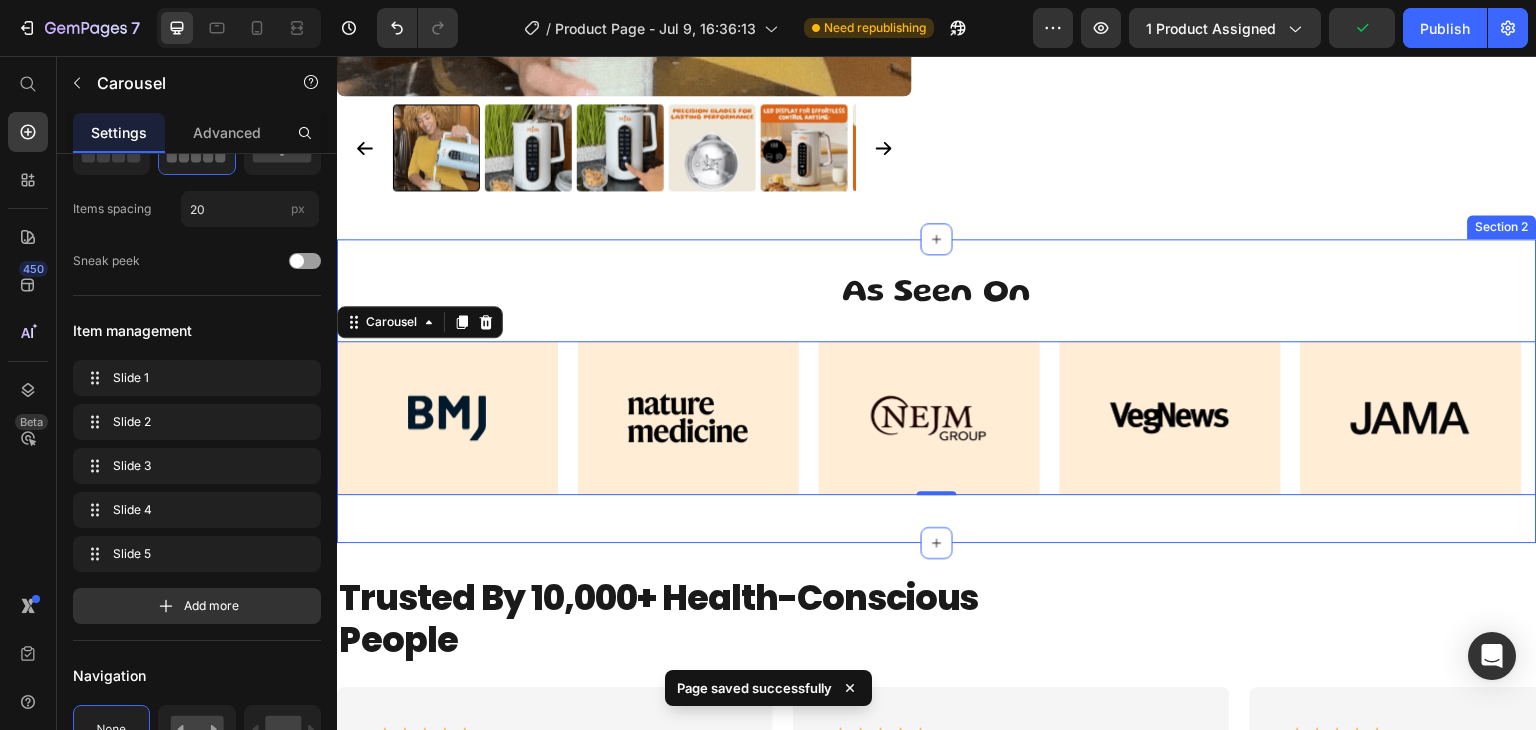 scroll, scrollTop: 452, scrollLeft: 0, axis: vertical 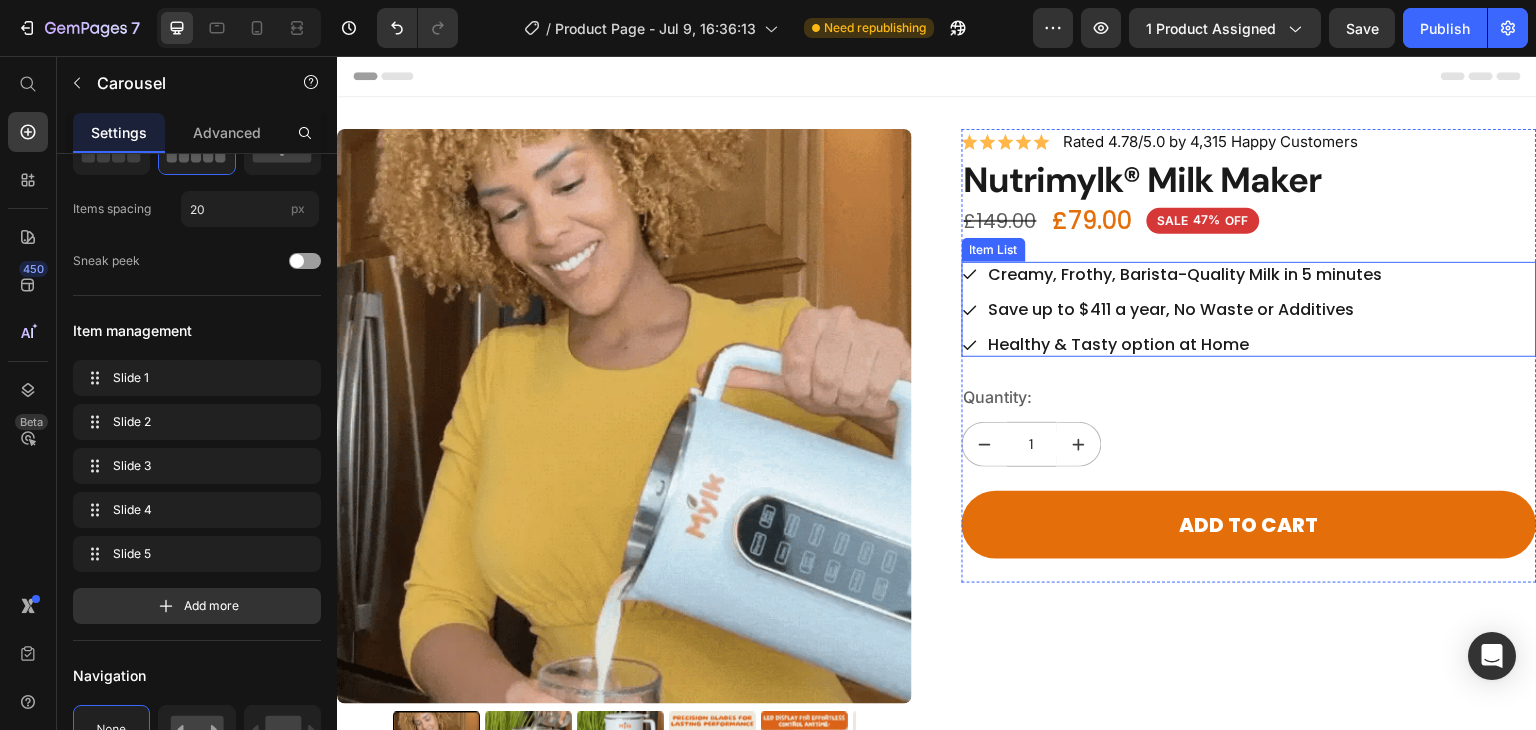 click on "Creamy, Frothy, Barista-Quality Milk in 5 minutes
Save up to $411 a year, No Waste or Additives
Healthy & Tasty option at Home" at bounding box center [1174, 310] 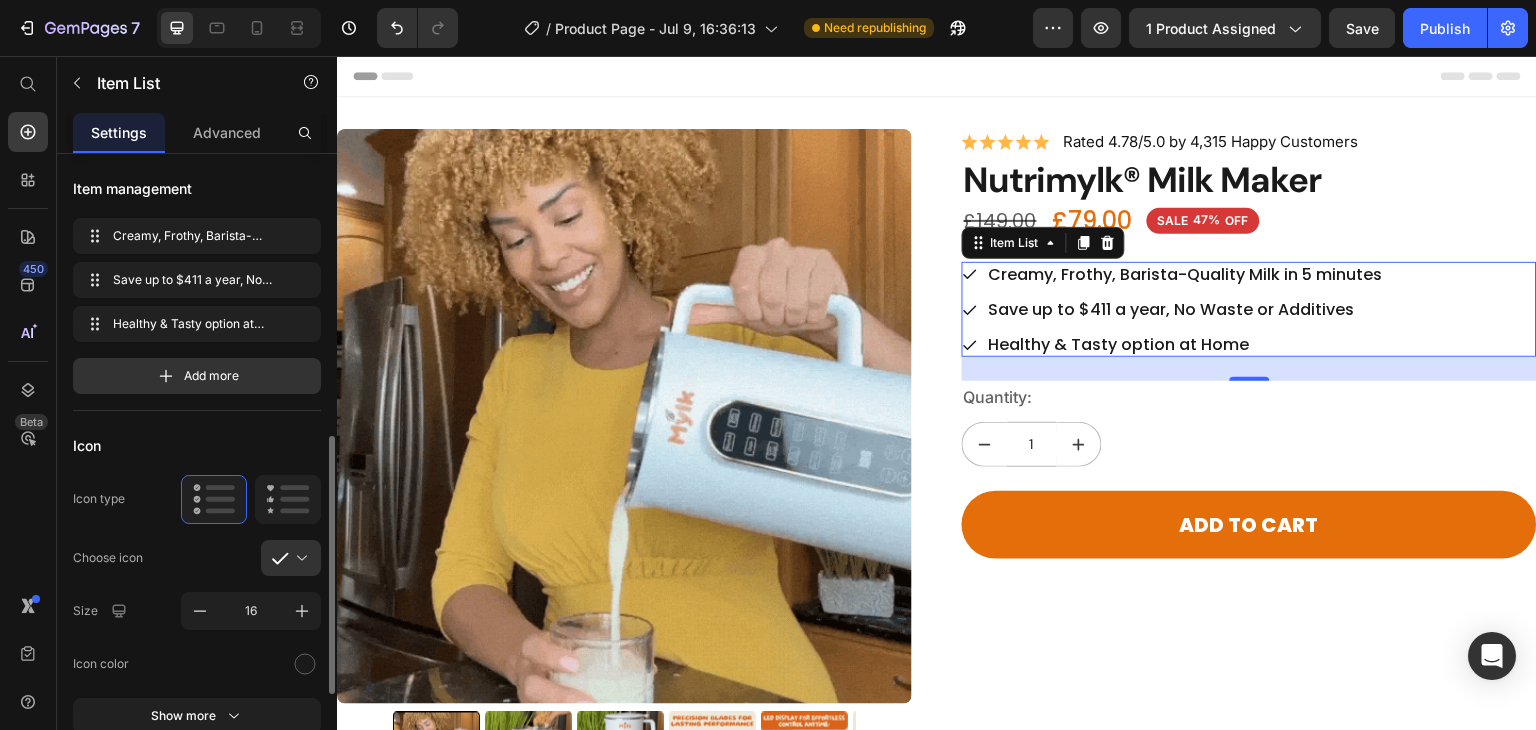 scroll, scrollTop: 201, scrollLeft: 0, axis: vertical 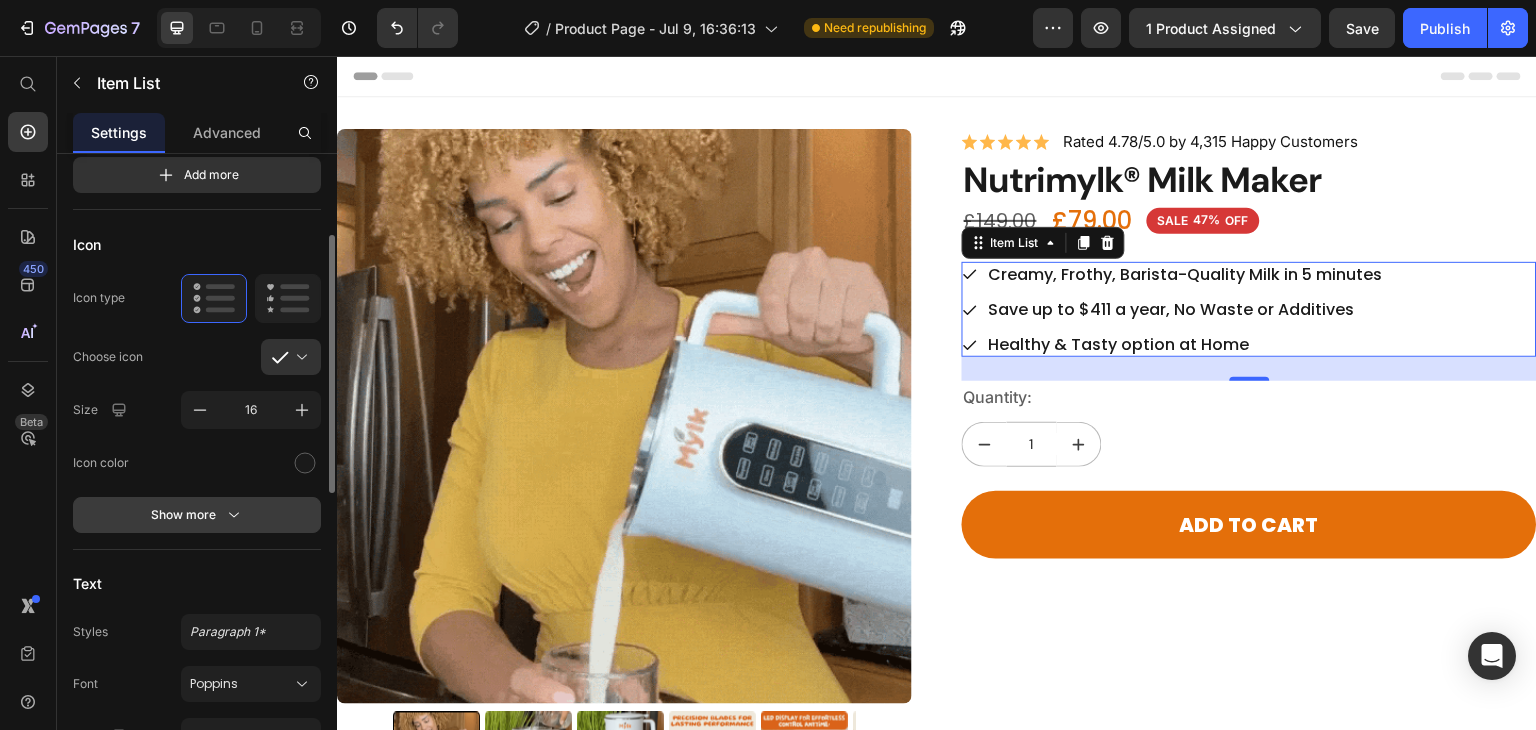 click 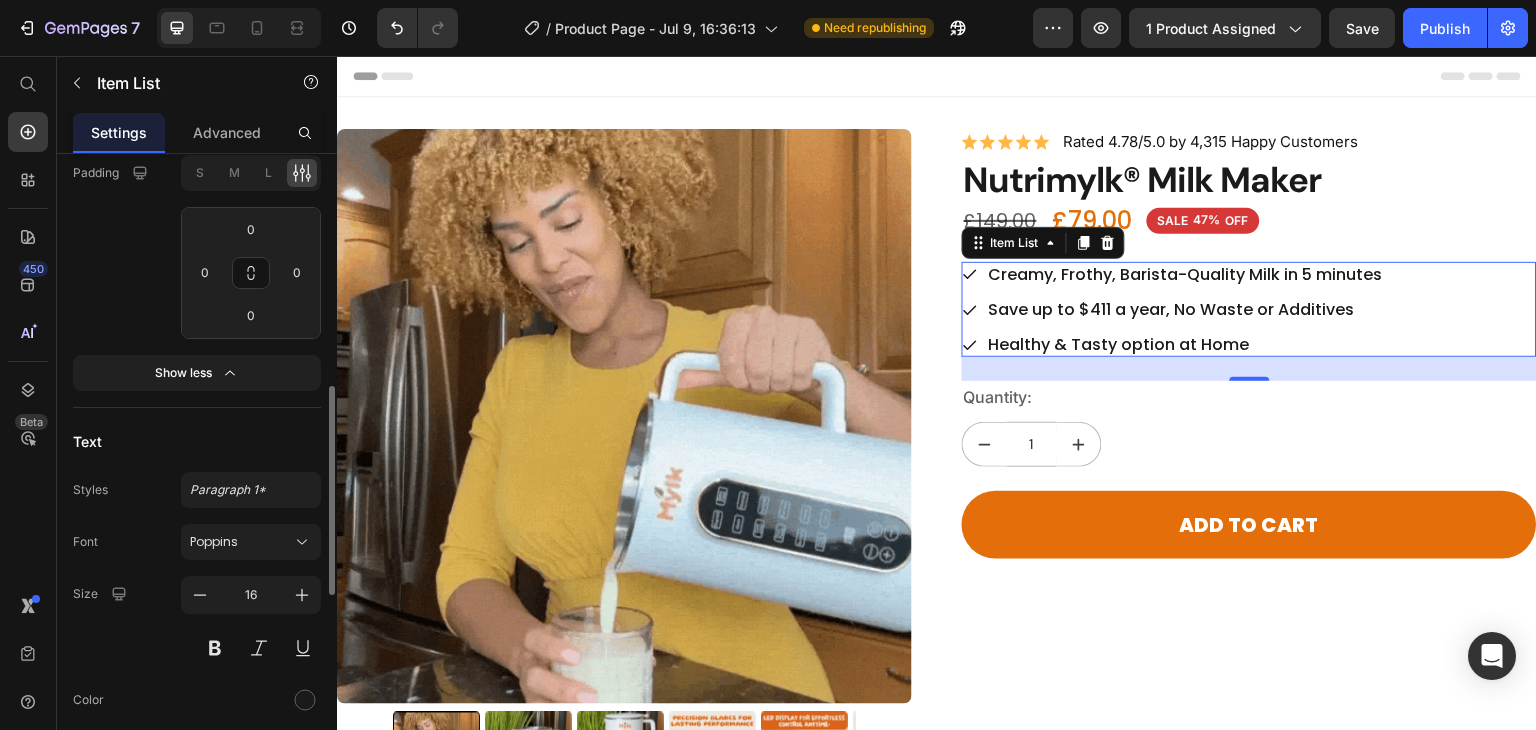 scroll, scrollTop: 699, scrollLeft: 0, axis: vertical 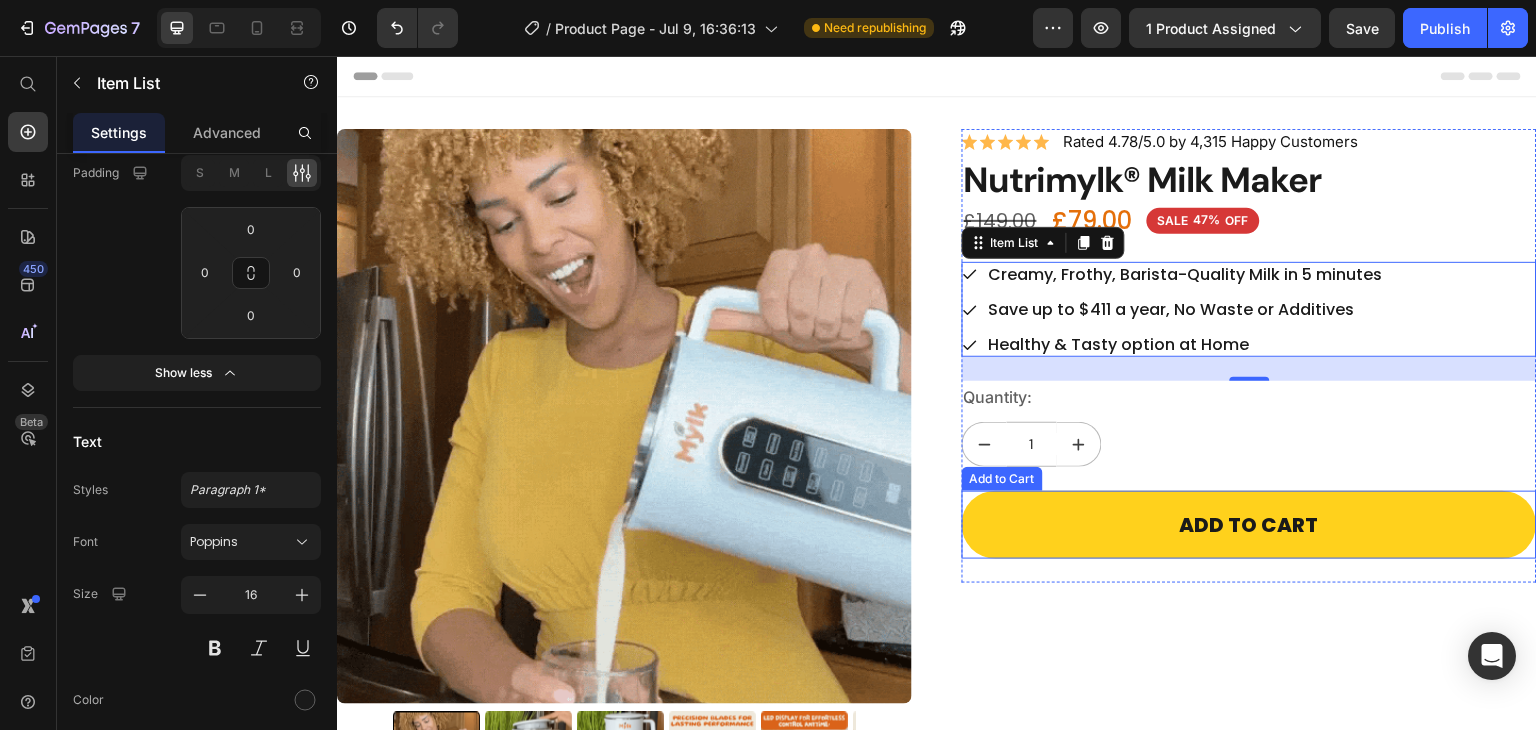 click on "Add to cart" at bounding box center [1249, 525] 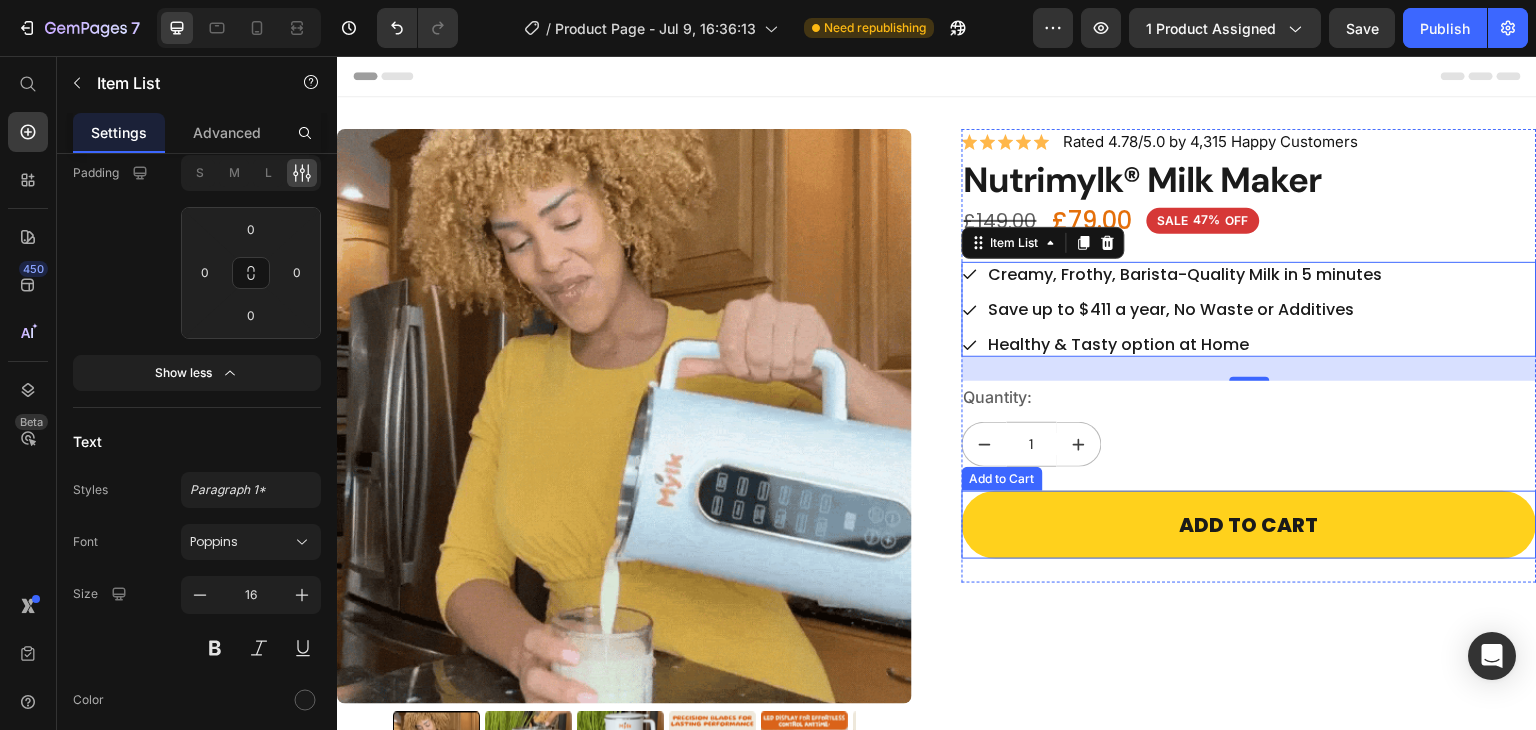 type 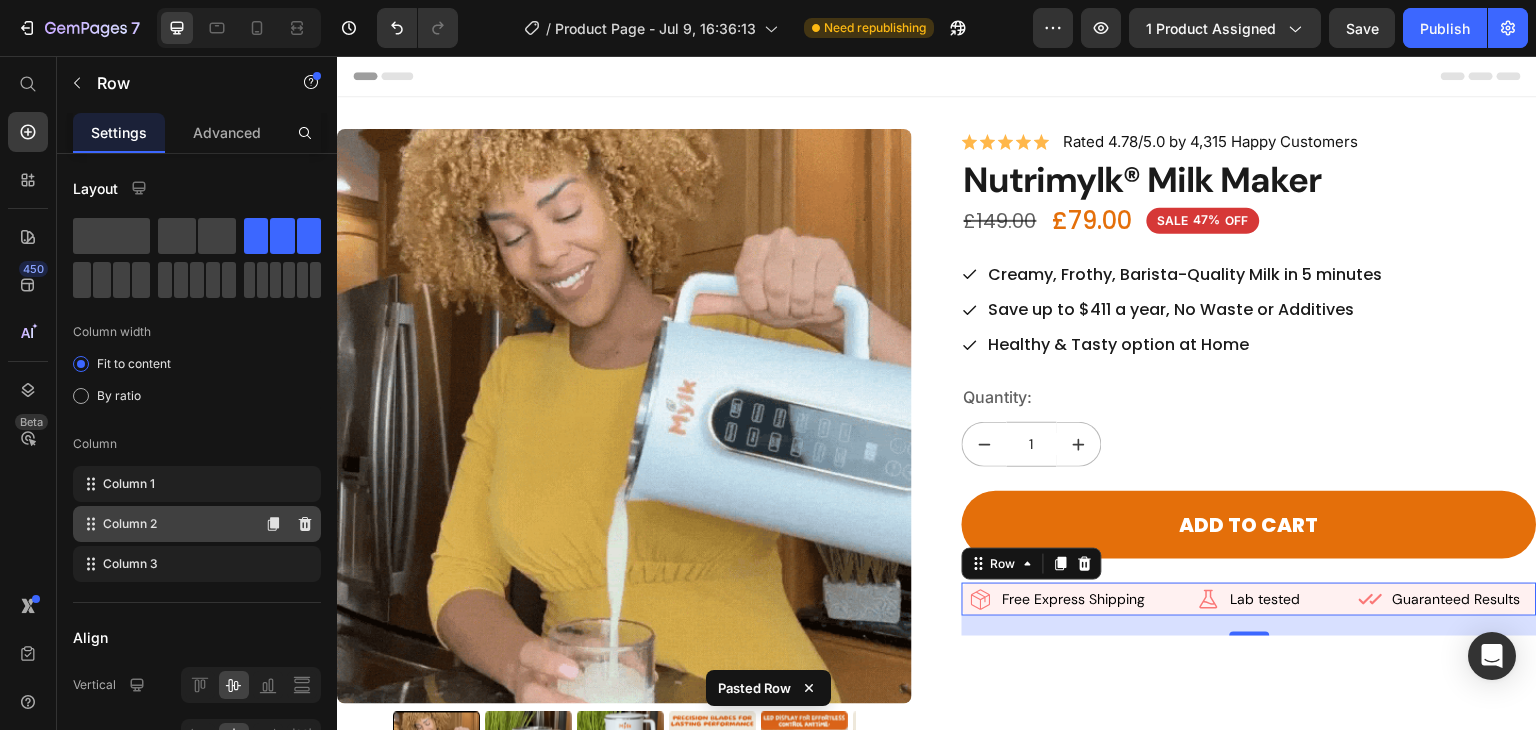 scroll, scrollTop: 460, scrollLeft: 0, axis: vertical 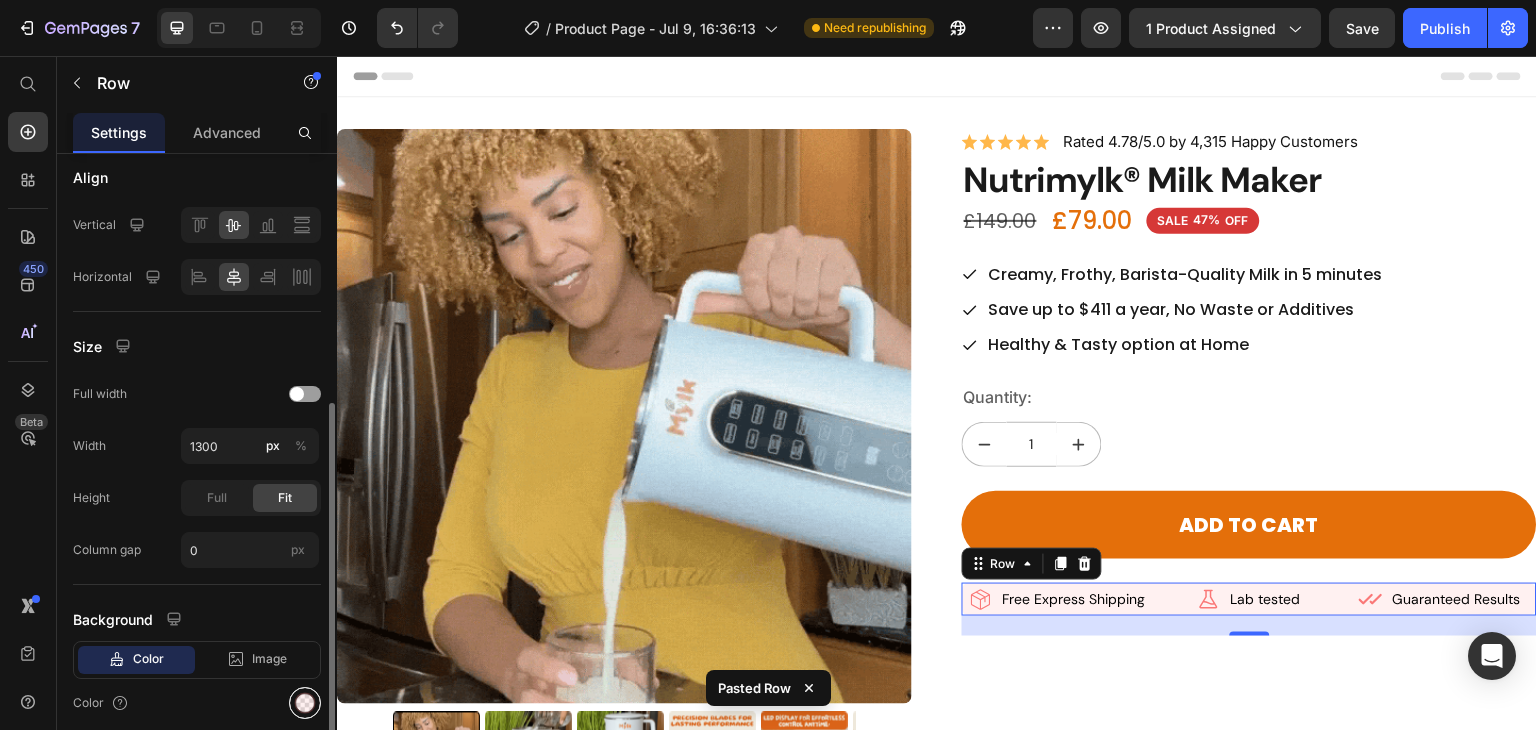 click at bounding box center [305, 703] 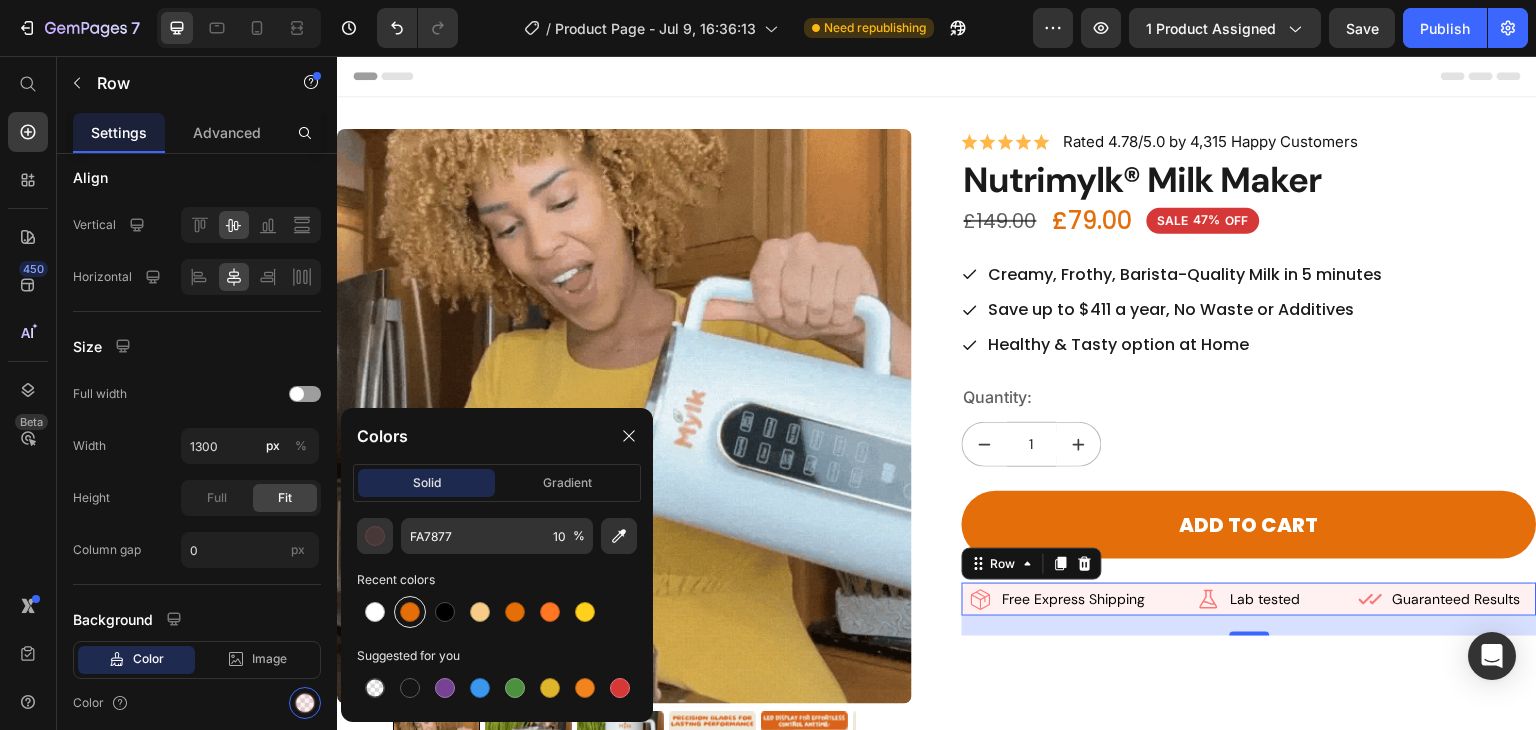 click at bounding box center (410, 612) 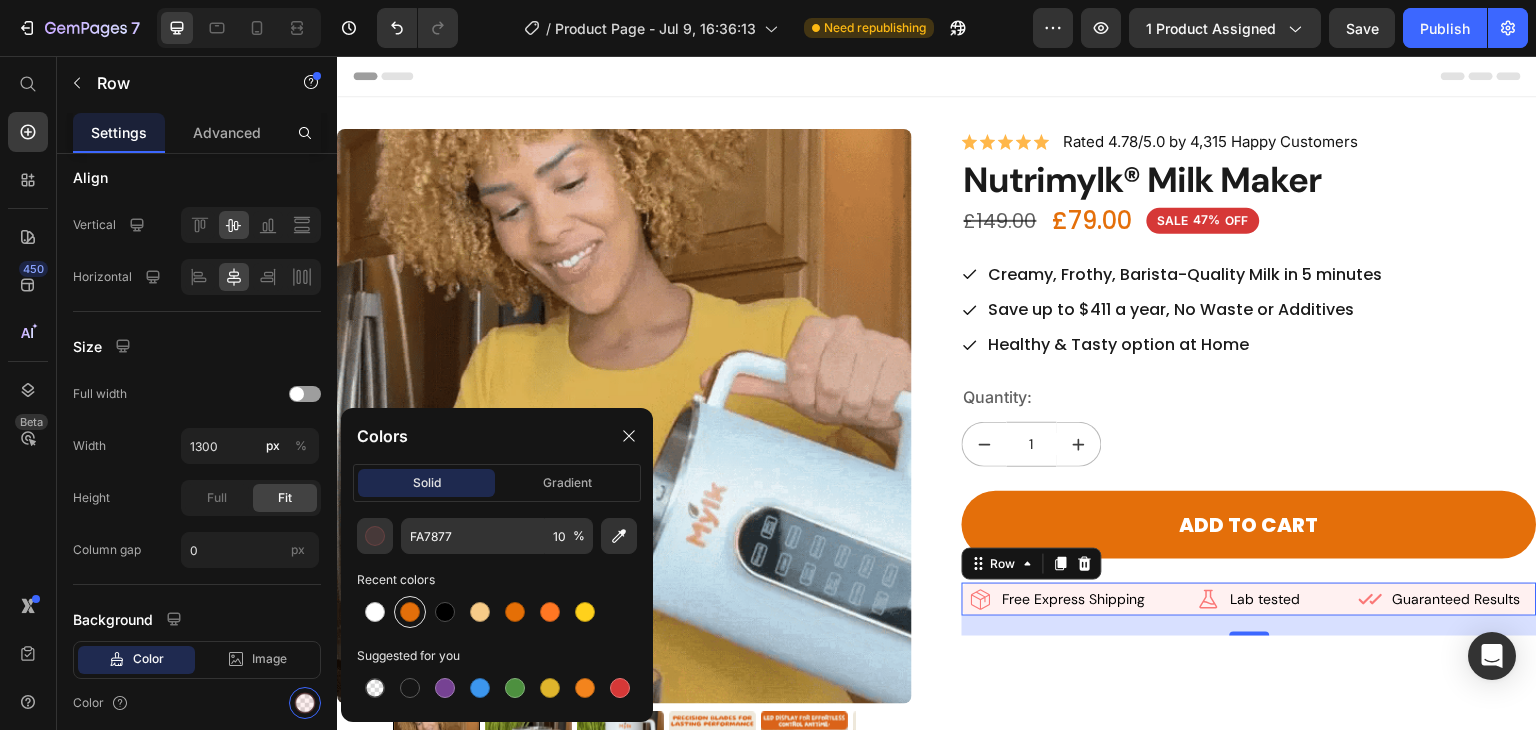 type on "E46F0A" 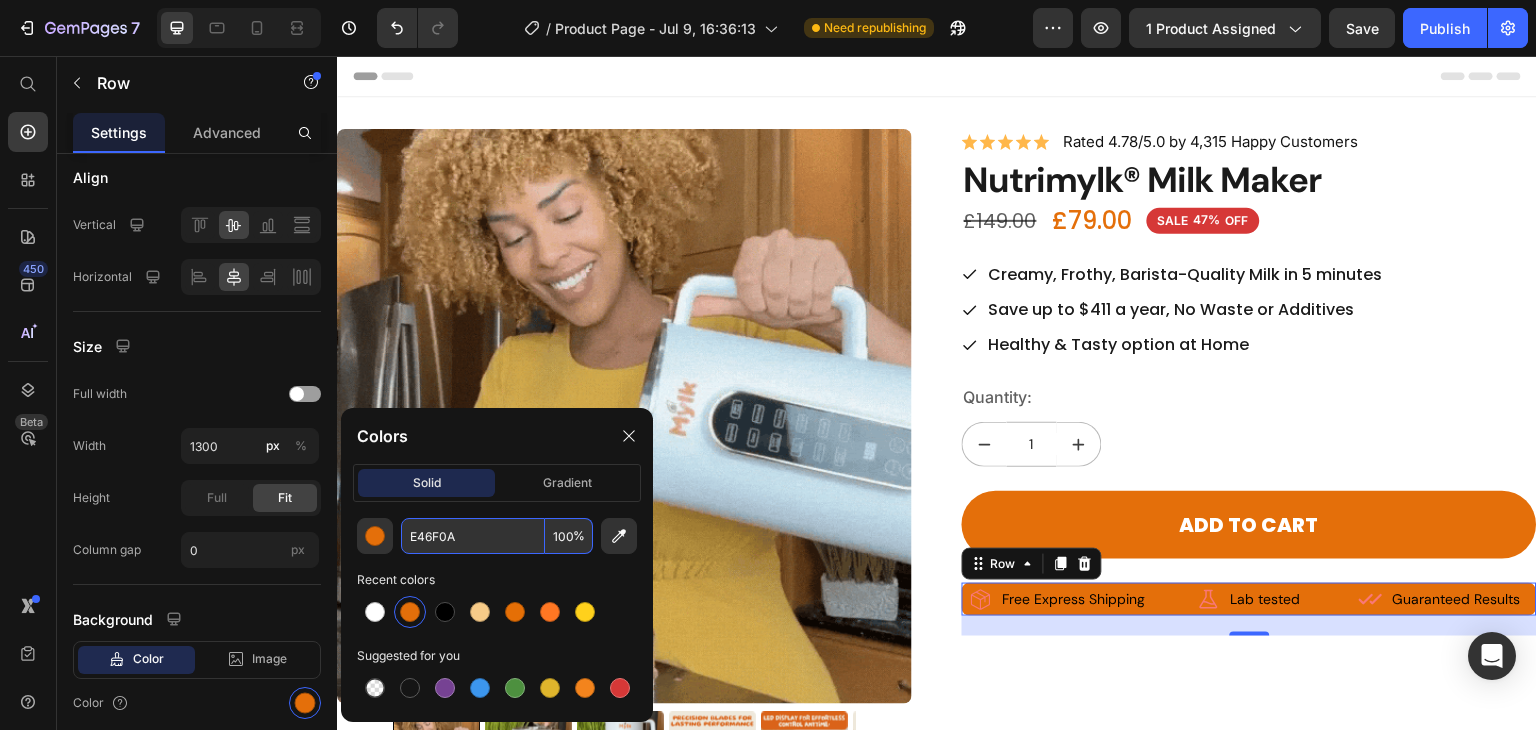 click on "100" at bounding box center [569, 536] 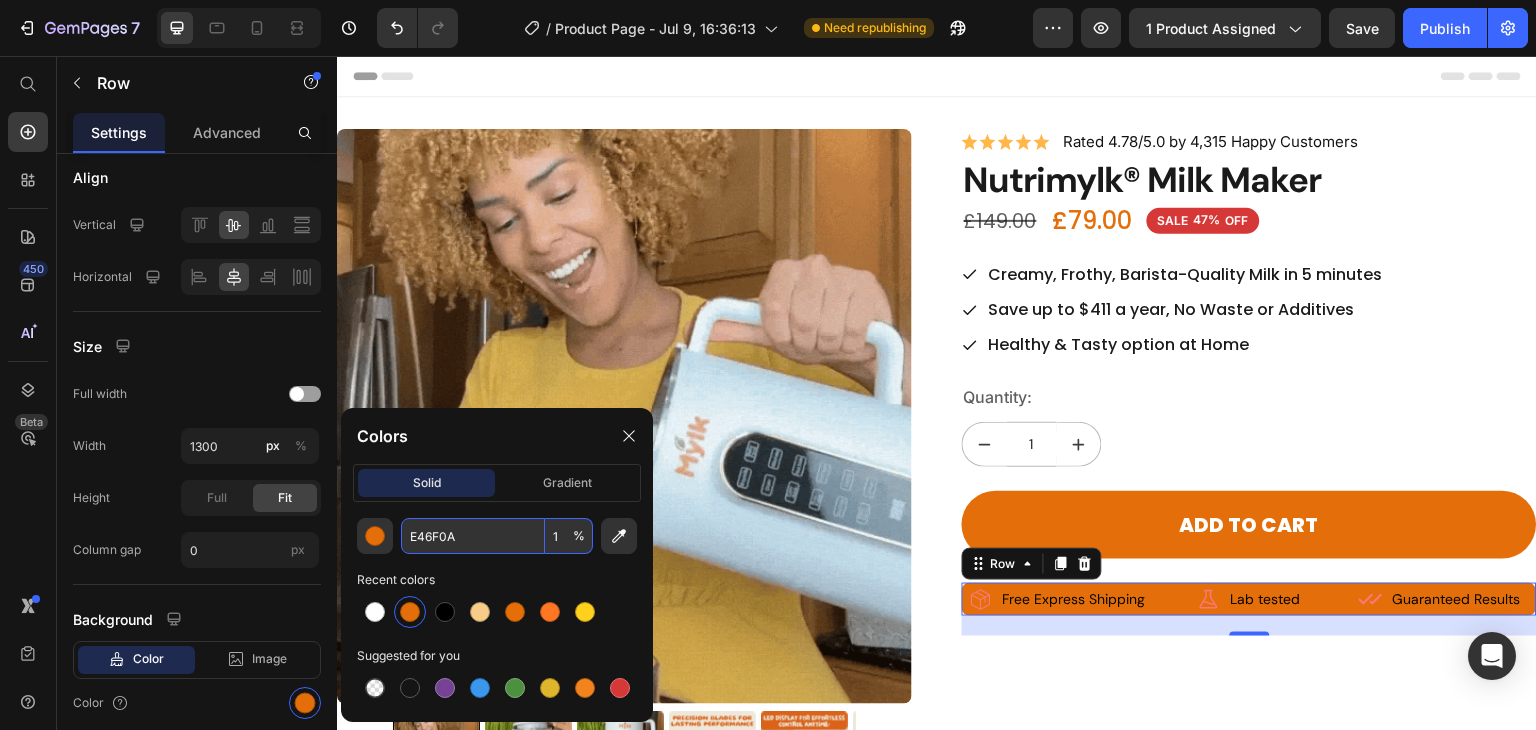 type on "10" 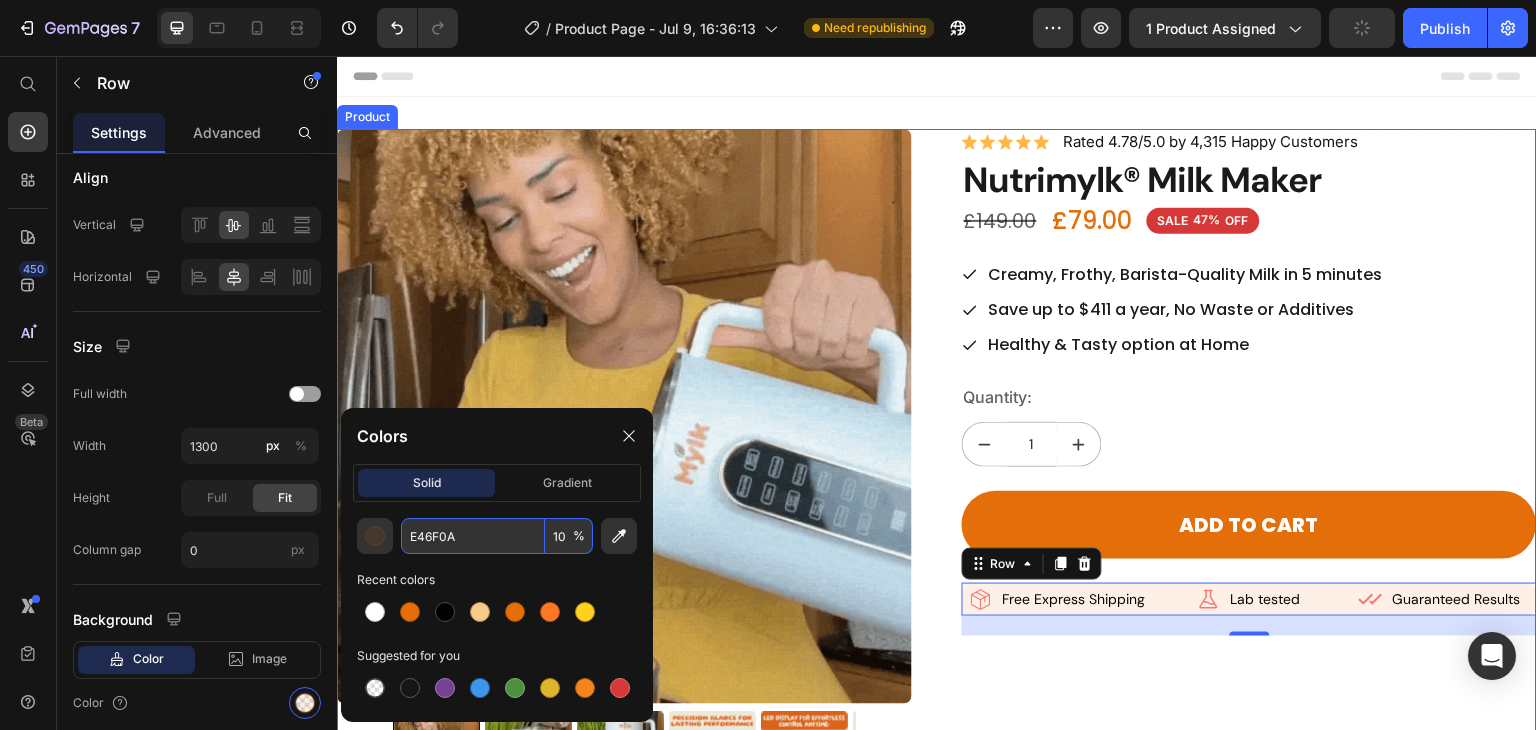 click on "Icon
Icon
Icon
Icon
Icon Icon List Rated 4.78/5.0 by 4,315 Happy Customers Text Block Row Nutrimylk® Milk Maker Product Title £79.00 Product Price £149.00 Product Price SALE 47% OFF Discount Tag Row
Creamy, Frothy, Barista-Quality Milk in 5 minutes
Save up to $411 a year, No Waste or Additives
Healthy & Tasty option at Home Item List Quantity: Text Block 1 Product Quantity Add to cart Add to Cart
Icon Free Express Shipping Text Block Row
Icon Lab tested Text Block Lab tested Text Block Row
Icon Guaranteed Results Text Block Row Row   20 Row" at bounding box center [1249, 464] 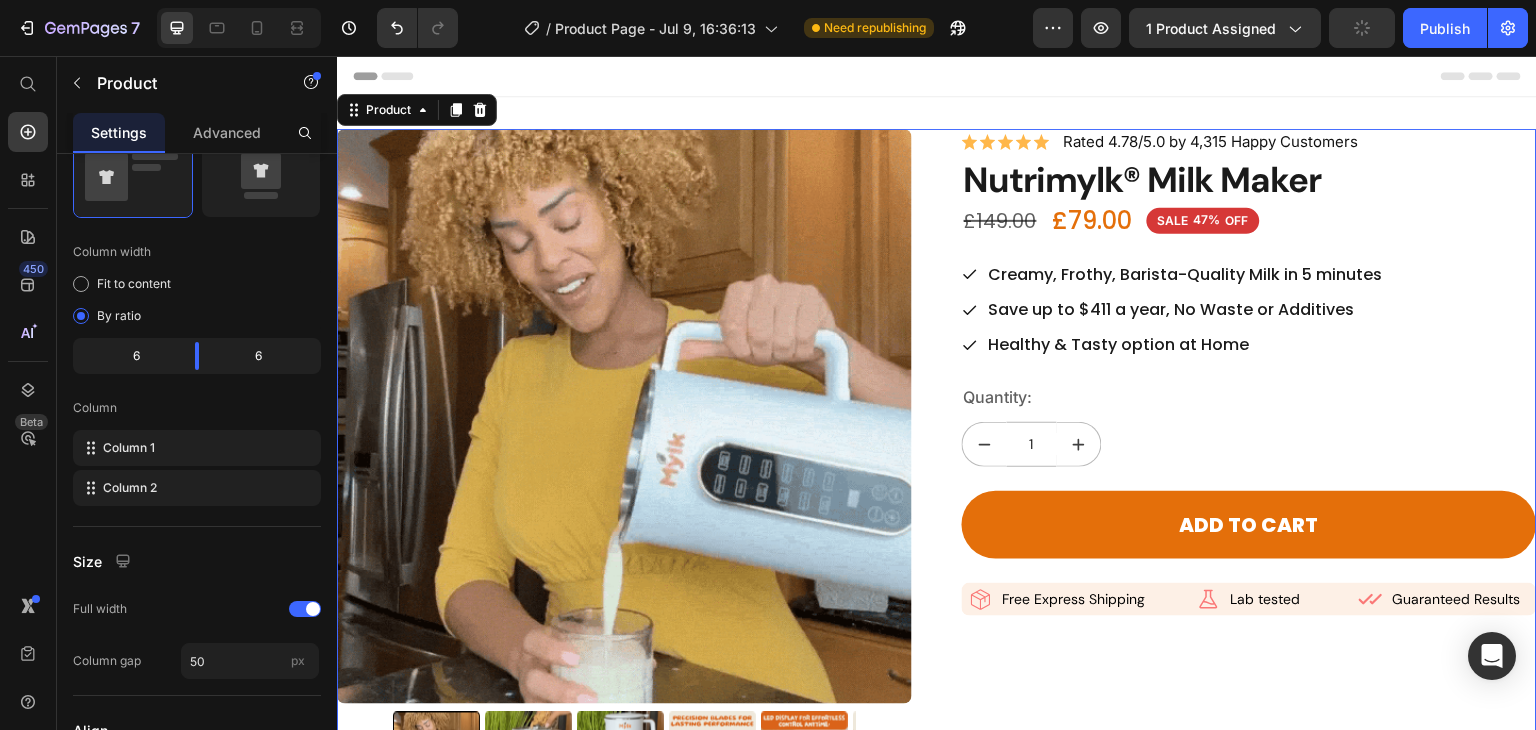 scroll, scrollTop: 0, scrollLeft: 0, axis: both 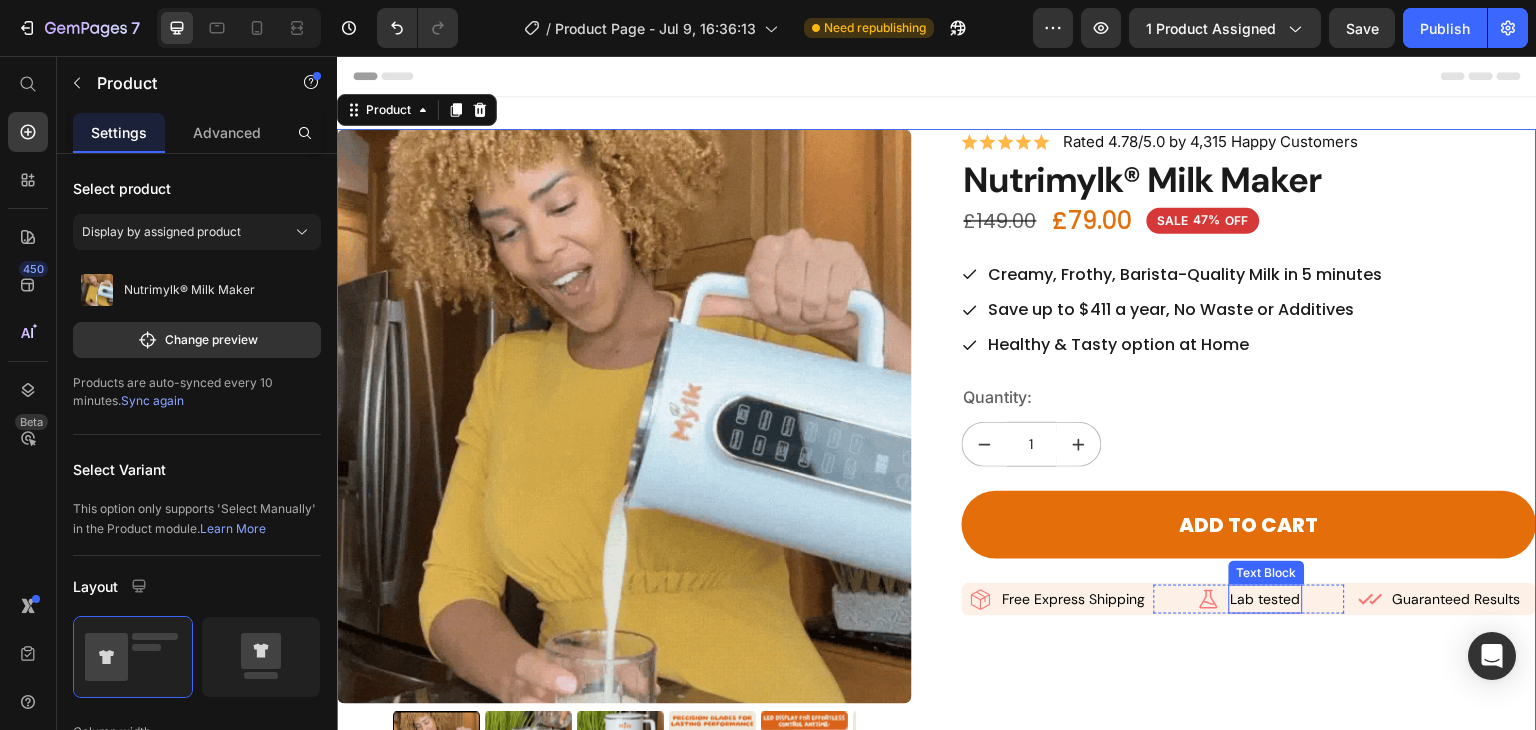 click on "Lab tested" at bounding box center [1266, 599] 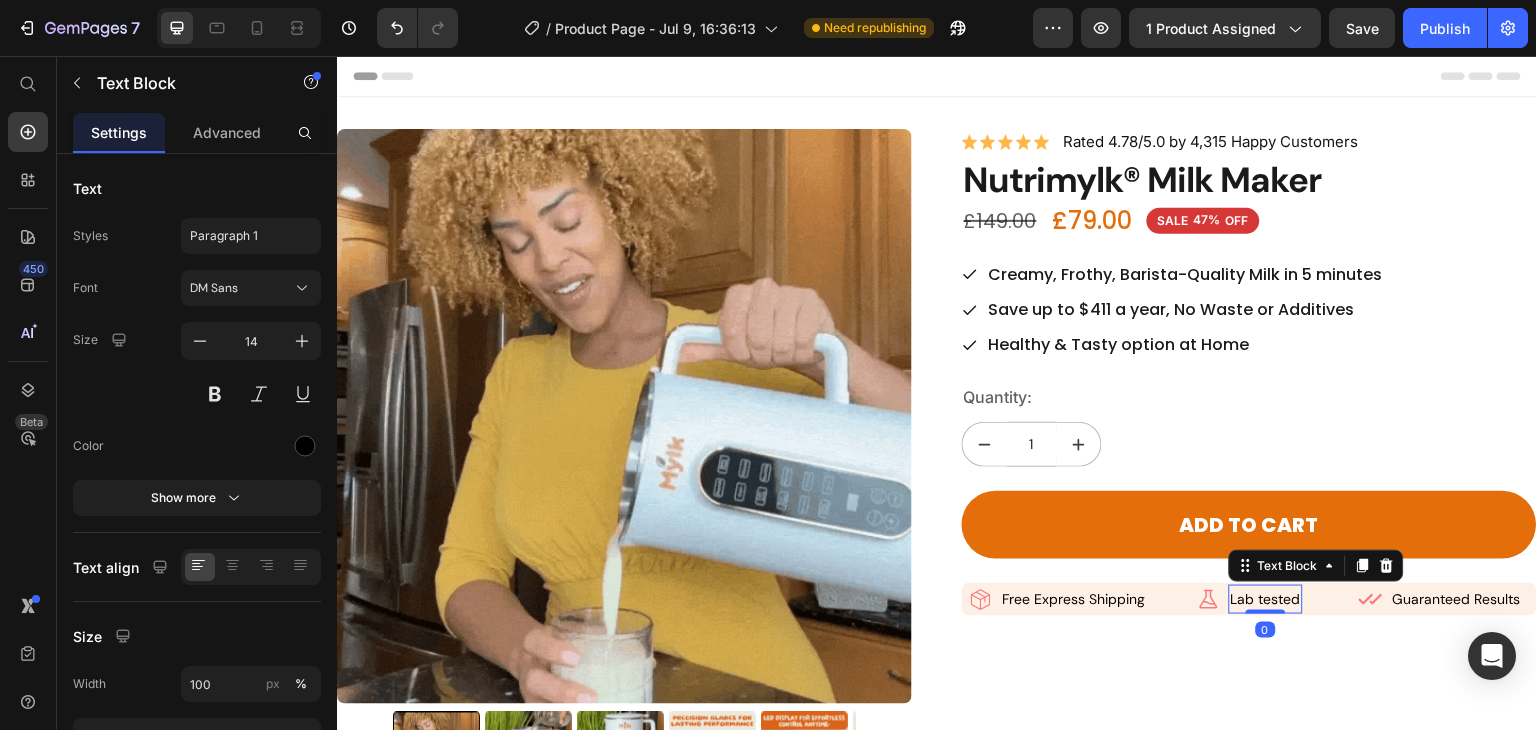 click on "Lab tested" at bounding box center [1266, 599] 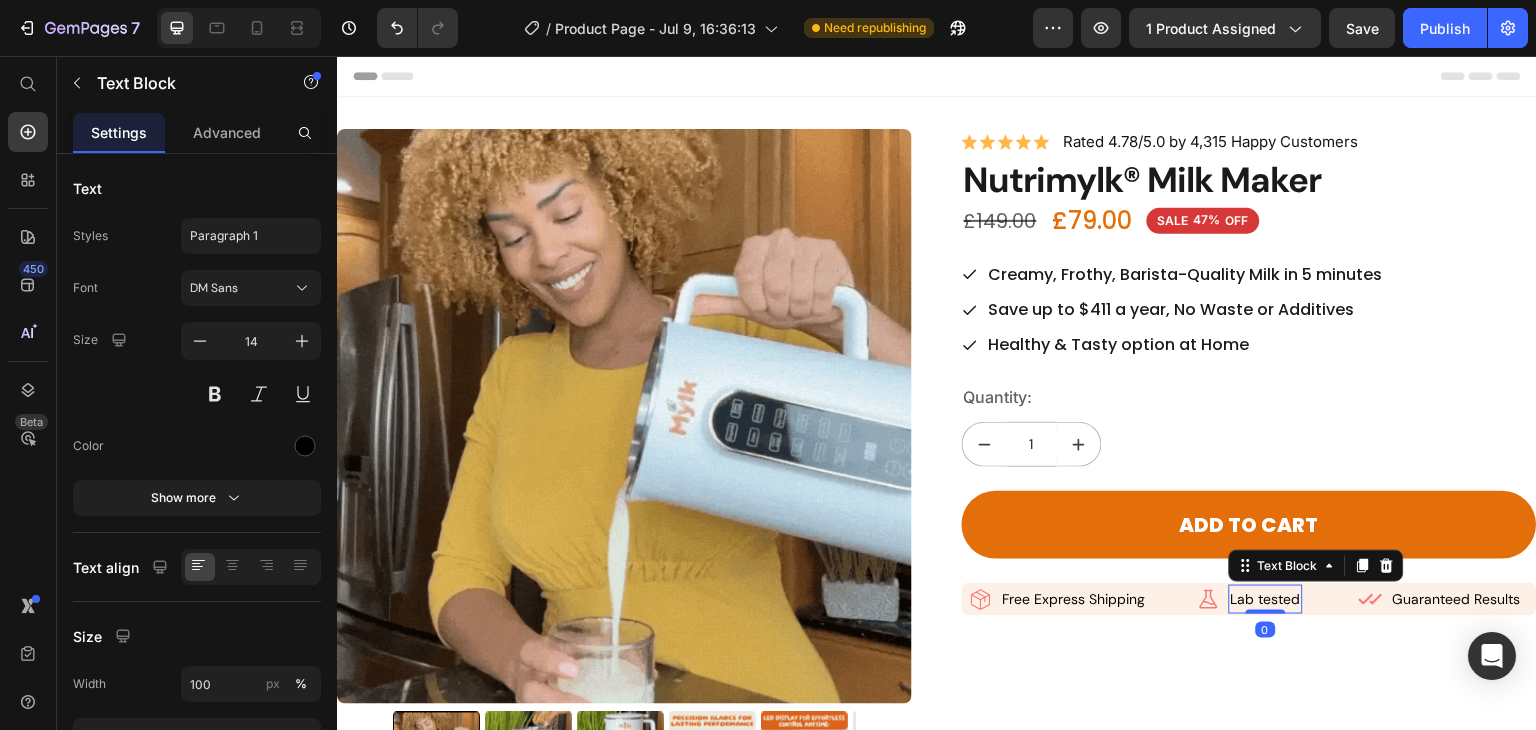 click on "Lab tested" at bounding box center [1266, 599] 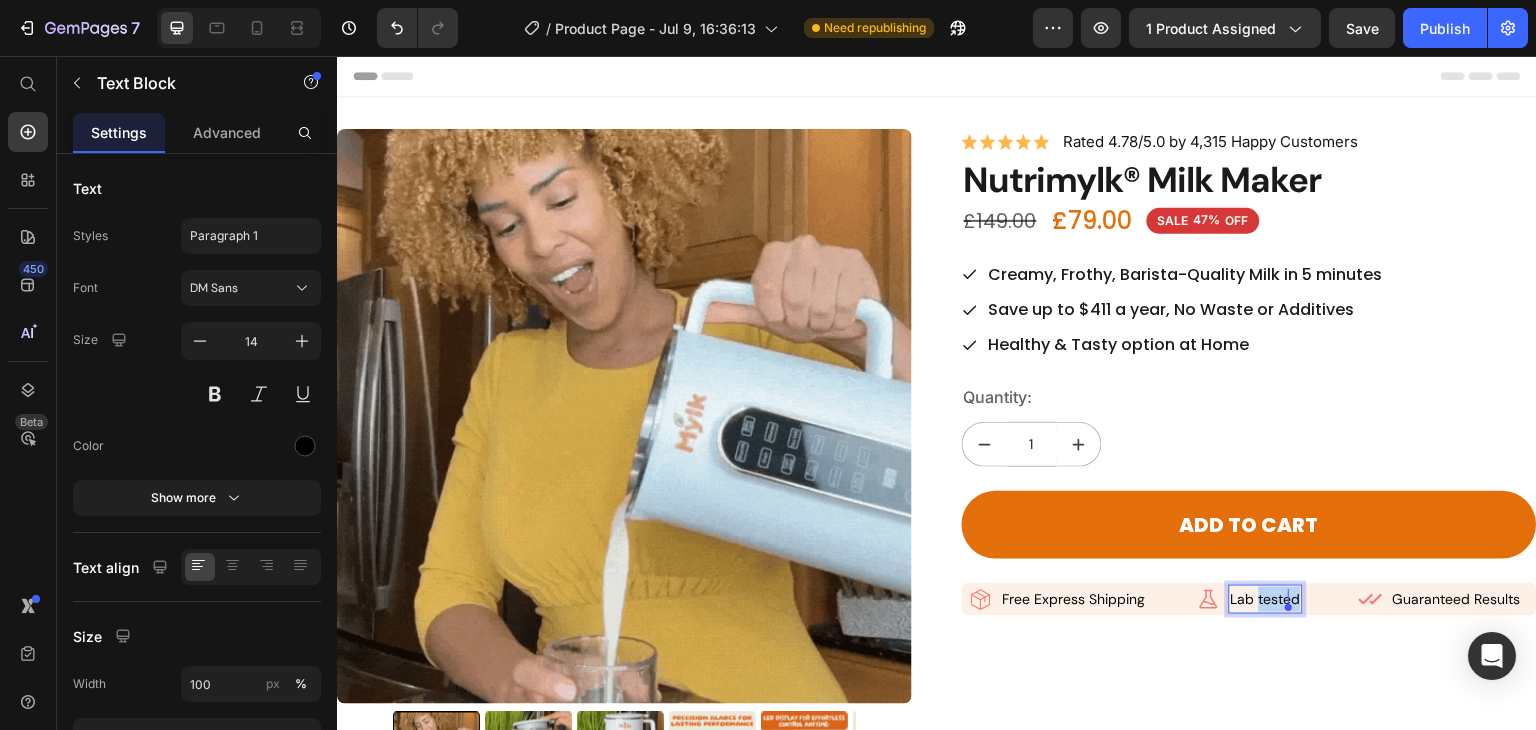 click on "Lab tested" at bounding box center [1266, 599] 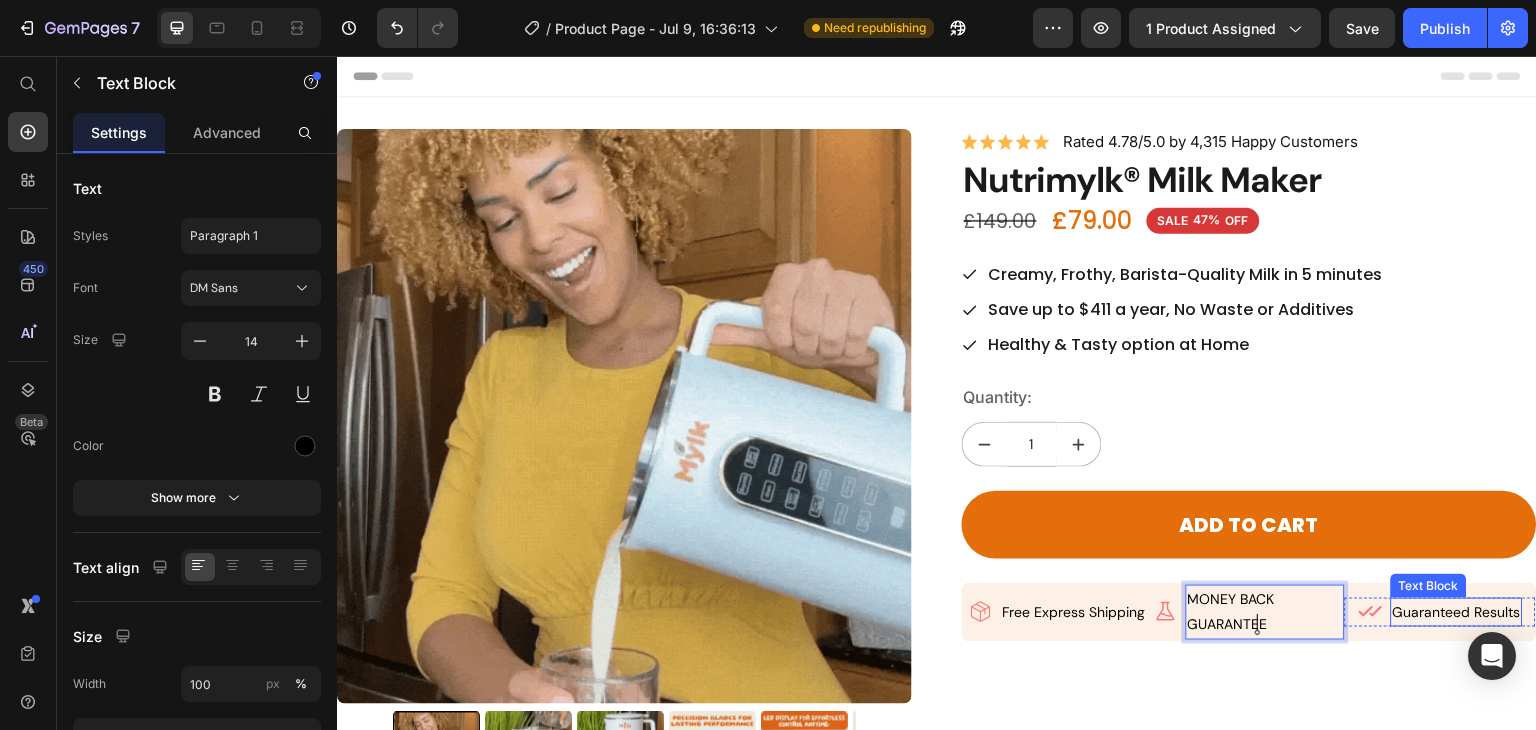 click on "Guaranteed Results" at bounding box center [1457, 612] 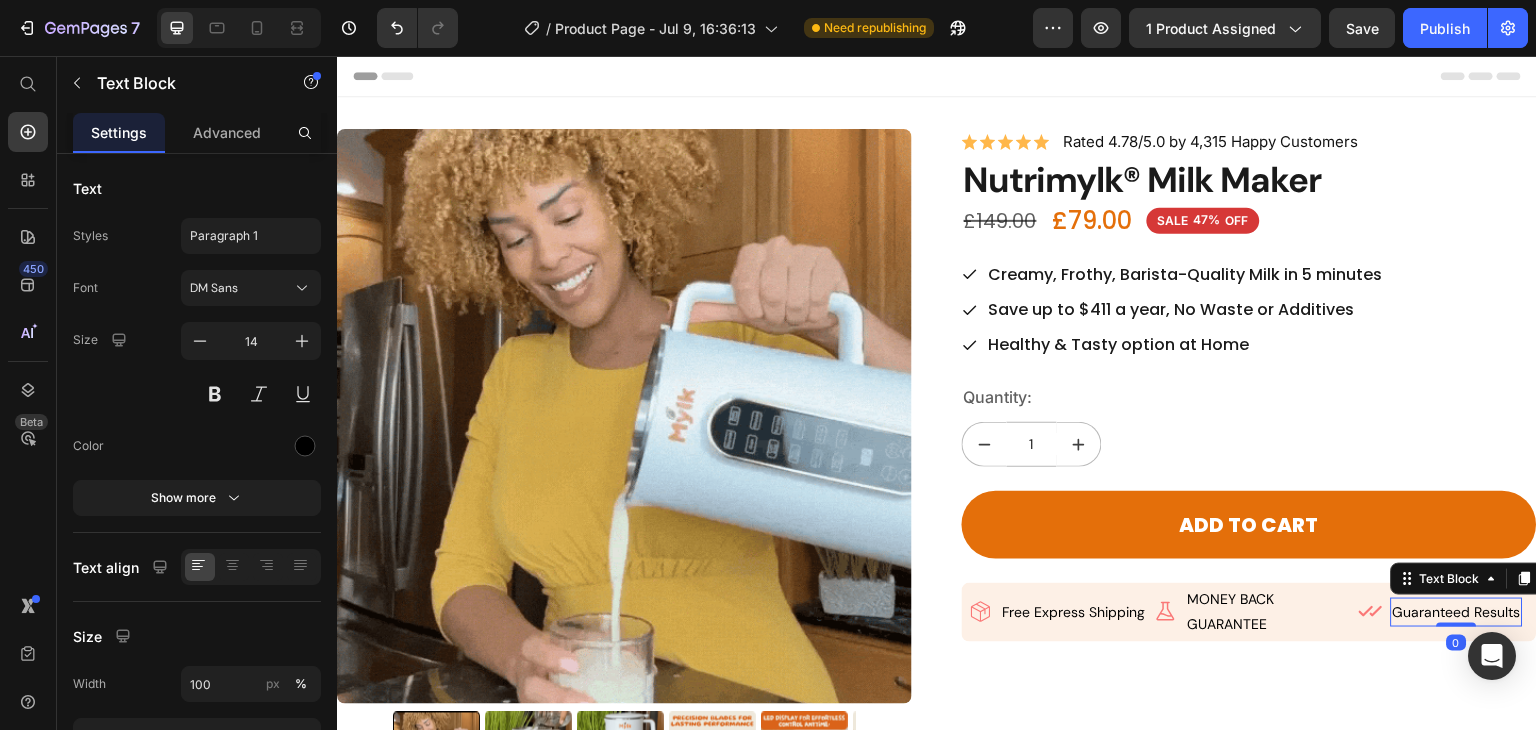 click on "Guaranteed Results" at bounding box center (1457, 612) 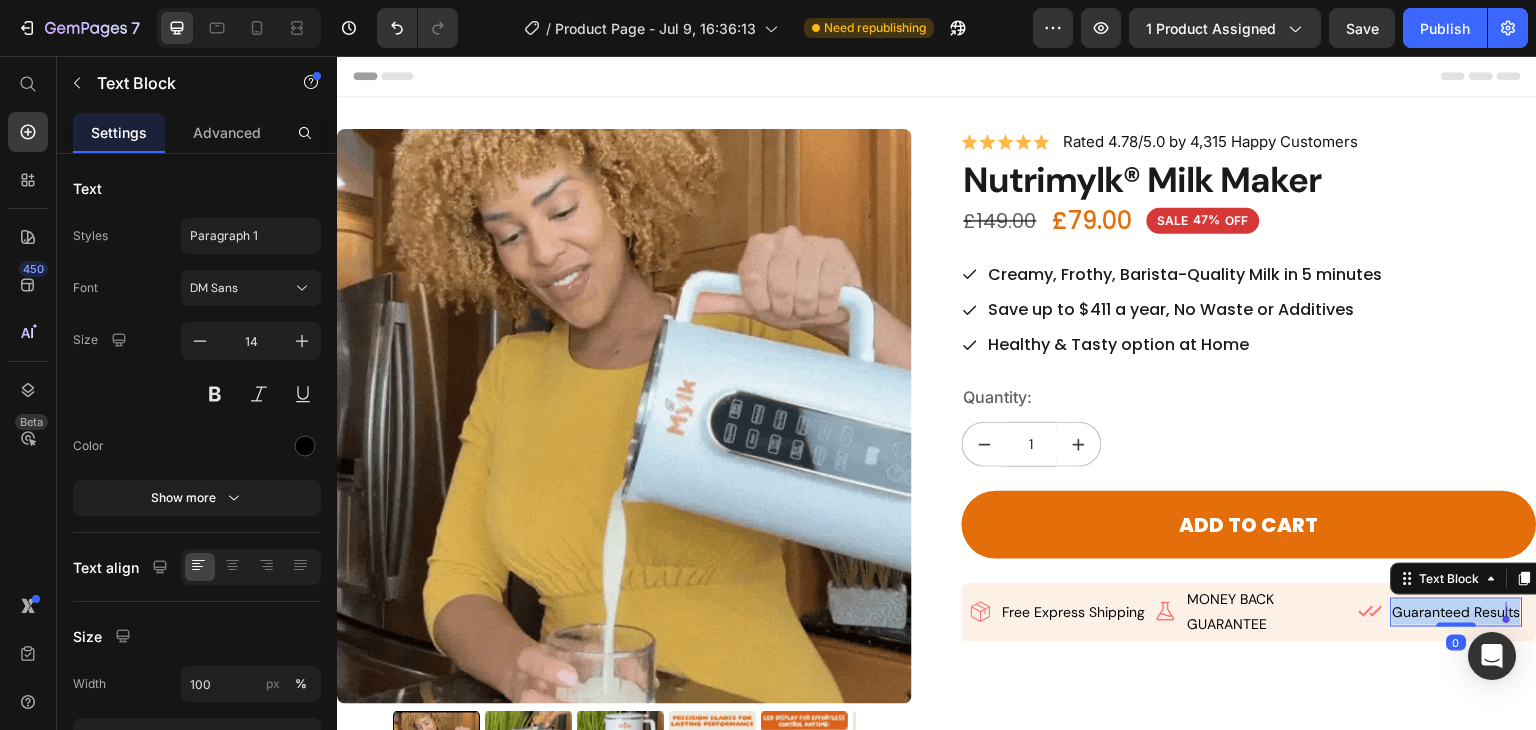 click on "Guaranteed Results" at bounding box center [1457, 612] 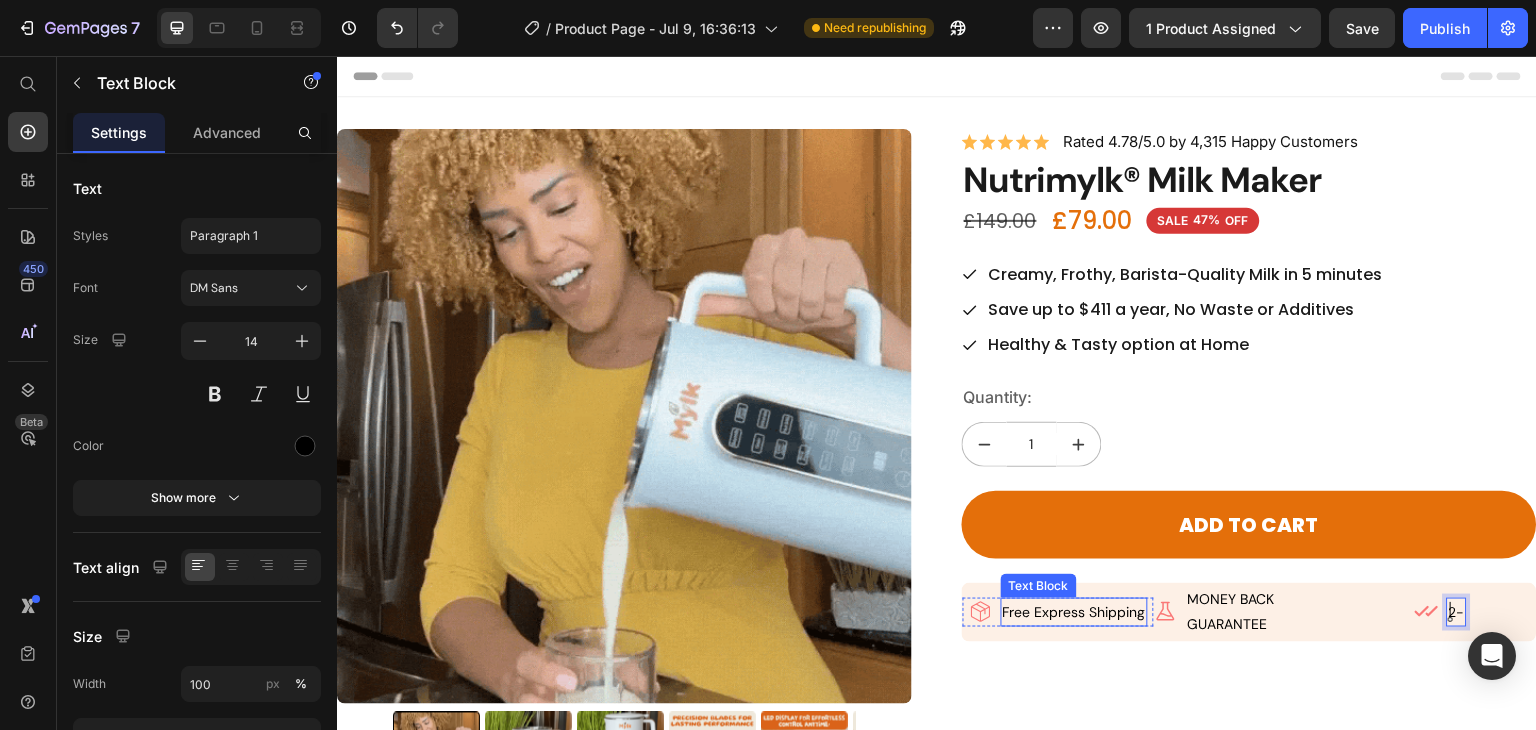 click on "Free Express Shipping" at bounding box center (1074, 612) 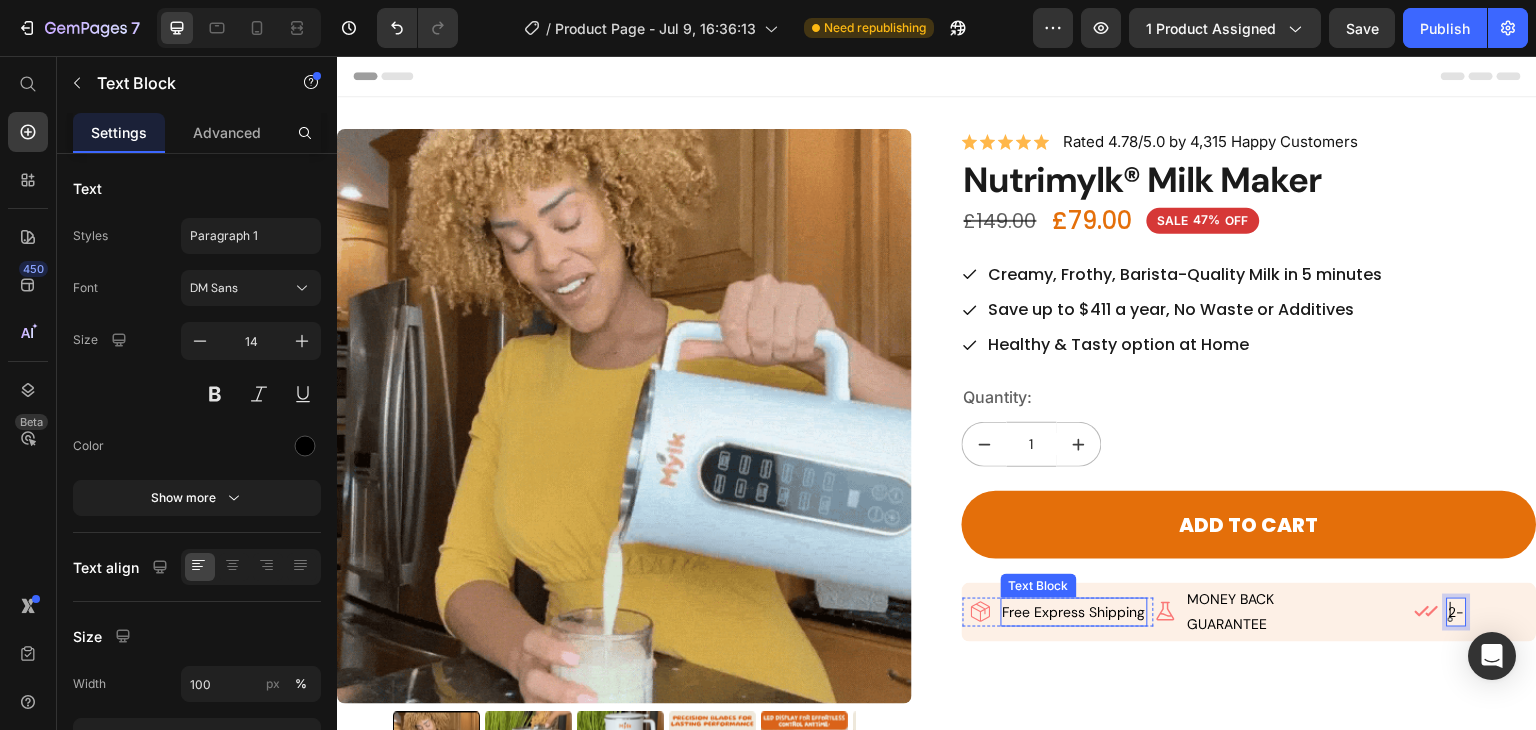 click on "Free Express Shipping" at bounding box center (1074, 612) 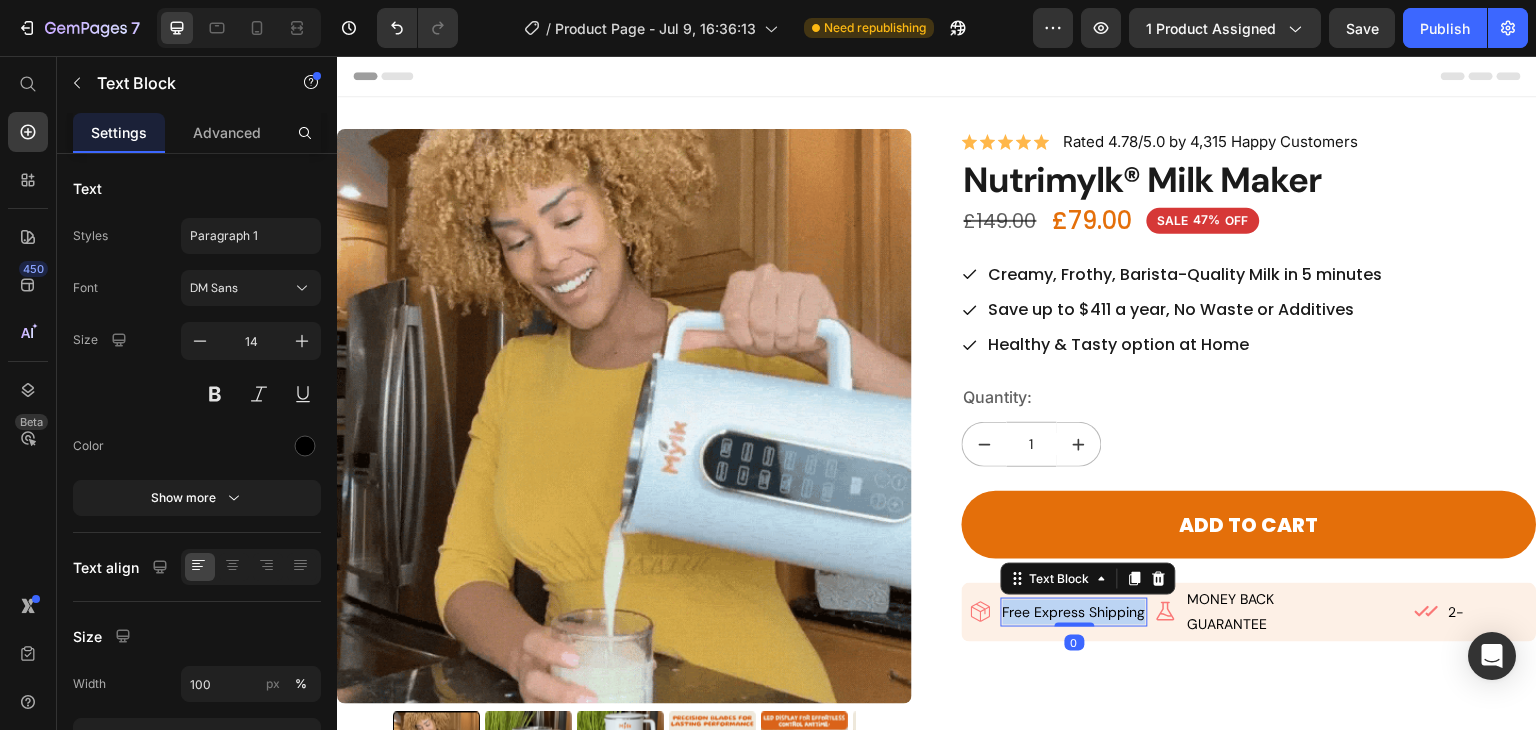click on "Free Express Shipping" at bounding box center [1074, 612] 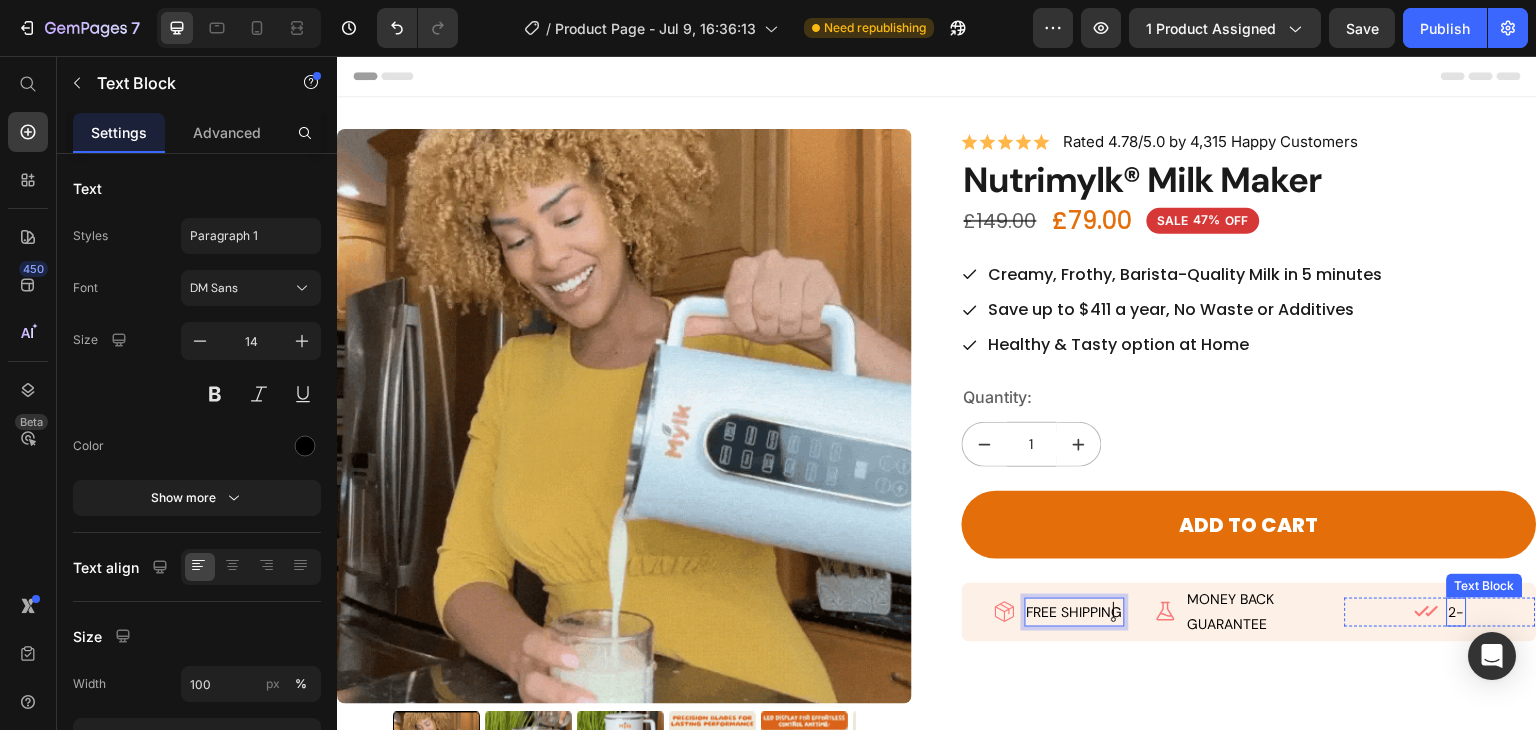 click on "2-" at bounding box center (1457, 612) 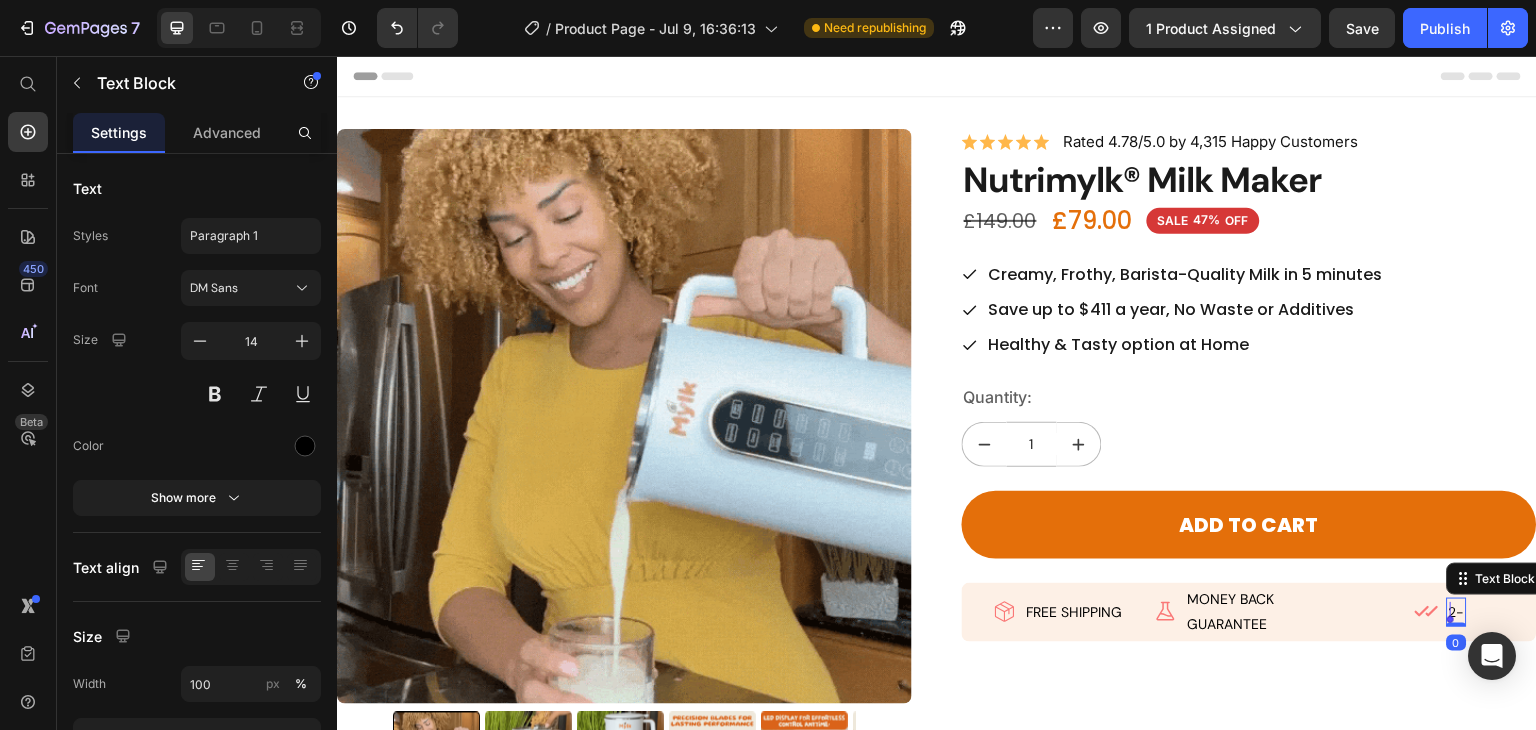 click on "2-" at bounding box center (1457, 612) 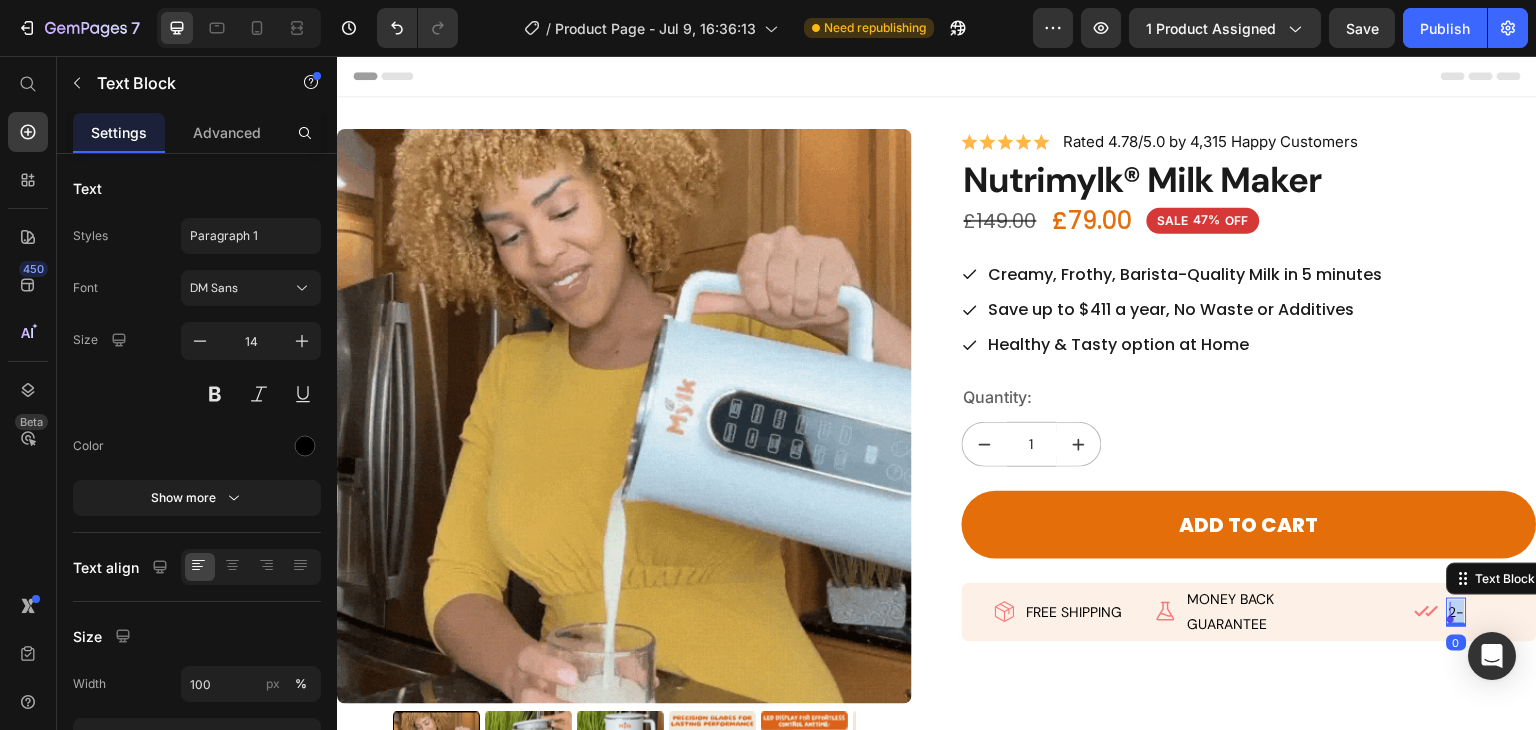 click on "2-" at bounding box center (1457, 612) 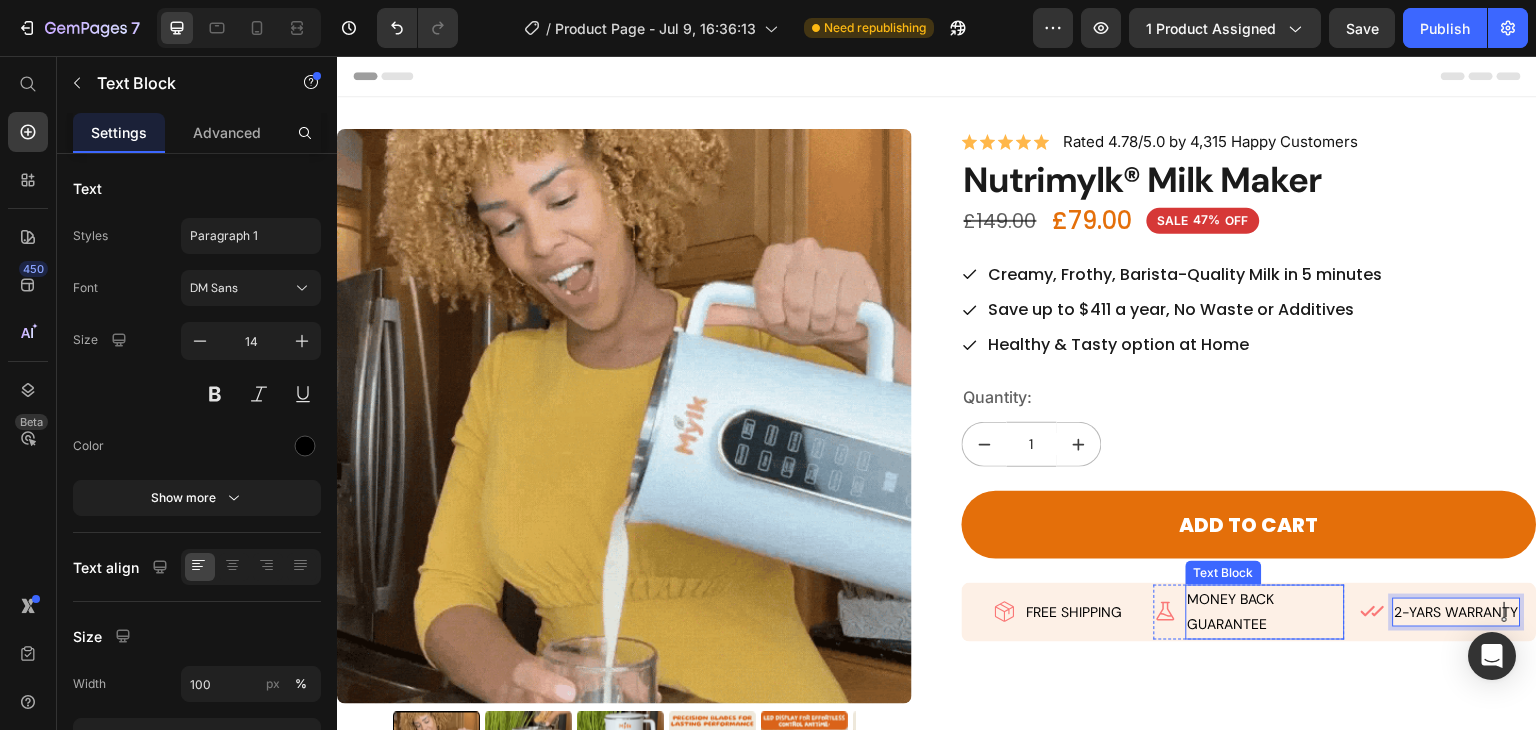 click on "MONEY BACK GUARANTEE" at bounding box center [1265, 612] 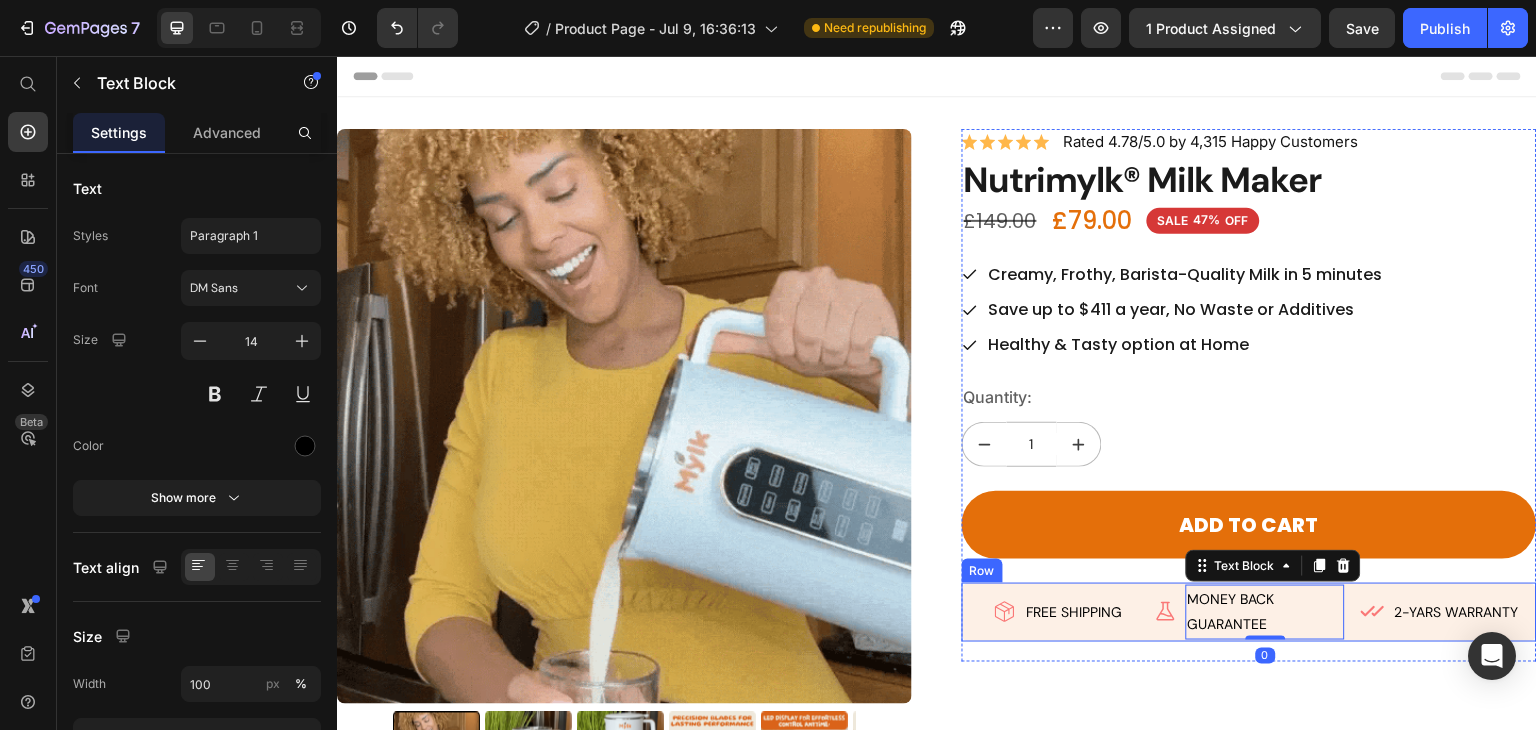 click on "Icon FREE SHIPPING Text Block Row" at bounding box center (1058, 612) 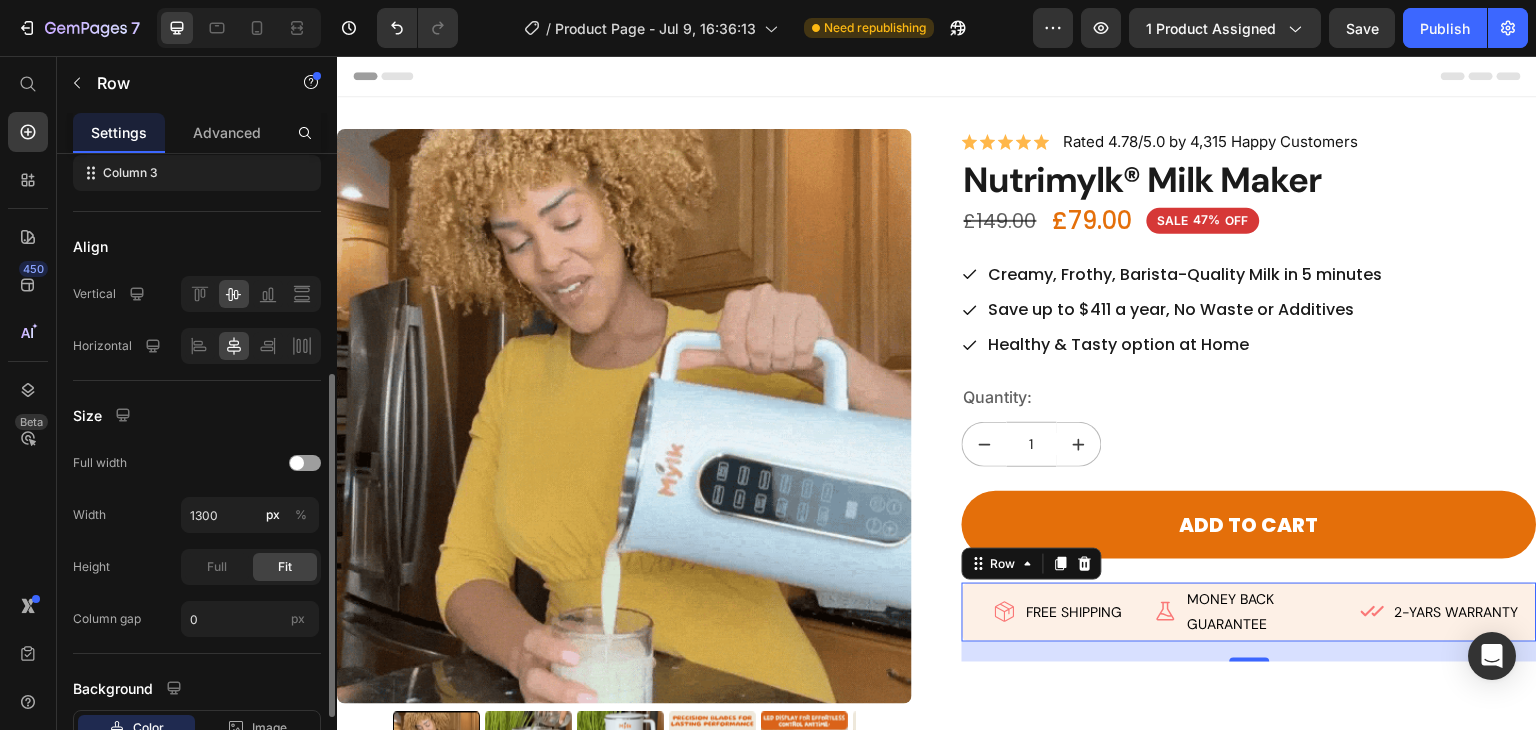 scroll, scrollTop: 396, scrollLeft: 0, axis: vertical 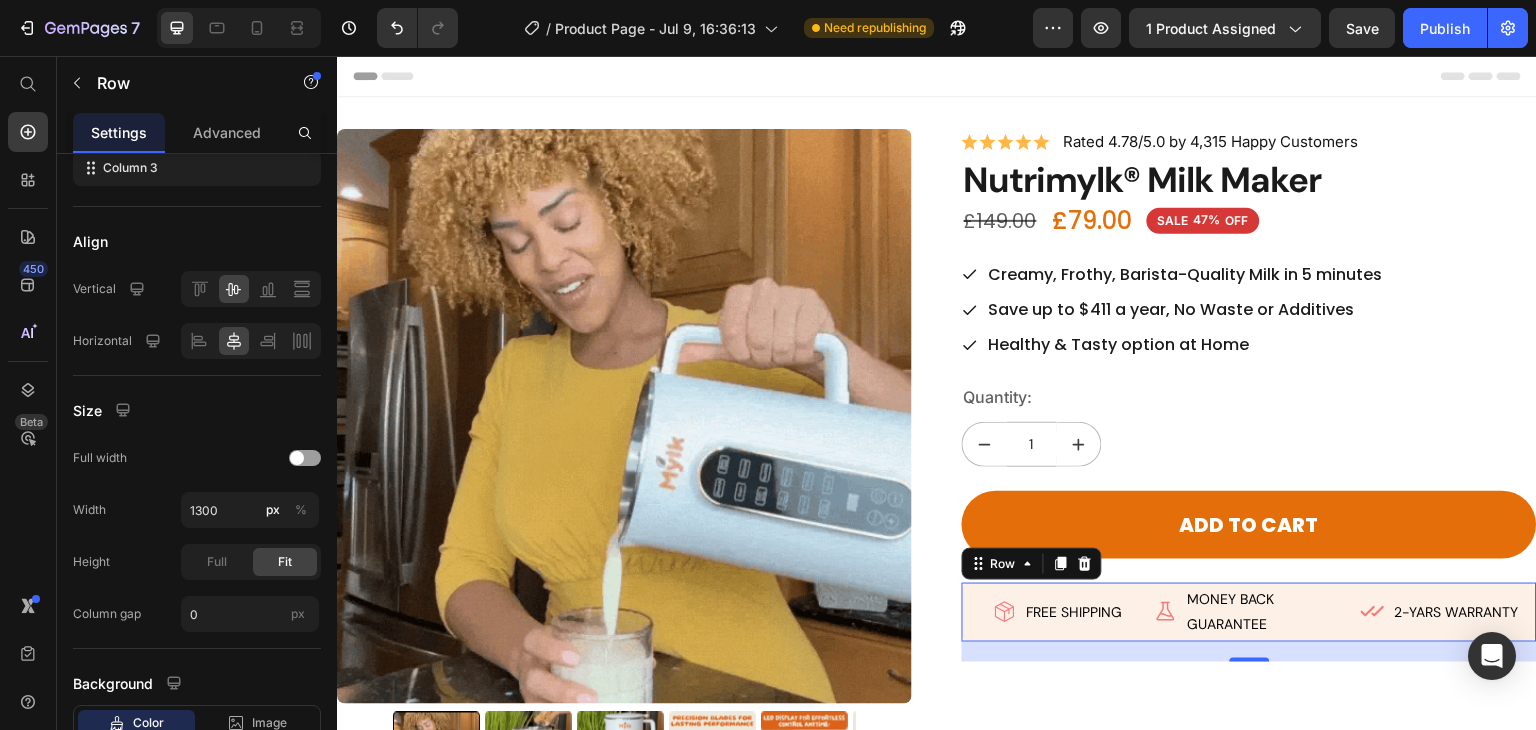 click on "Icon FREE SHIPPING Text Block Row" at bounding box center [1058, 612] 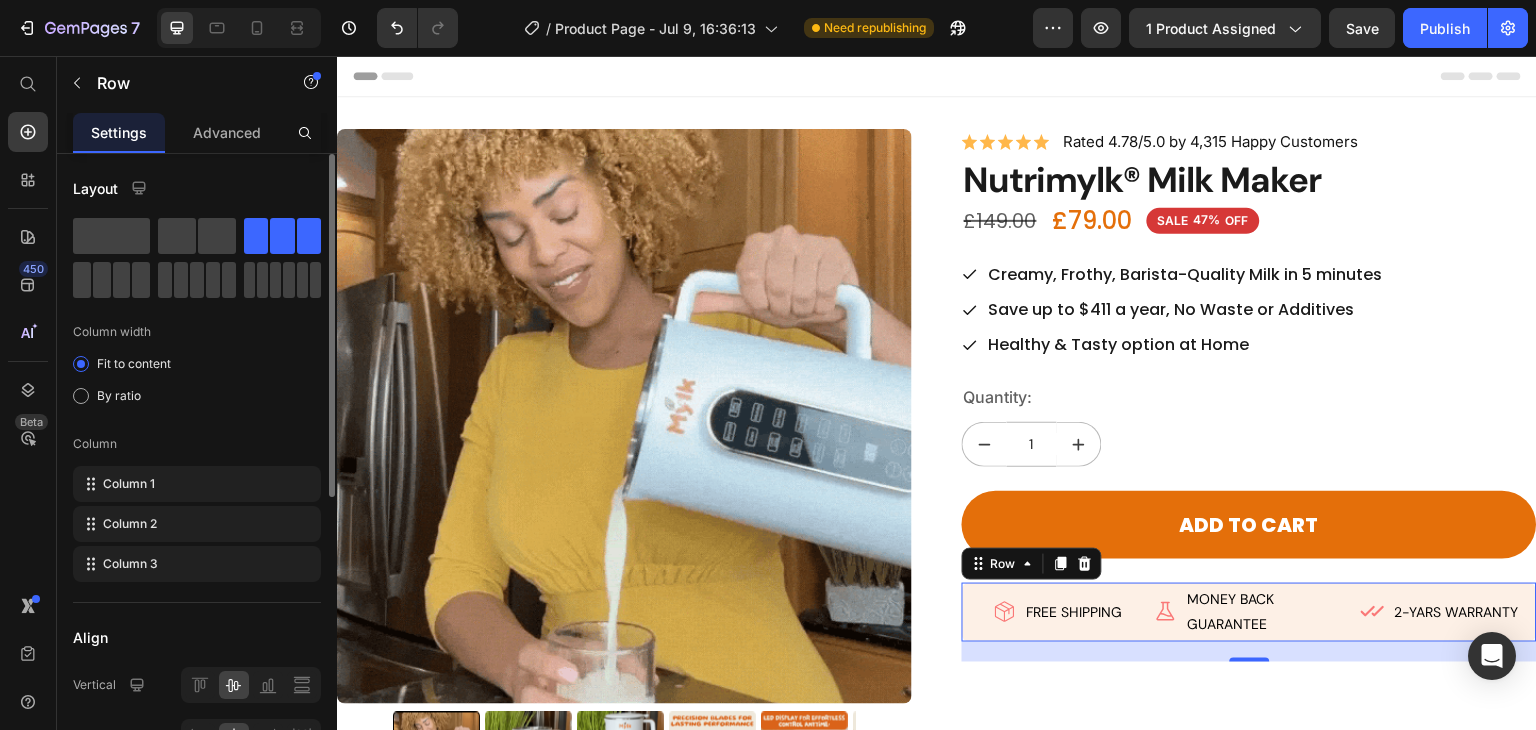 scroll, scrollTop: 0, scrollLeft: 0, axis: both 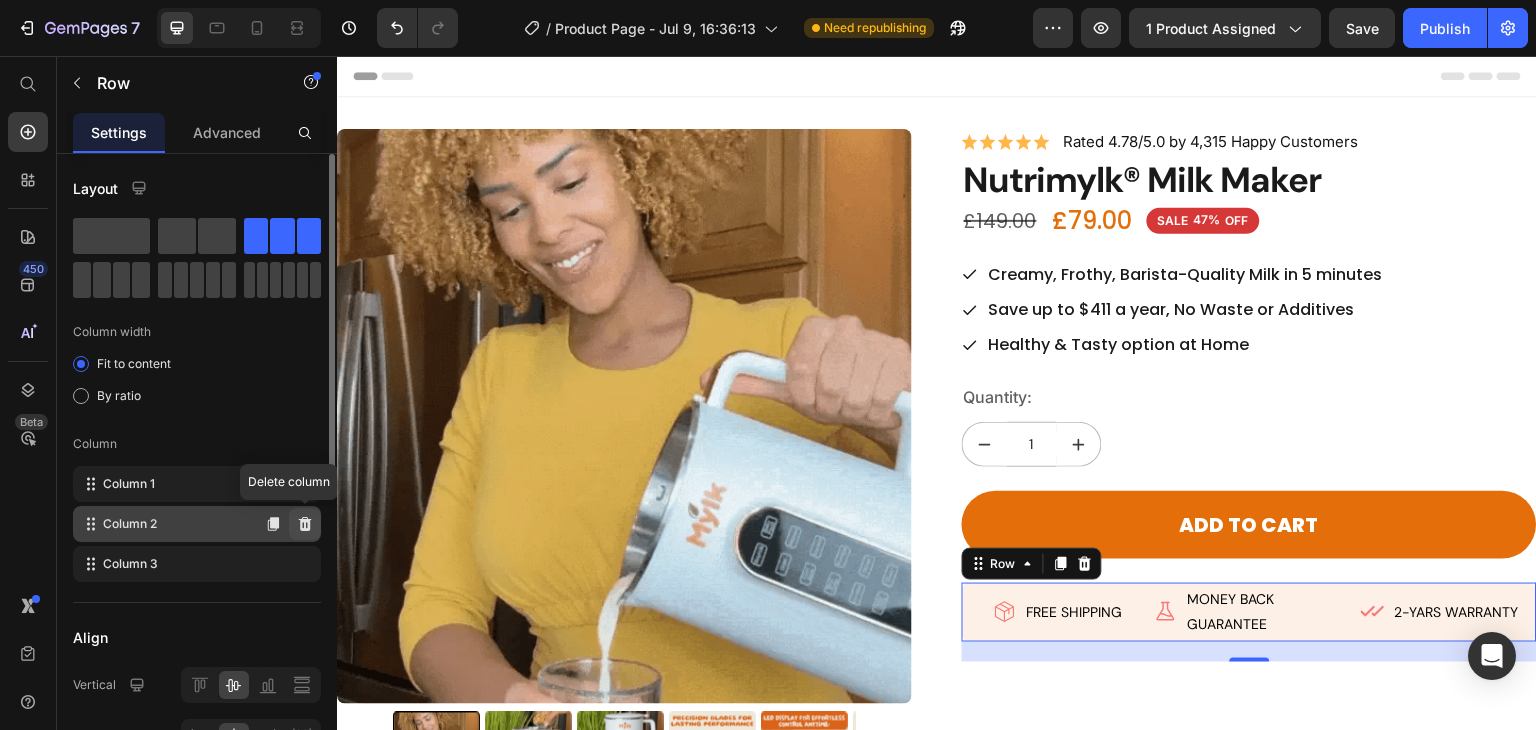 click 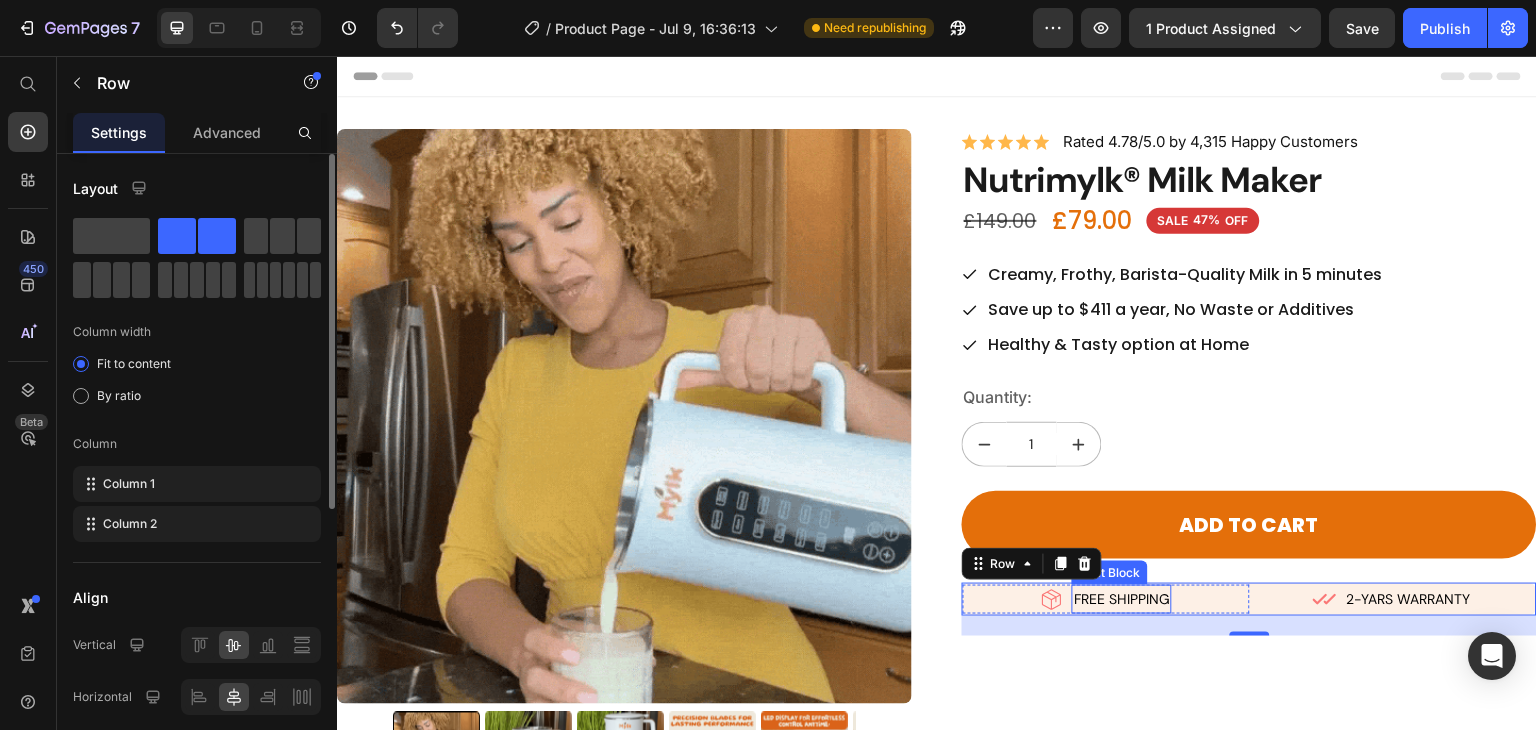 click on "FREE SHIPPING" at bounding box center [1122, 599] 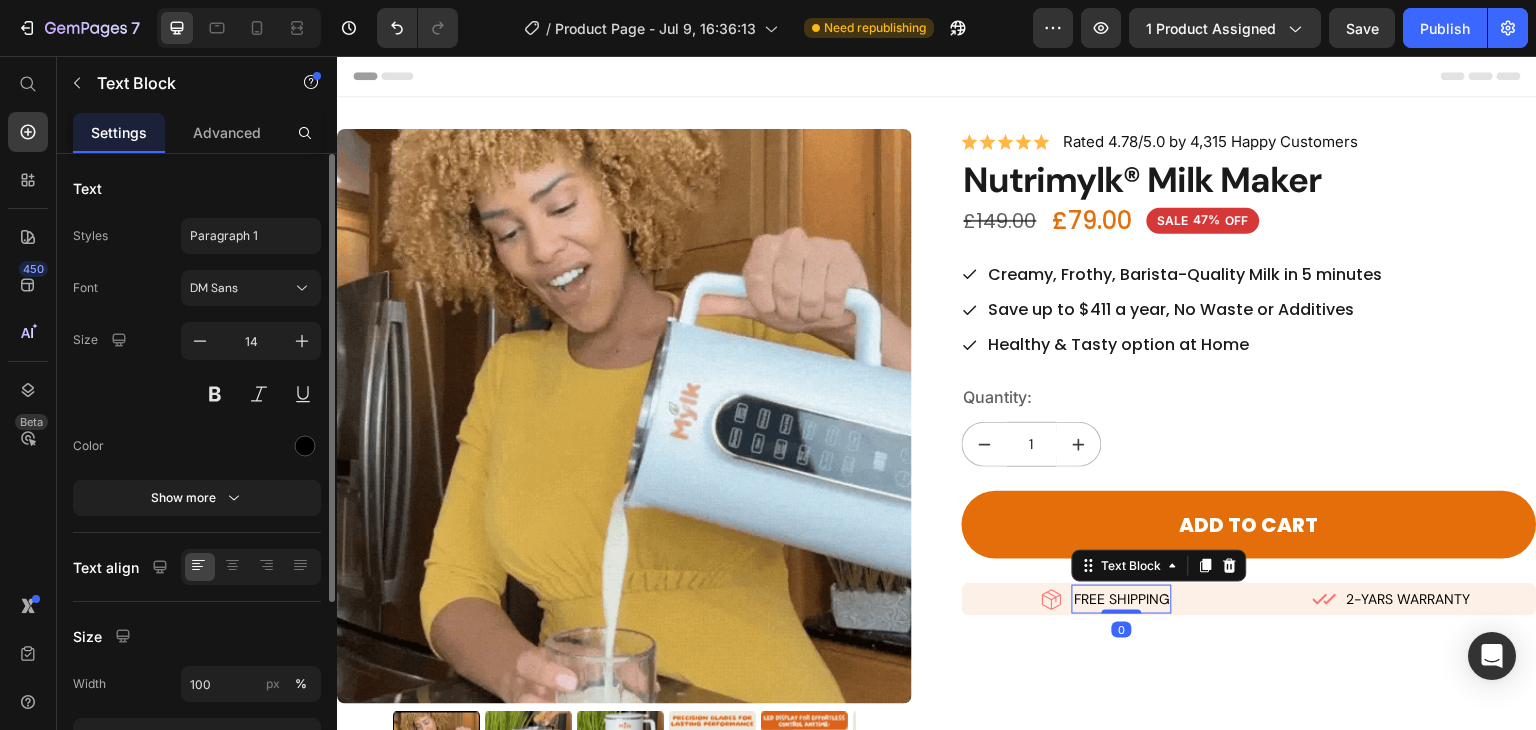 scroll, scrollTop: 0, scrollLeft: 0, axis: both 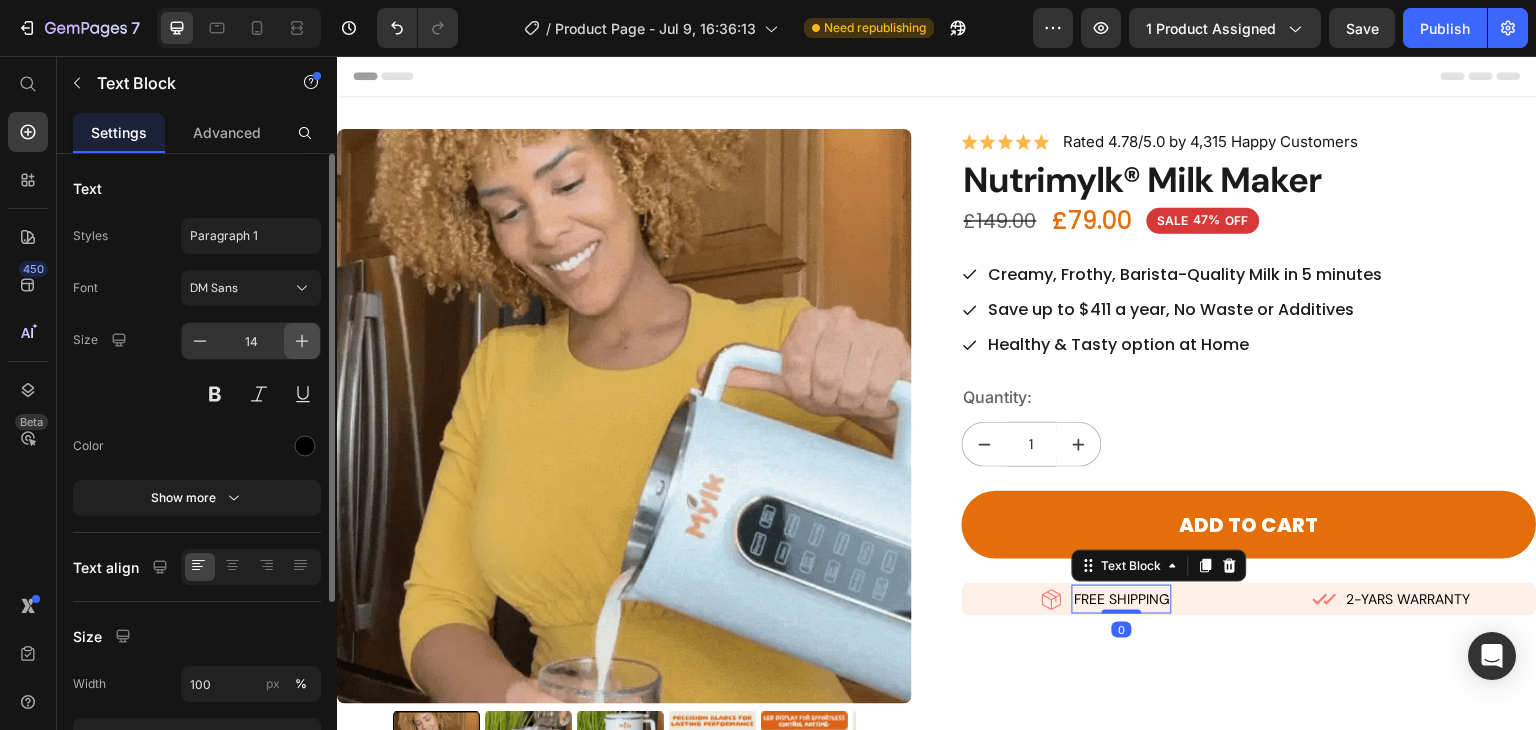 click 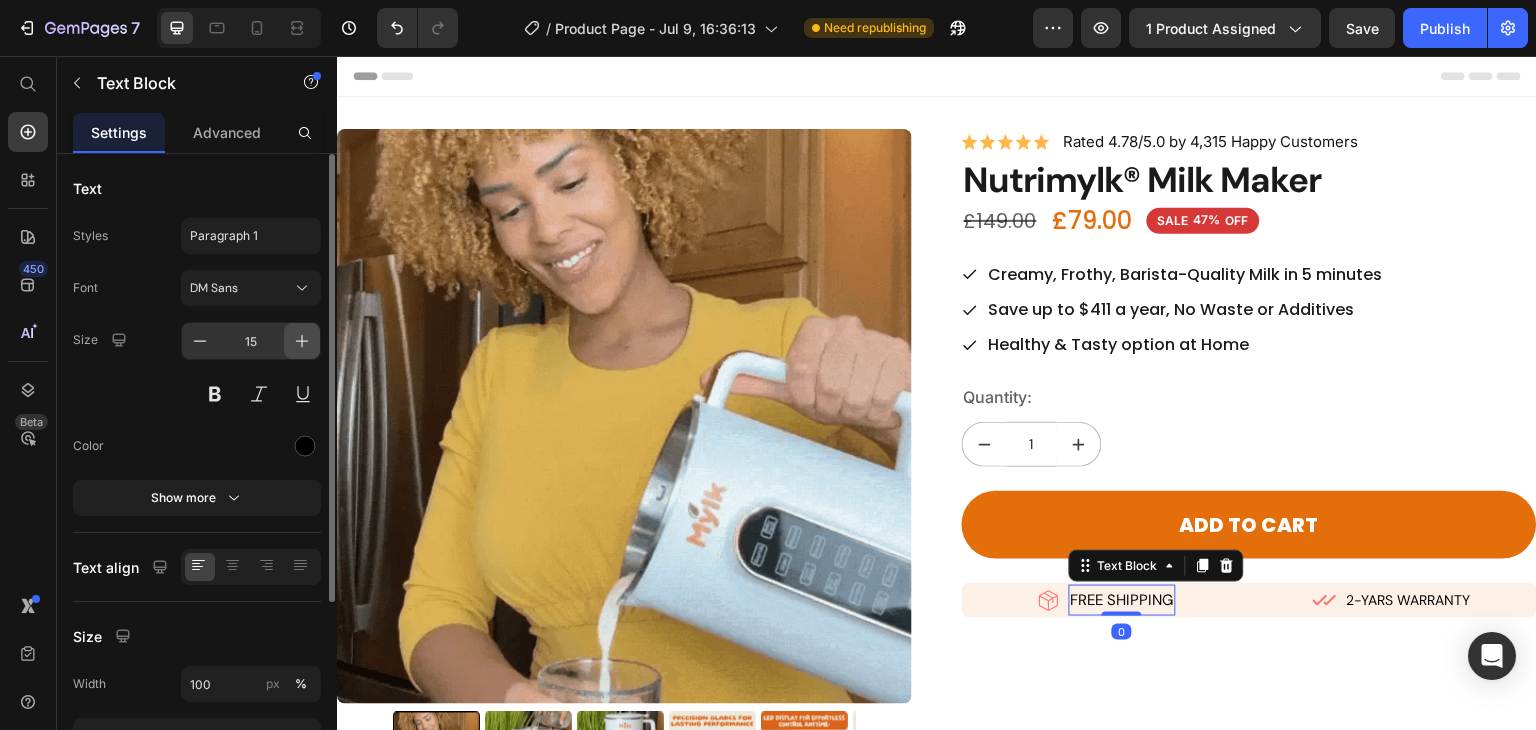 click 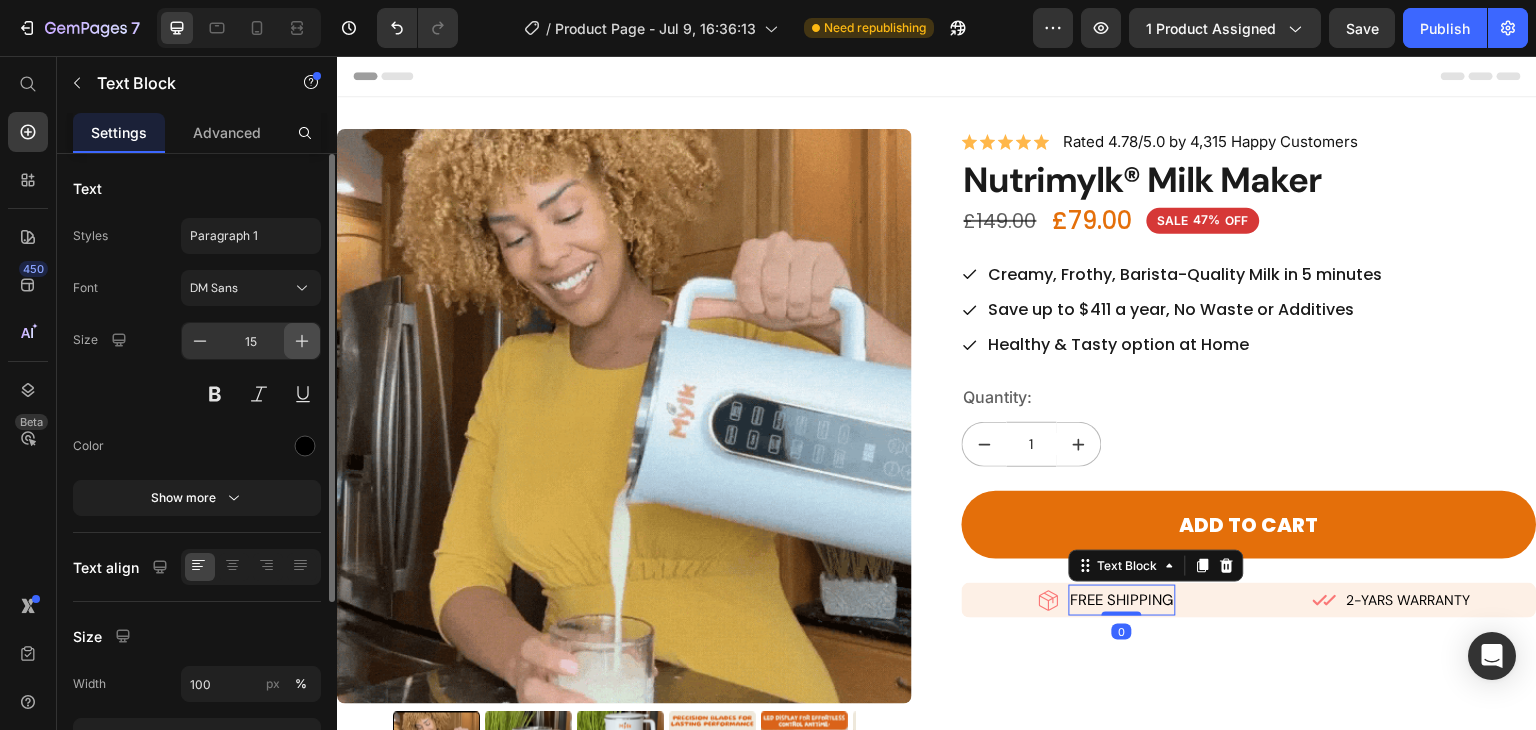 type on "16" 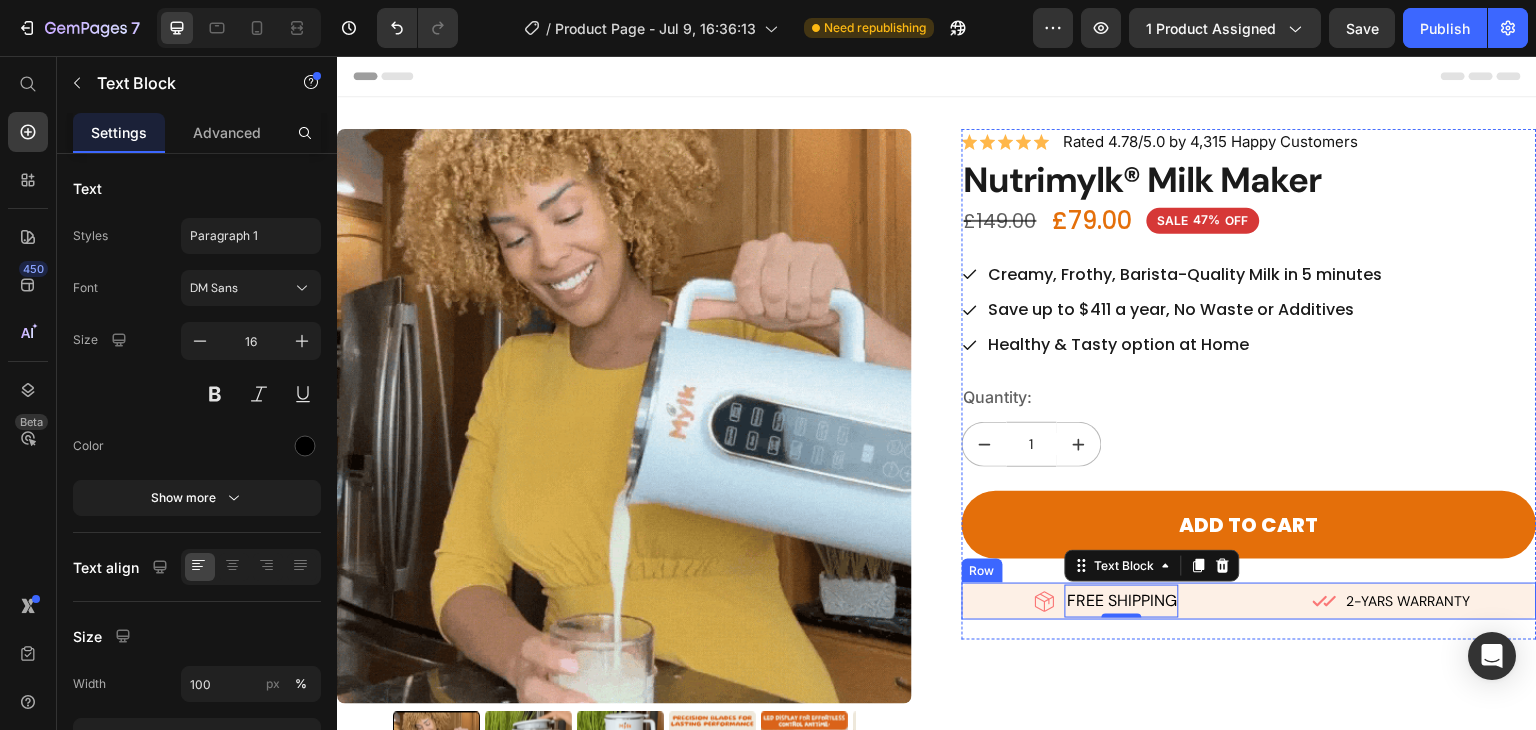 click on "2-YARS WARRANTY" at bounding box center (1409, 601) 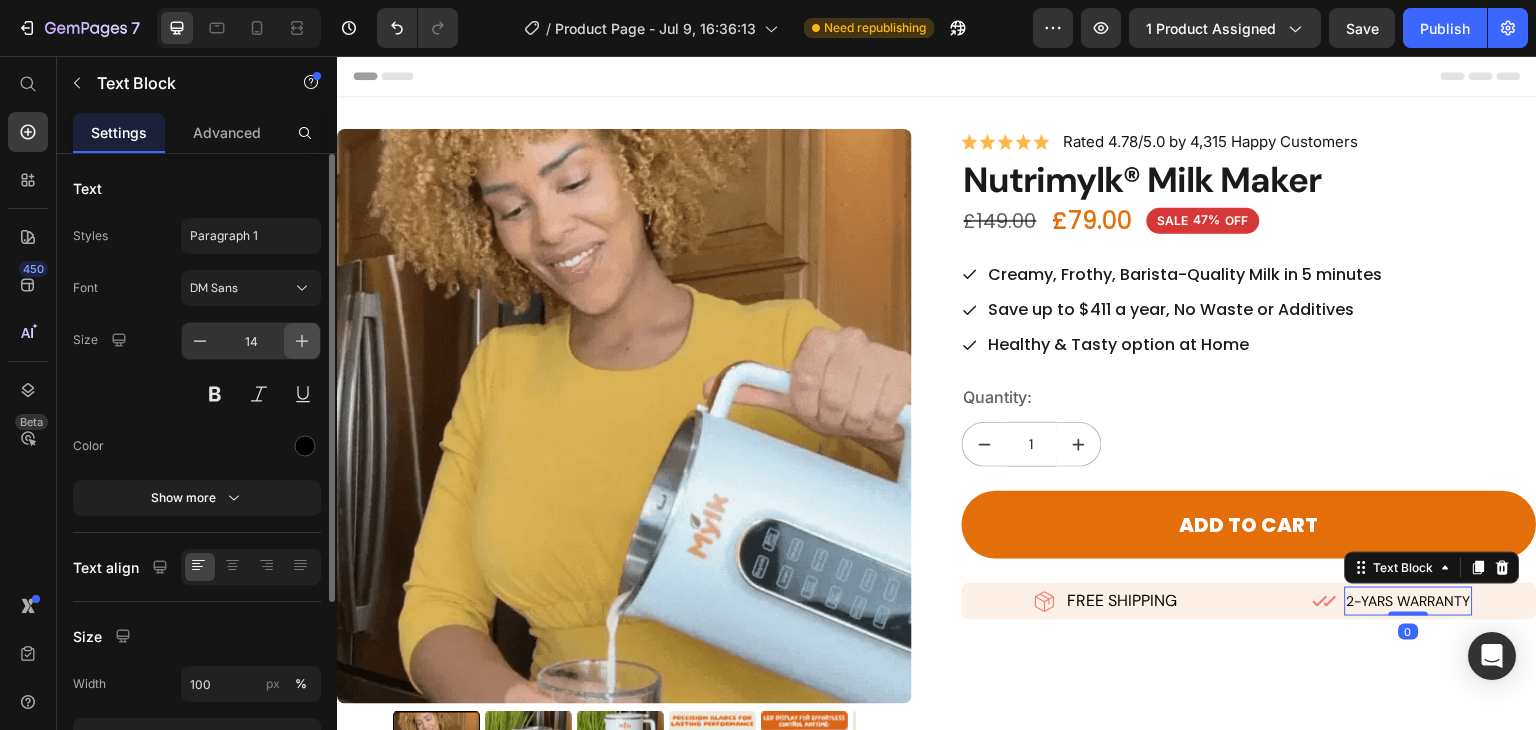 click 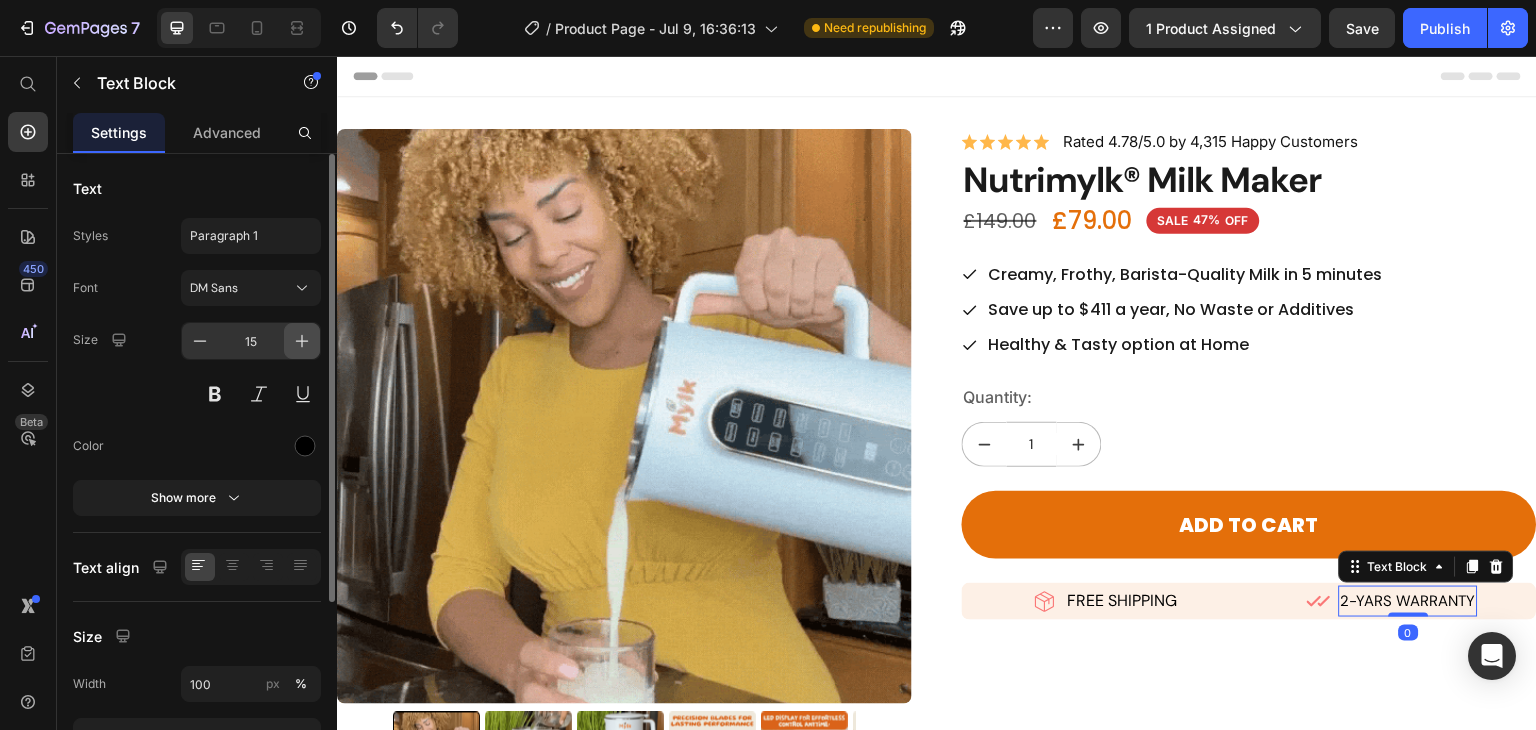 click 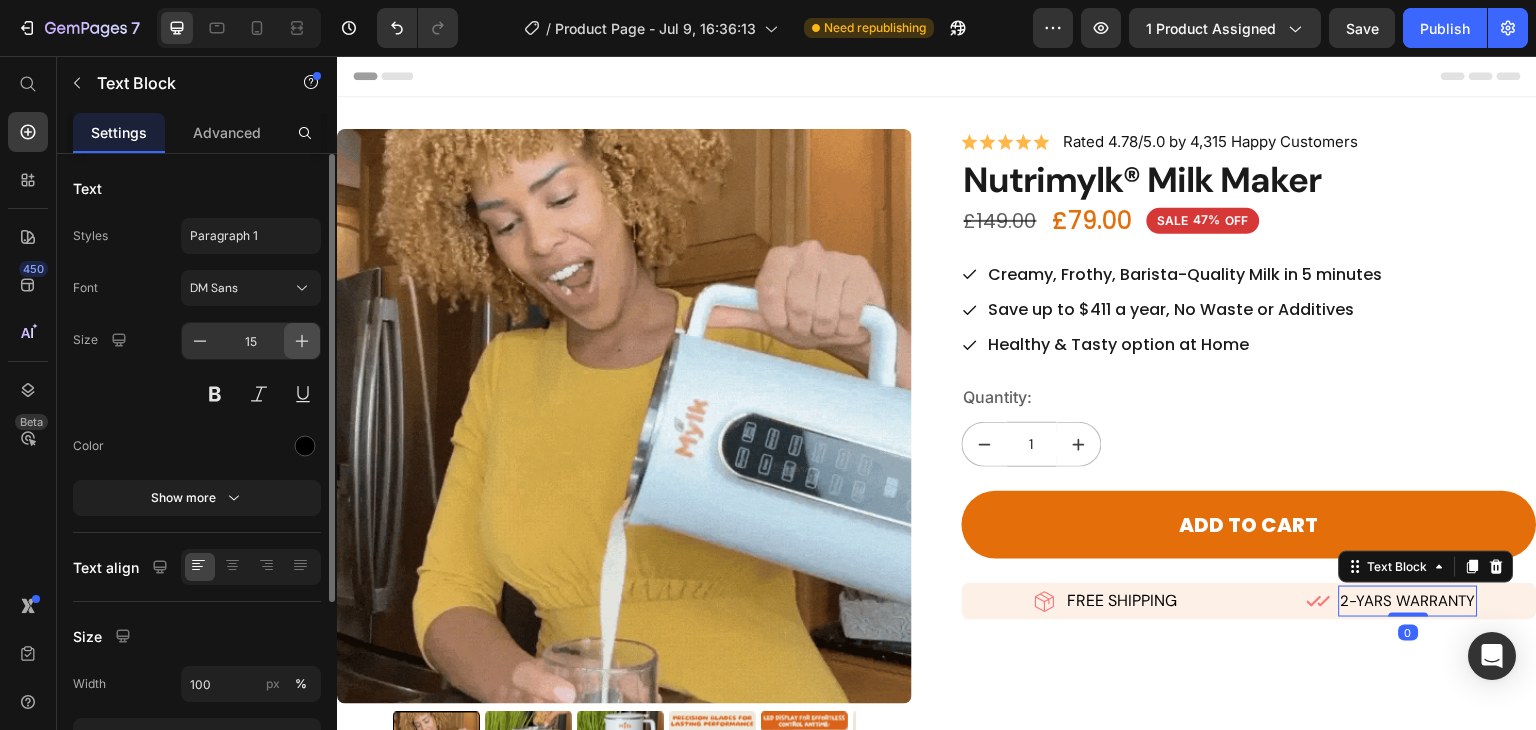 type on "16" 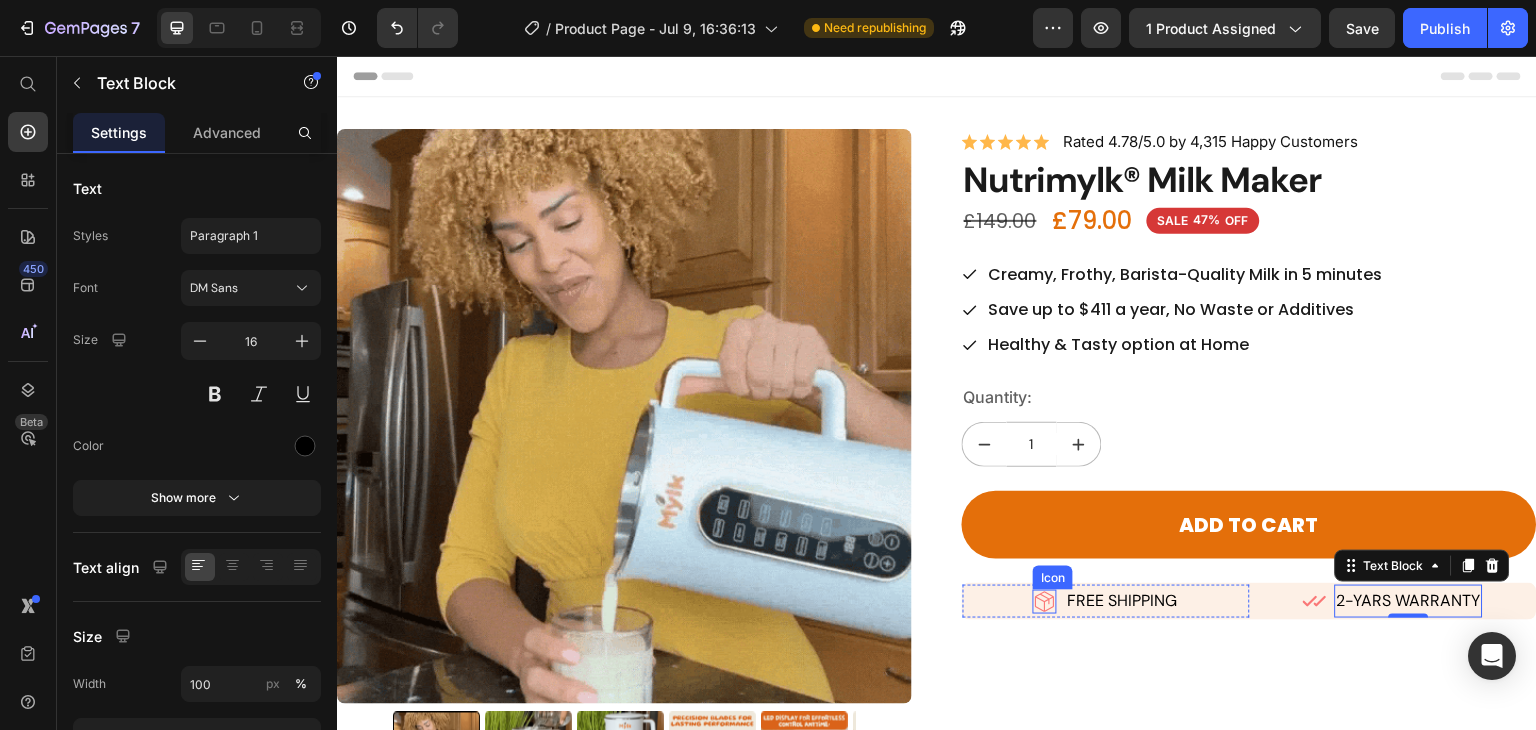 click 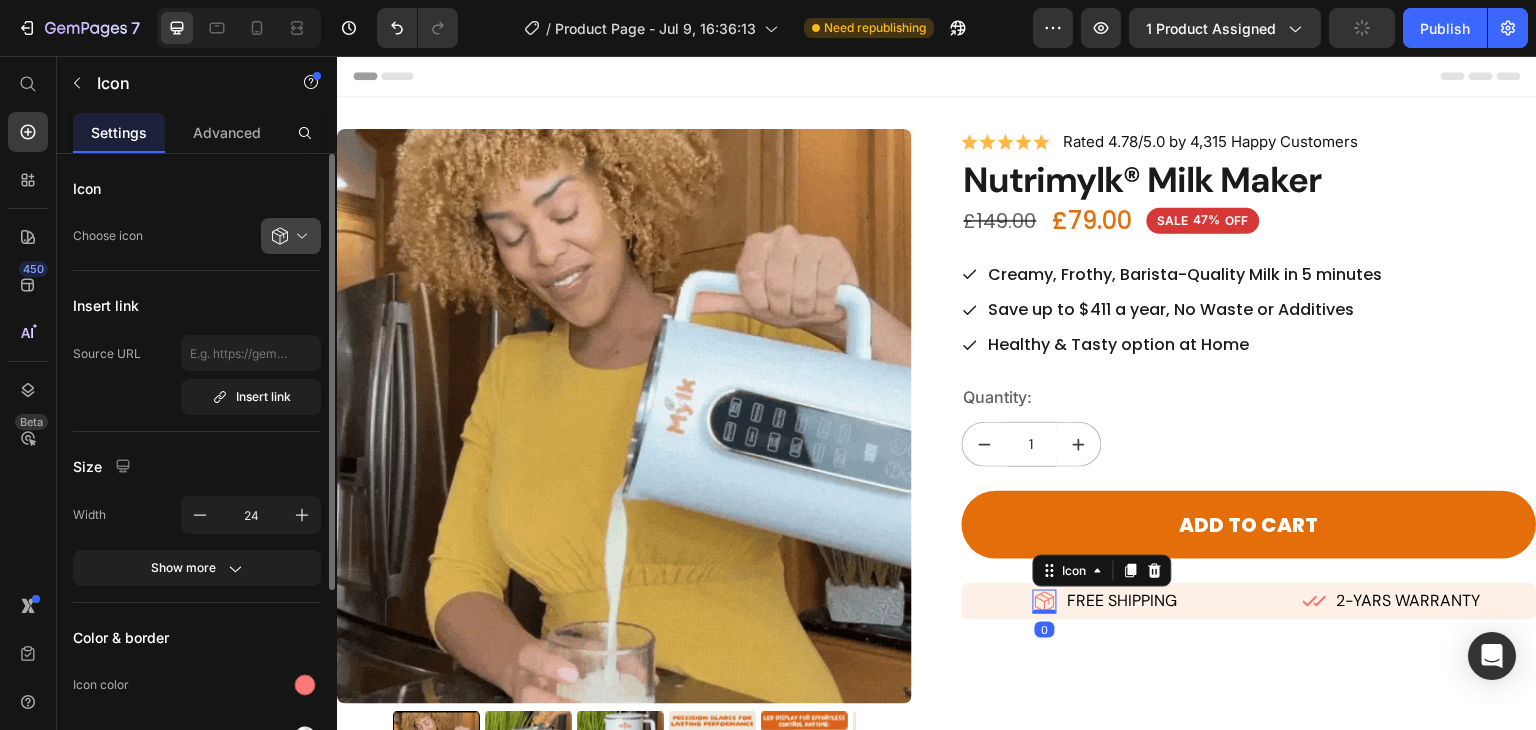 click at bounding box center [299, 236] 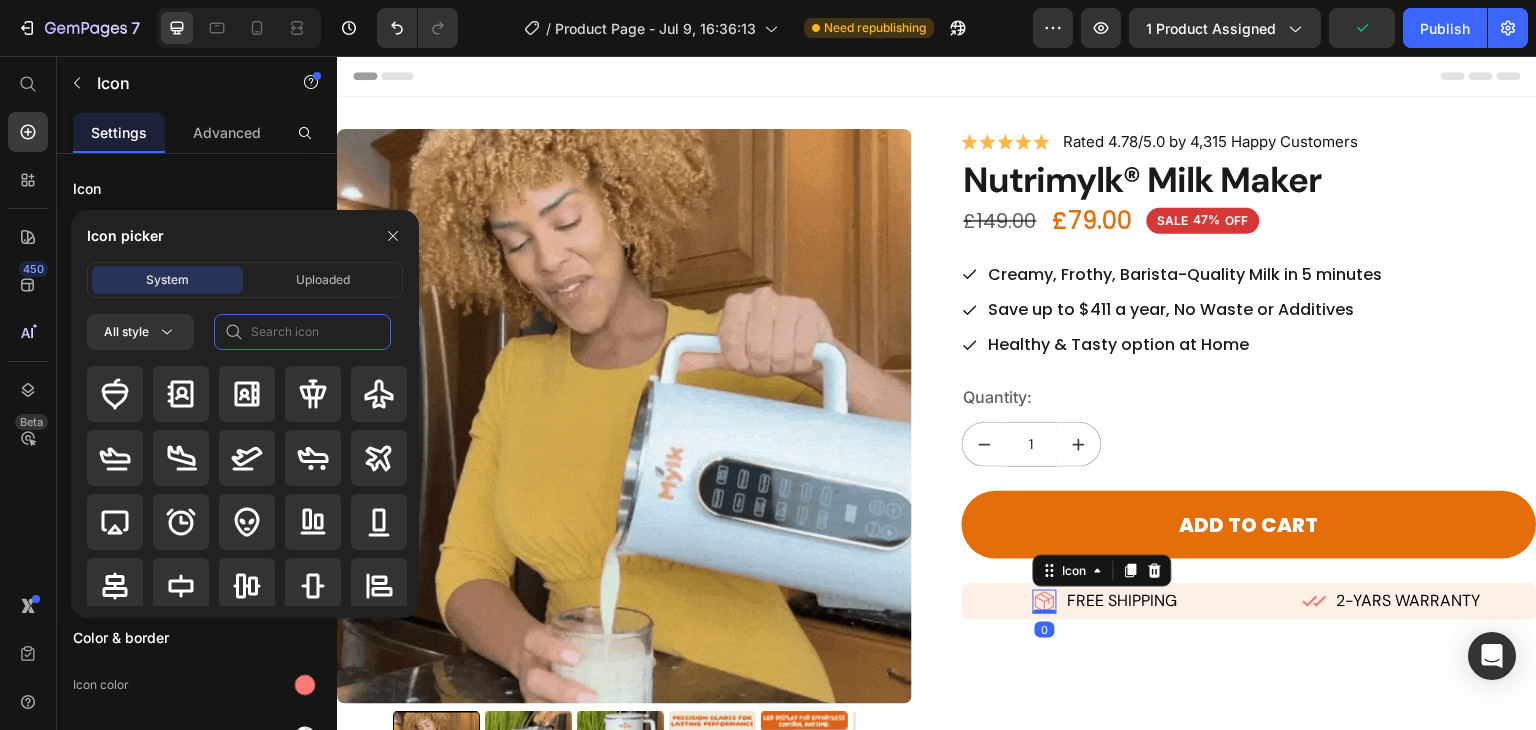 click 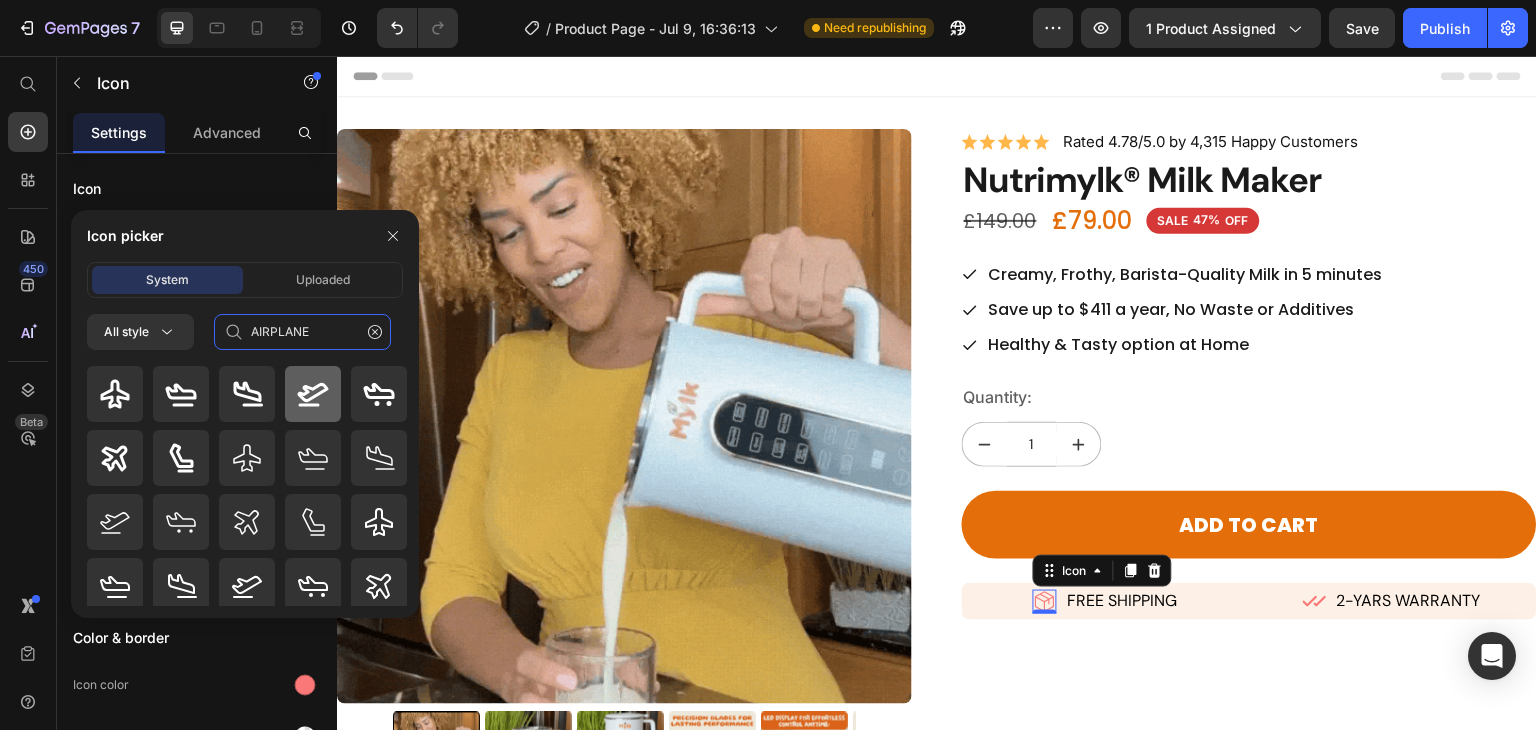 type on "AIRPLANE" 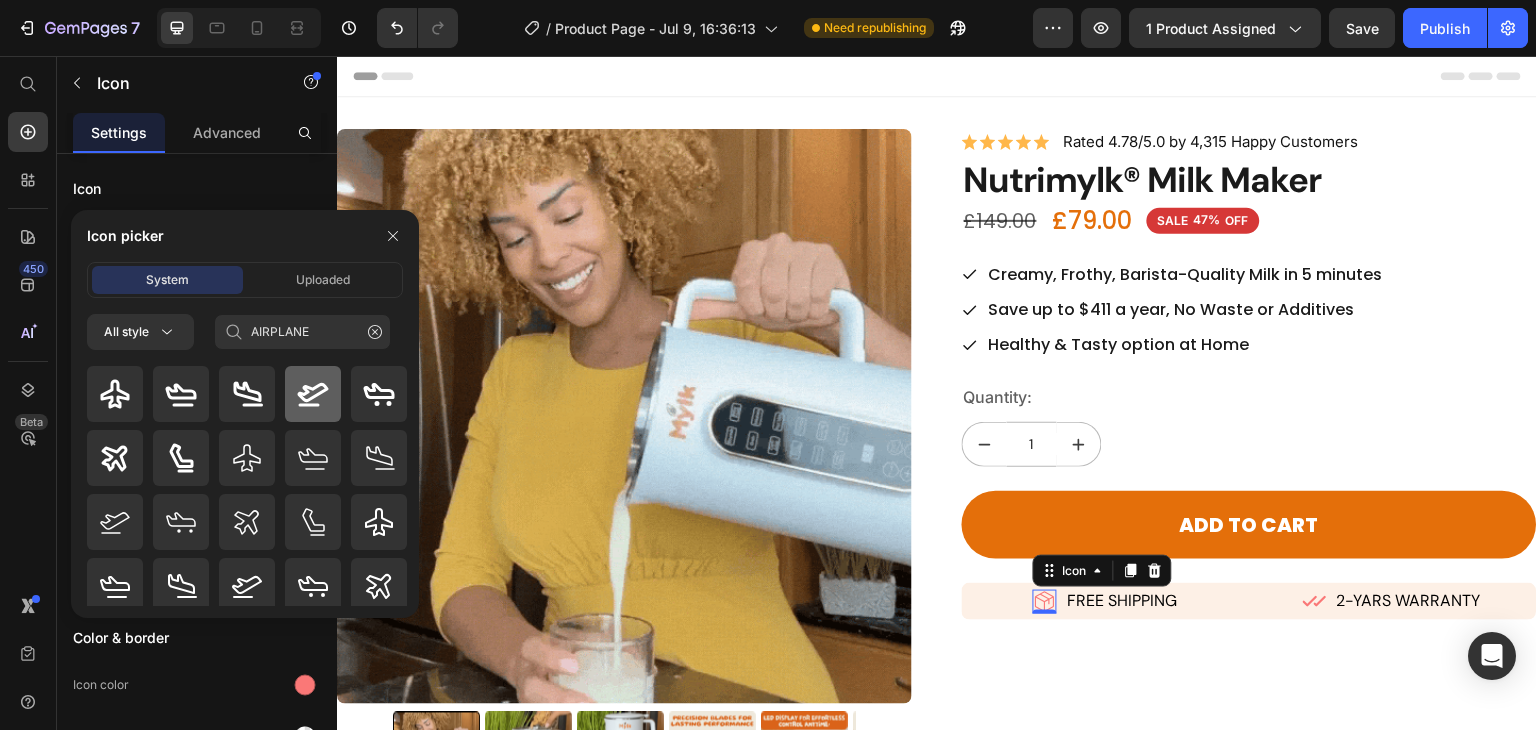 click 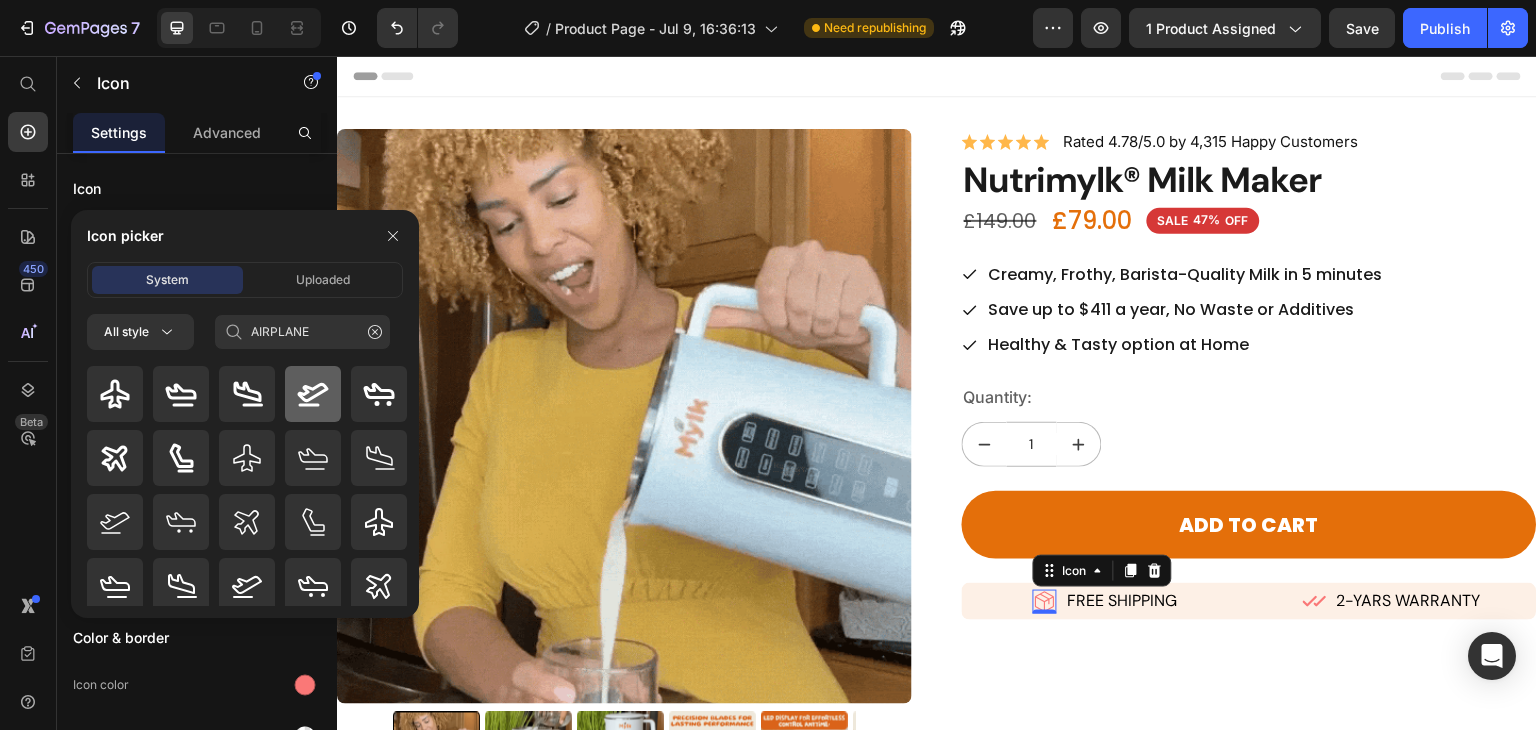 type 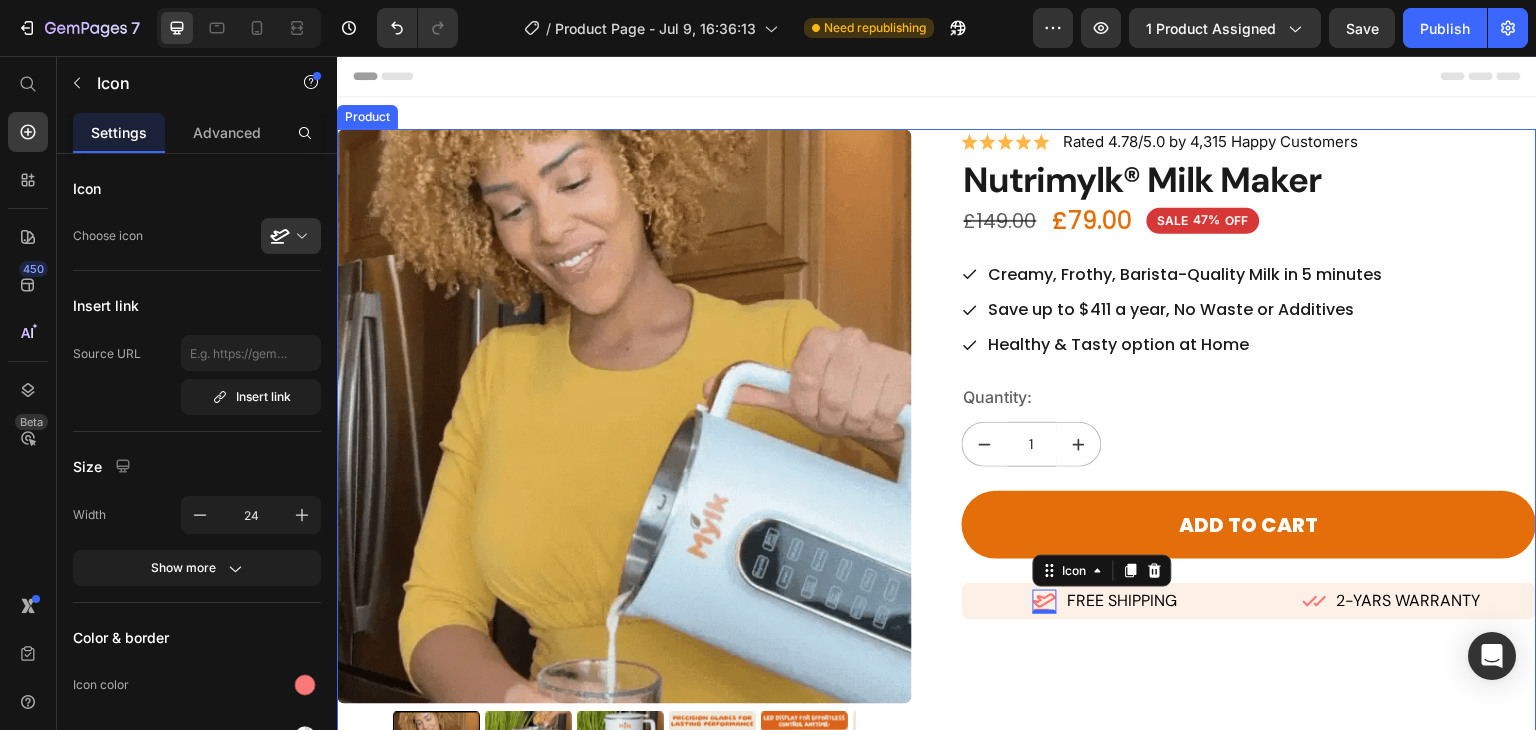 click on "Icon
Icon
Icon
Icon
Icon Icon List Rated 4.78/5.0 by 4,315 Happy Customers Text Block Row Nutrimylk® Milk Maker Product Title £79.00 Product Price £149.00 Product Price SALE 47% OFF Discount Tag Row
Creamy, Frothy, Barista-Quality Milk in 5 minutes
Save up to $411 a year, No Waste or Additives
Healthy & Tasty option at Home Item List Quantity: Text Block 1 Product Quantity Add to cart Add to Cart
Icon   0 FREE SHIPPING Text Block Row
Icon 2-YARS WARRANTY Text Block Row Row Row" at bounding box center (1249, 464) 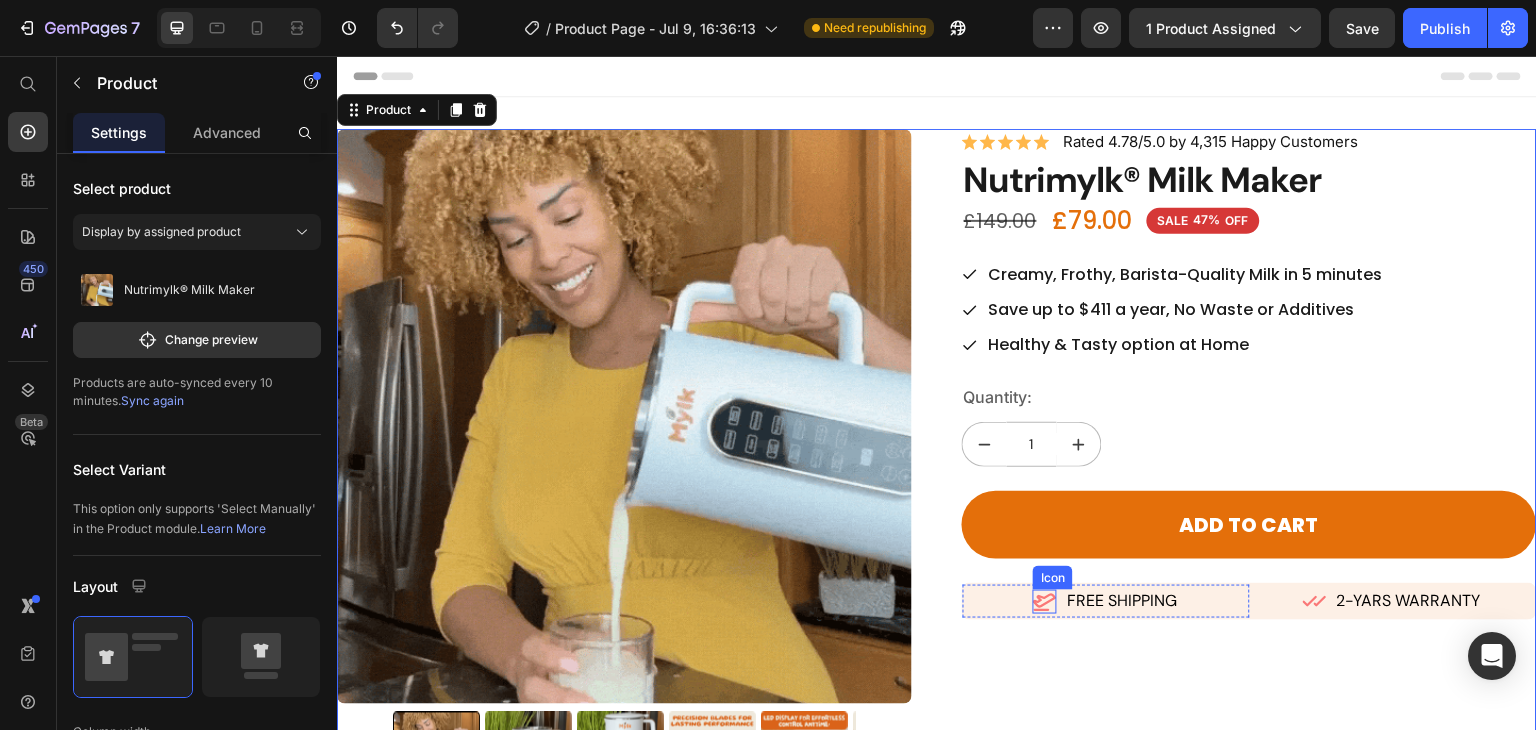 click 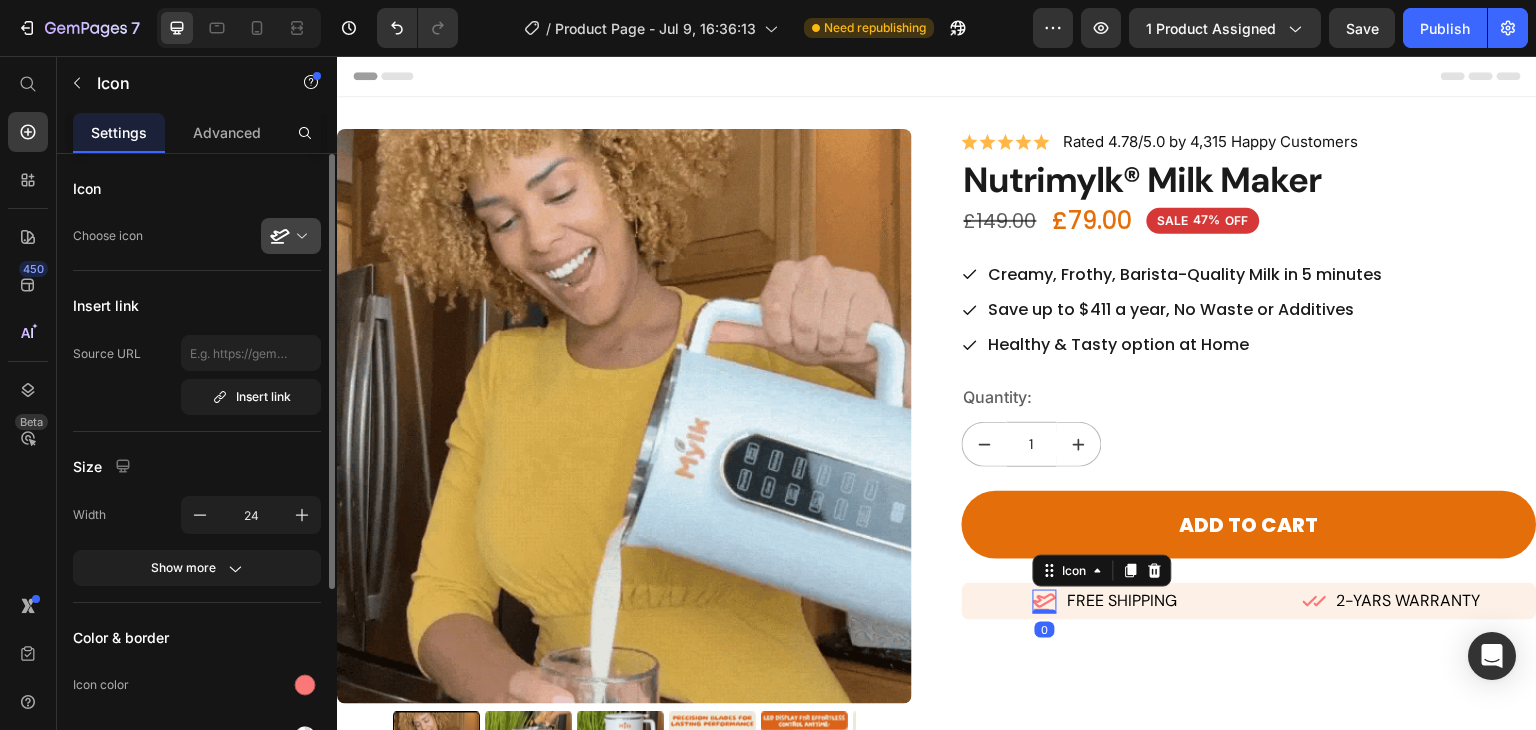 click at bounding box center [299, 236] 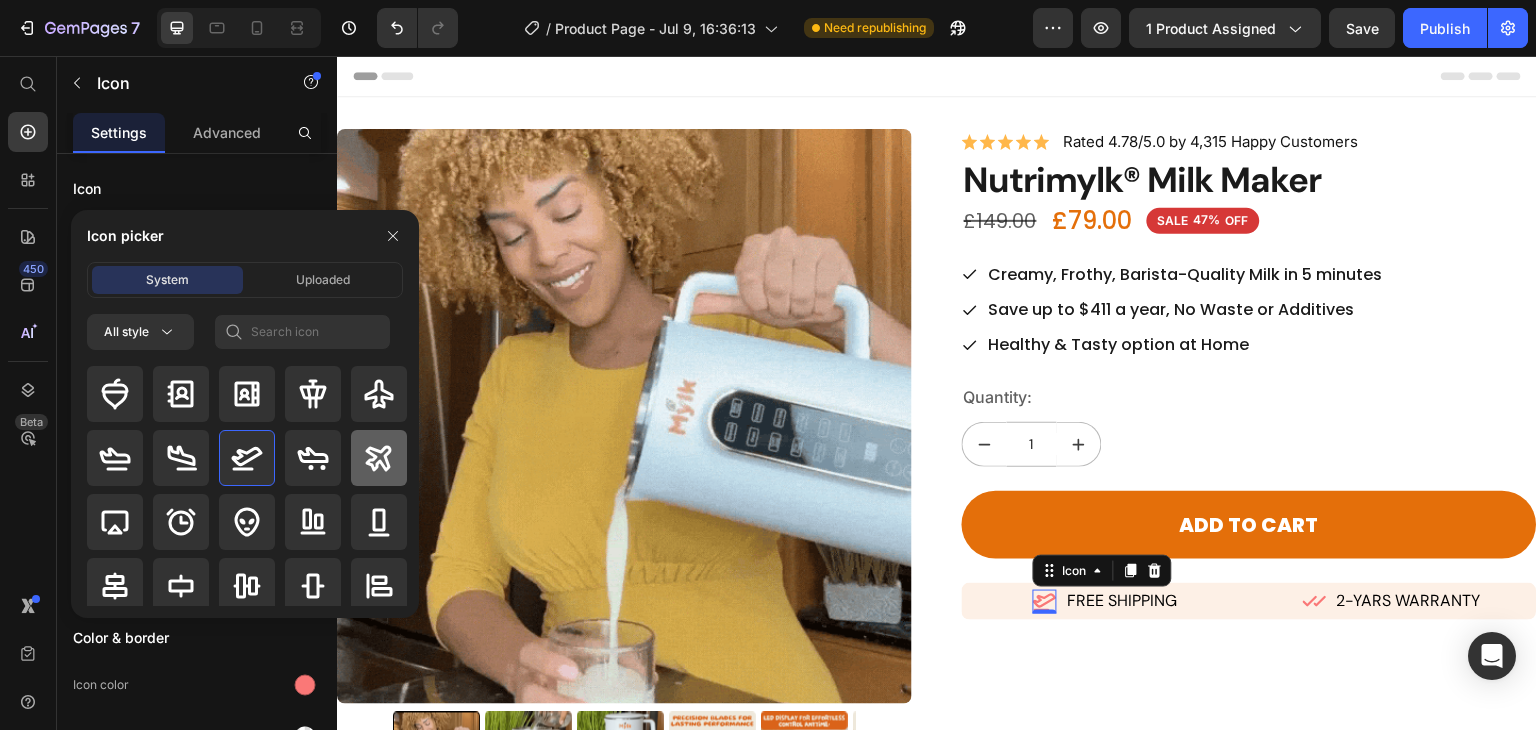 click 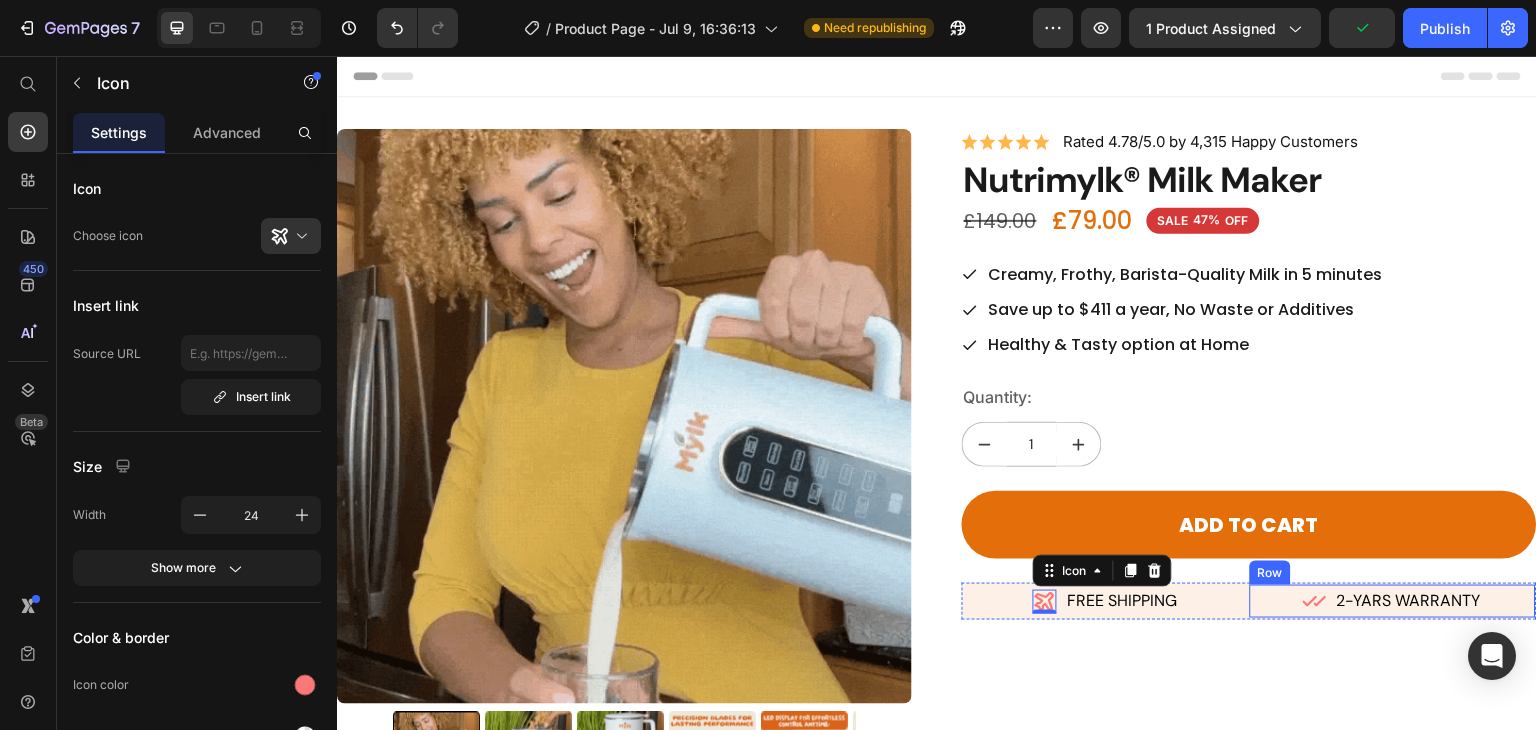 click 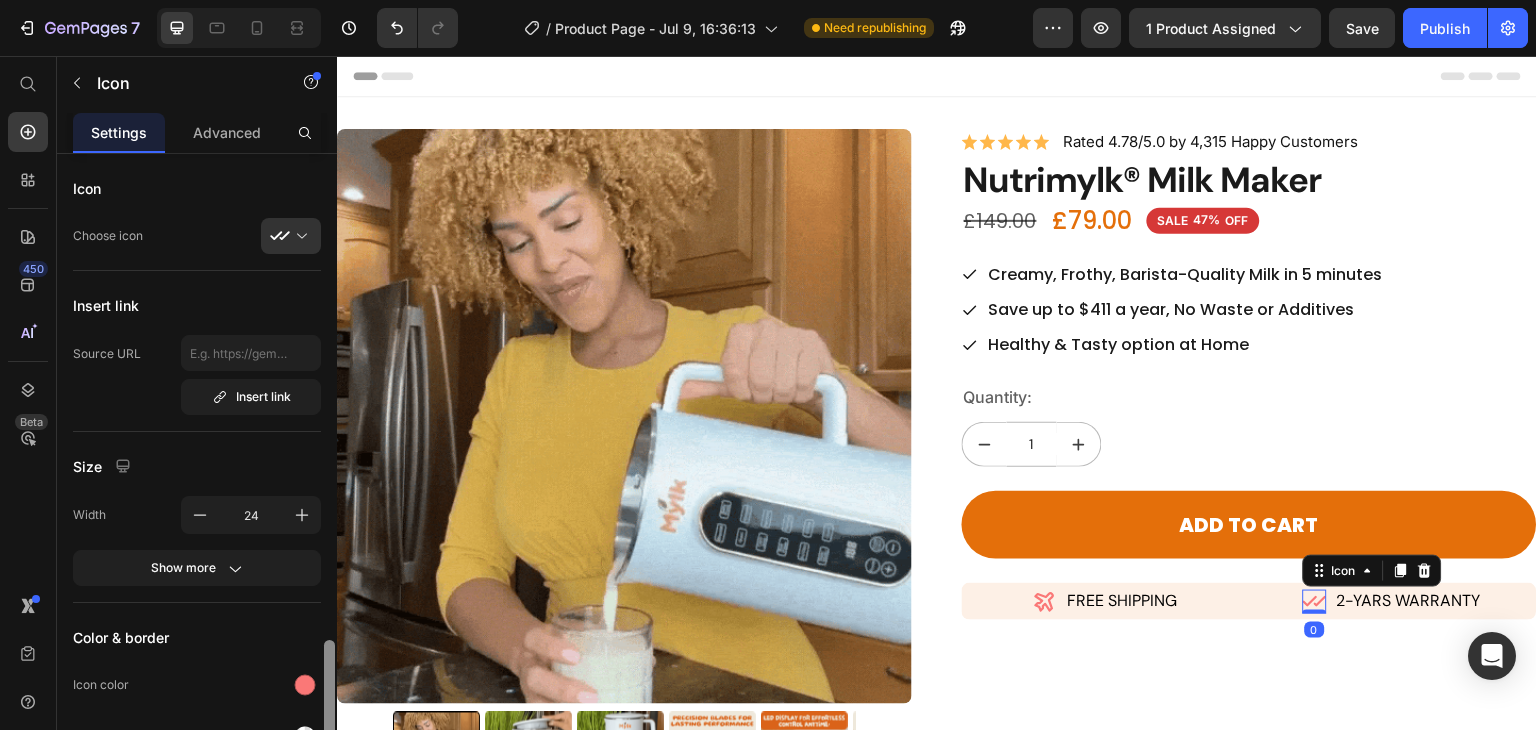 click at bounding box center [329, 758] 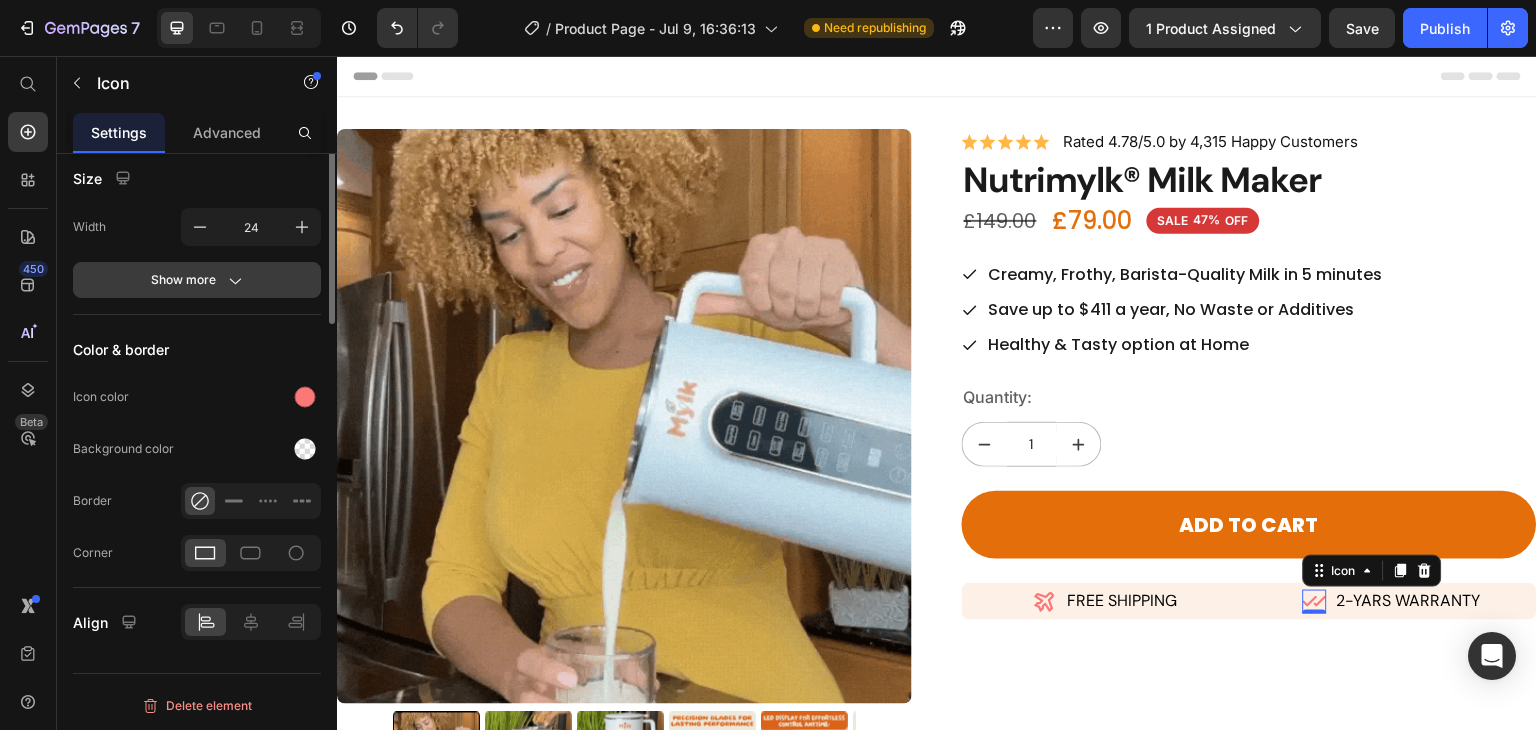 scroll, scrollTop: 14, scrollLeft: 0, axis: vertical 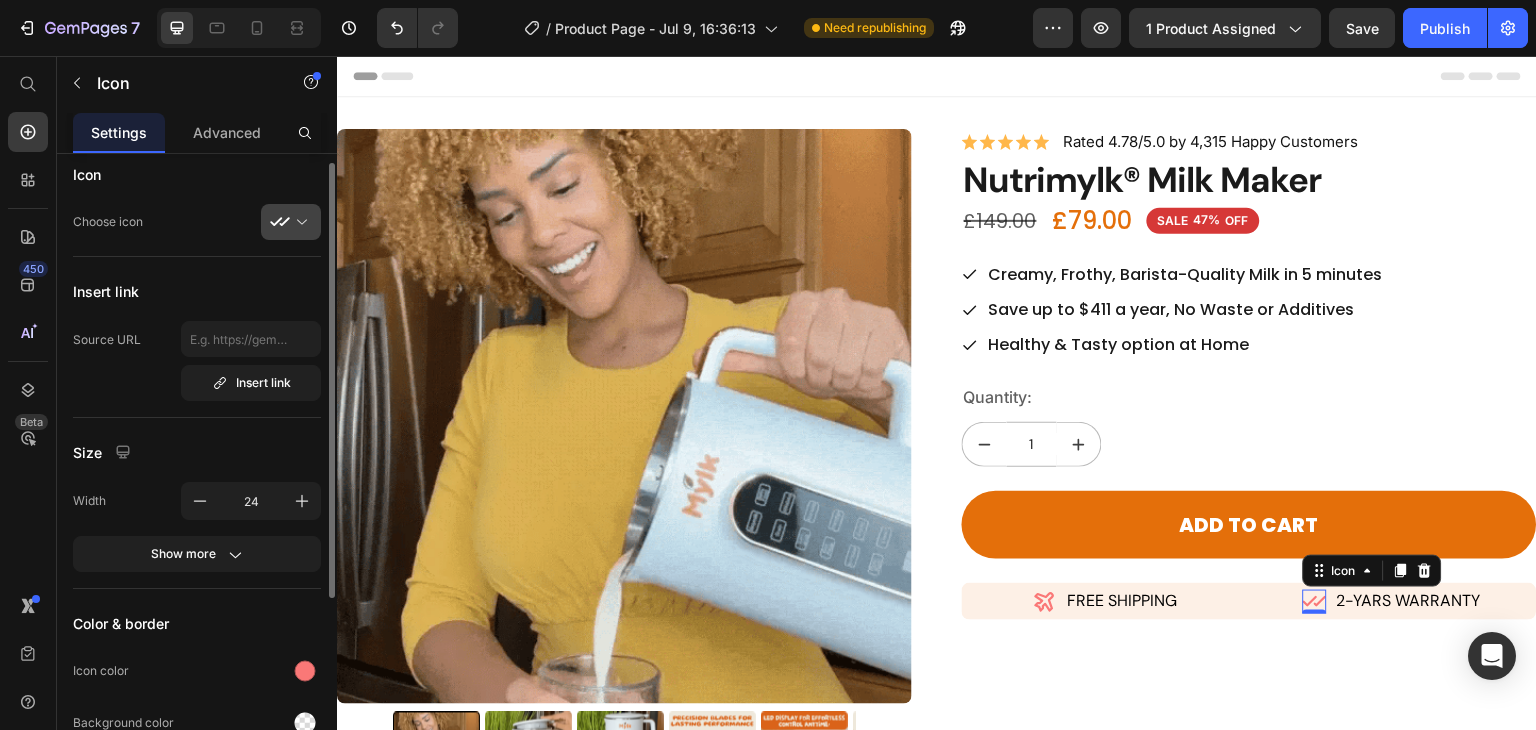 click at bounding box center (299, 222) 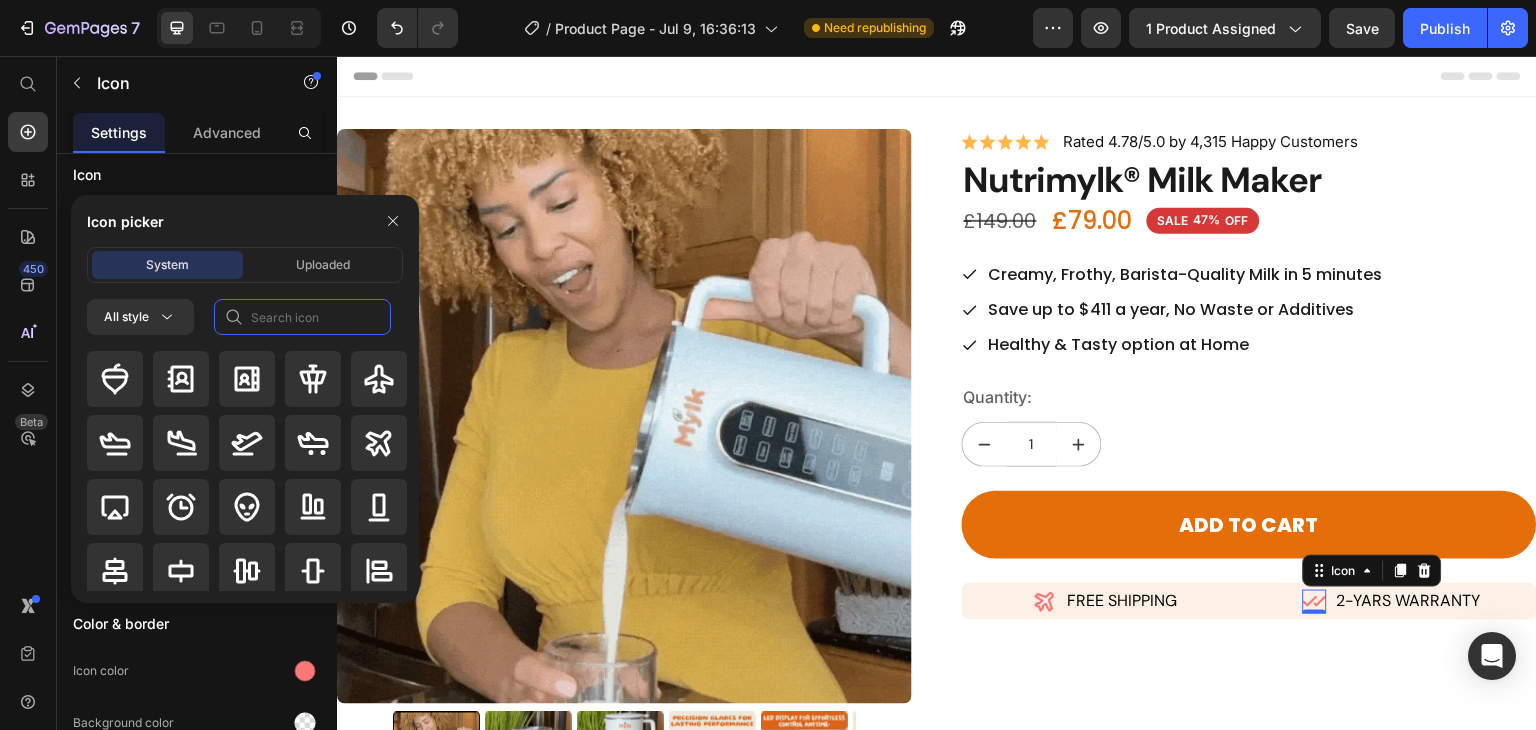click 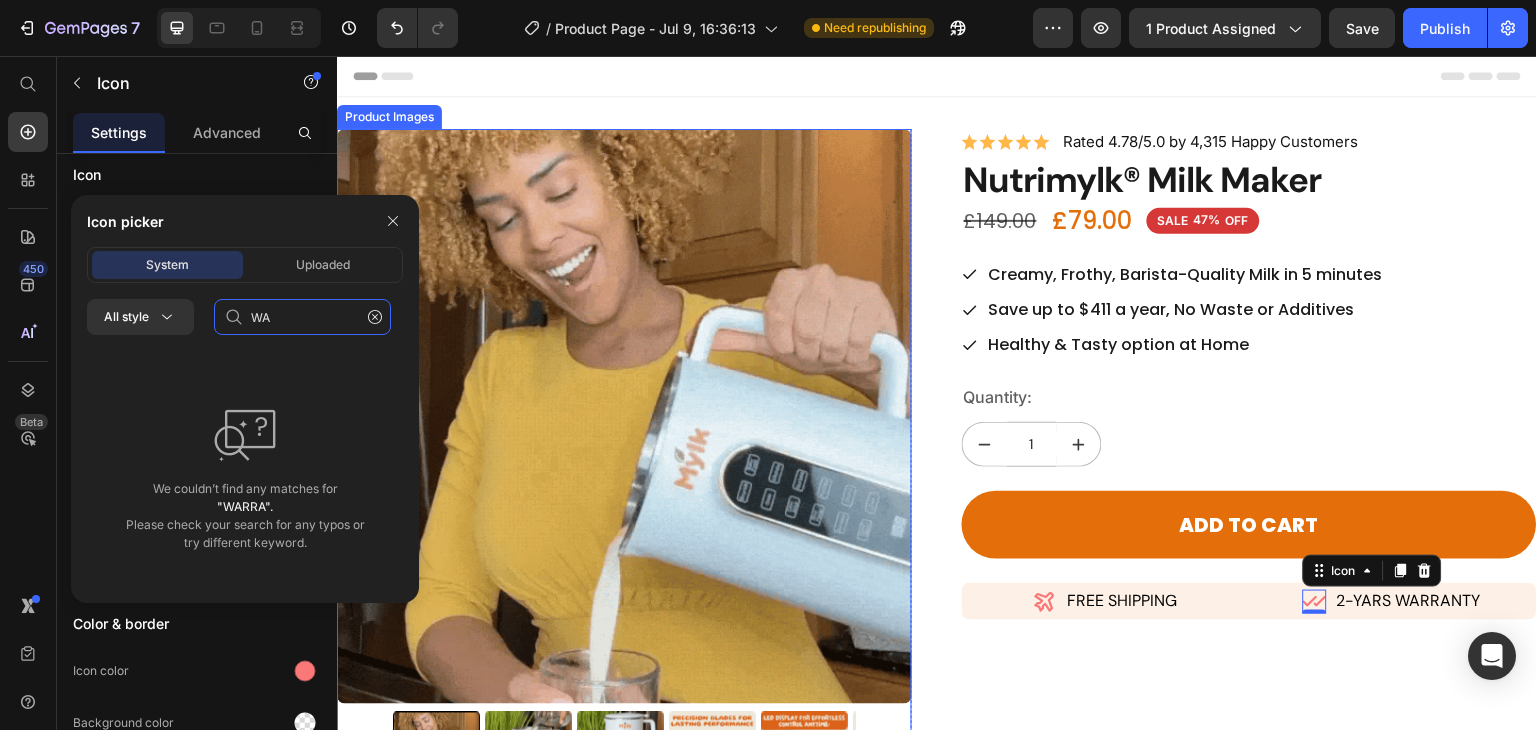 type on "W" 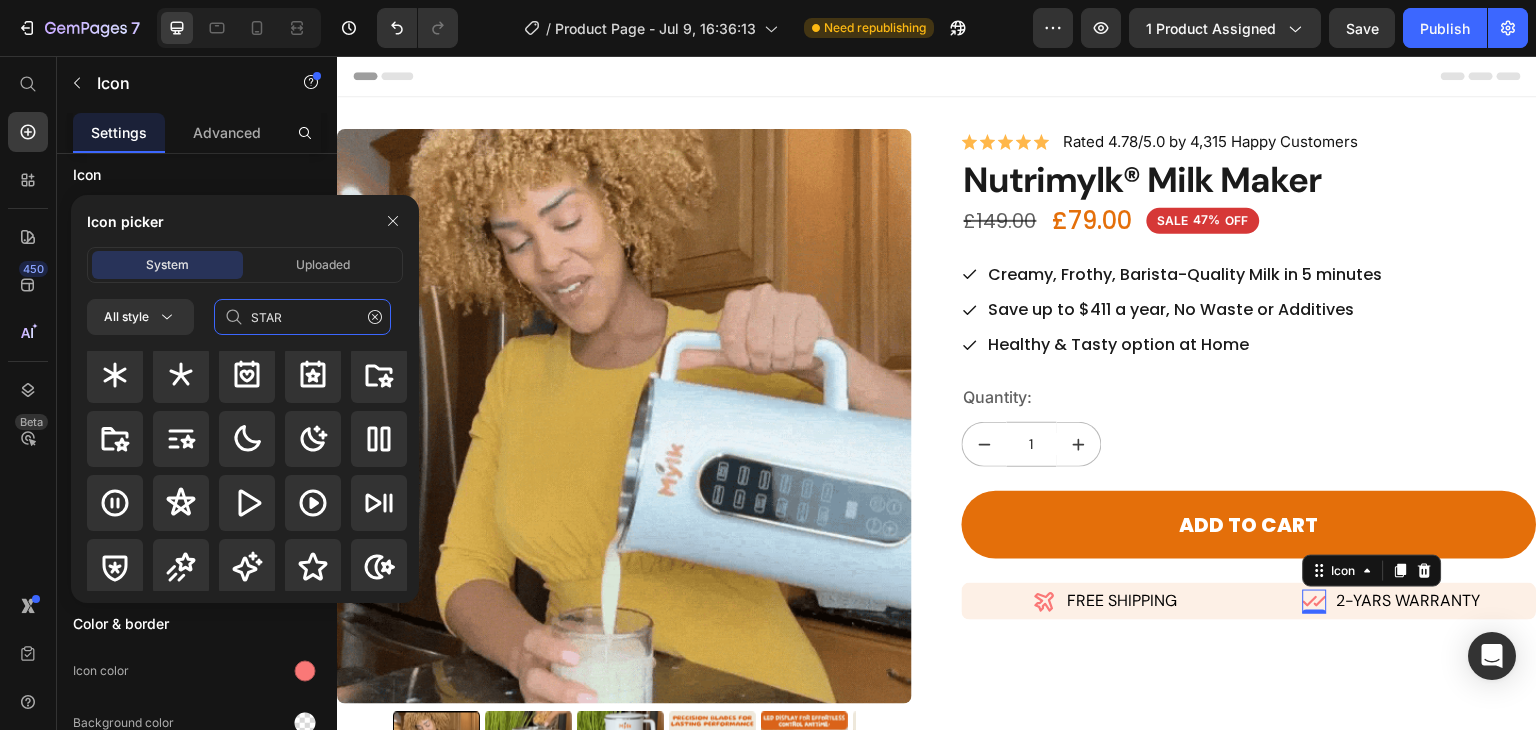 scroll, scrollTop: 4, scrollLeft: 0, axis: vertical 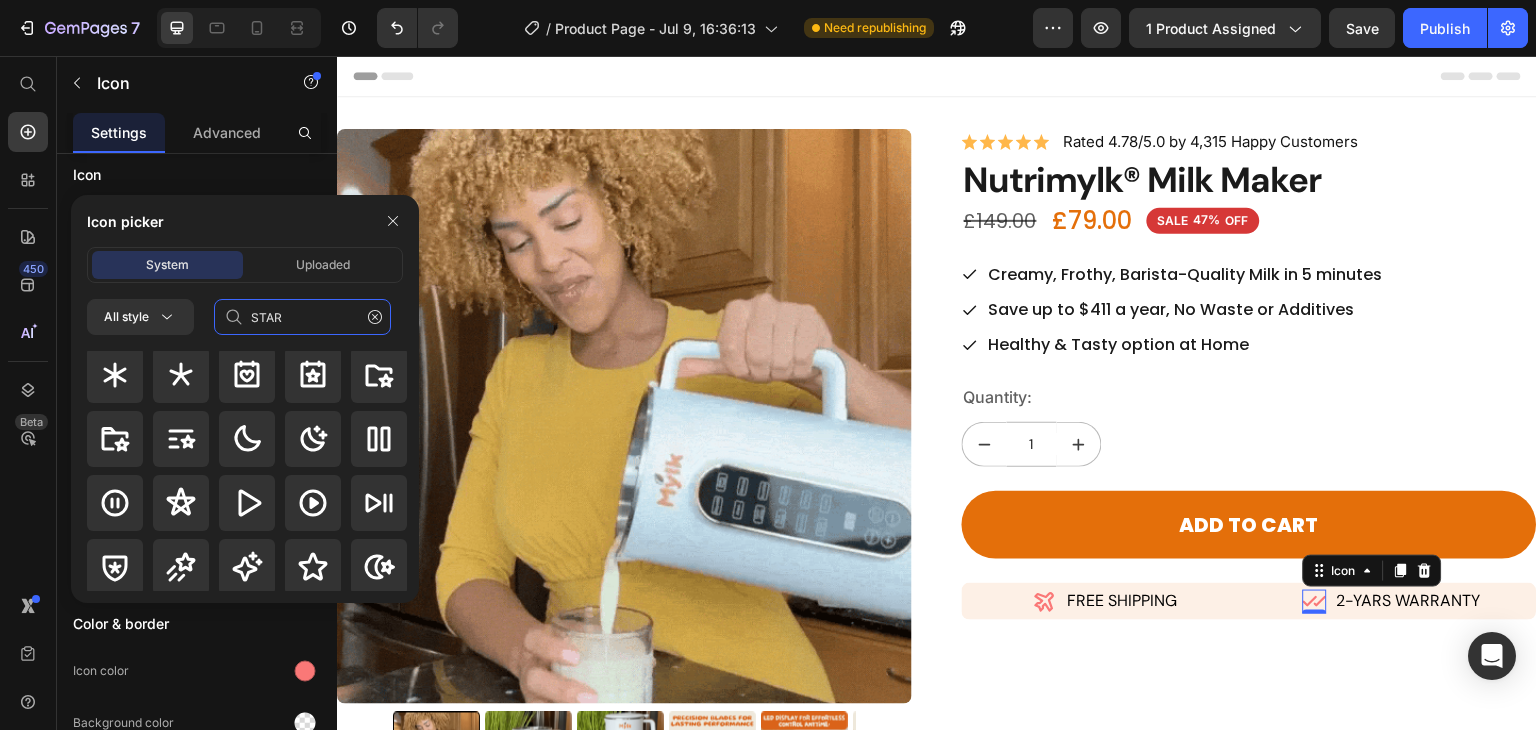 click on "STAR" 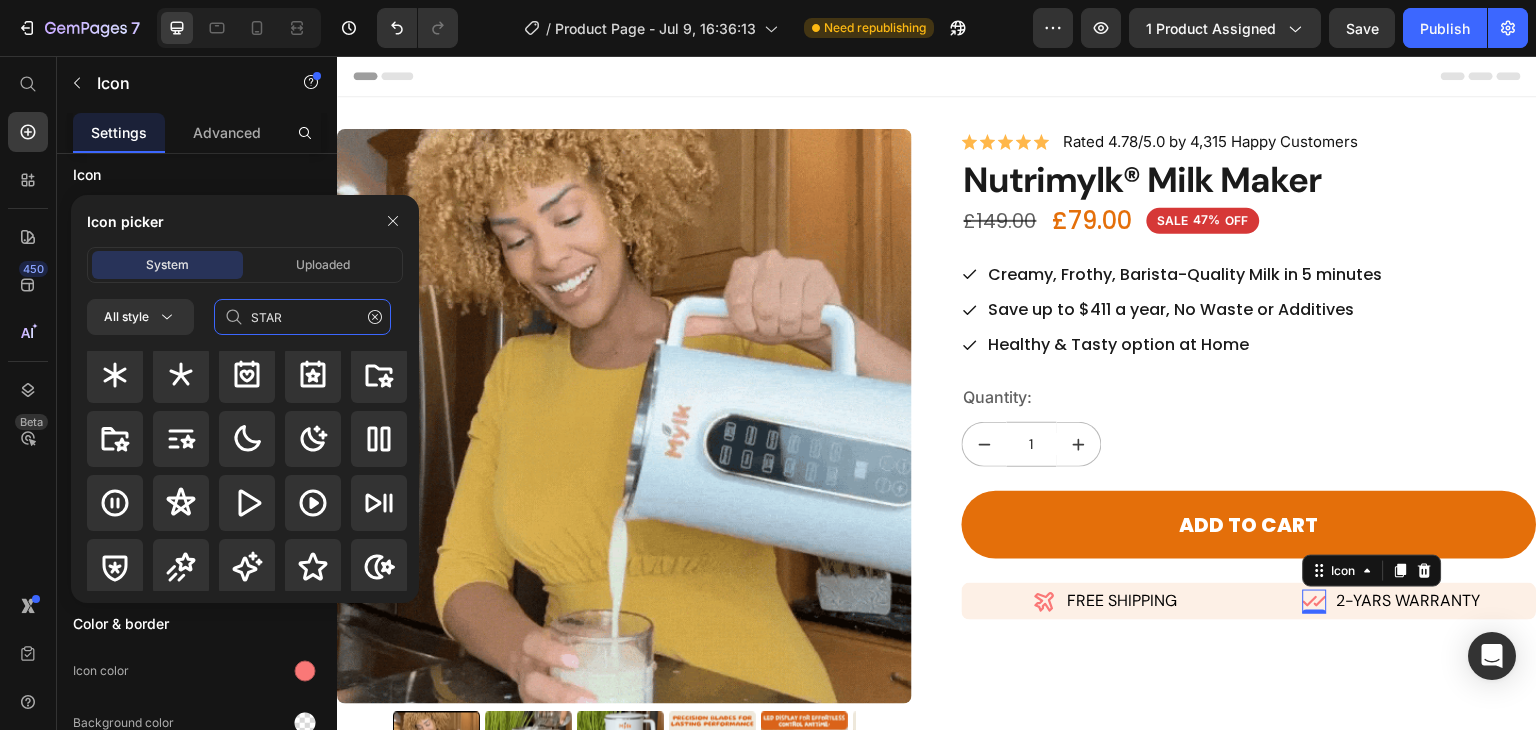 click on "STAR" 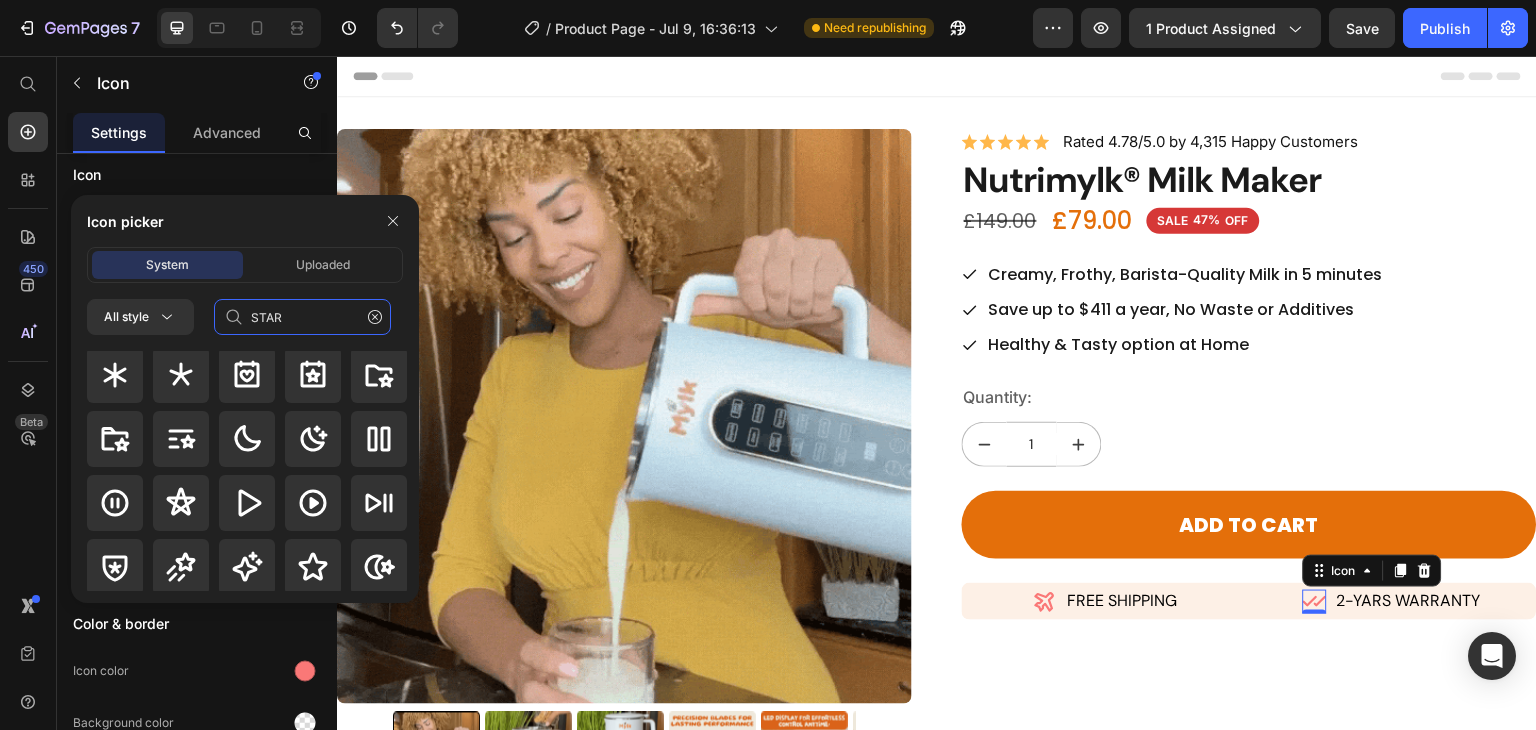 click on "STAR" 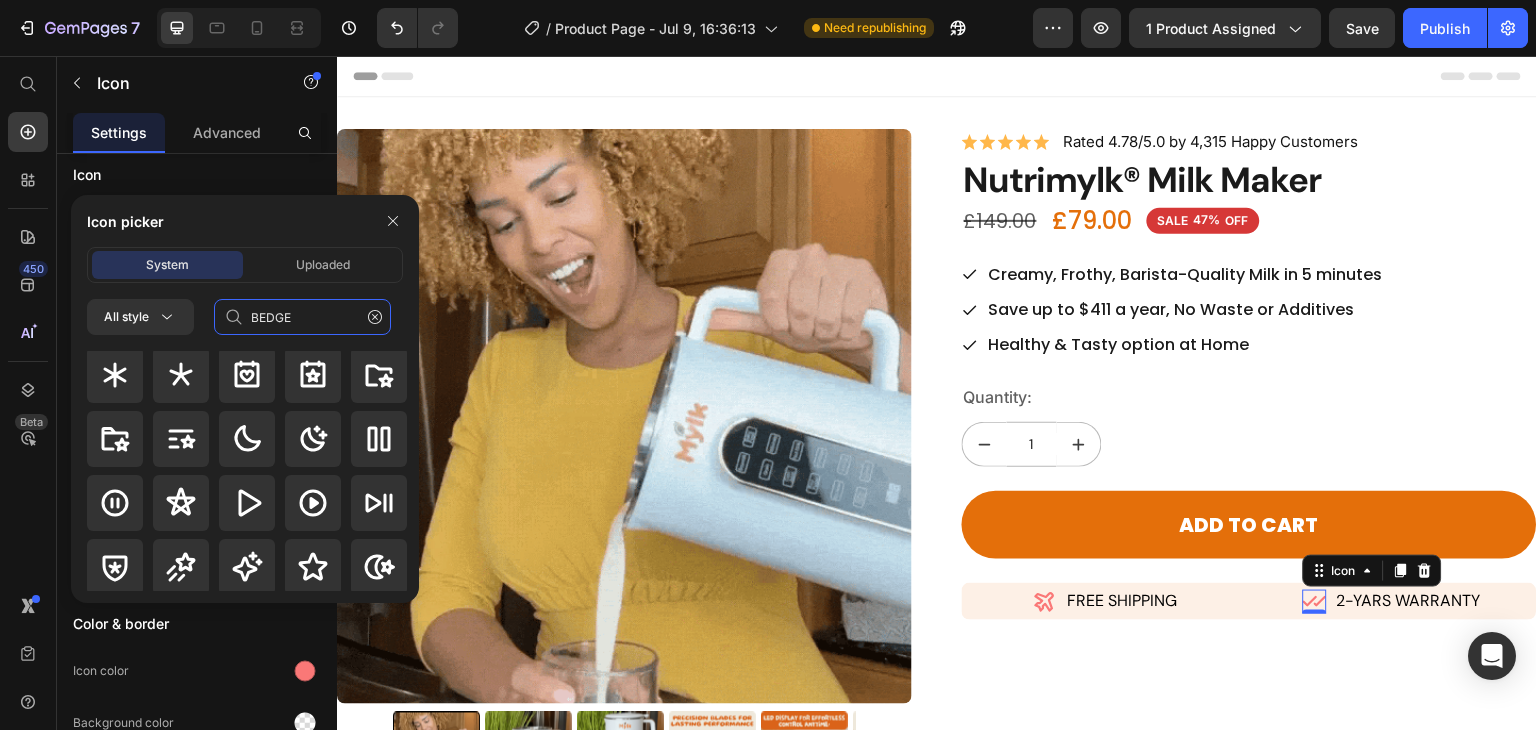 scroll, scrollTop: 0, scrollLeft: 0, axis: both 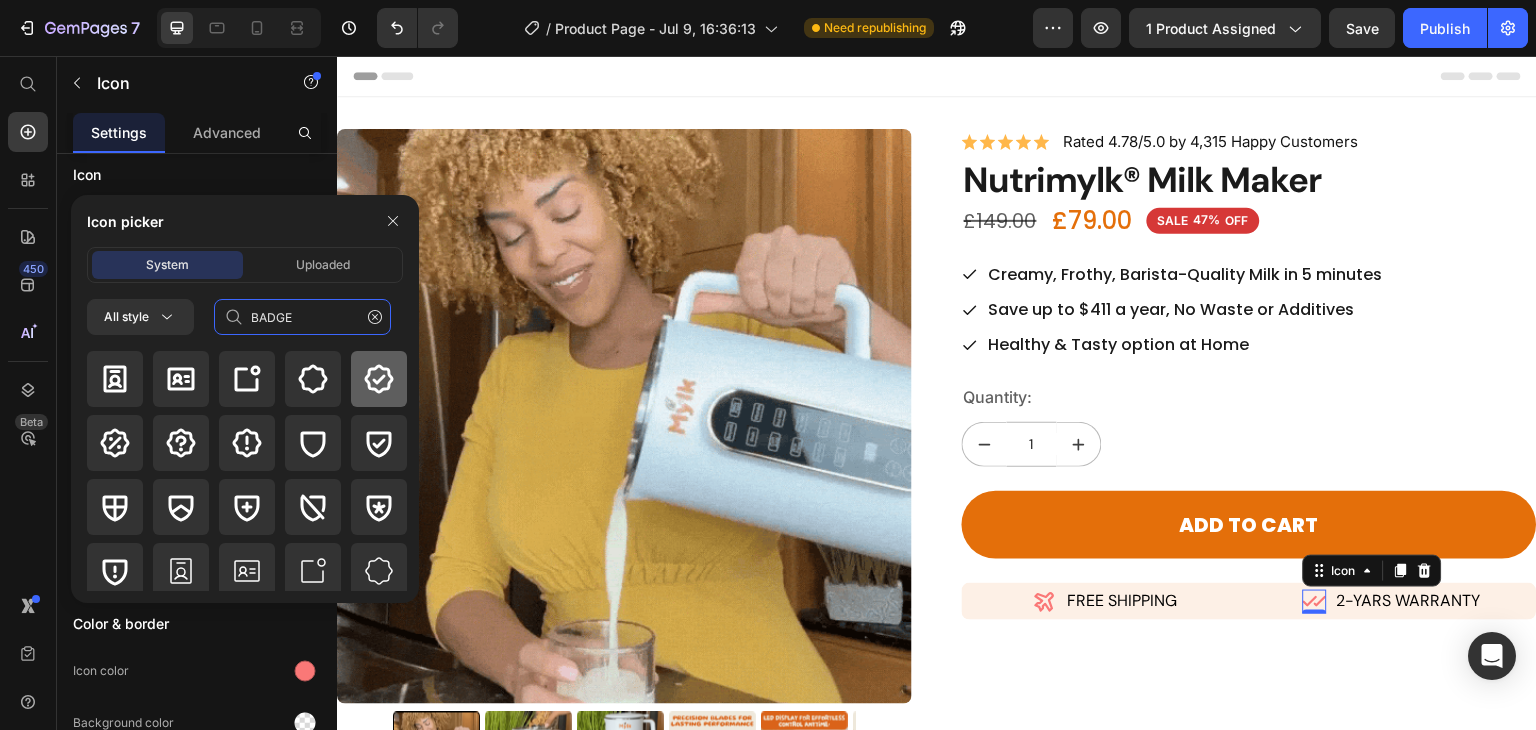 type on "BADGE" 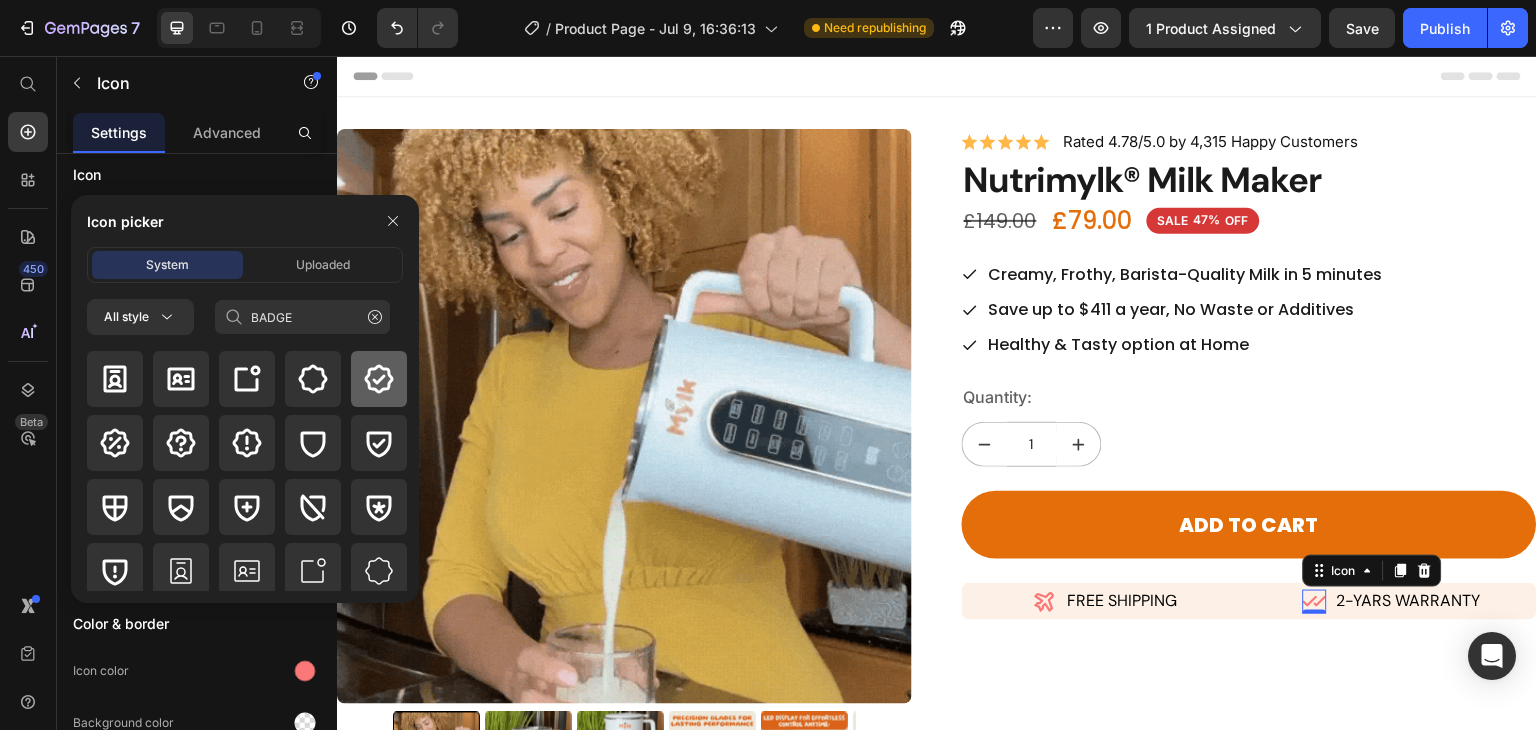 click 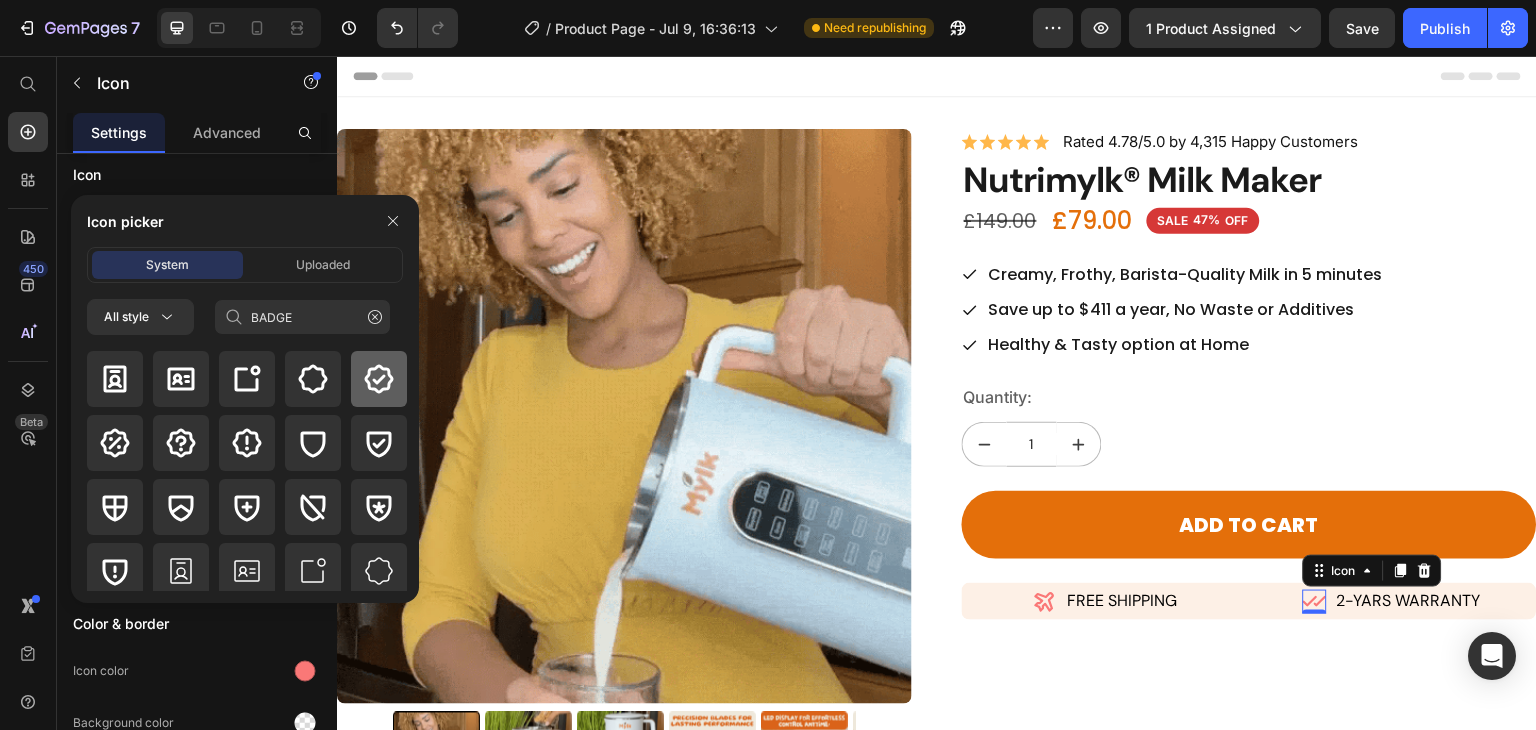 type 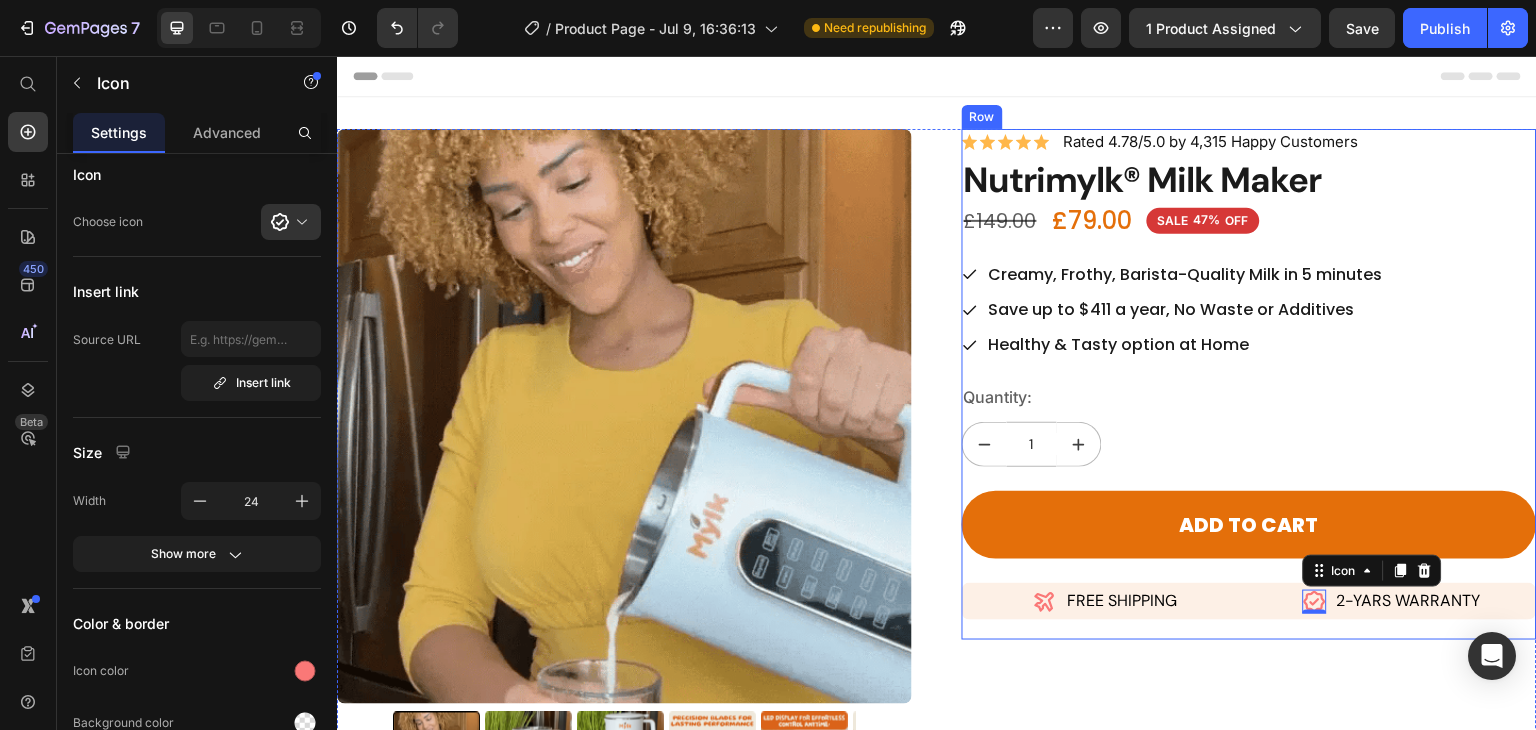 click on "Icon
Icon
Icon
Icon
Icon Icon List Rated 4.78/5.0 by 4,315 Happy Customers Text Block Row Nutrimylk® Milk Maker Product Title £79.00 Product Price £149.00 Product Price SALE 47% OFF Discount Tag Row
Creamy, Frothy, Barista-Quality Milk in 5 minutes
Save up to $411 a year, No Waste or Additives
Healthy & Tasty option at Home Item List Quantity: Text Block 1 Product Quantity Add to cart Add to Cart
Icon FREE SHIPPING Text Block Row
Icon   0 2-YARS WARRANTY Text Block Row Row" at bounding box center [1249, 384] 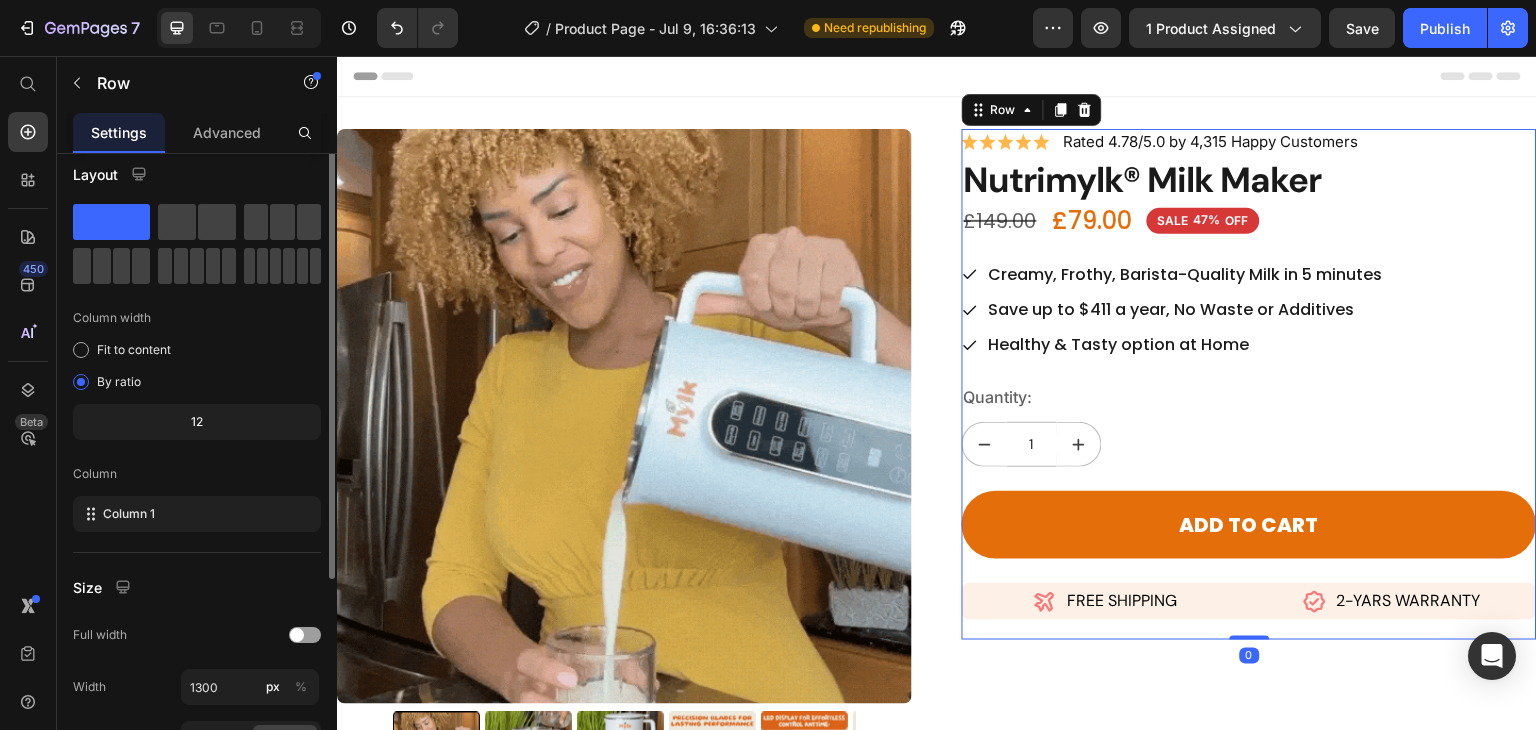 scroll, scrollTop: 0, scrollLeft: 0, axis: both 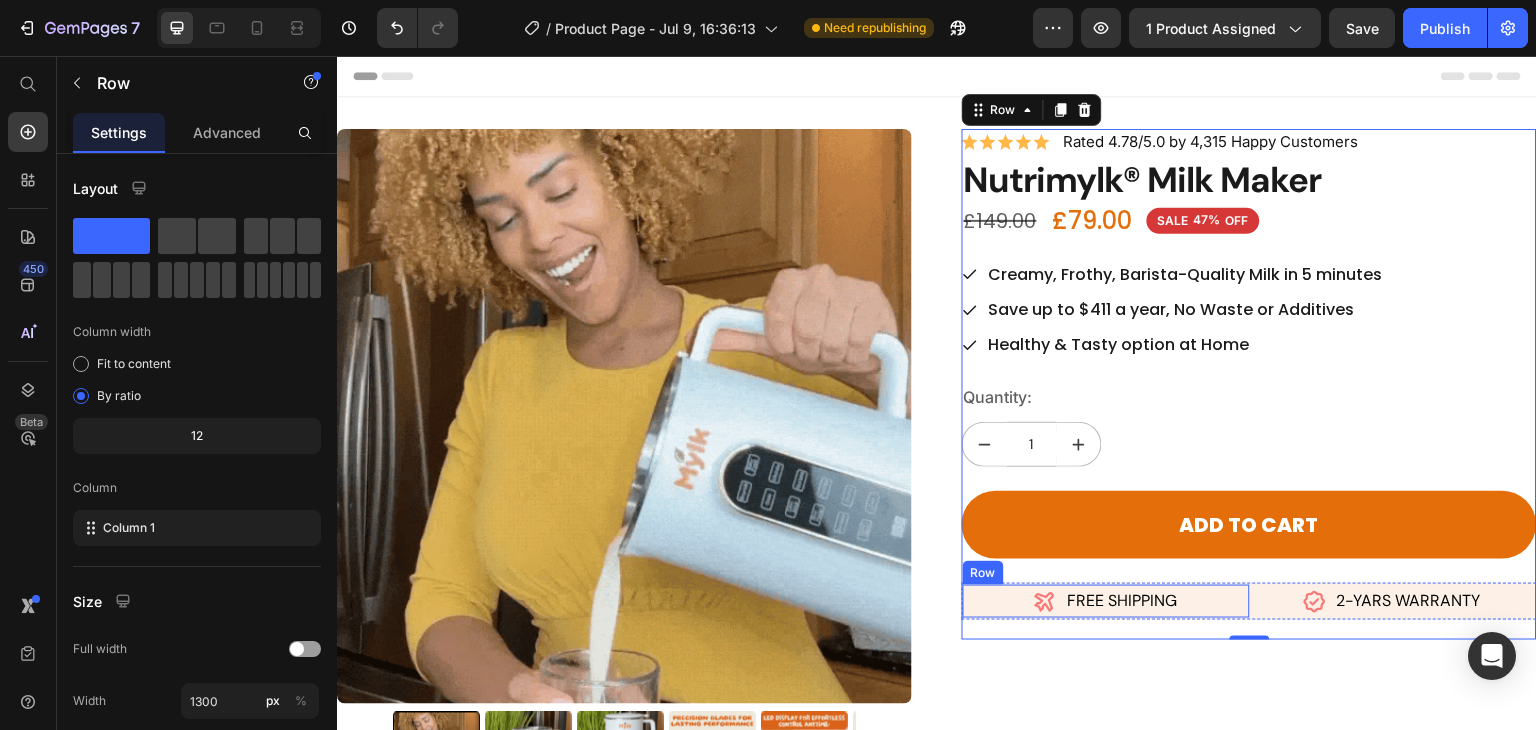 click on "Icon FREE SHIPPING Text Block Row" at bounding box center [1106, 601] 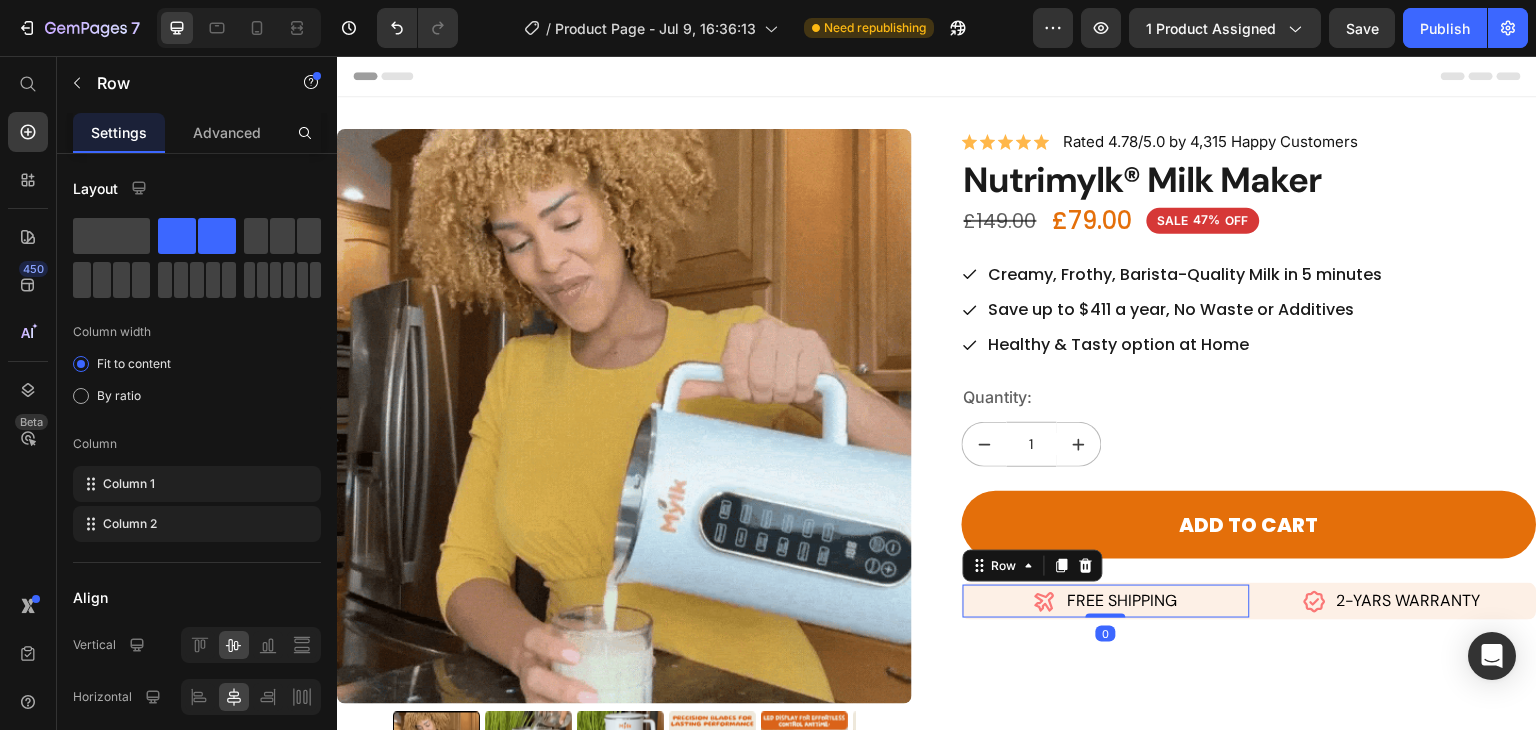 click on "Icon FREE SHIPPING Text Block Row   0" at bounding box center [1106, 601] 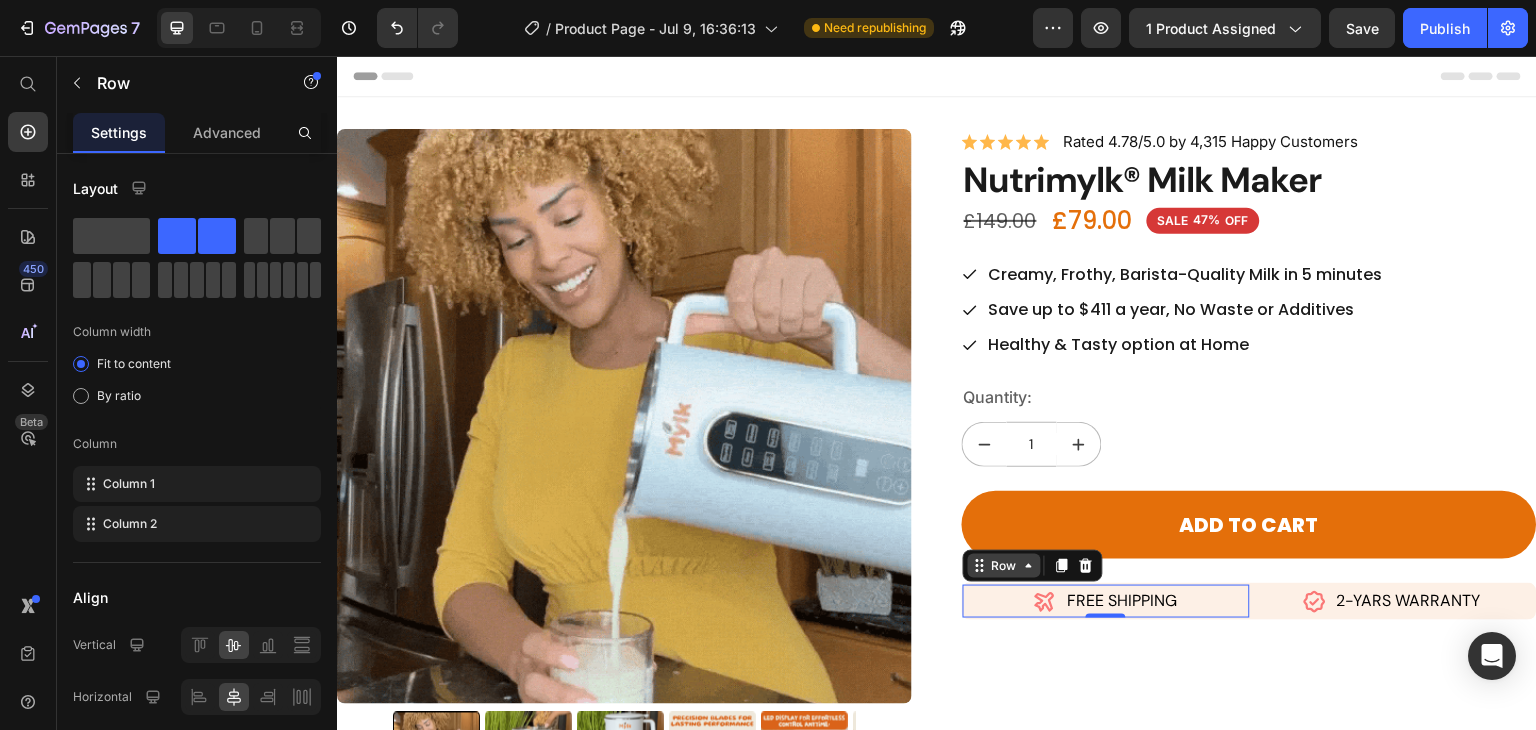 click 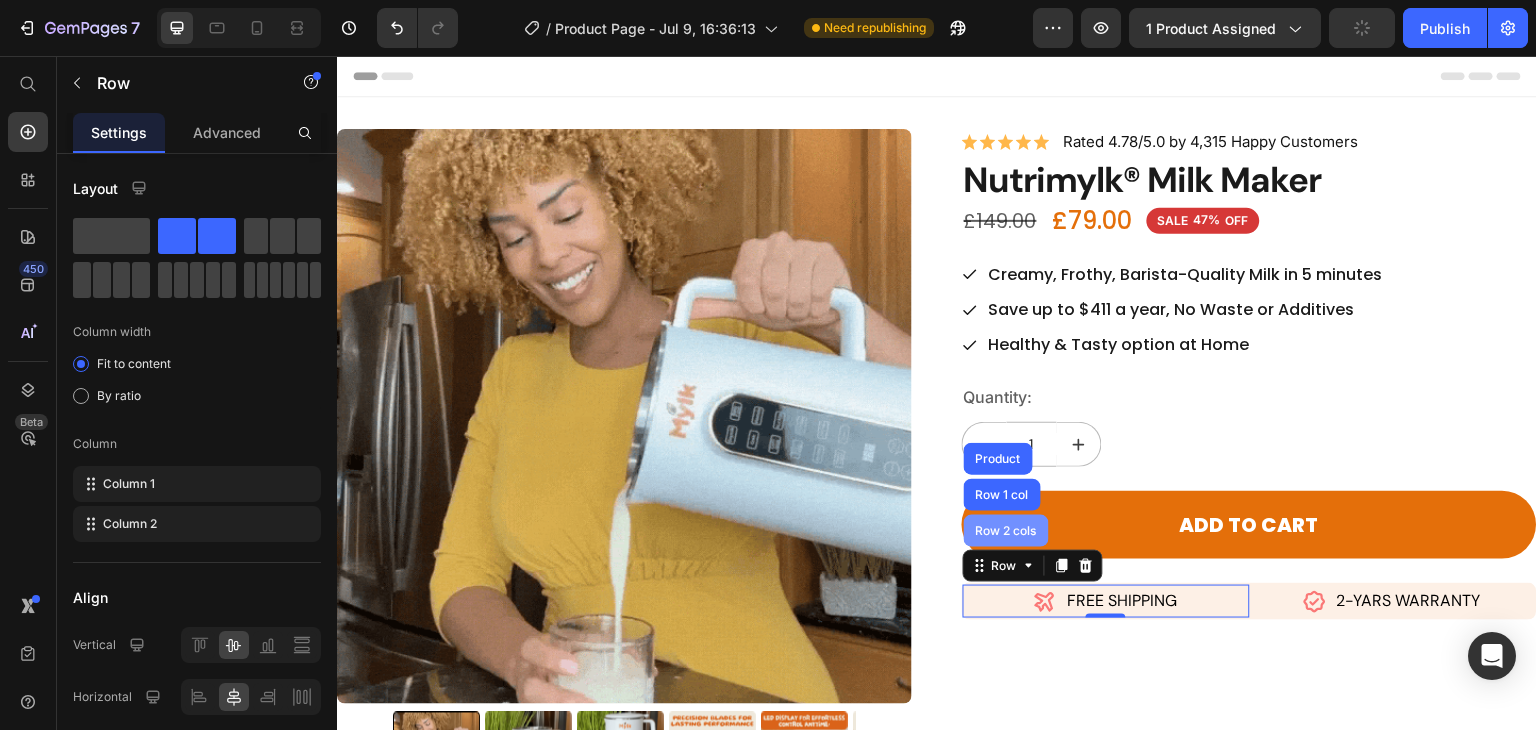 click on "Row 2 cols" at bounding box center (1006, 531) 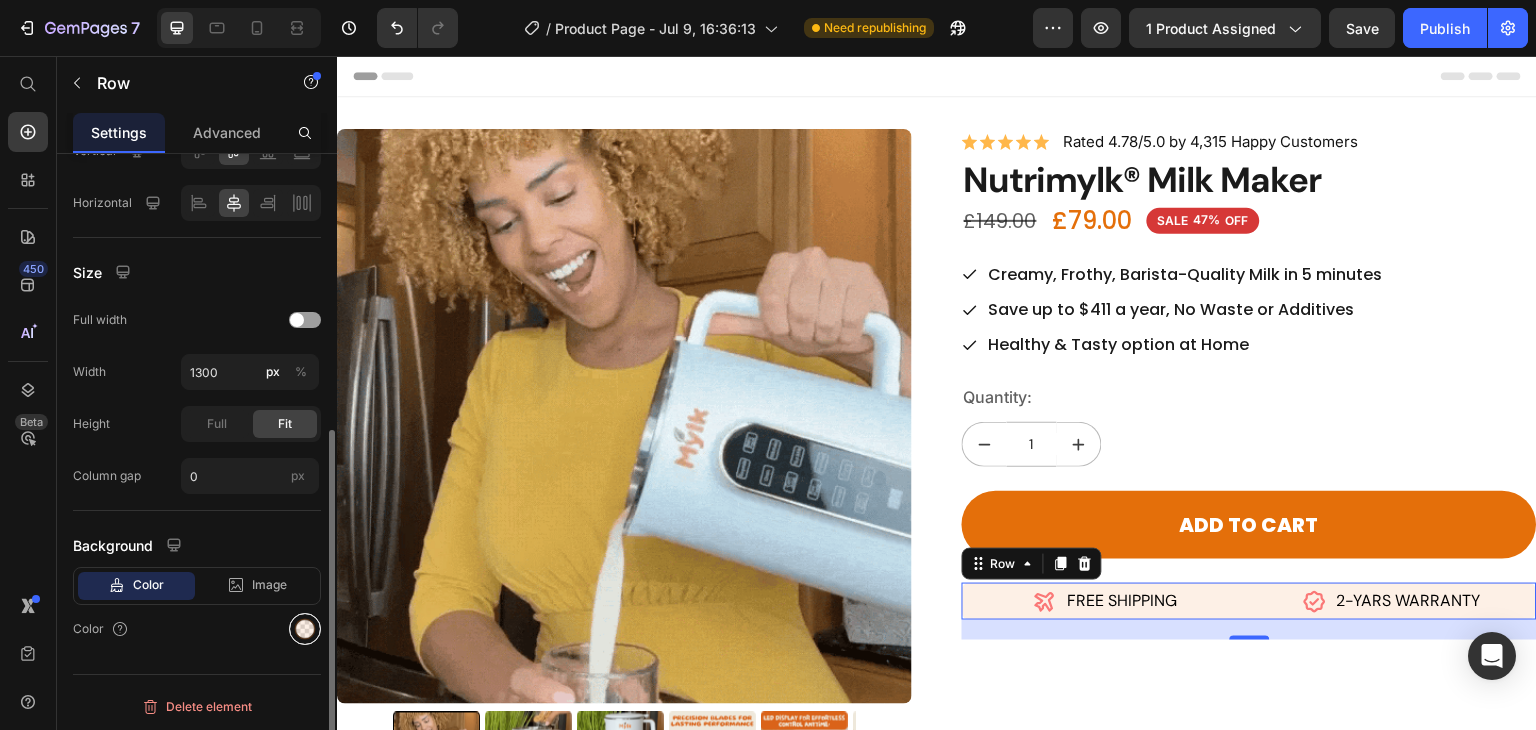 scroll, scrollTop: 493, scrollLeft: 0, axis: vertical 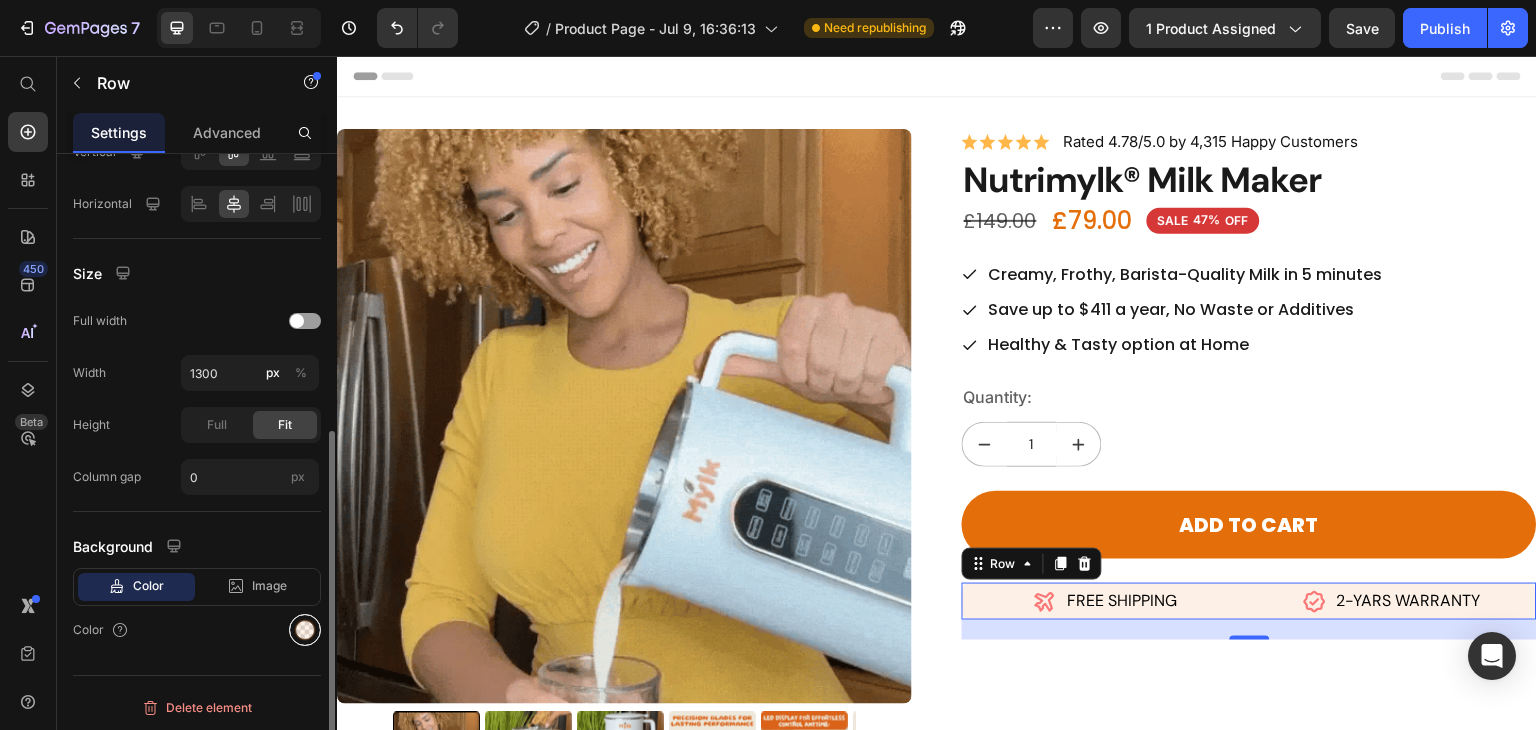 click at bounding box center (305, 630) 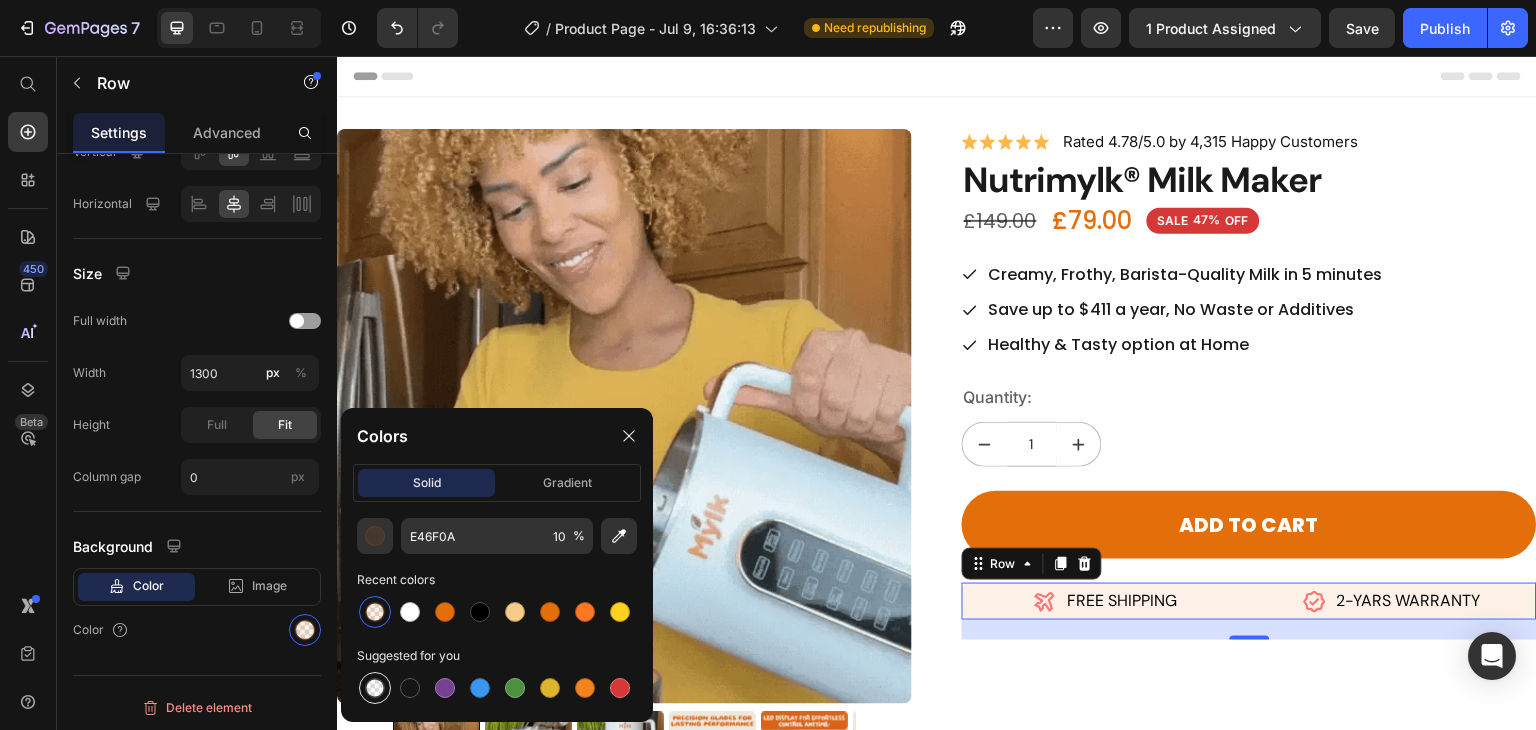 click at bounding box center [375, 688] 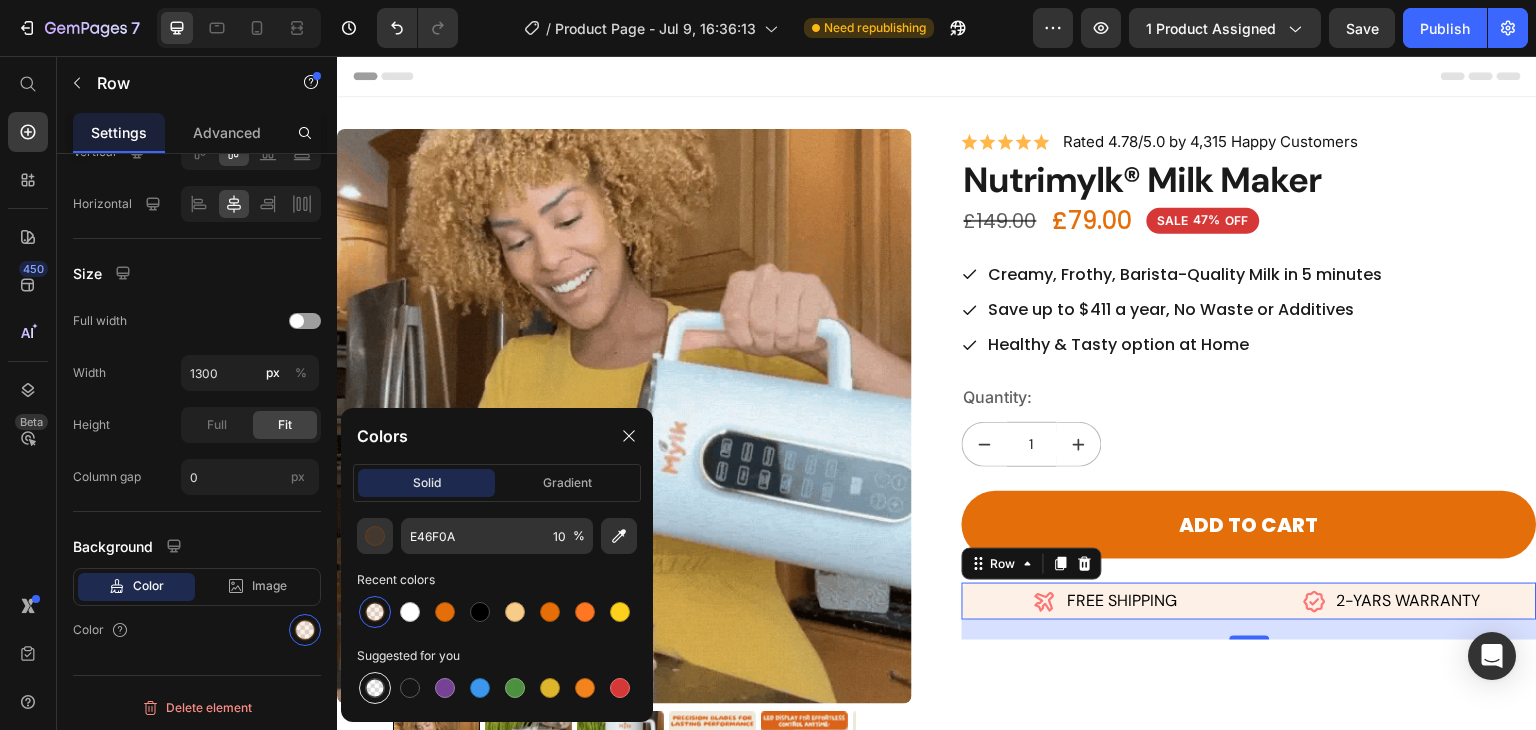 type on "000000" 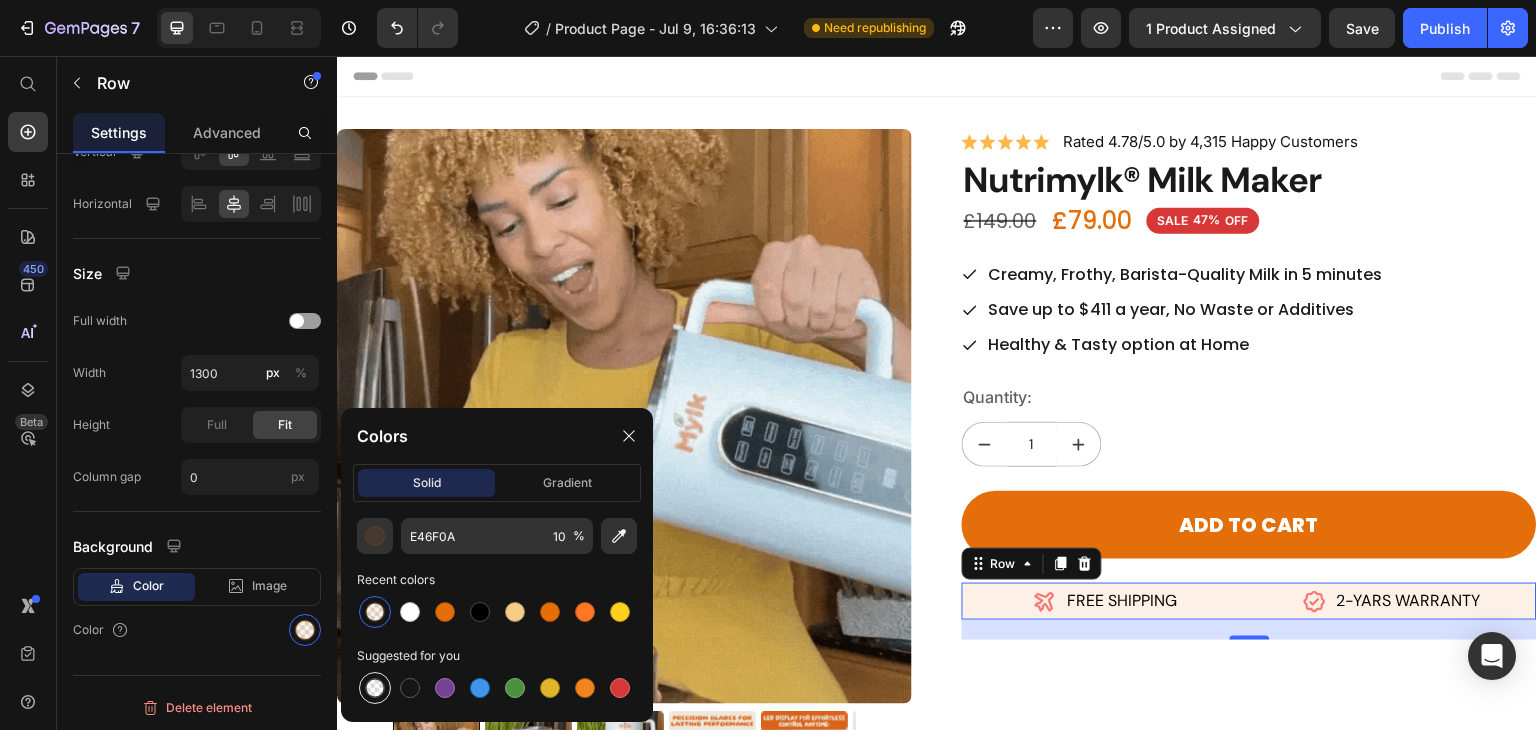 type on "0" 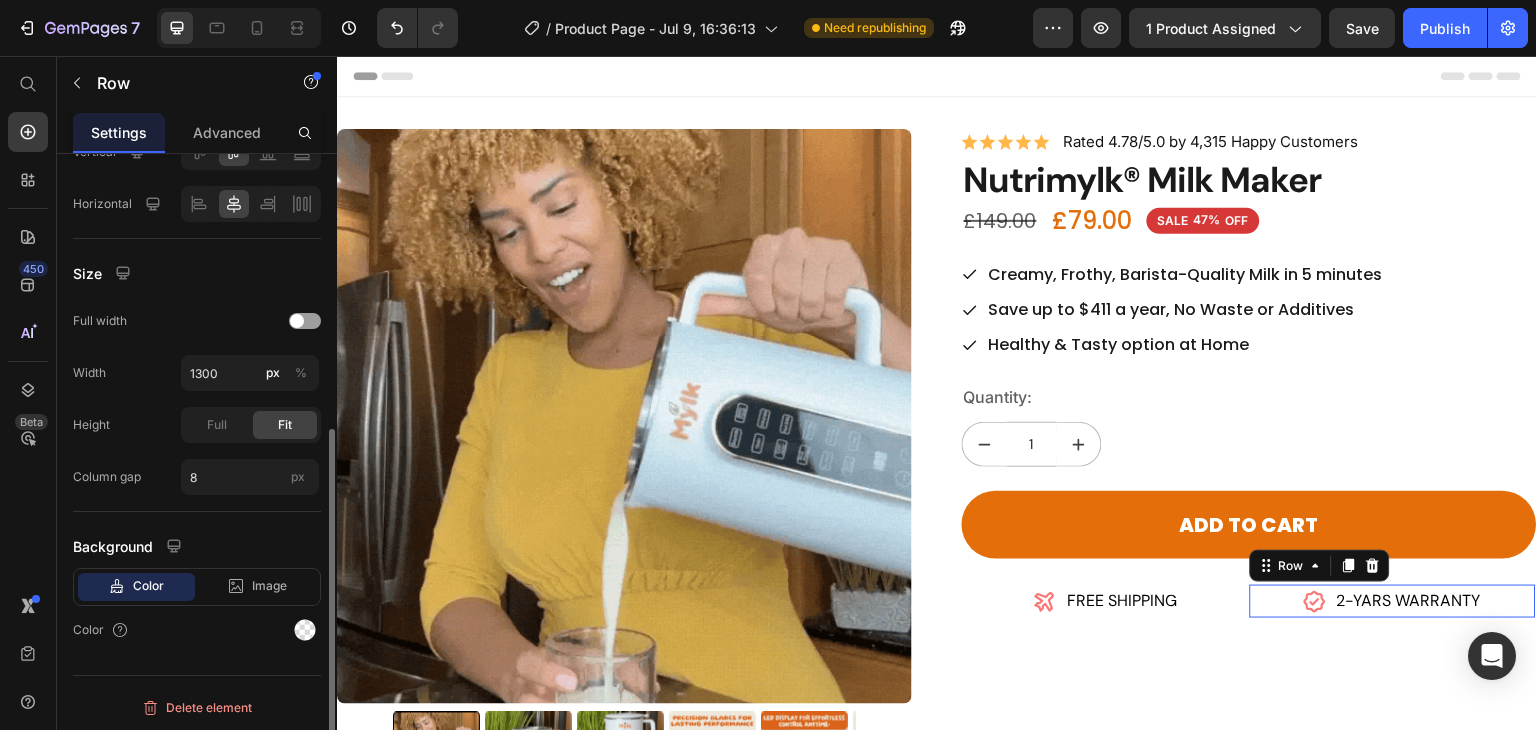 click on "Icon 2-YARS WARRANTY Text Block Row   0" at bounding box center (1393, 601) 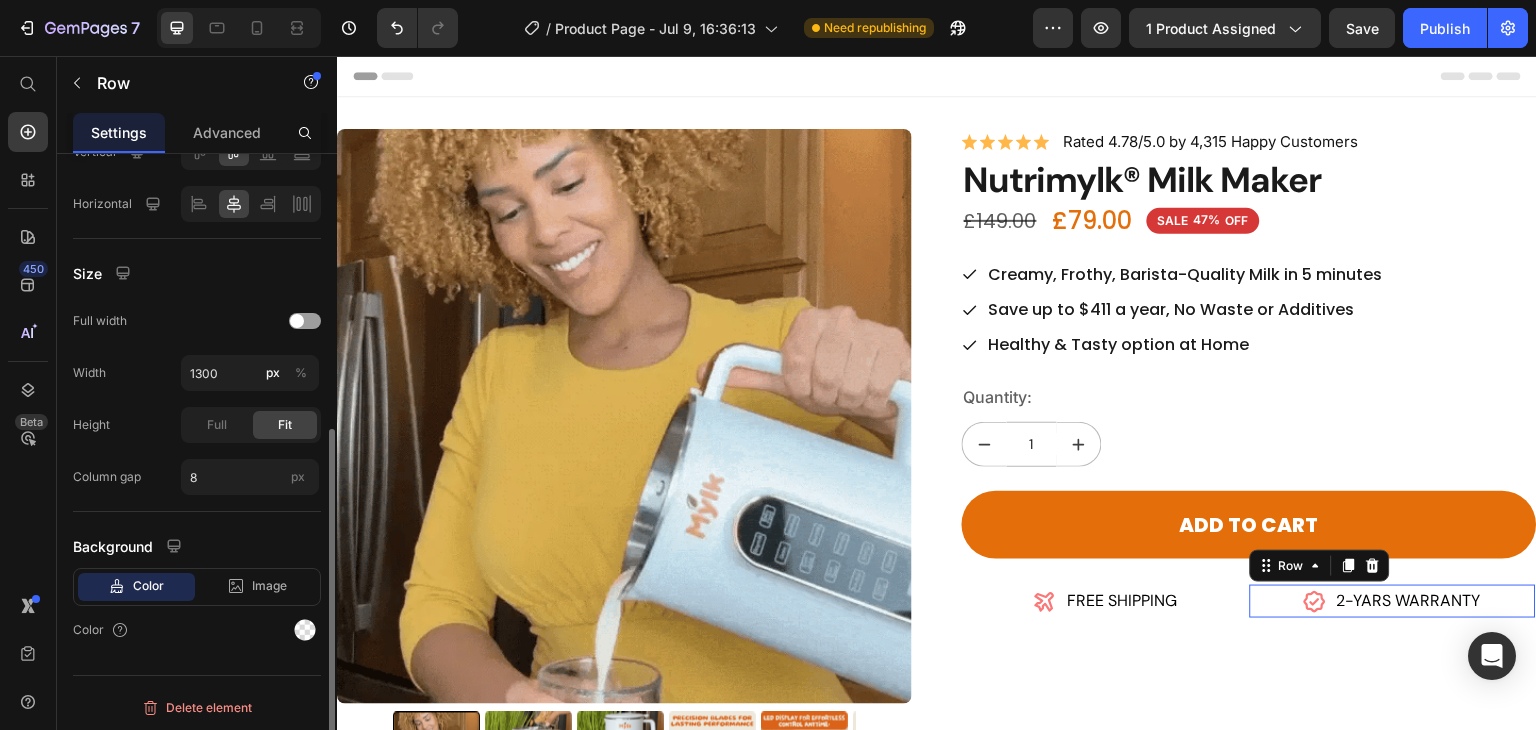 scroll, scrollTop: 492, scrollLeft: 0, axis: vertical 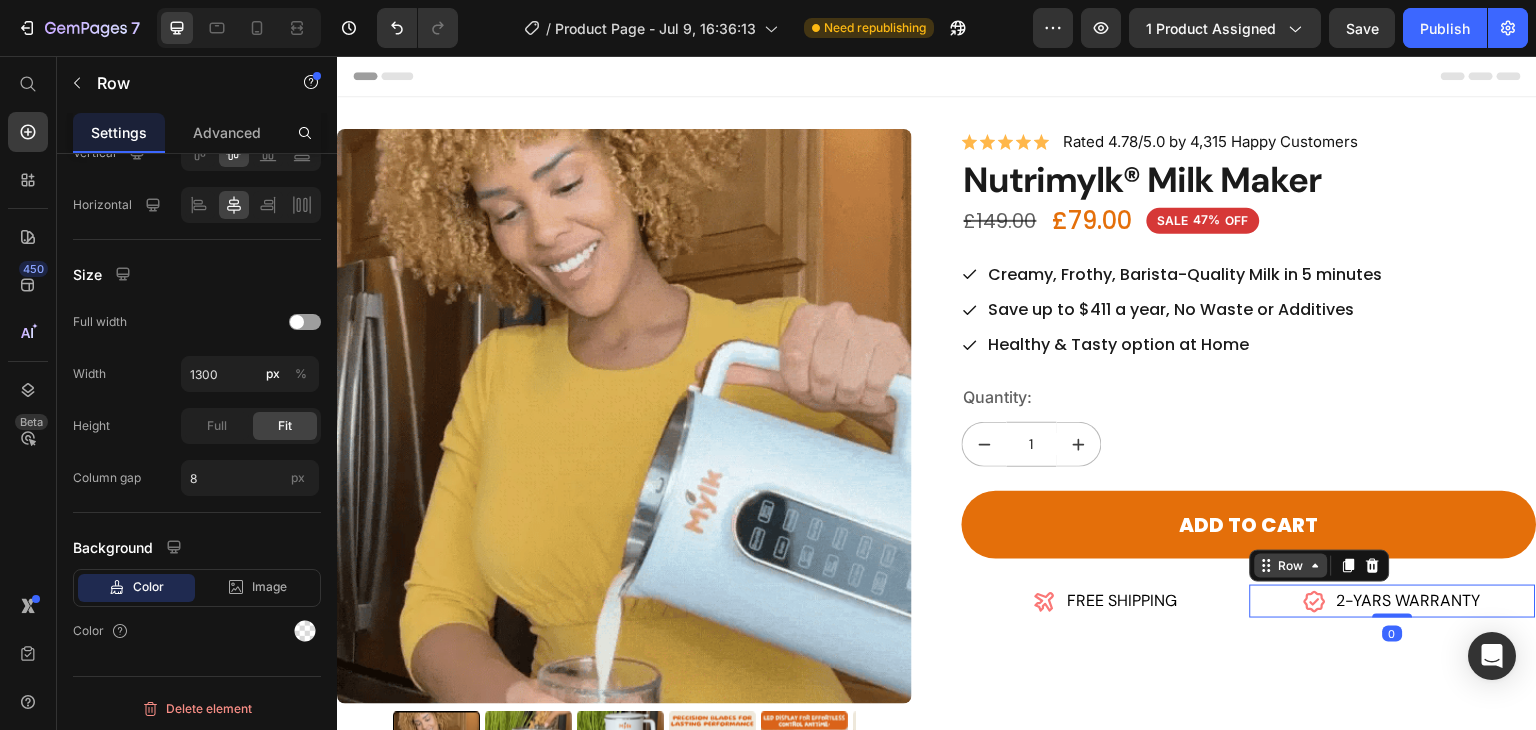 click on "Row" at bounding box center [1291, 566] 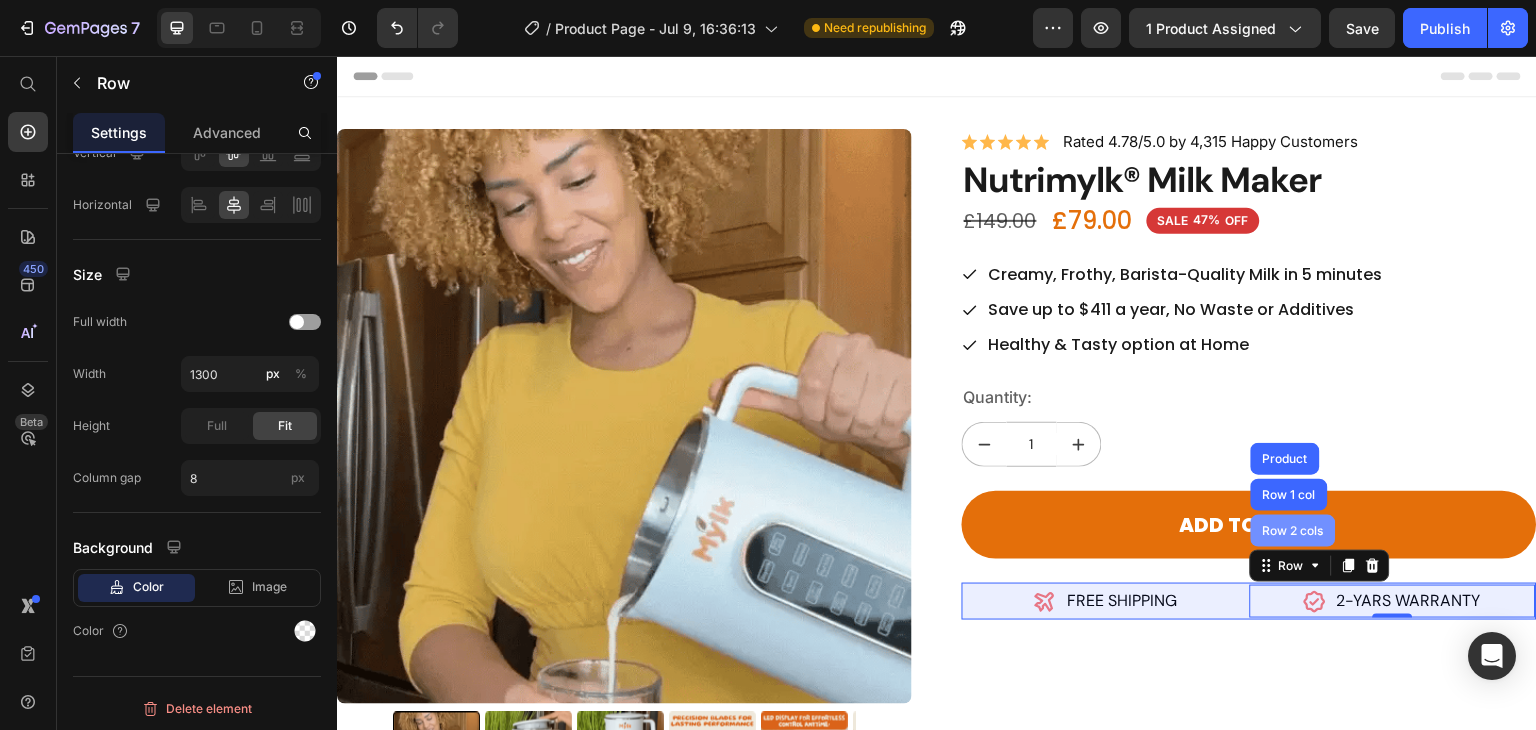 click on "Row 2 cols" at bounding box center [1293, 531] 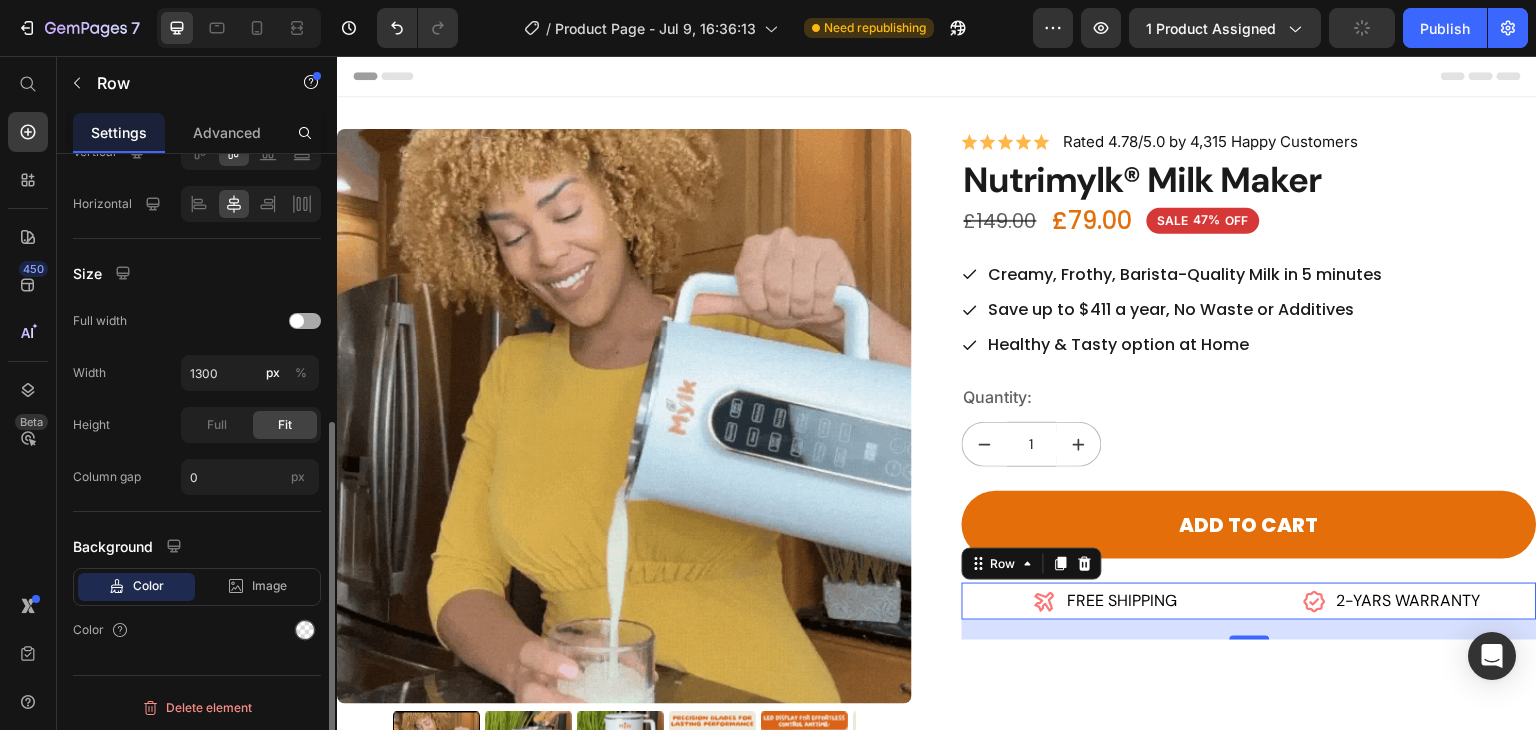 scroll, scrollTop: 403, scrollLeft: 0, axis: vertical 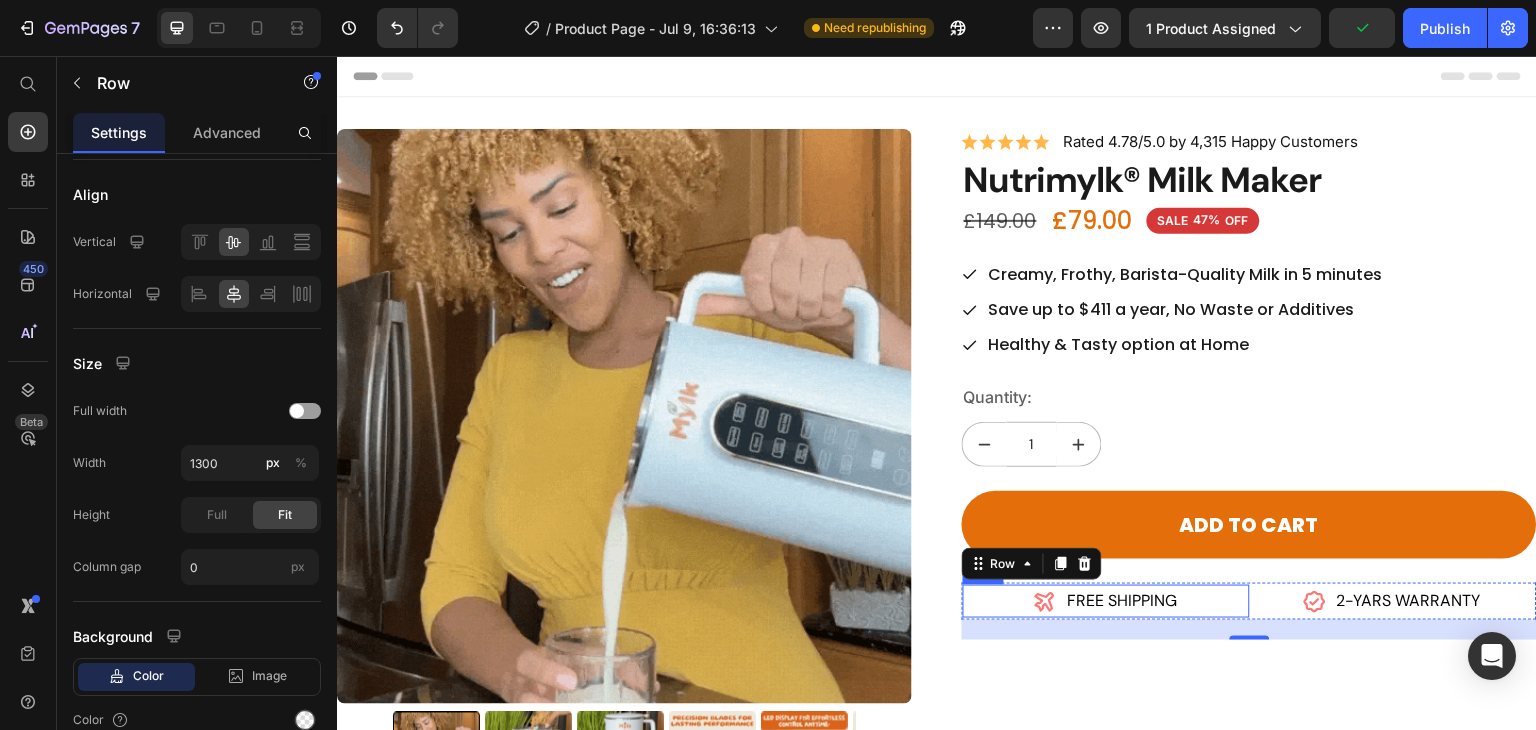 click on "Icon FREE SHIPPING Text Block Row" at bounding box center (1106, 601) 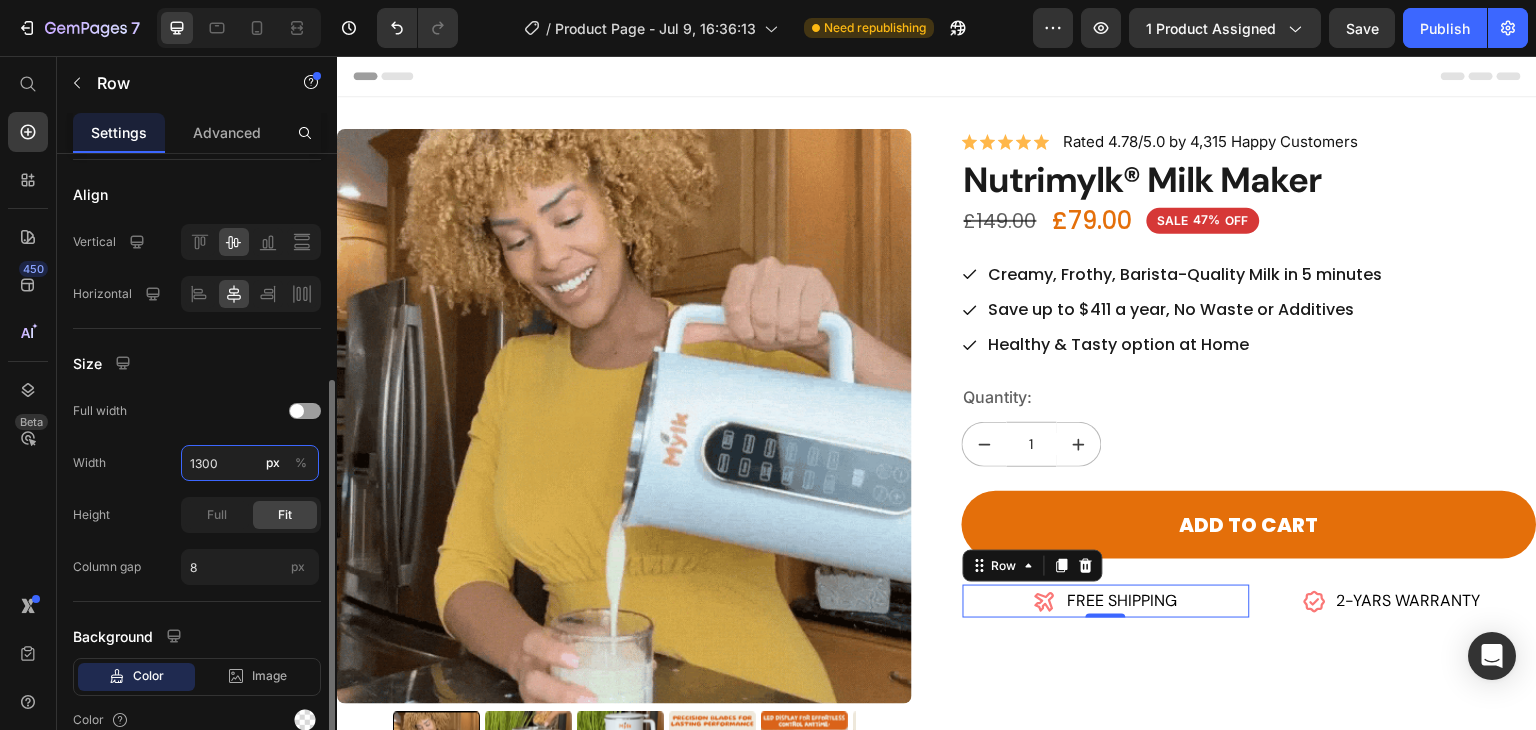 click on "1300" at bounding box center [250, 463] 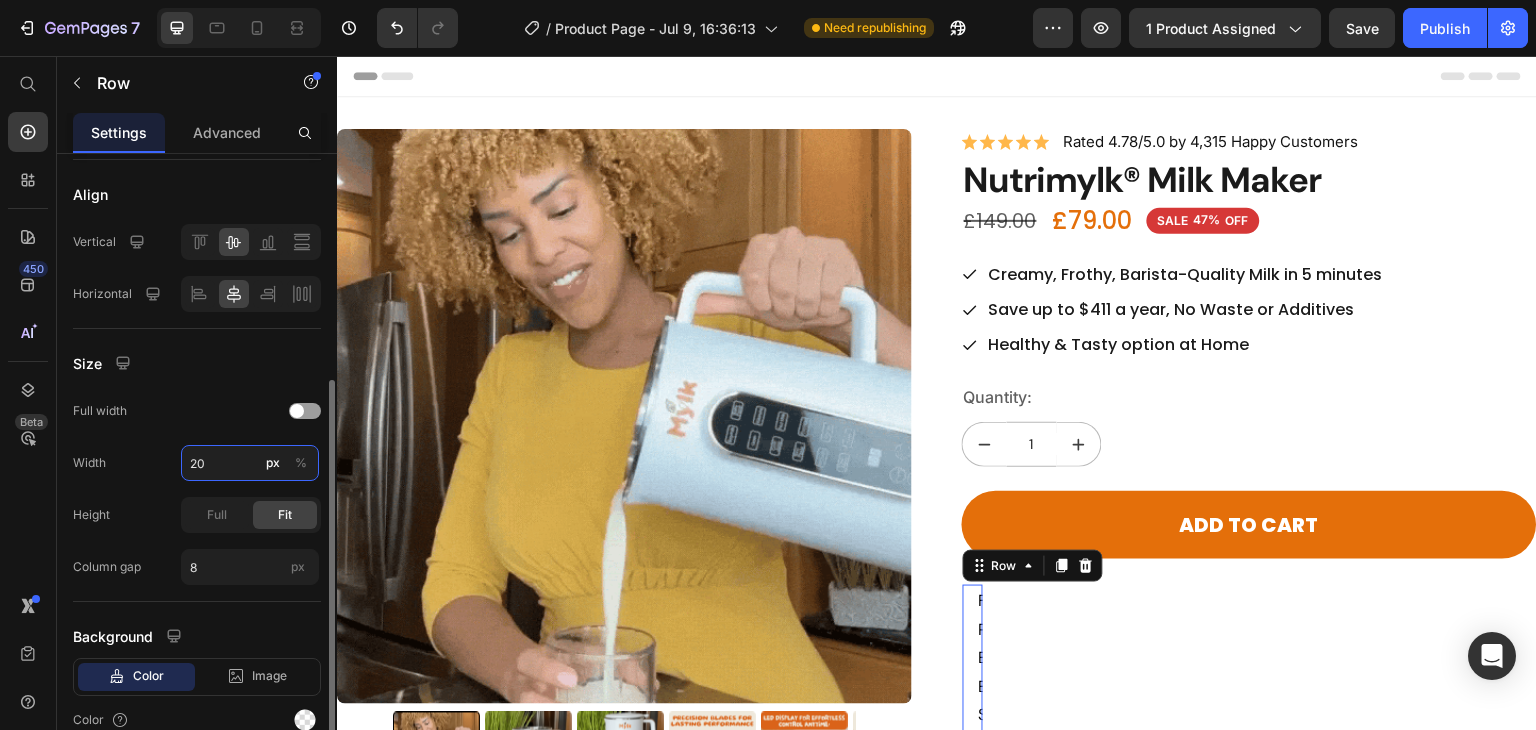 type on "200" 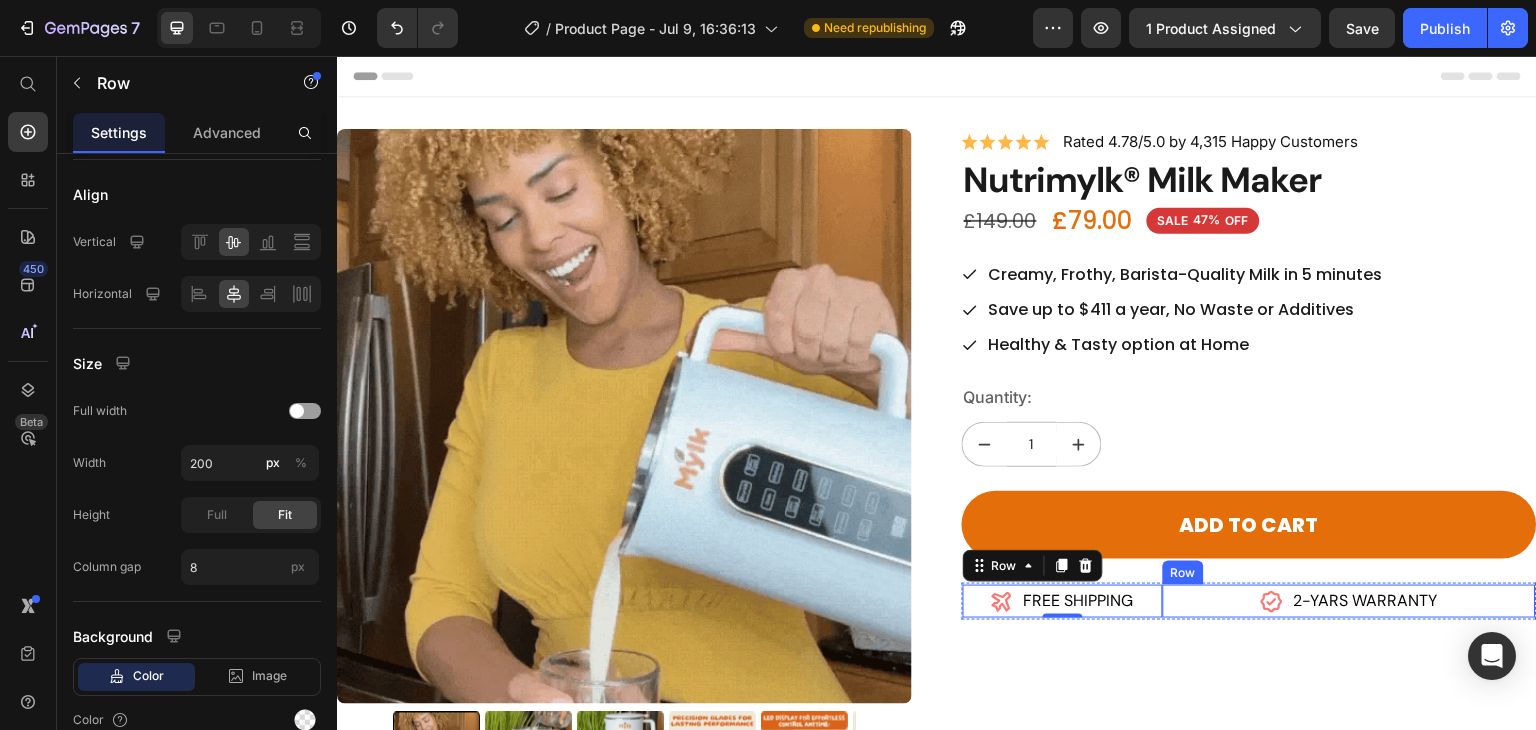 click on "Icon 2-YARS WARRANTY Text Block Row" at bounding box center (1349, 601) 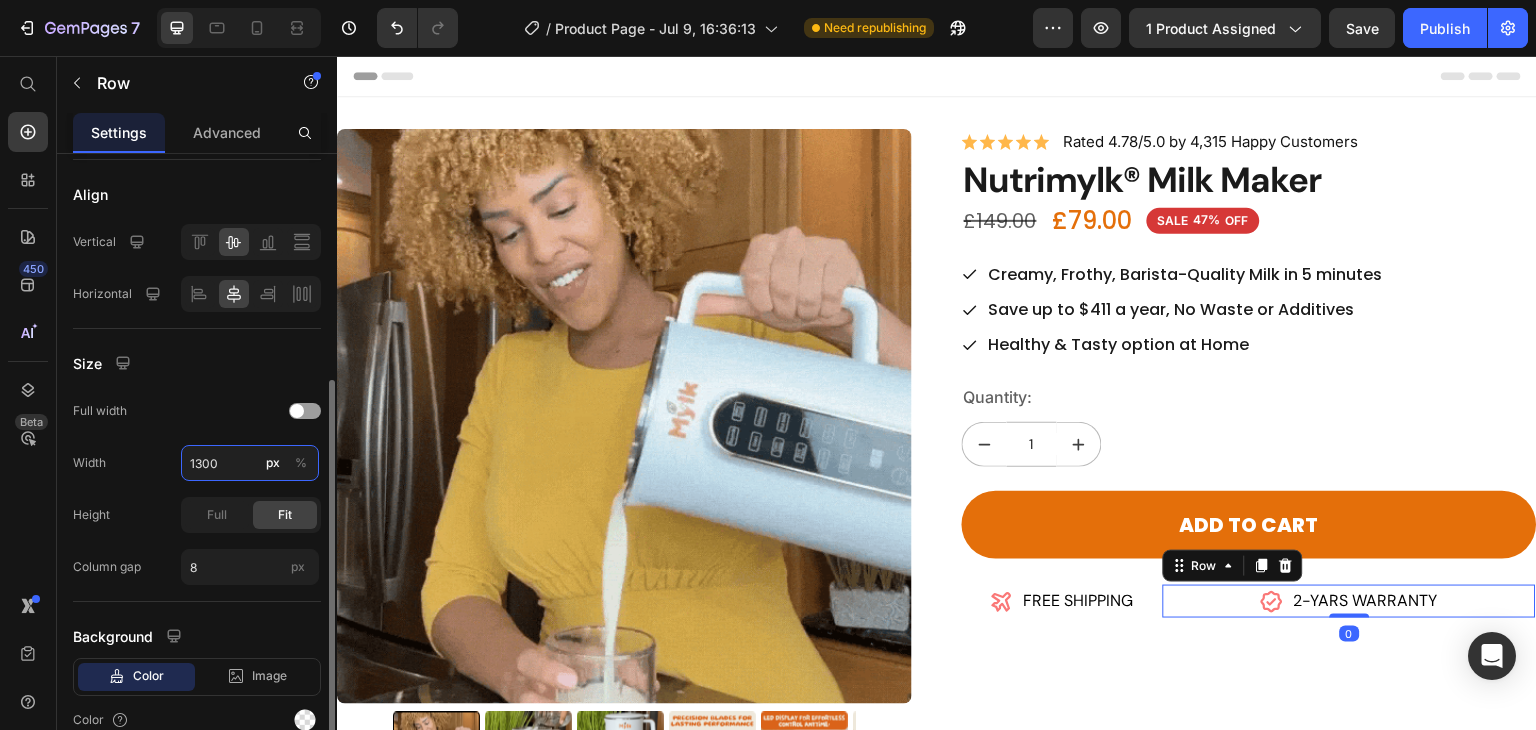 click on "1300" at bounding box center (250, 463) 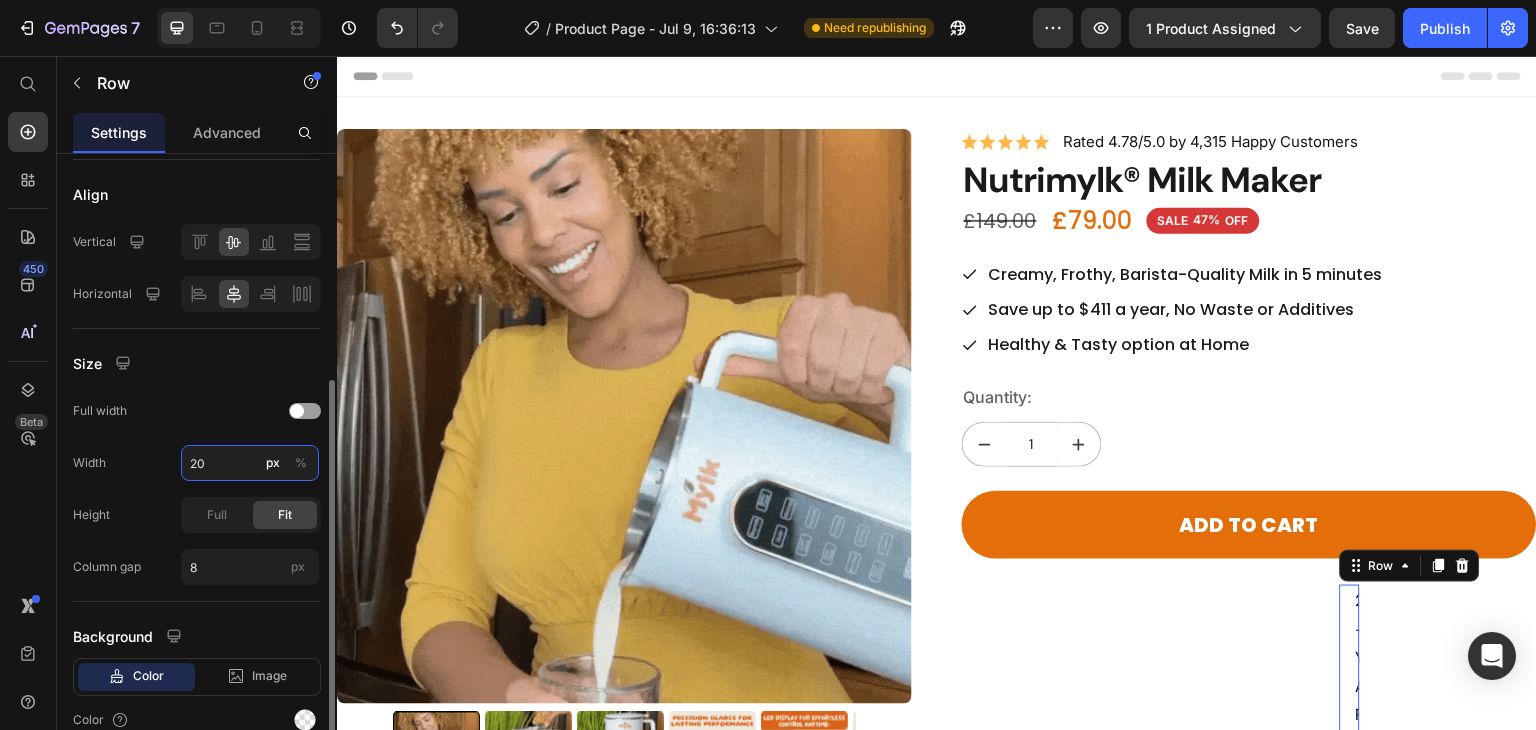 type on "200" 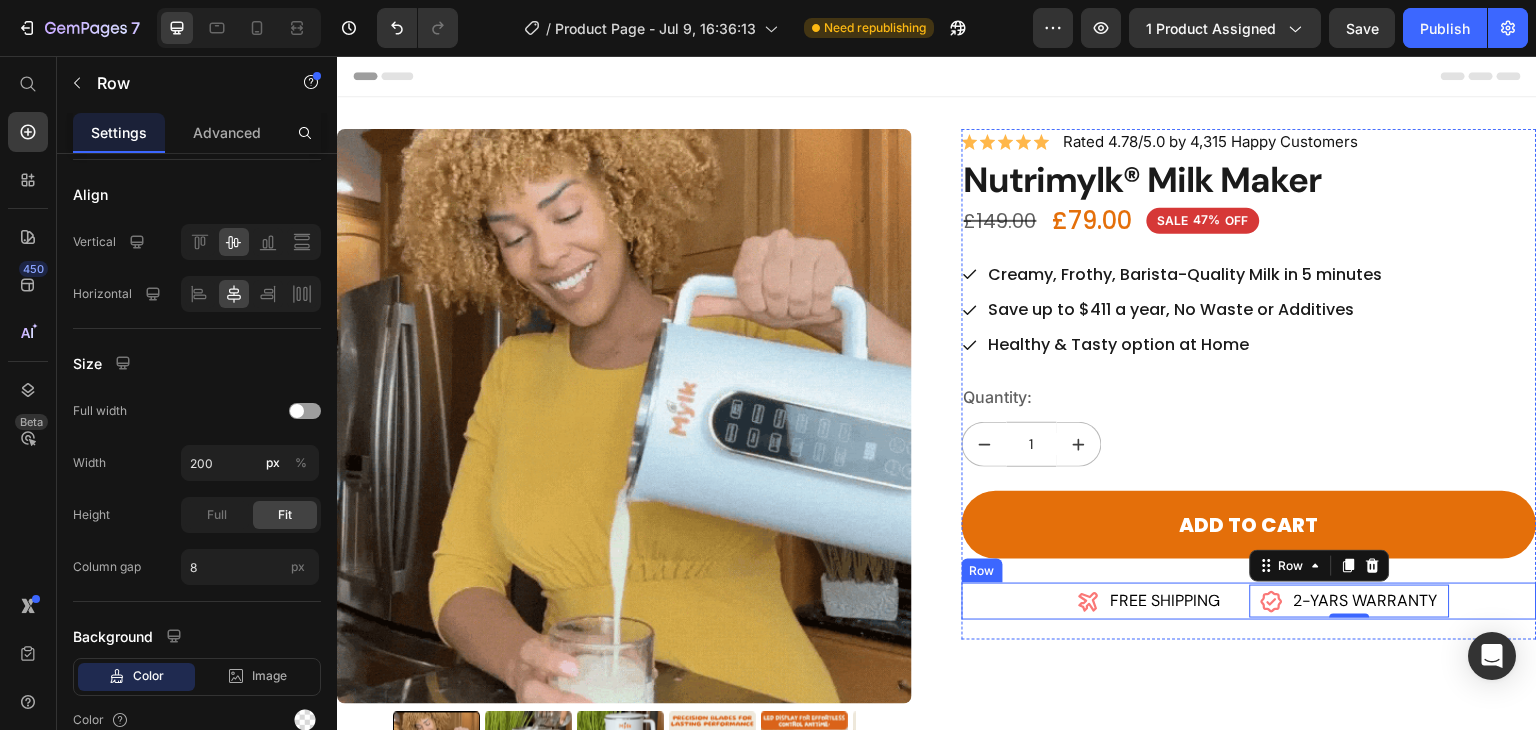 click on "Icon FREE SHIPPING Text Block Row
Icon 2-YARS WARRANTY Text Block Row   0 Row" at bounding box center (1249, 601) 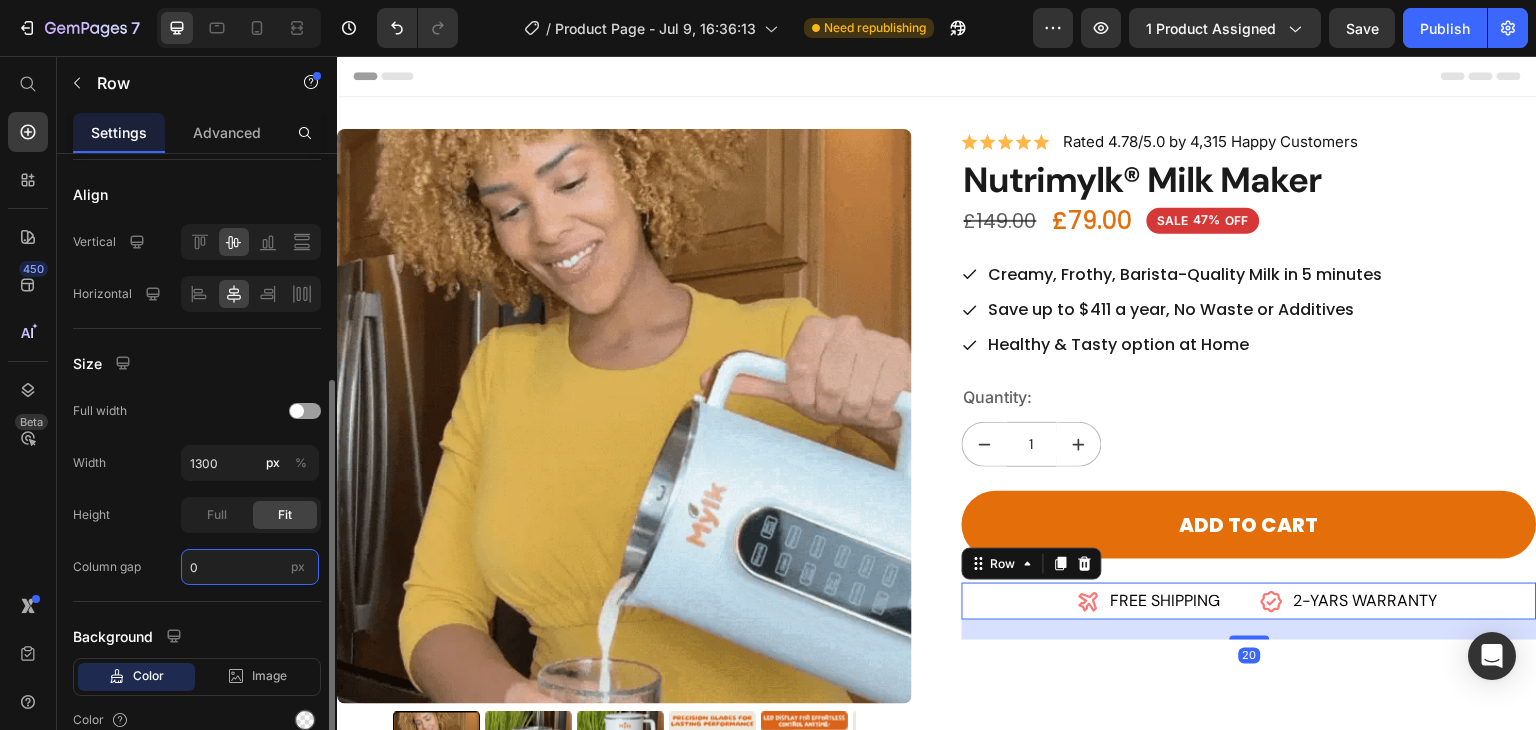click on "0" at bounding box center (250, 567) 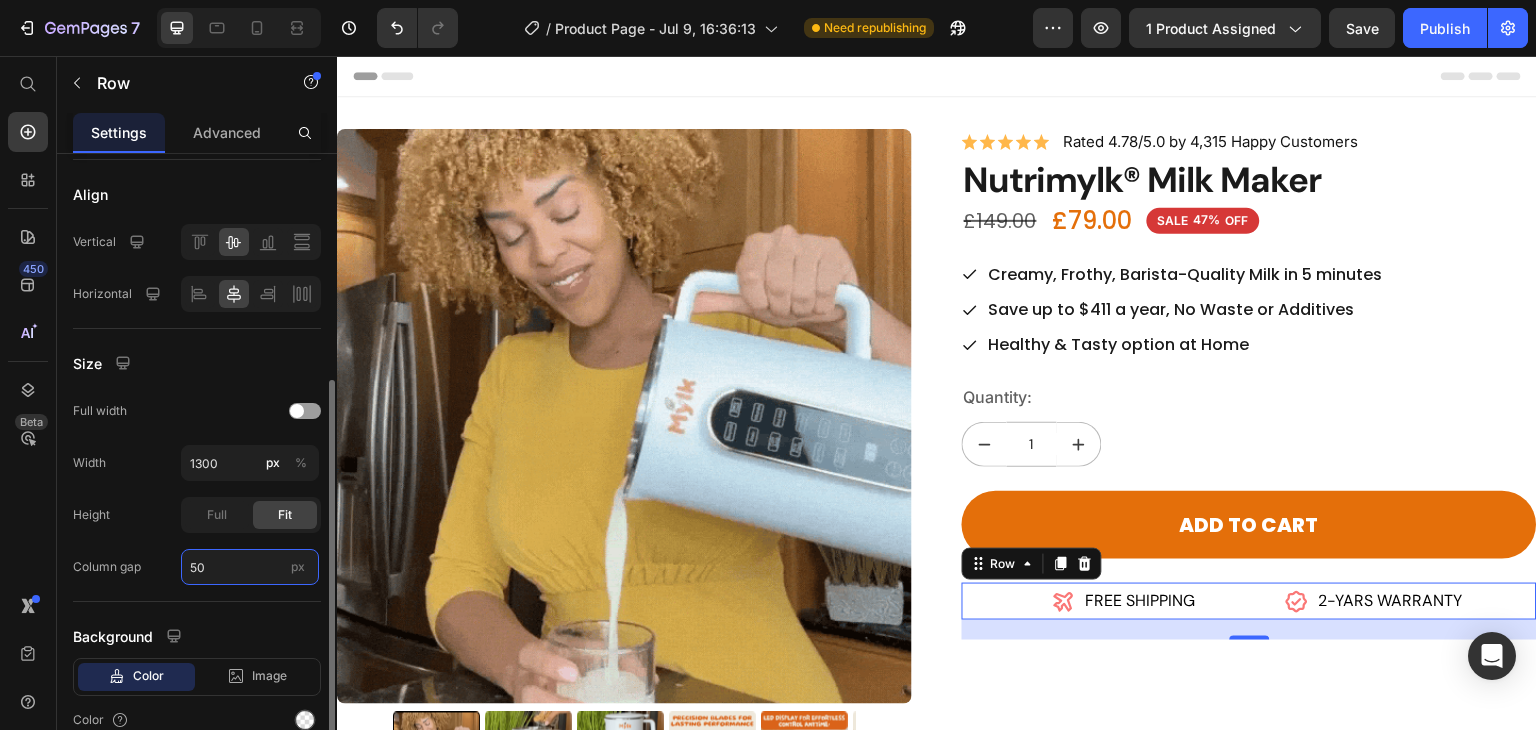 type on "5" 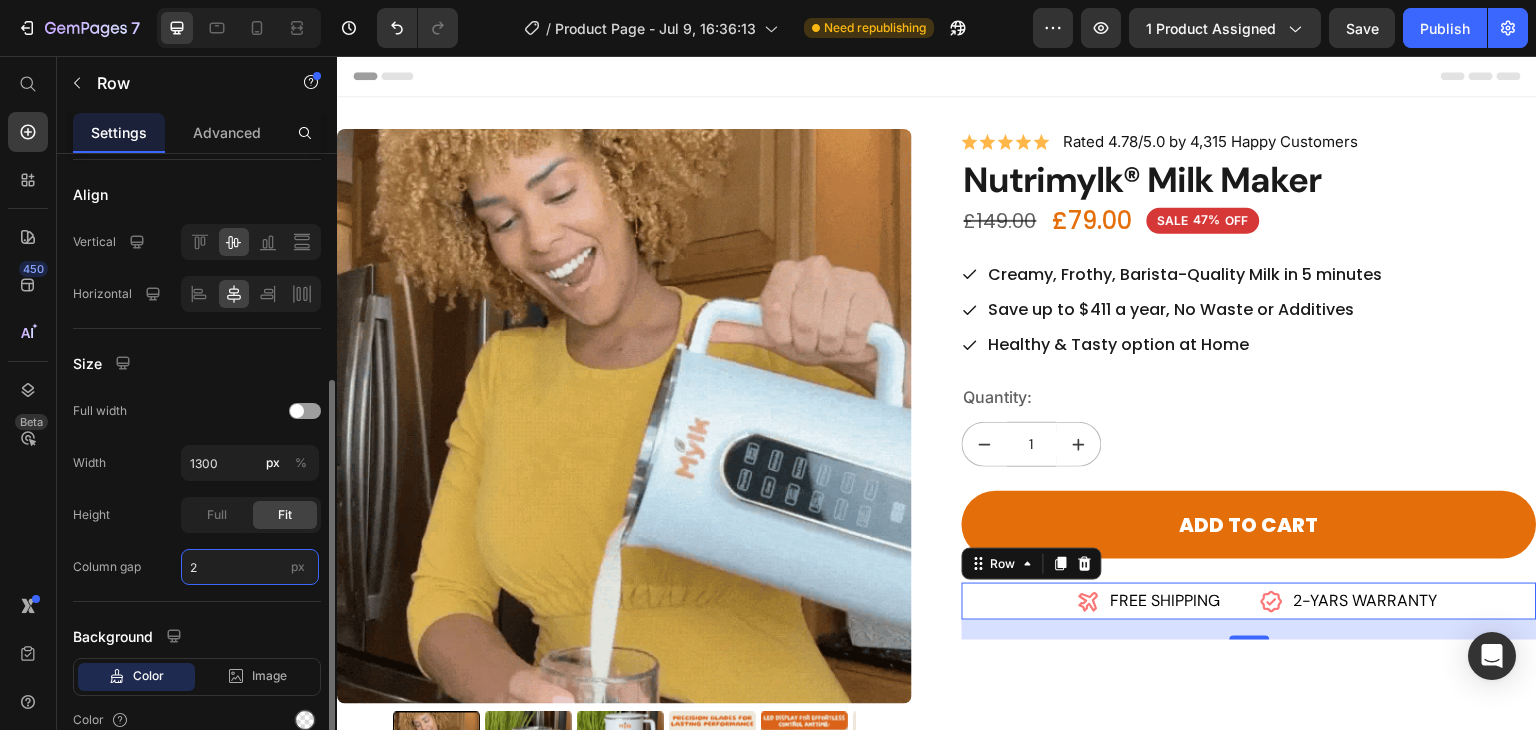 type on "25" 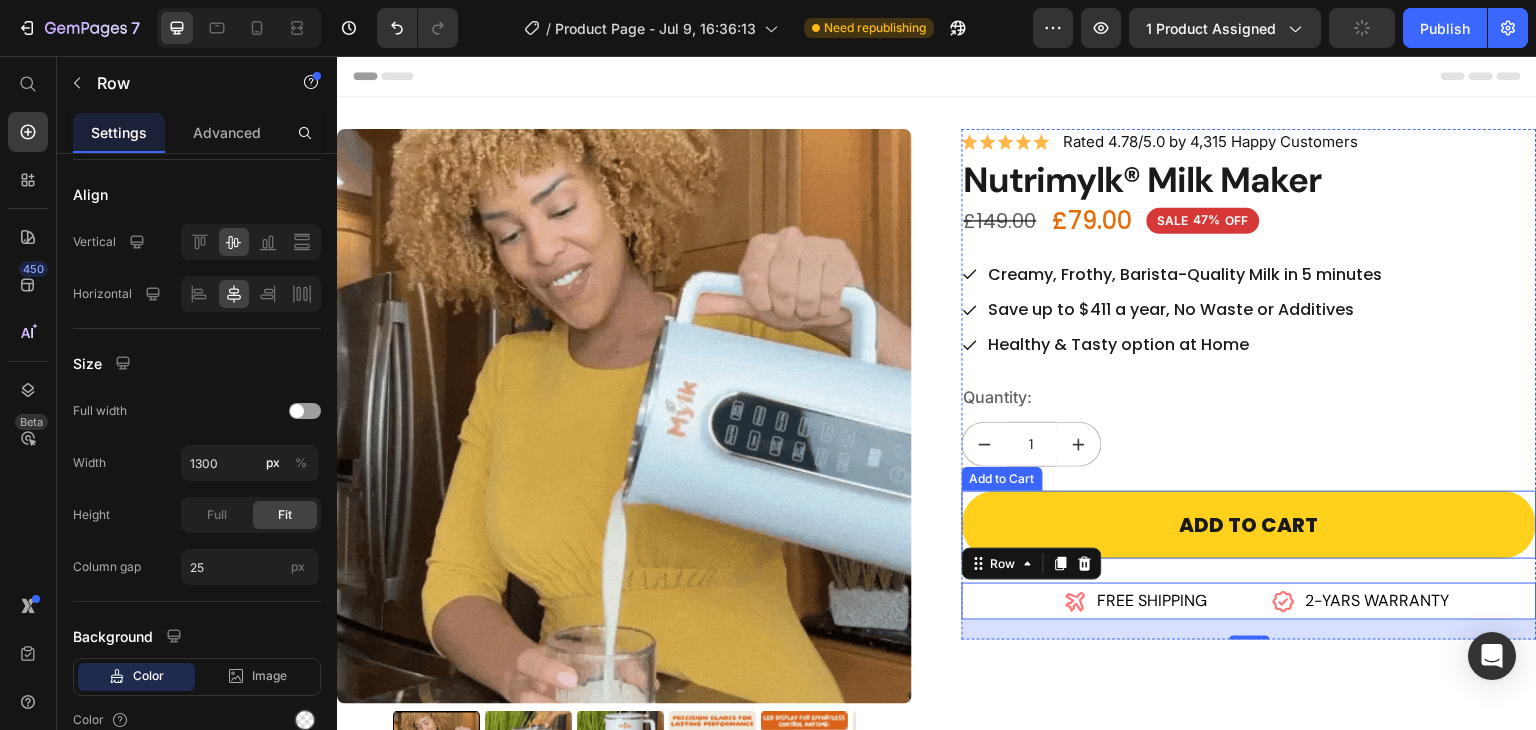 click on "Add to cart" at bounding box center (1249, 525) 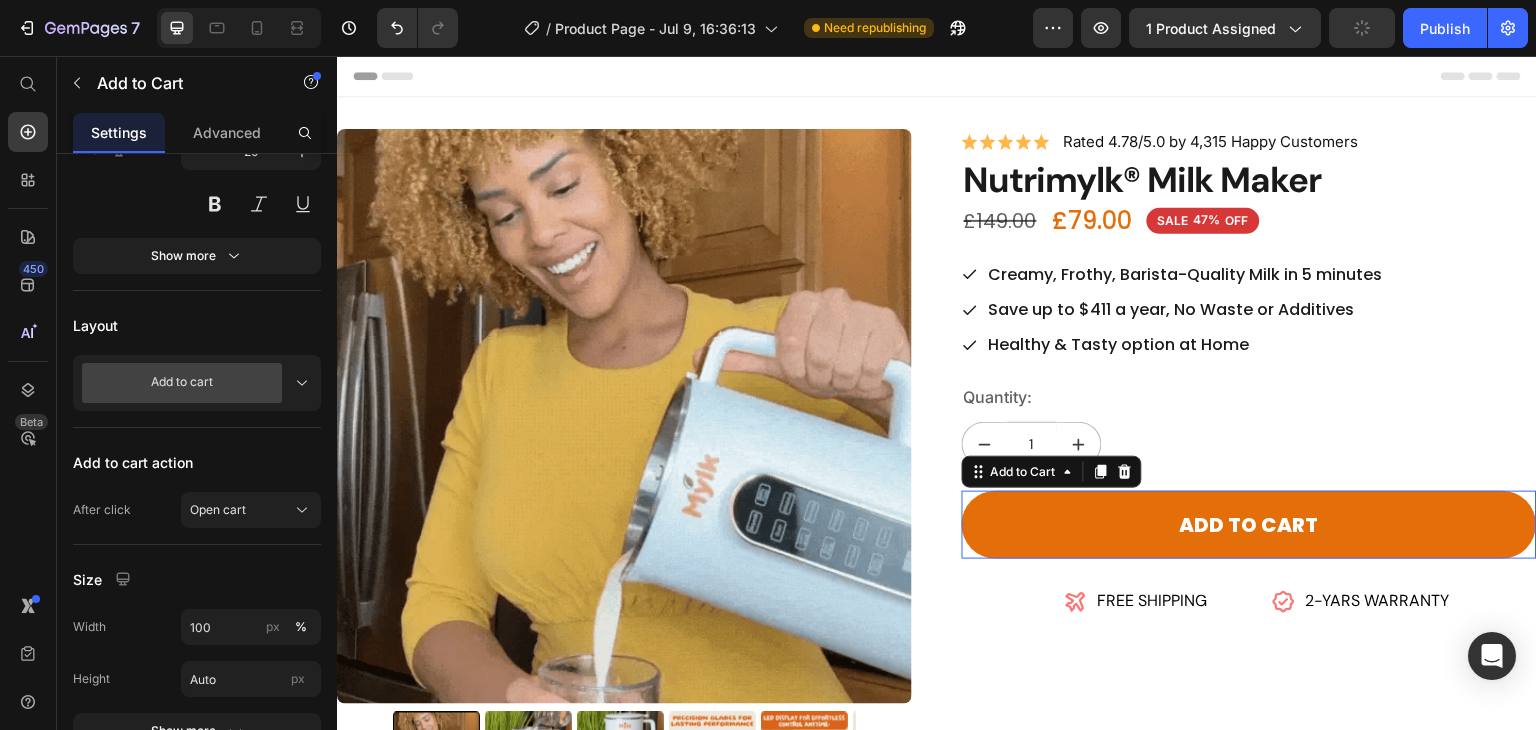 scroll, scrollTop: 0, scrollLeft: 0, axis: both 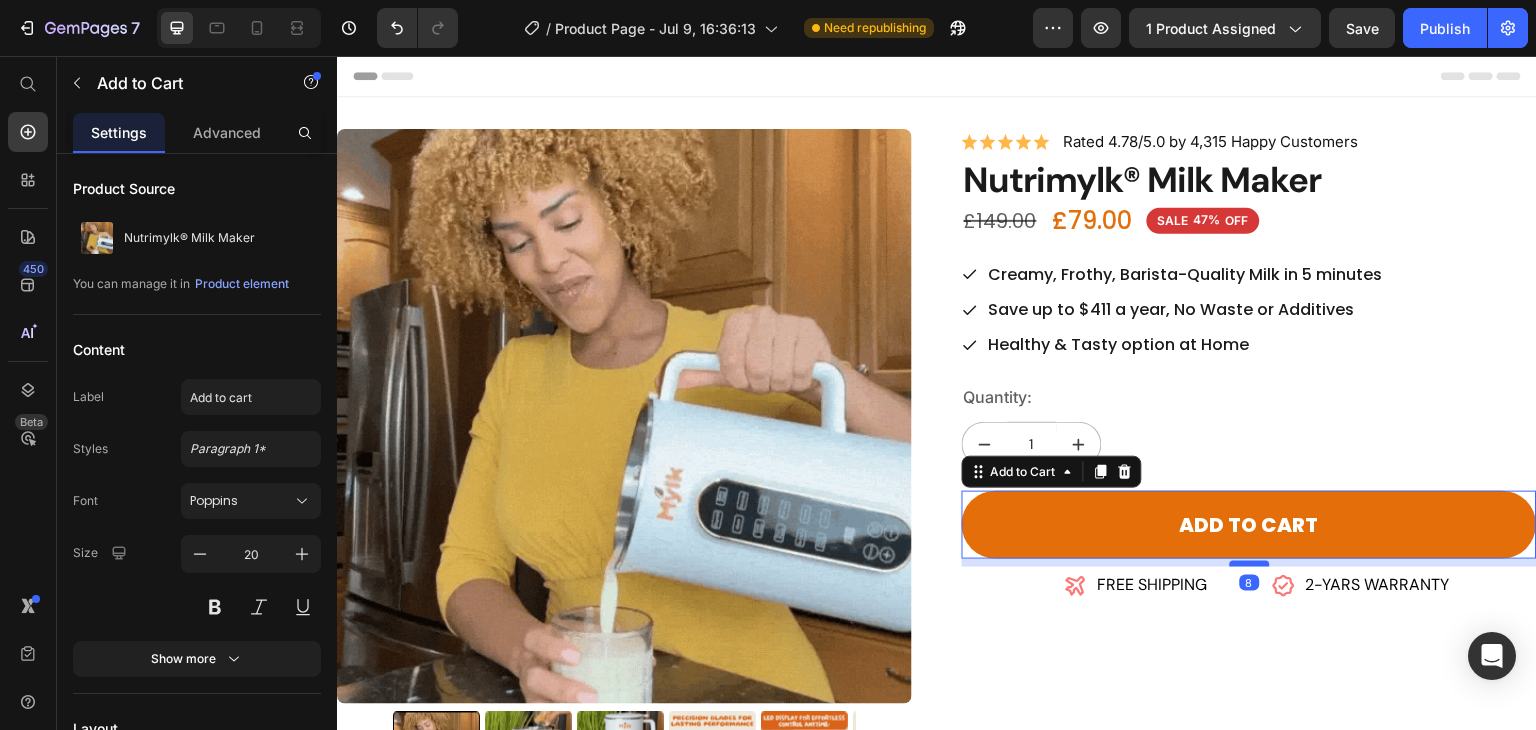drag, startPoint x: 1231, startPoint y: 580, endPoint x: 1232, endPoint y: 565, distance: 15.033297 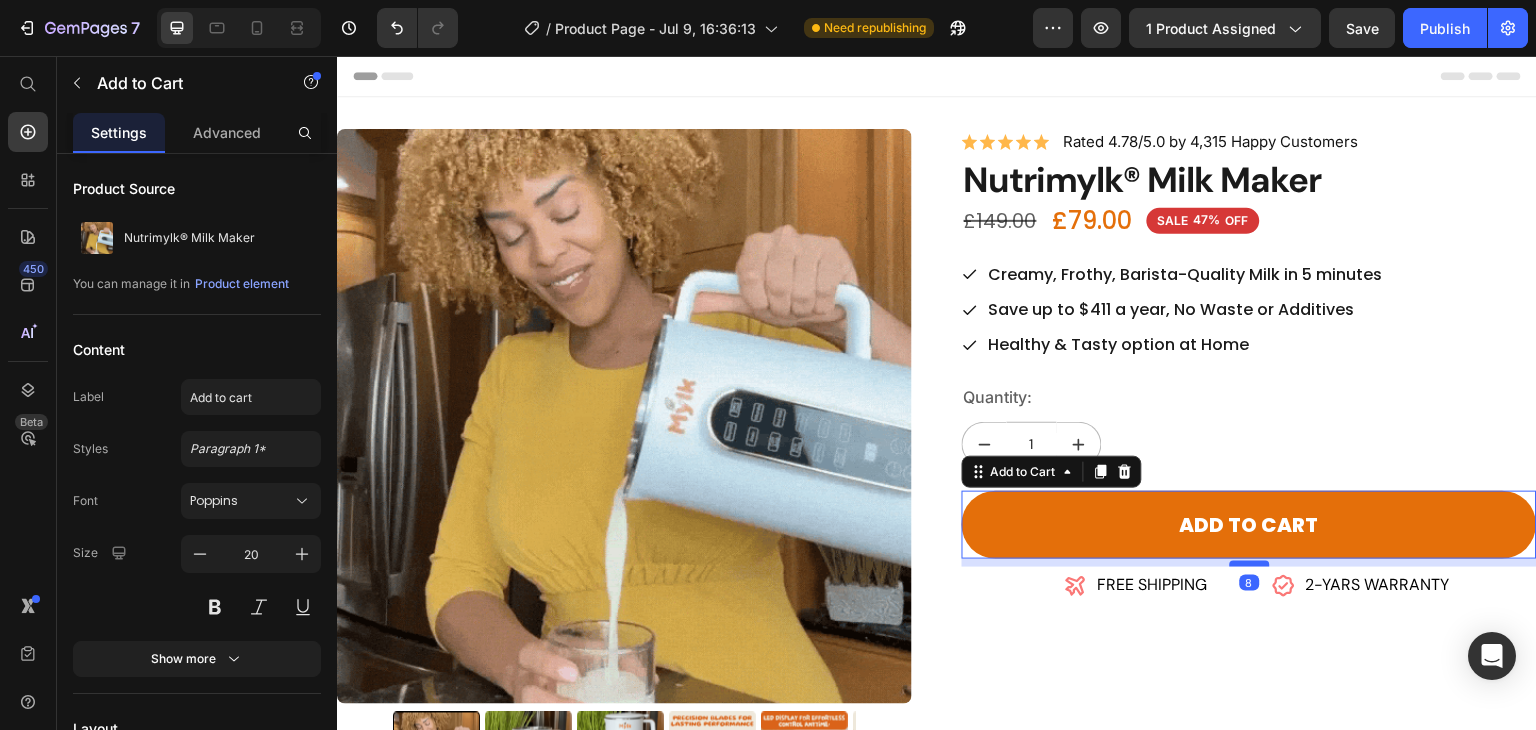 click at bounding box center [1250, 564] 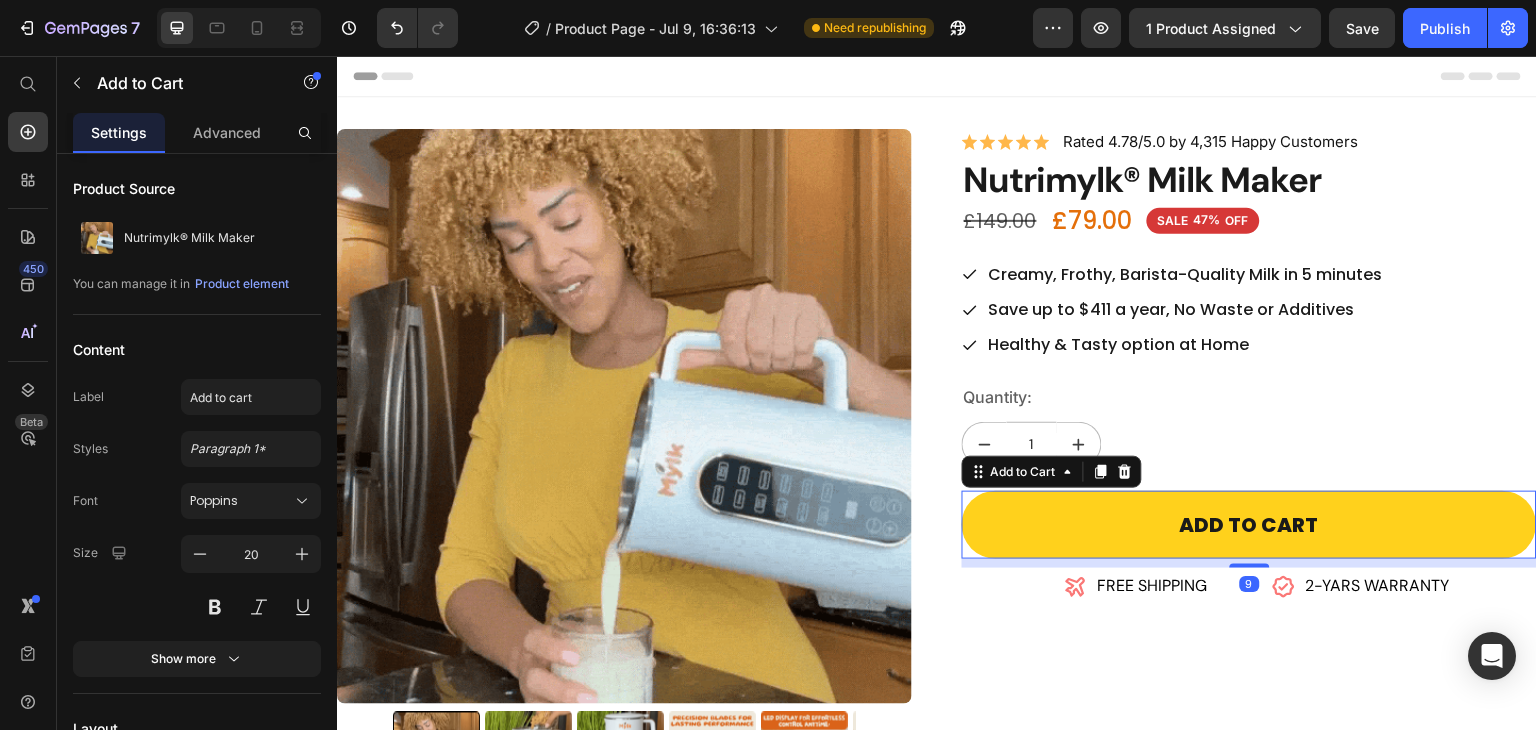 click on "Add to cart" at bounding box center [1249, 525] 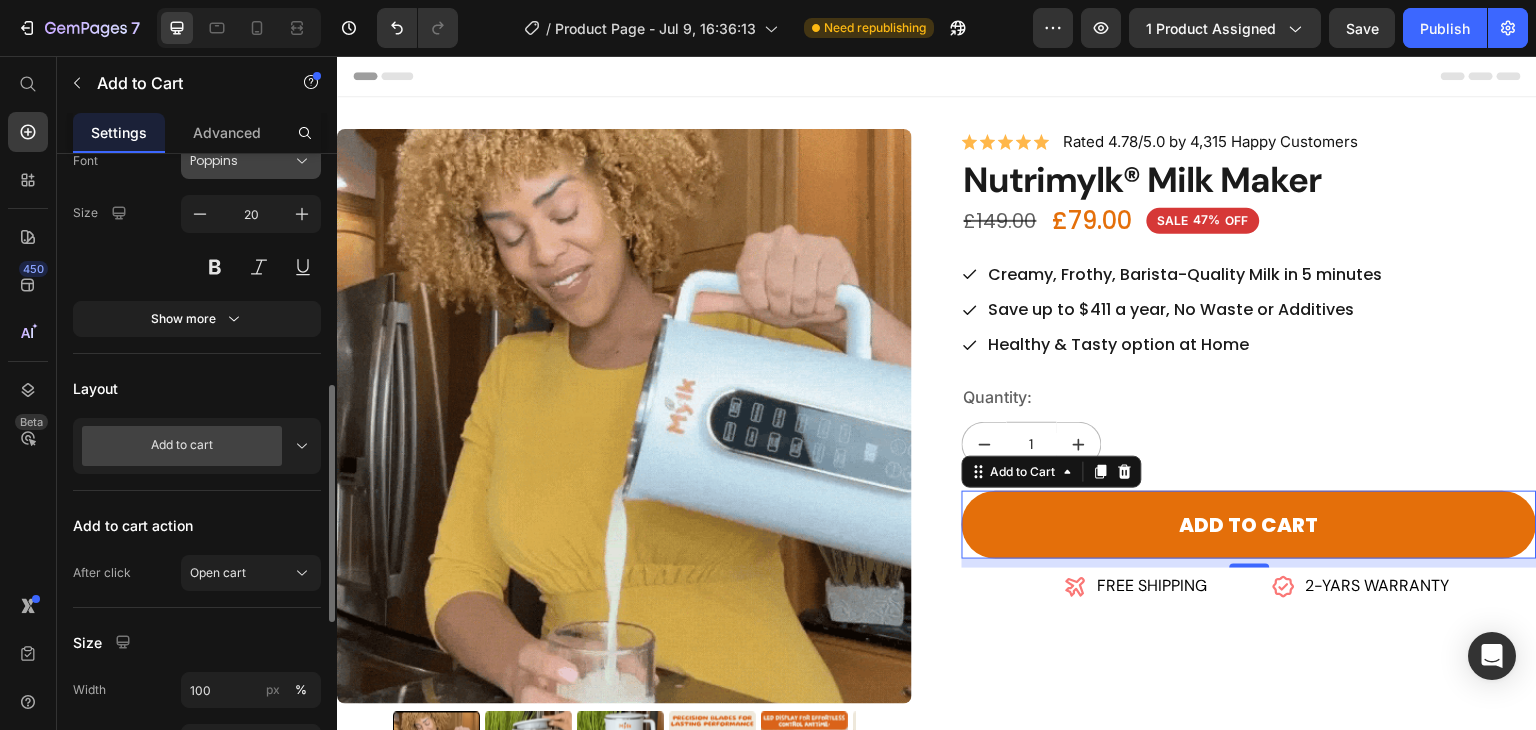 scroll, scrollTop: 497, scrollLeft: 0, axis: vertical 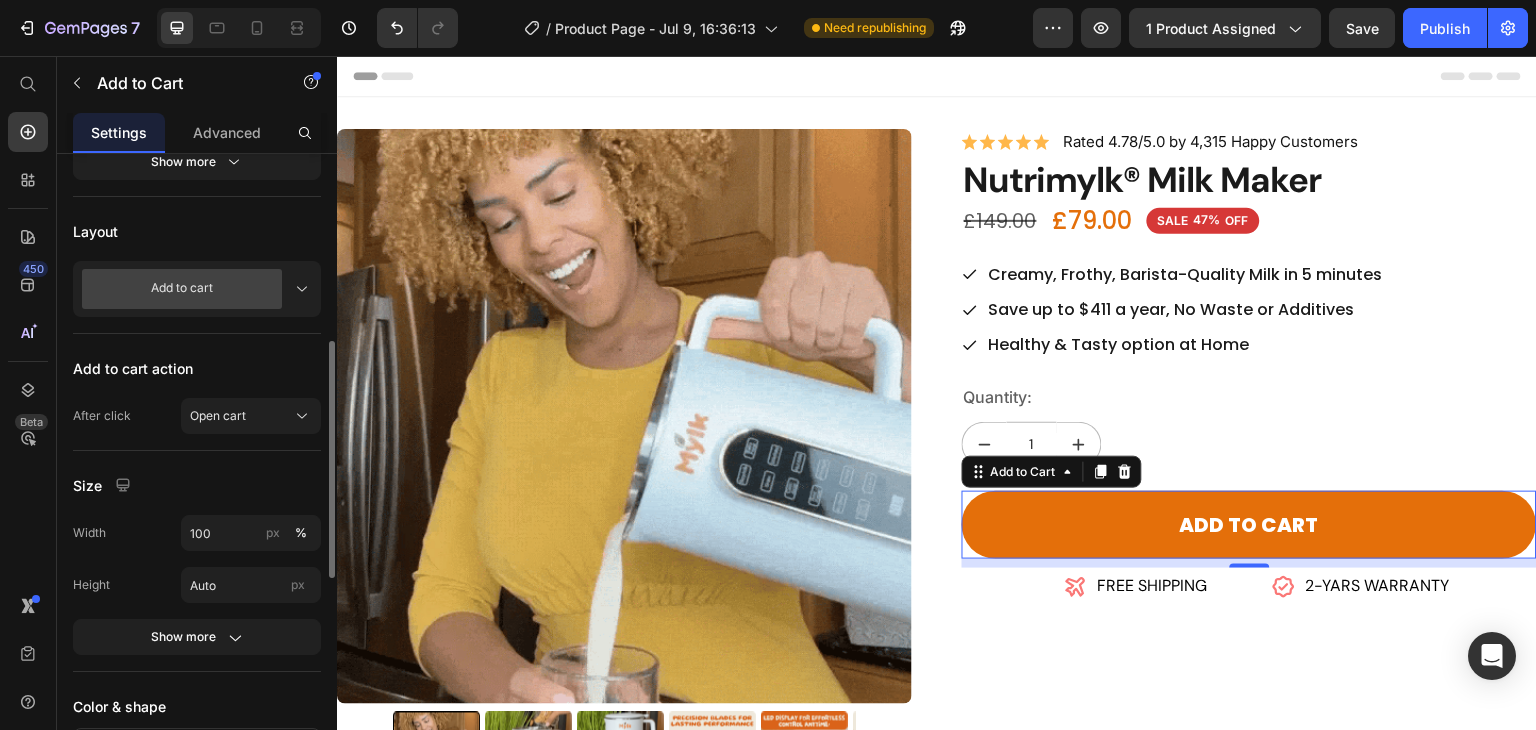 click on "Size Width 100 px % Height Auto px Show more" 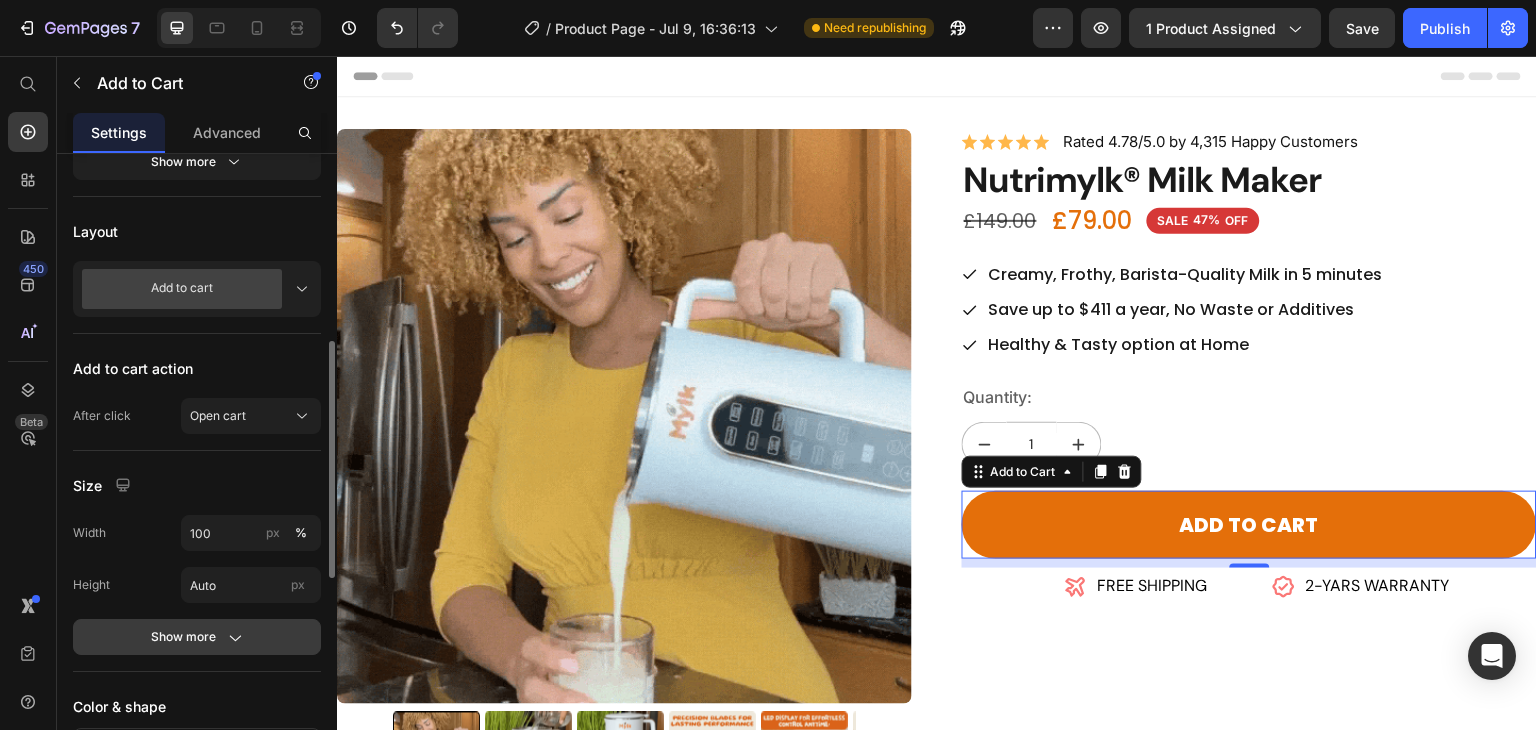 click on "Show more" 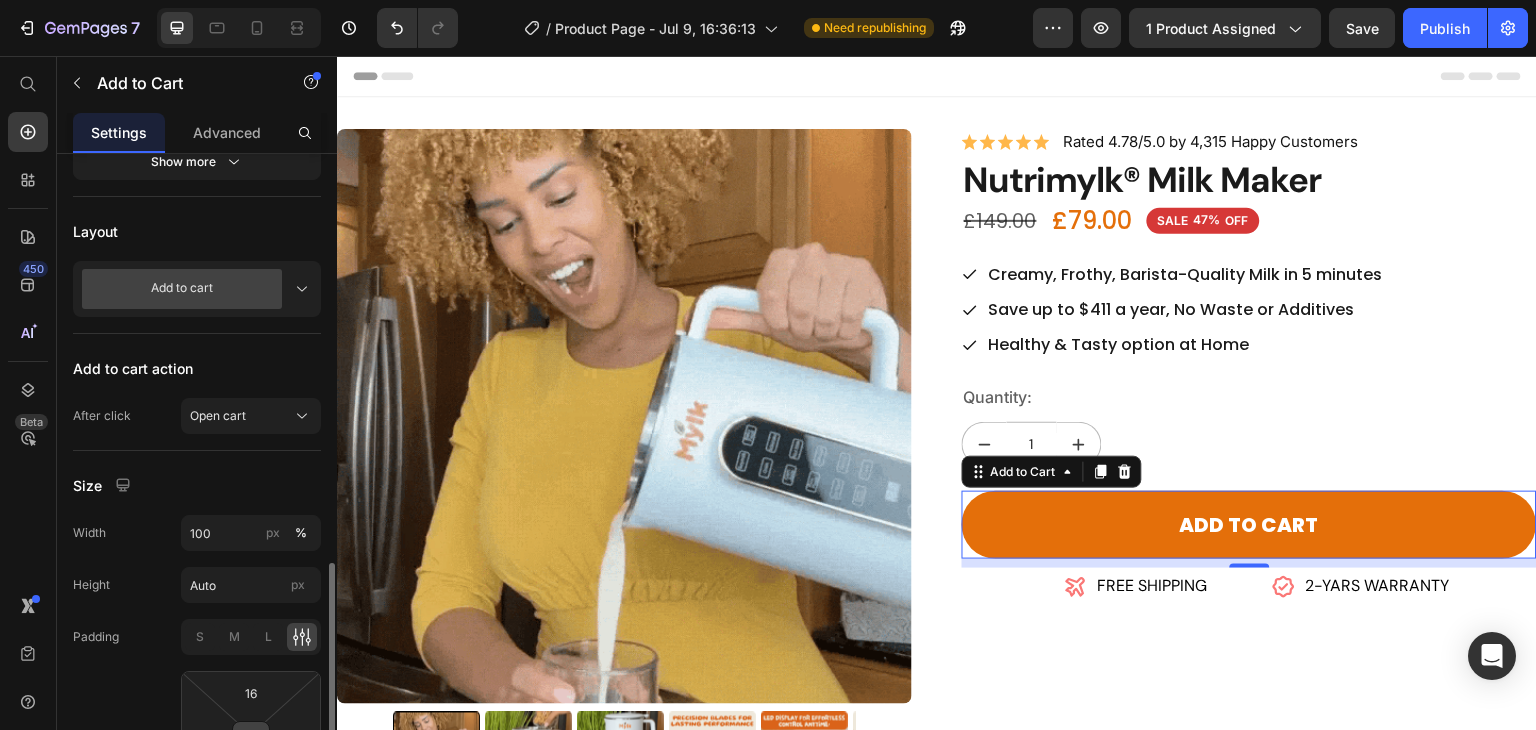 scroll, scrollTop: 678, scrollLeft: 0, axis: vertical 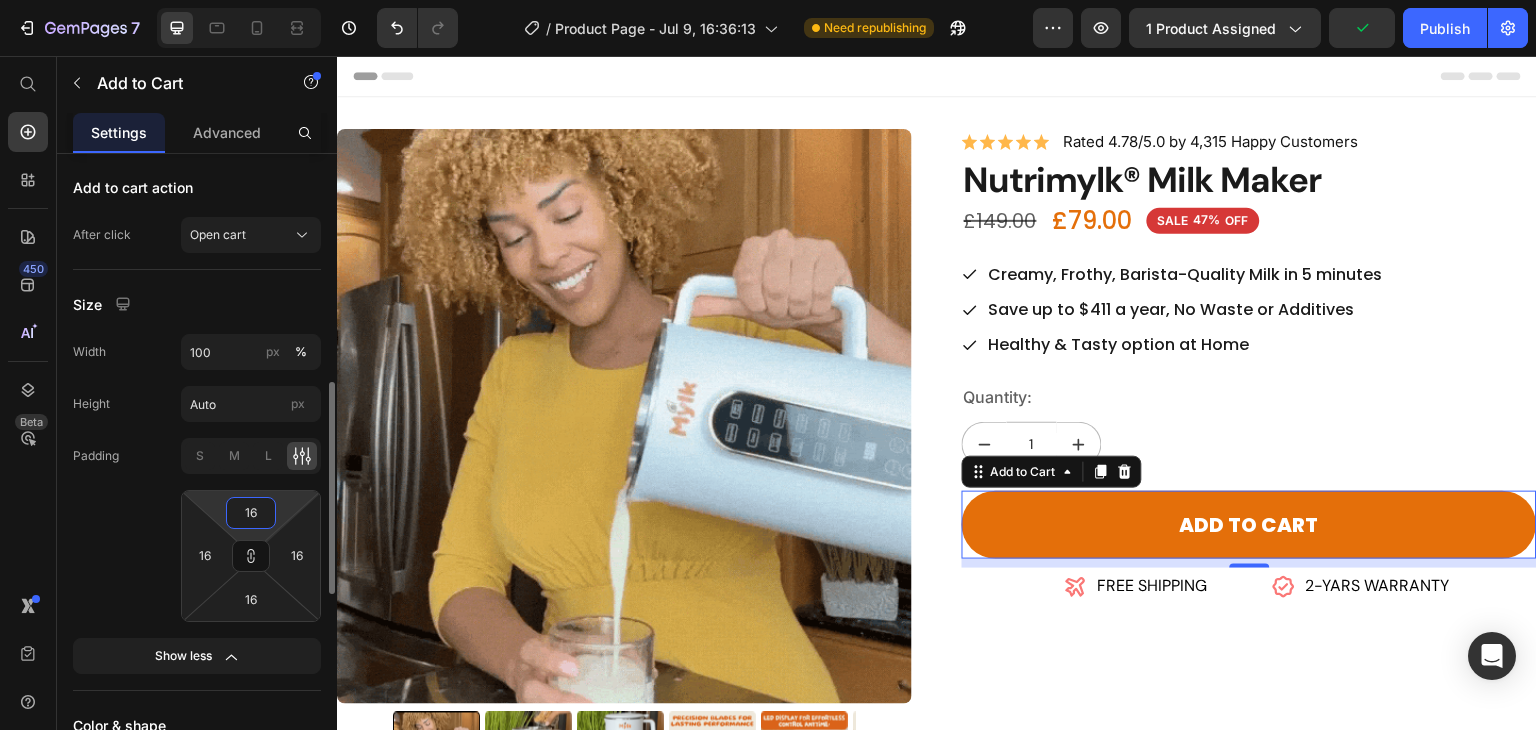 click on "16" at bounding box center [251, 513] 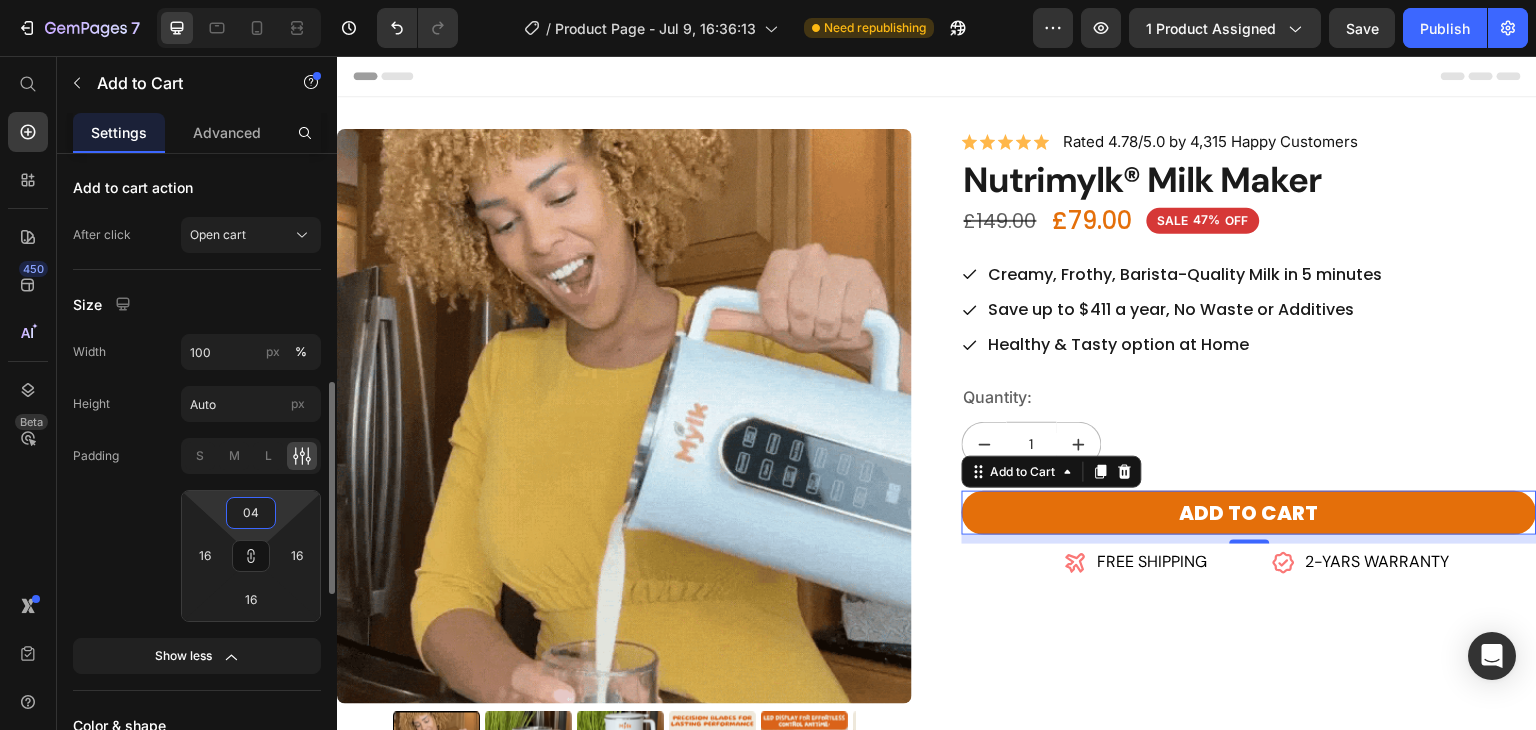 type on "4" 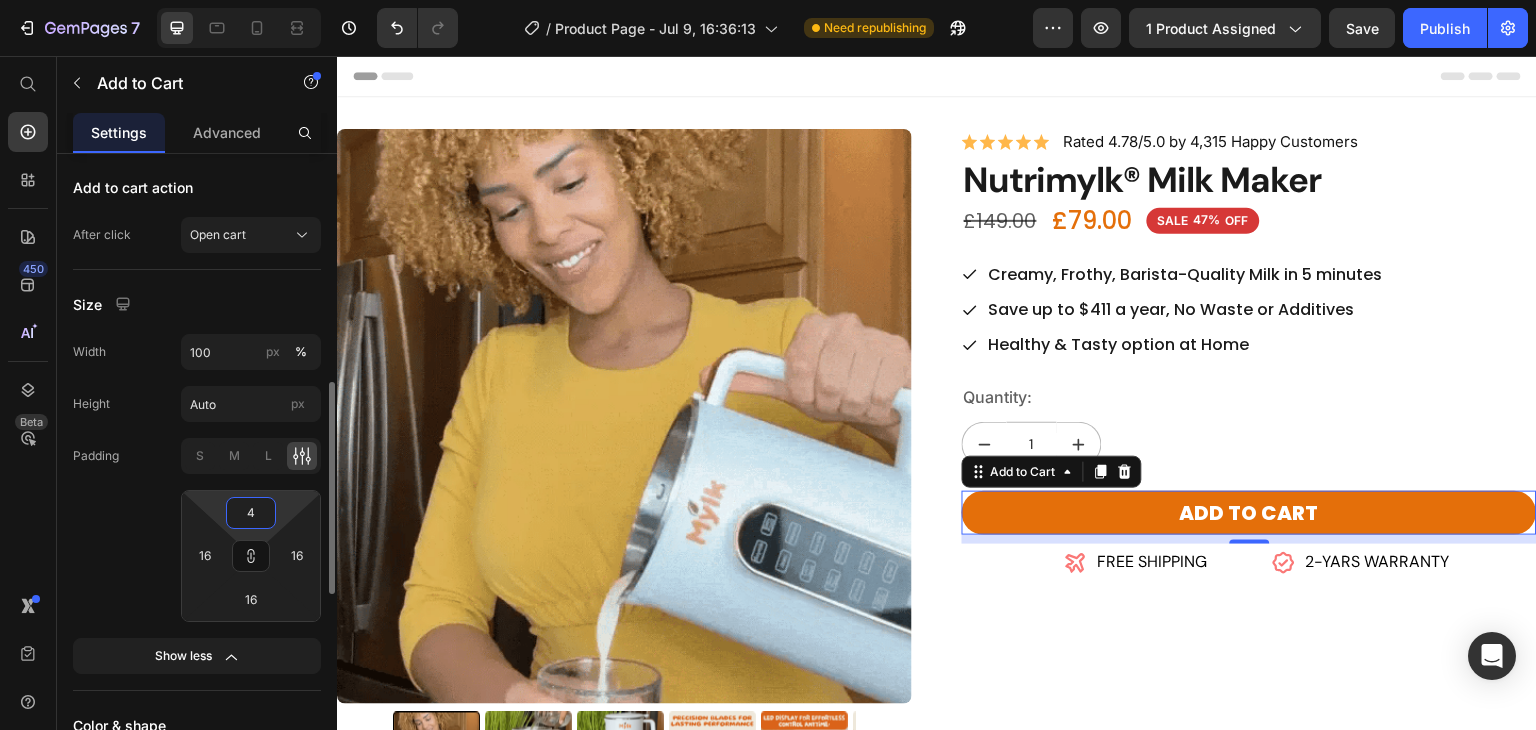 click on "Padding S M L 4 16 16 16" 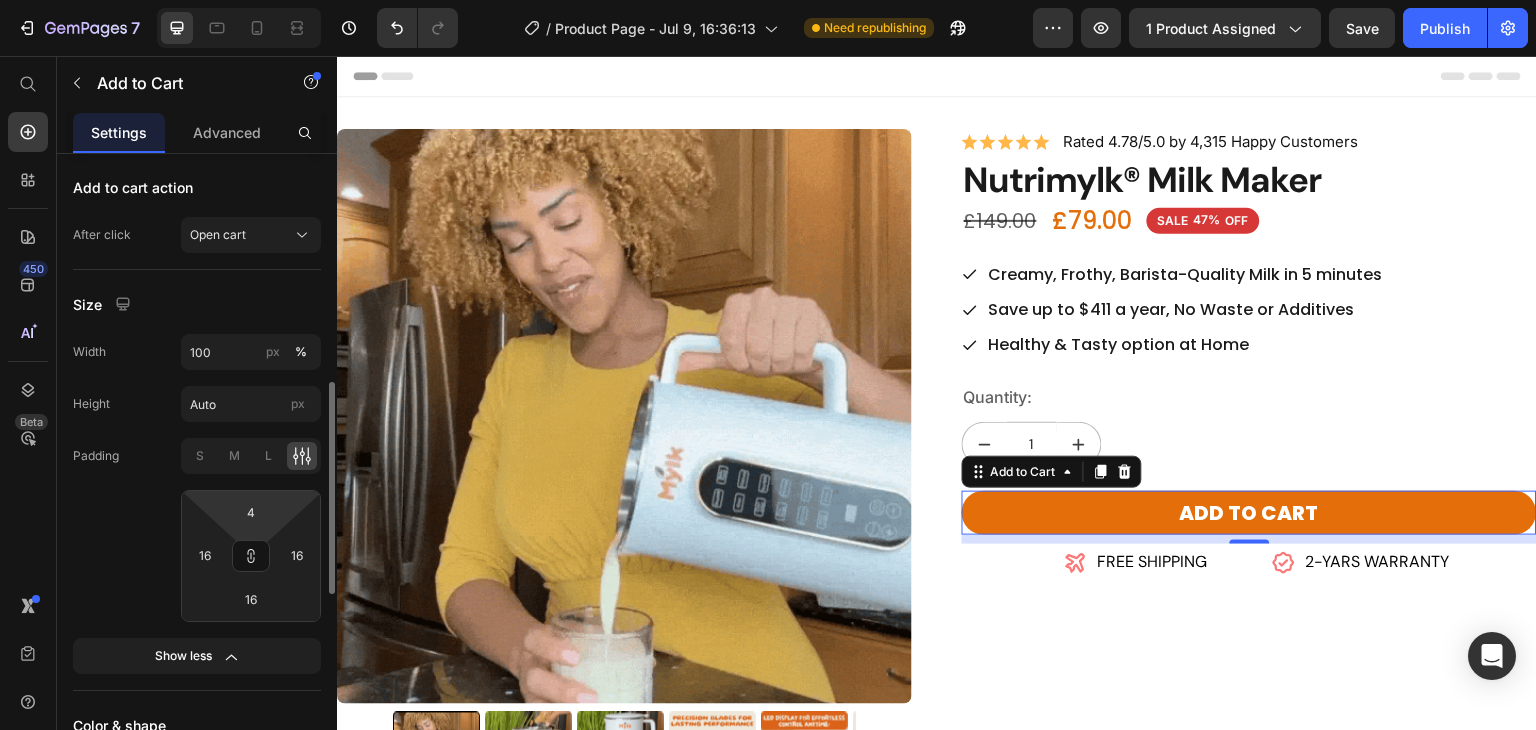 type on "4" 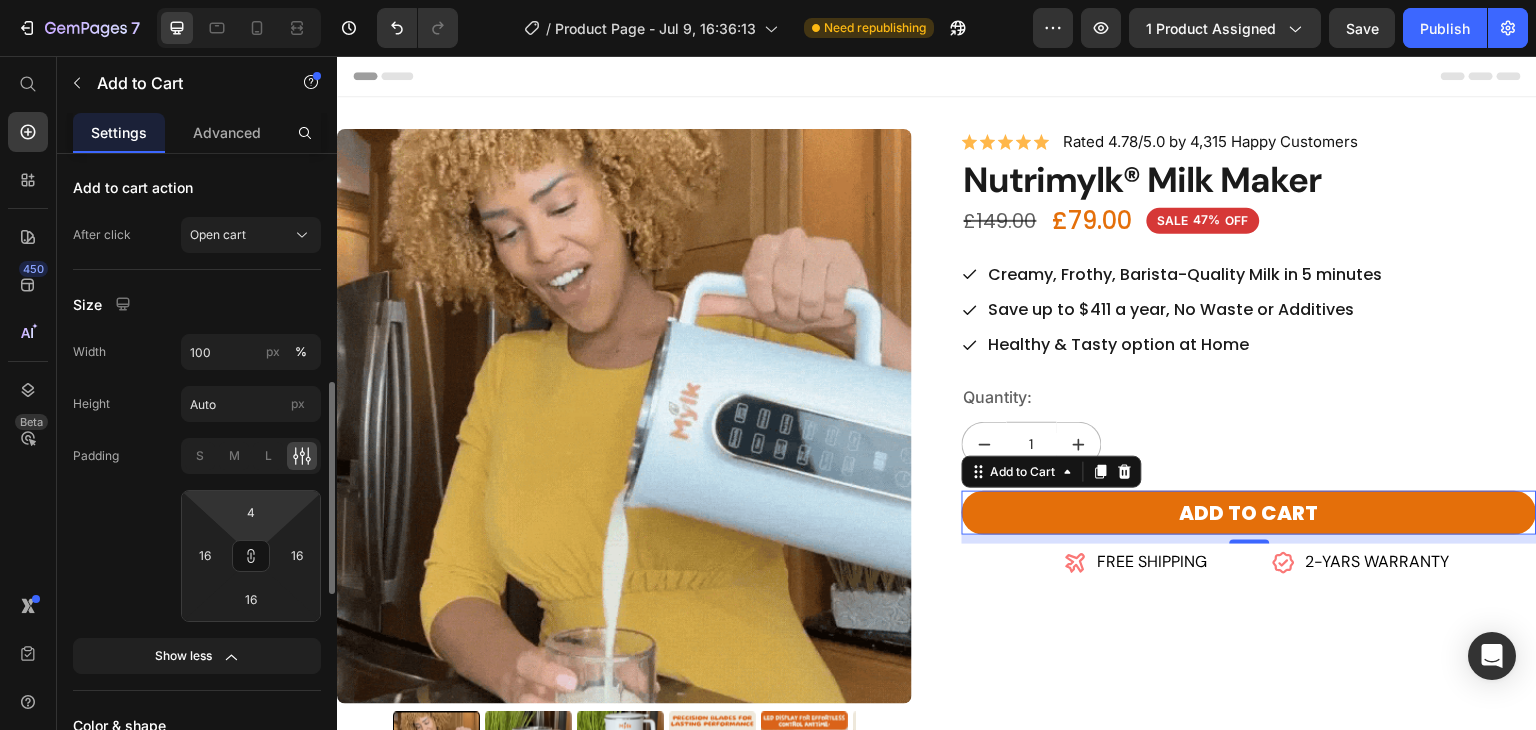 type on "4" 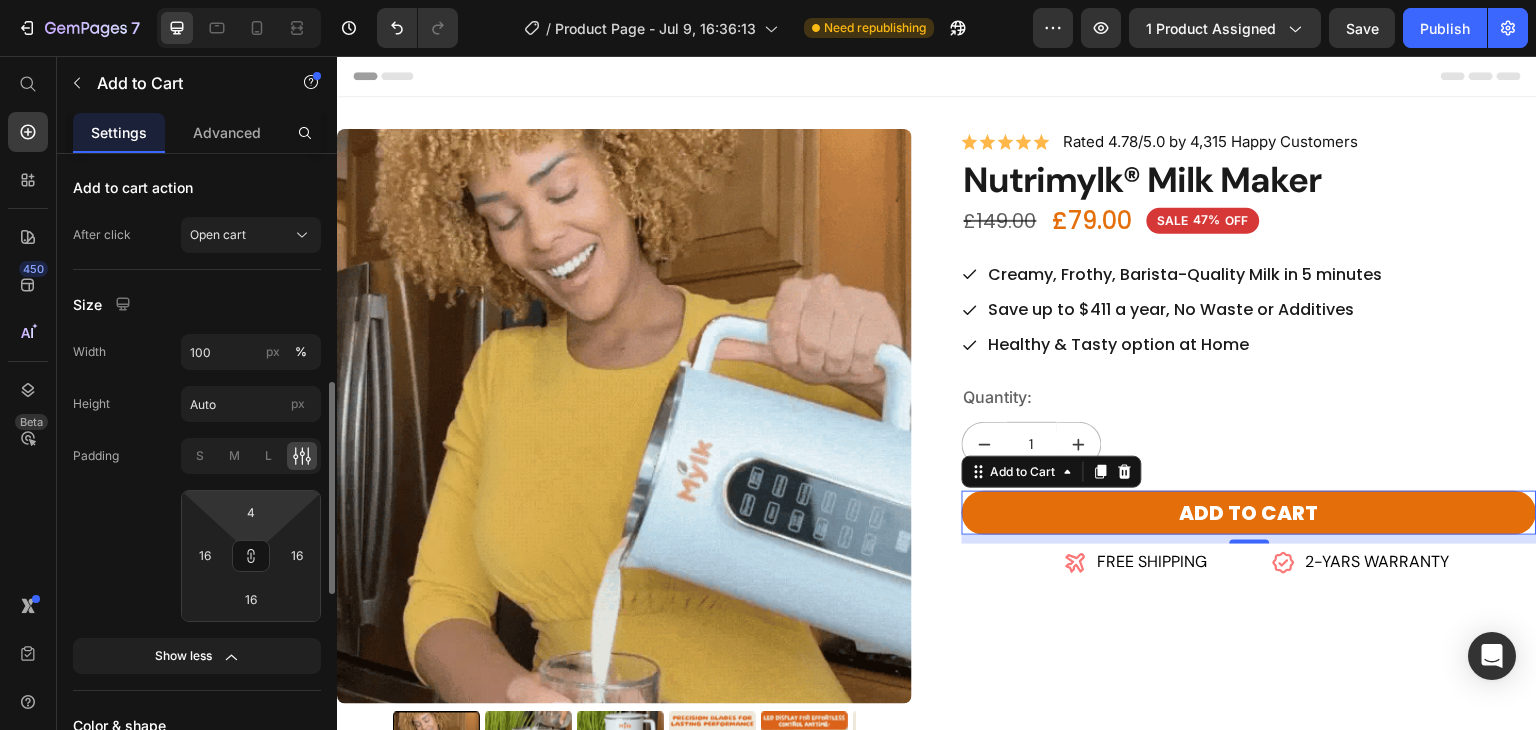 type on "4" 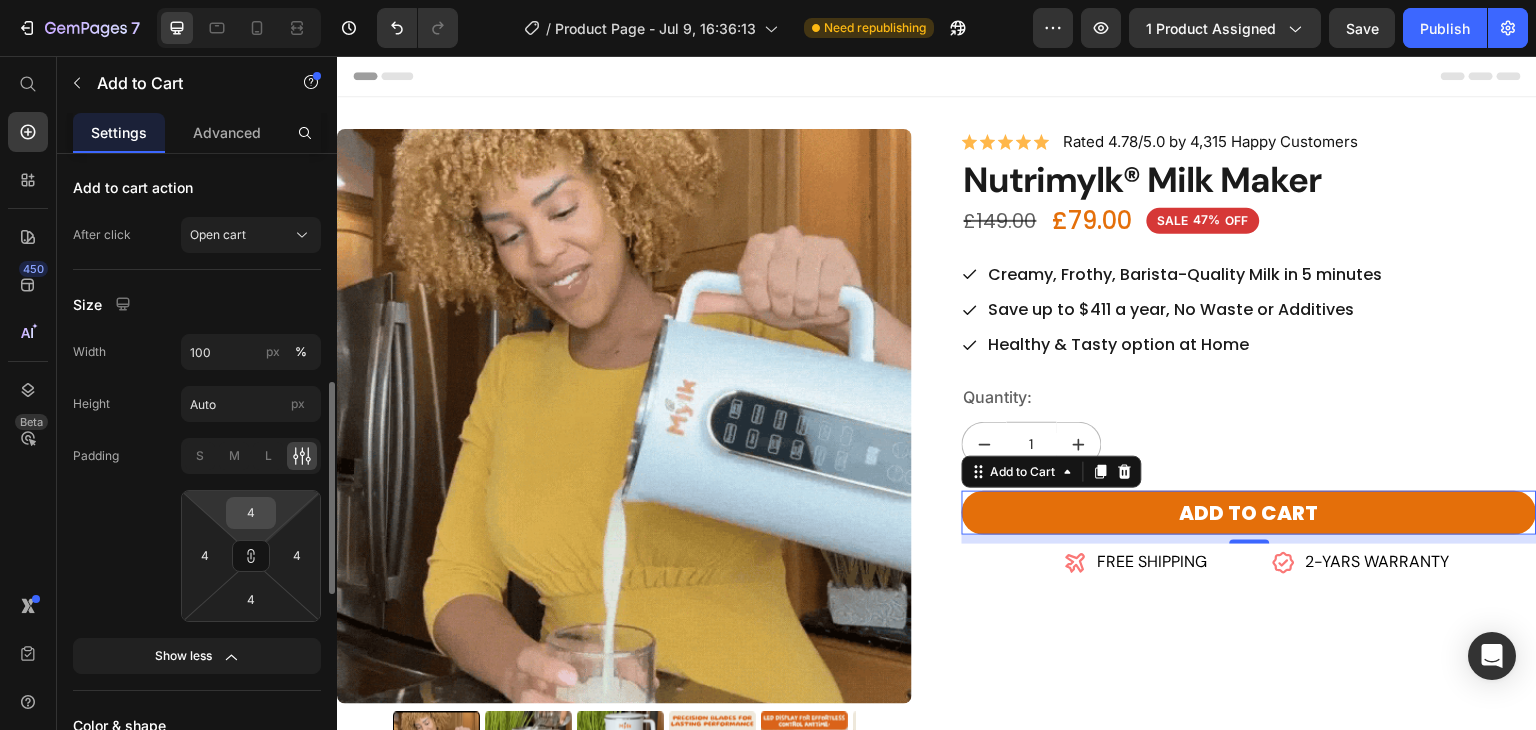 click on "4" at bounding box center (251, 513) 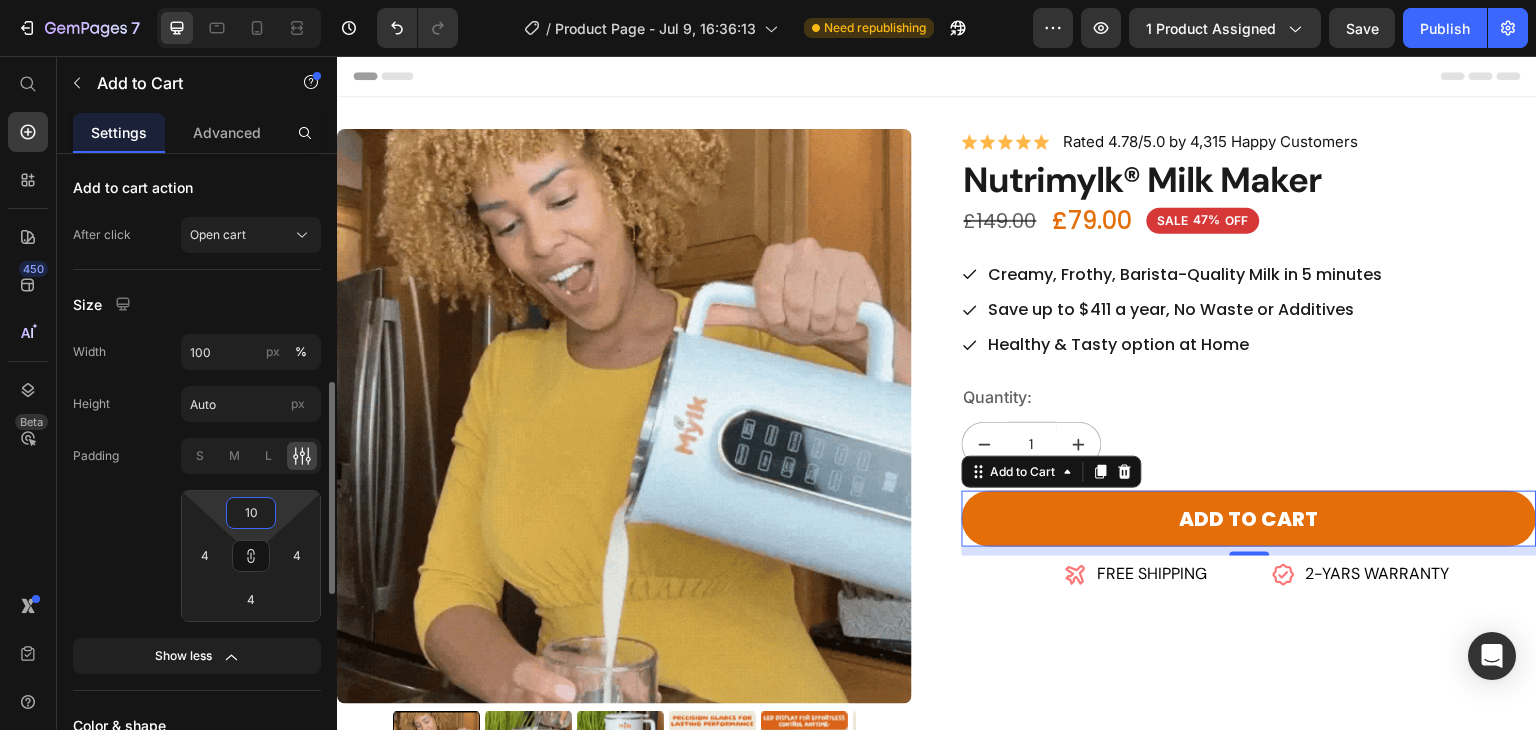 type on "10" 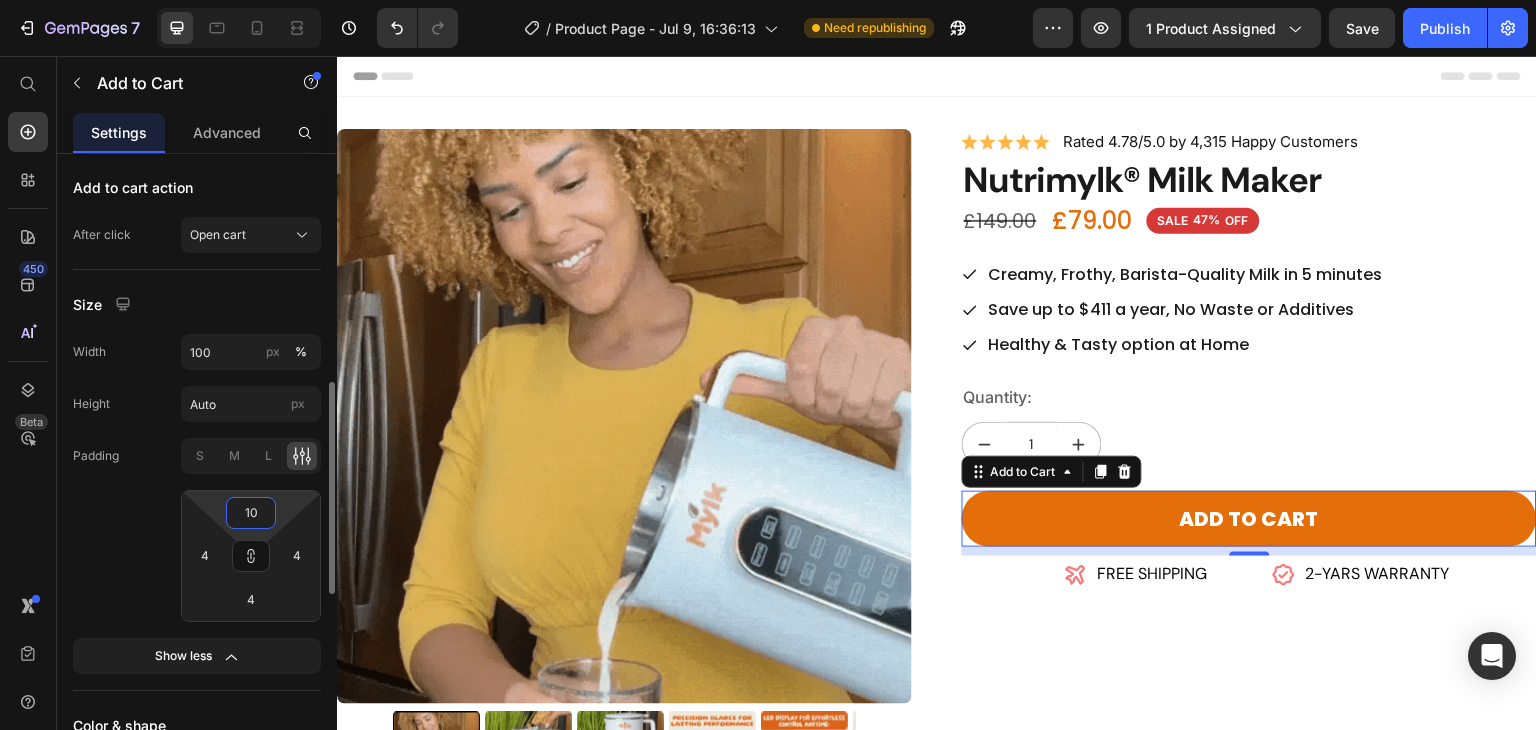 click on "Padding S M L 10 4 4 4" 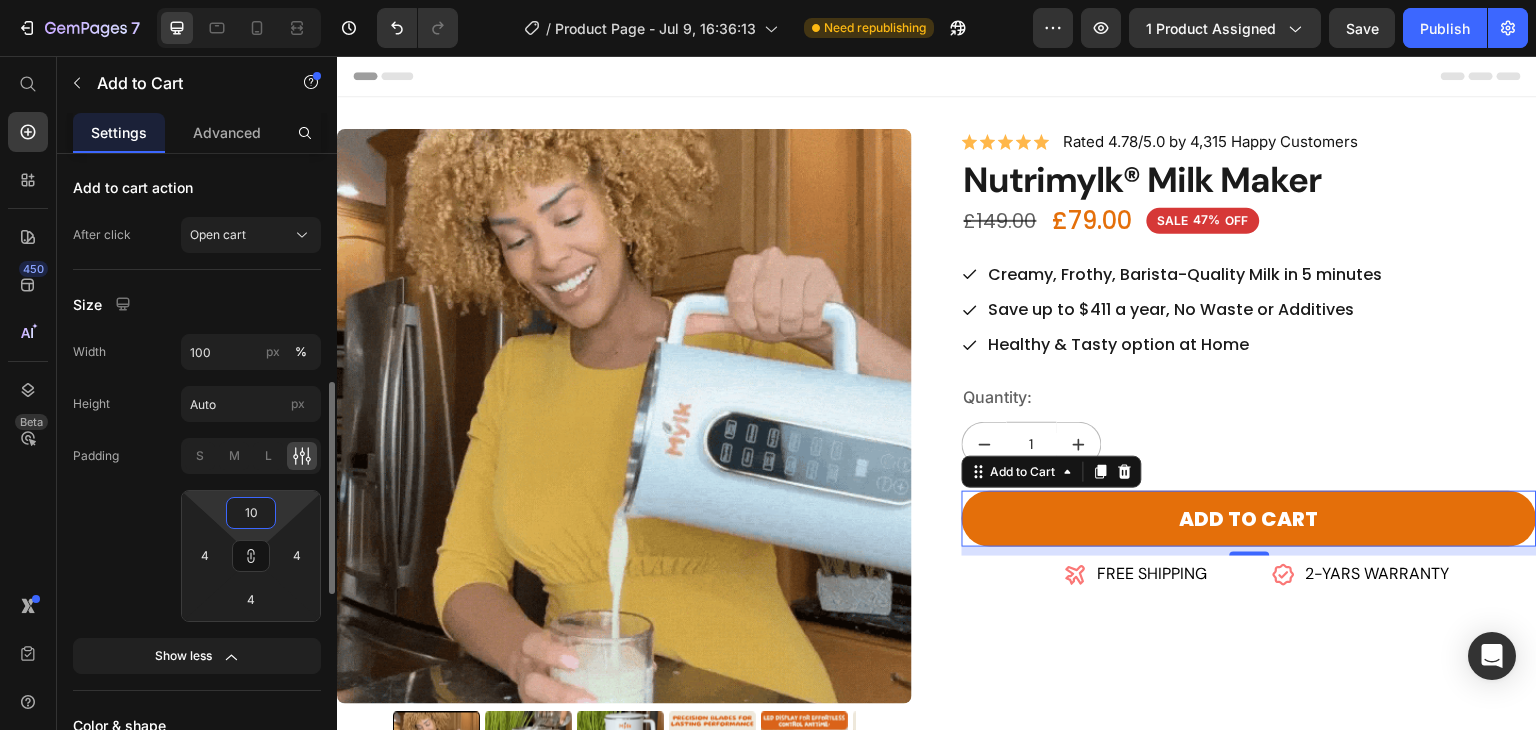 type on "10" 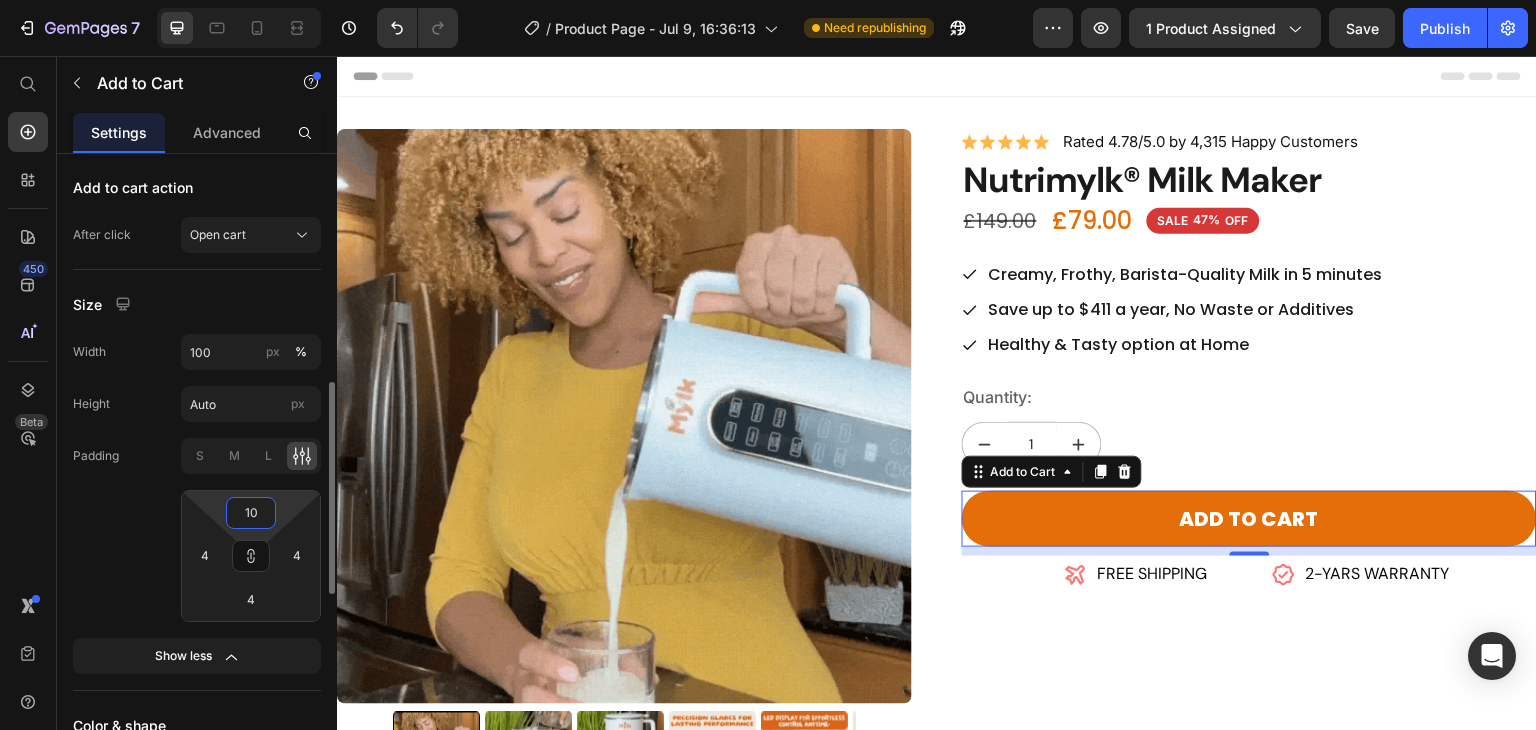 type on "10" 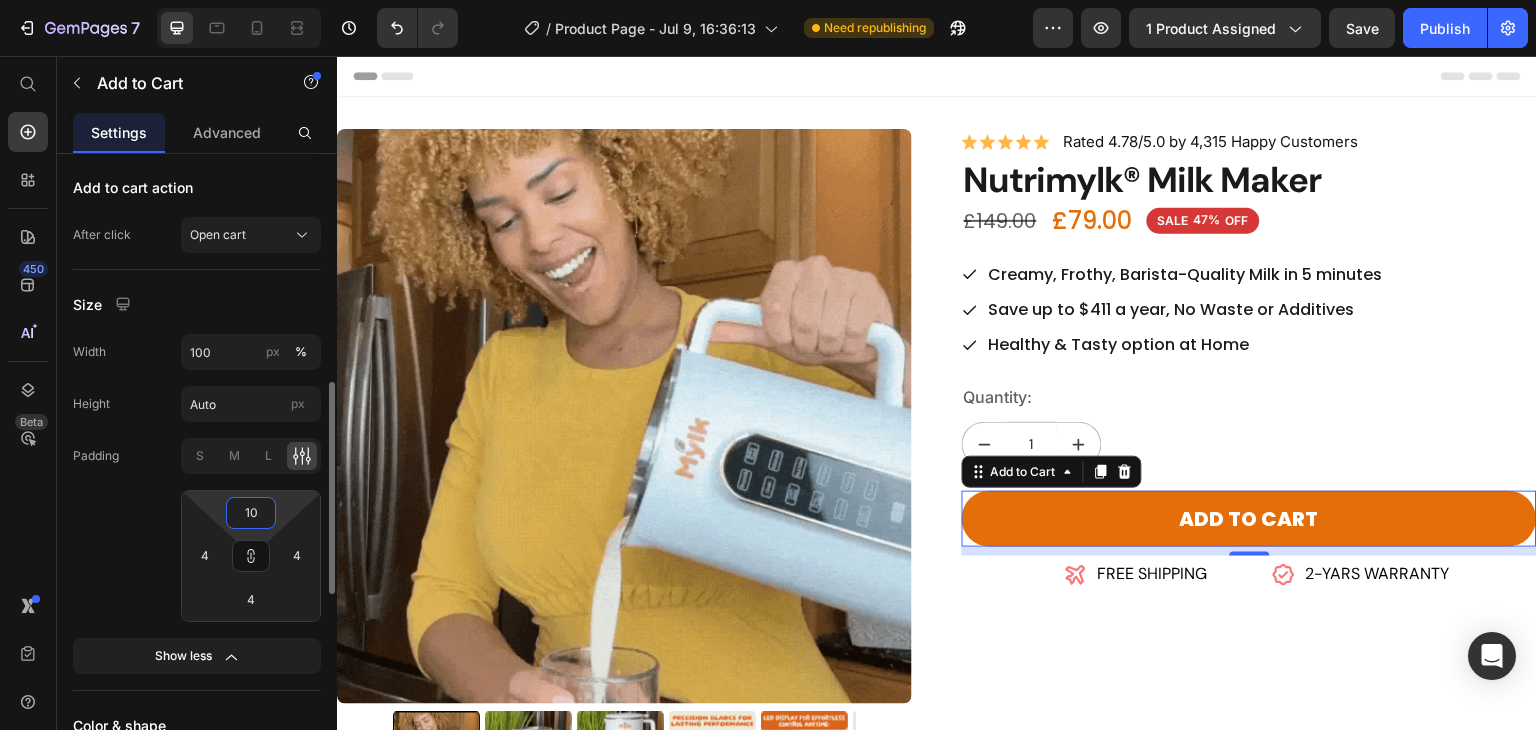 type on "10" 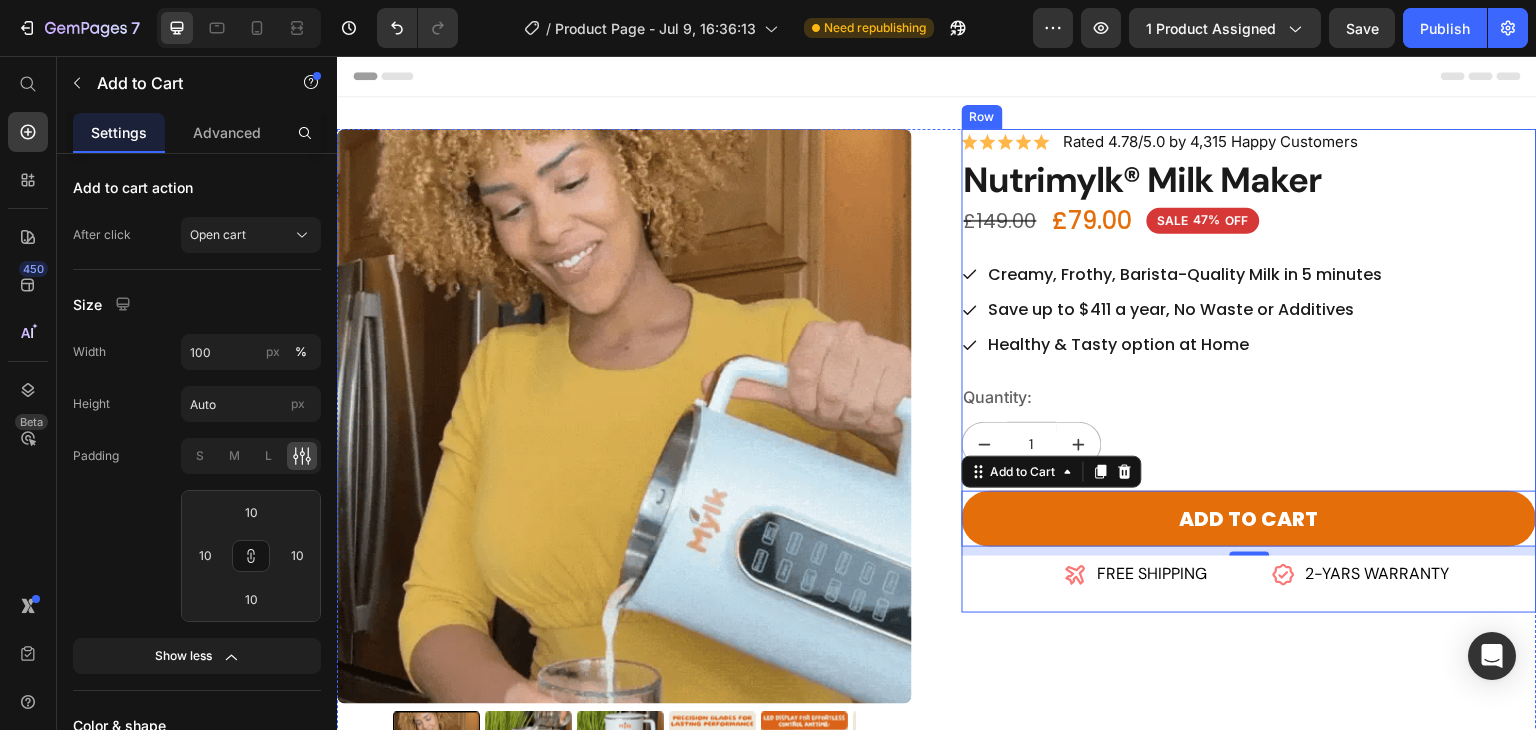 click on "Icon
Icon
Icon
Icon
Icon Icon List Rated 4.78/5.0 by 4,315 Happy Customers Text Block Row Nutrimylk® Milk Maker Product Title £79.00 Product Price £149.00 Product Price SALE 47% OFF Discount Tag Row
Creamy, Frothy, Barista-Quality Milk in 5 minutes
Save up to $411 a year, No Waste or Additives
Healthy & Tasty option at Home Item List Quantity: Text Block 1 Product Quantity Add to cart Add to Cart   9
Icon FREE SHIPPING Text Block Row
Icon 2-YARS WARRANTY Text Block Row Row" at bounding box center [1249, 371] 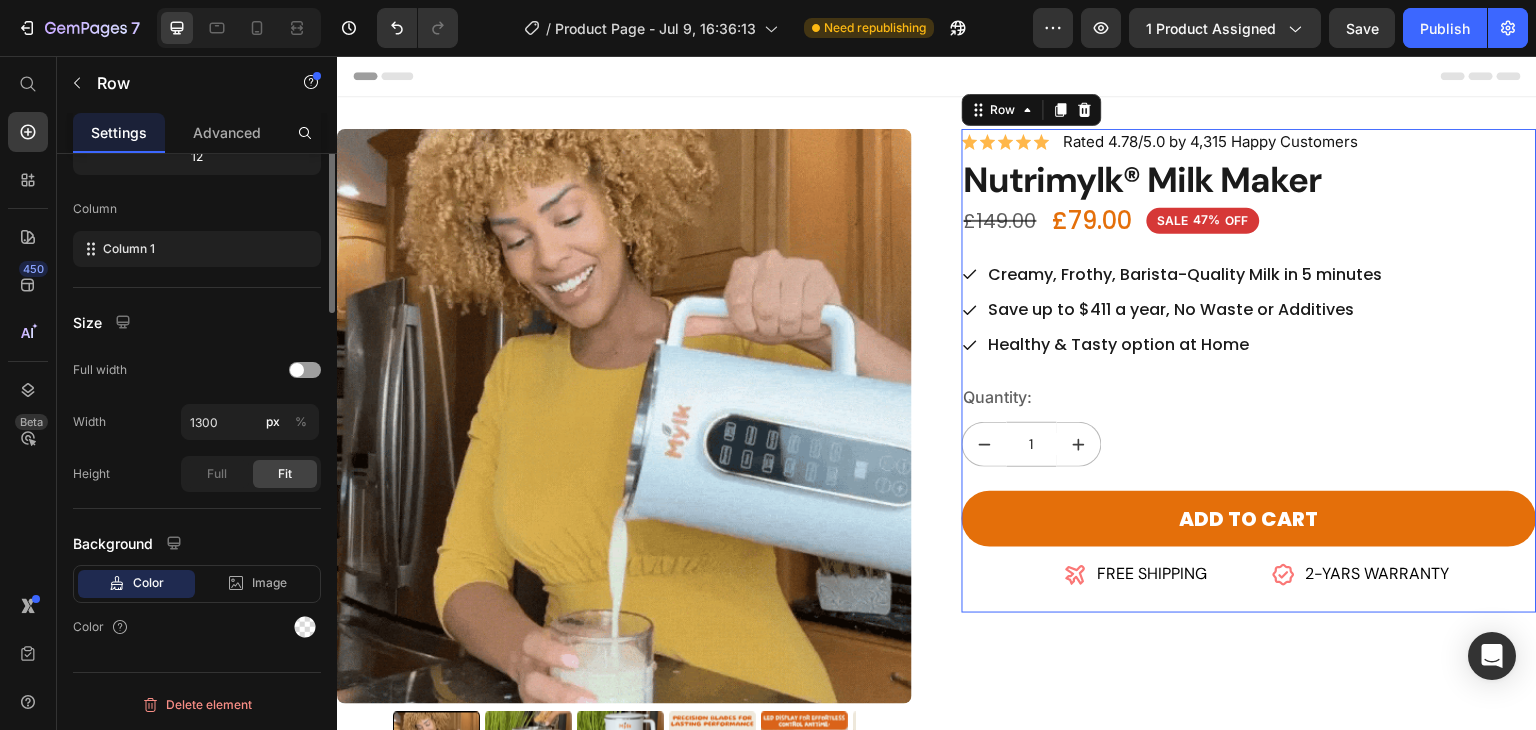 scroll, scrollTop: 0, scrollLeft: 0, axis: both 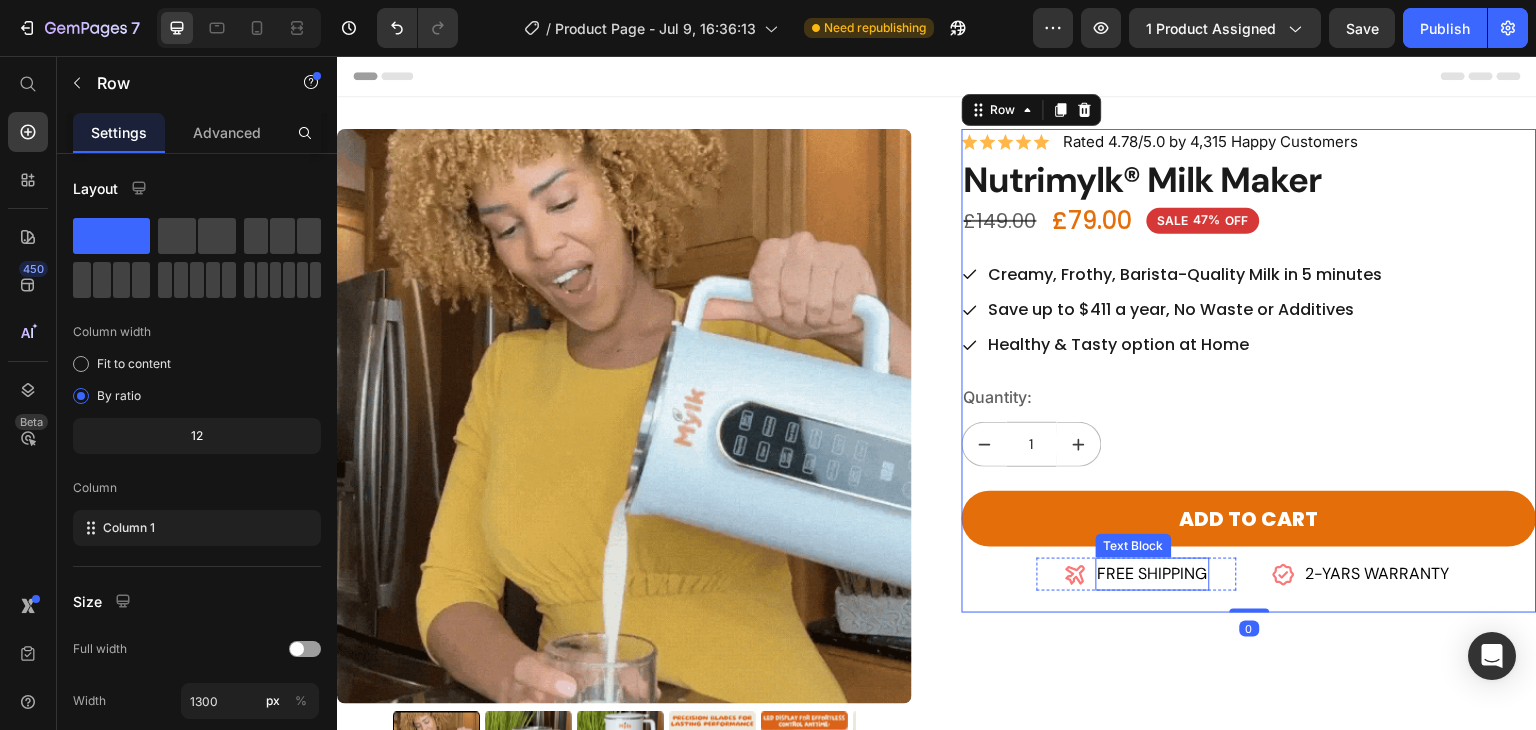 click on "FREE SHIPPING" at bounding box center [1153, 574] 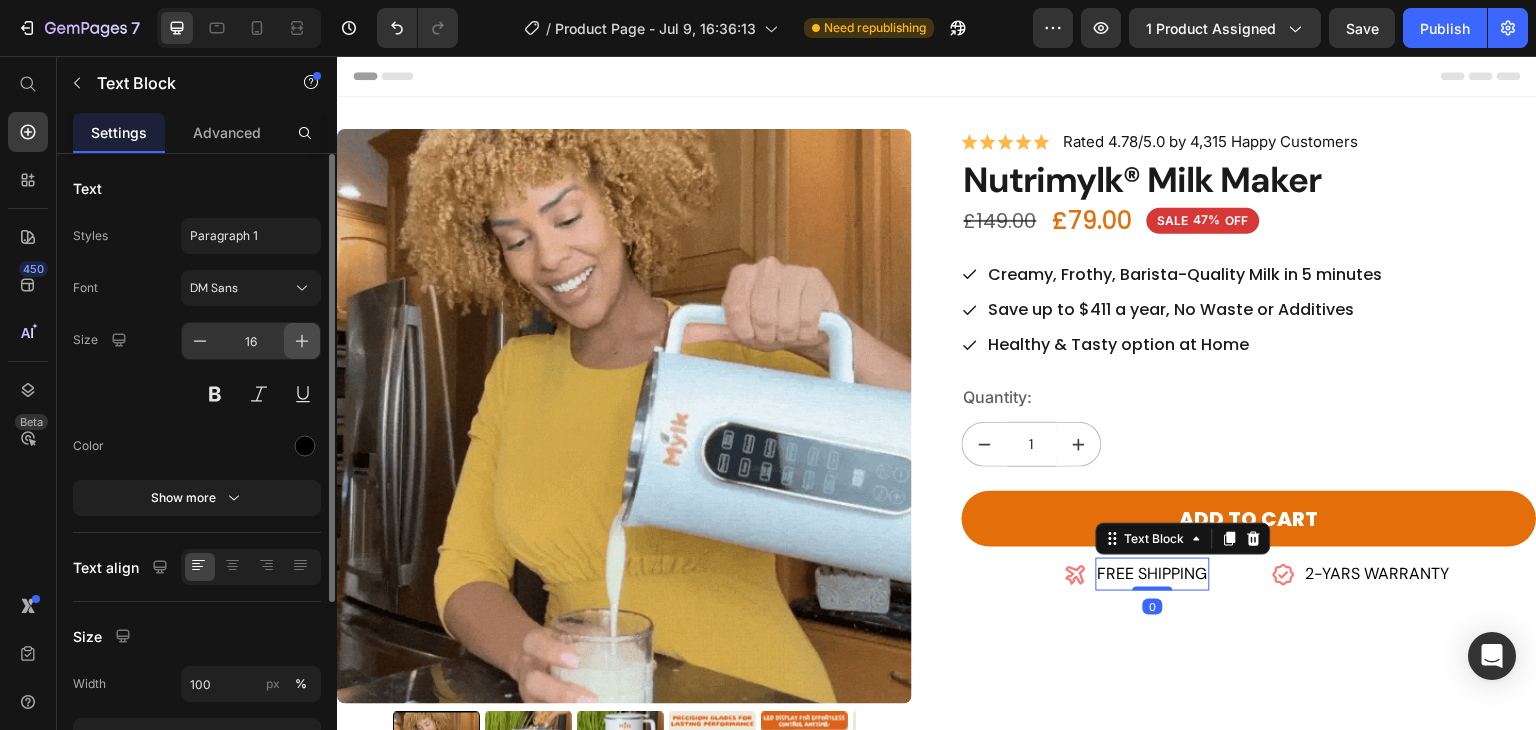 click at bounding box center (302, 341) 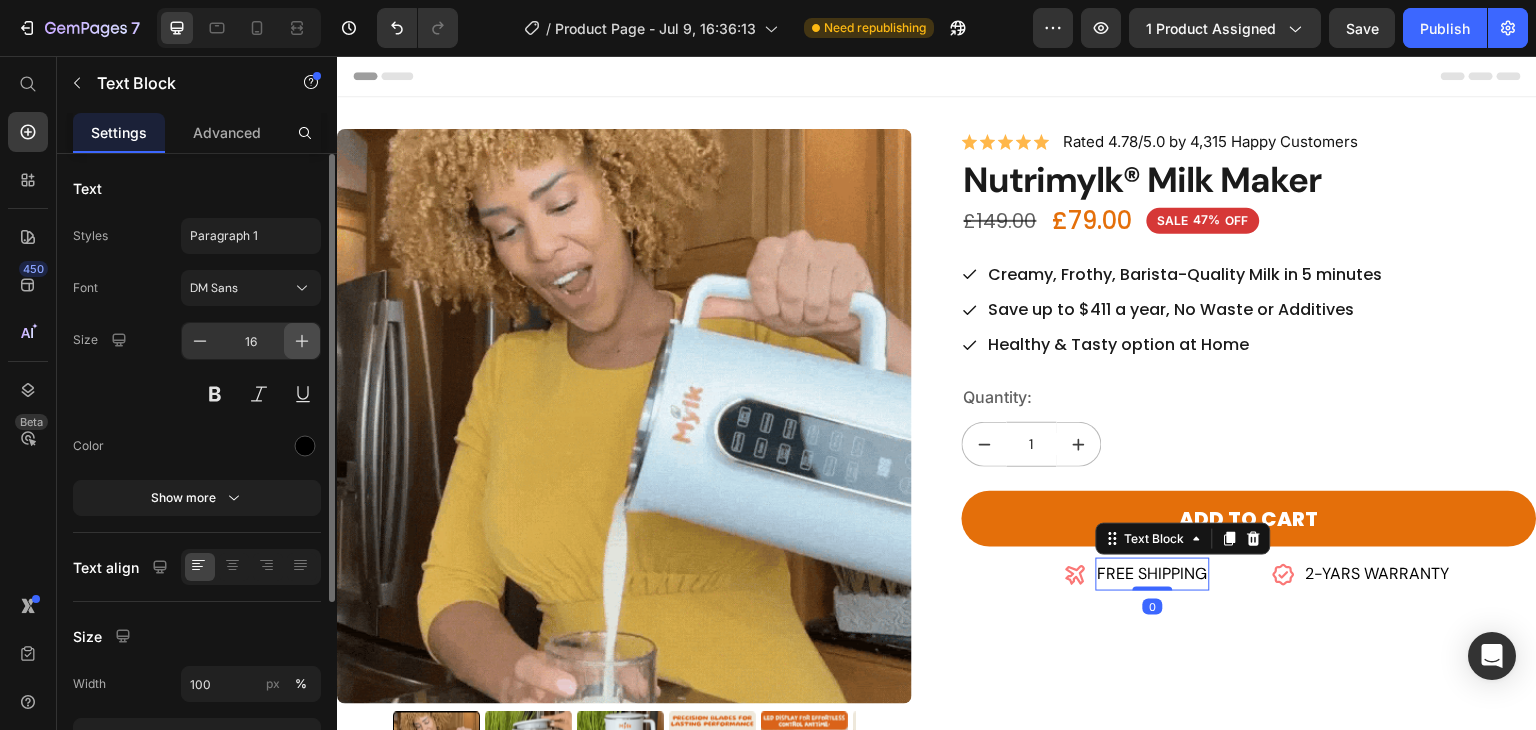 click at bounding box center (302, 341) 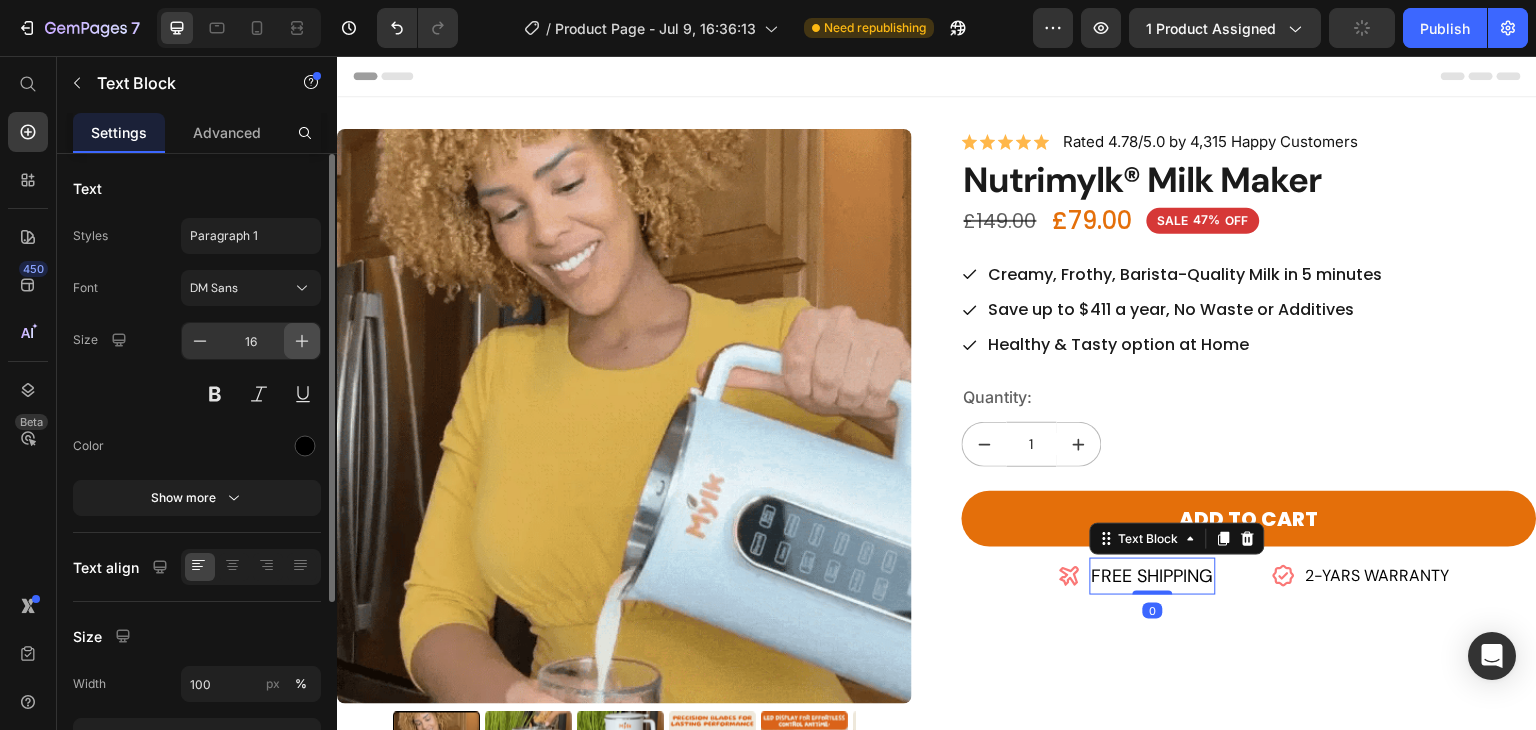 type on "18" 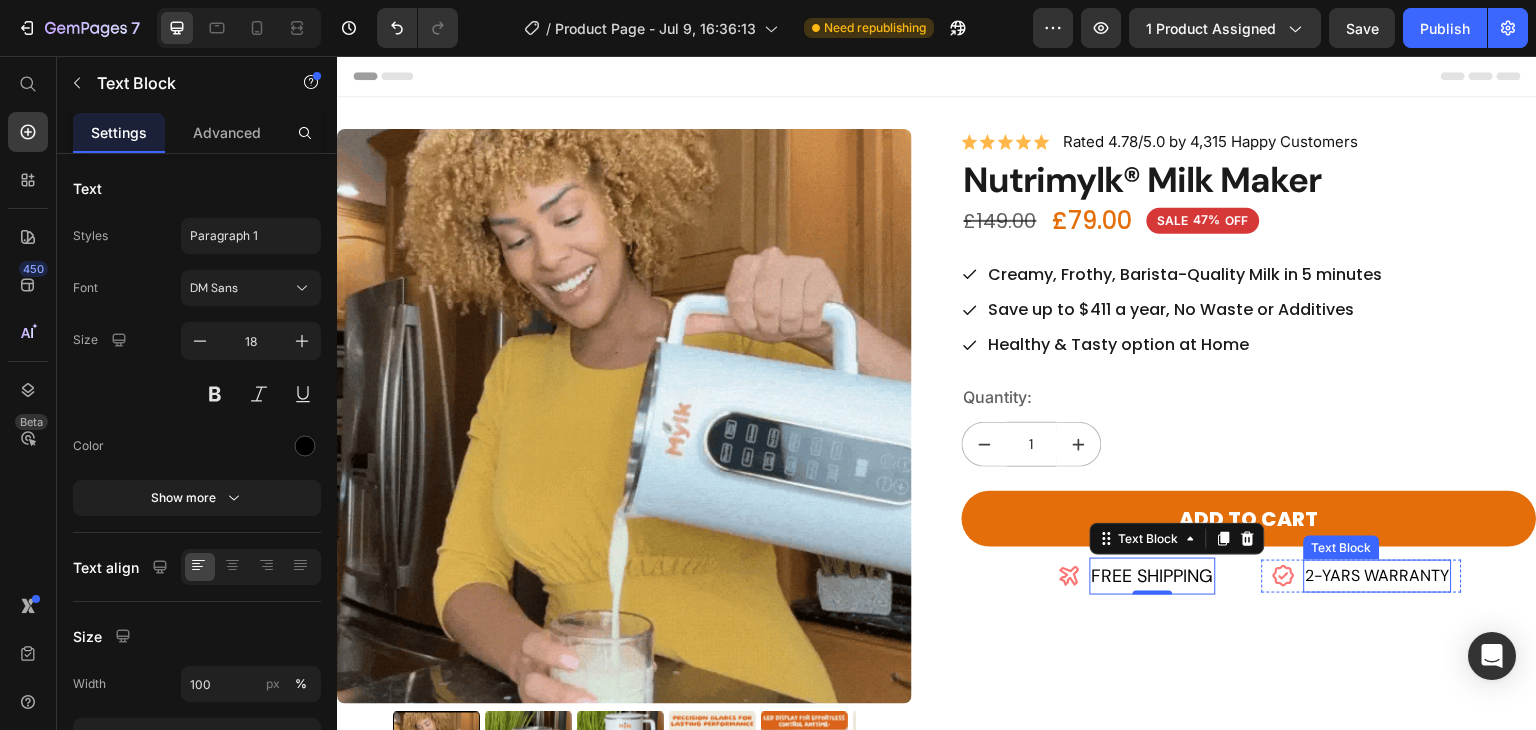 click on "2-YARS WARRANTY" at bounding box center (1378, 576) 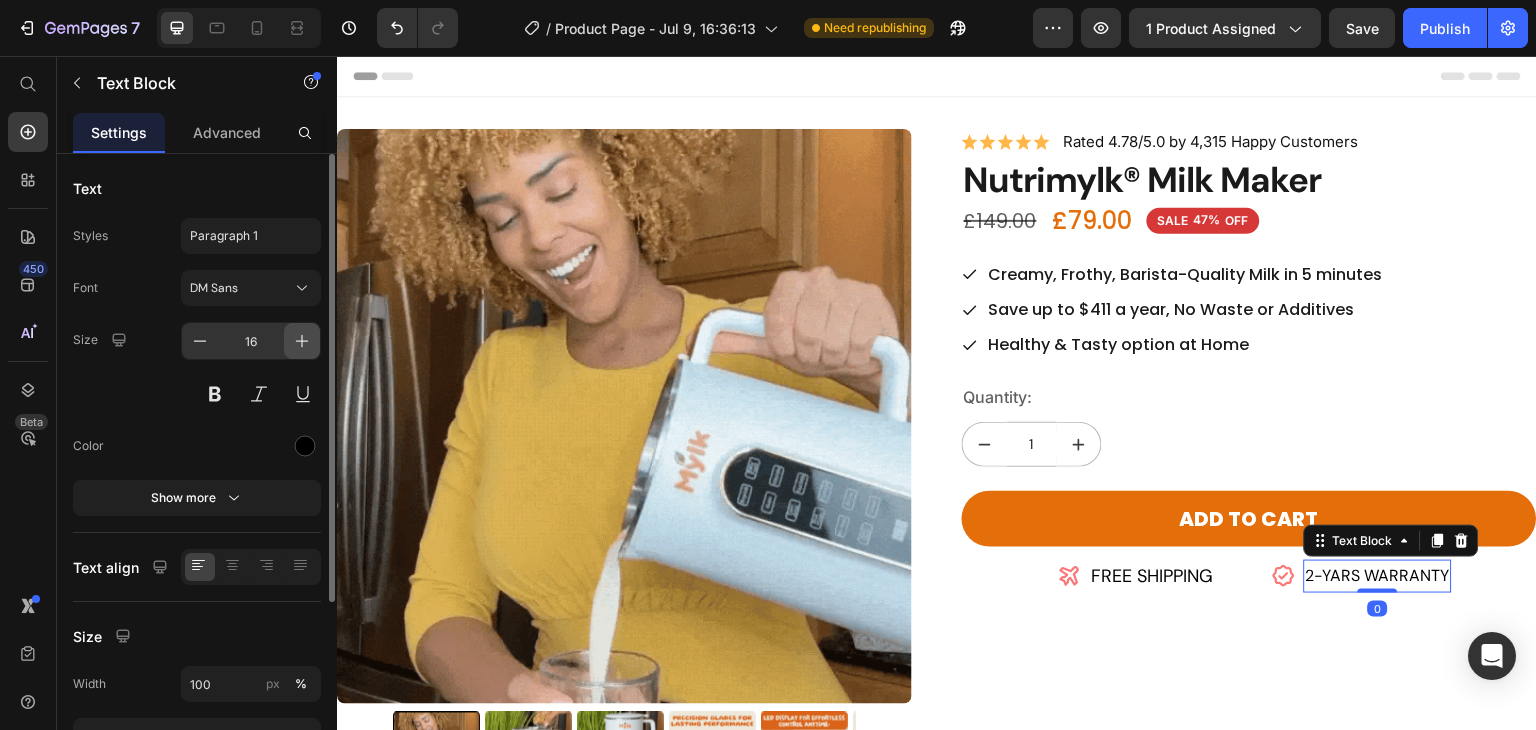 click 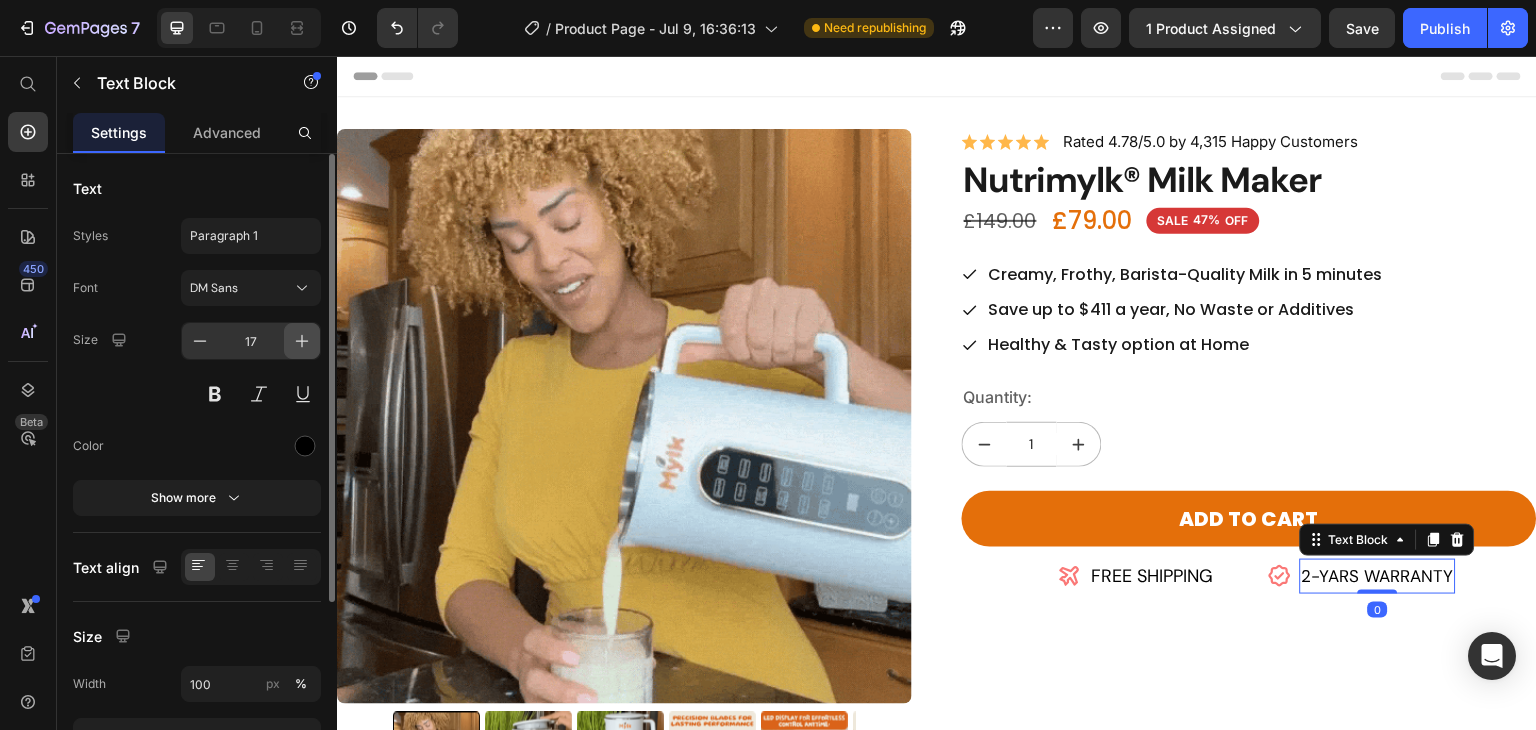 click 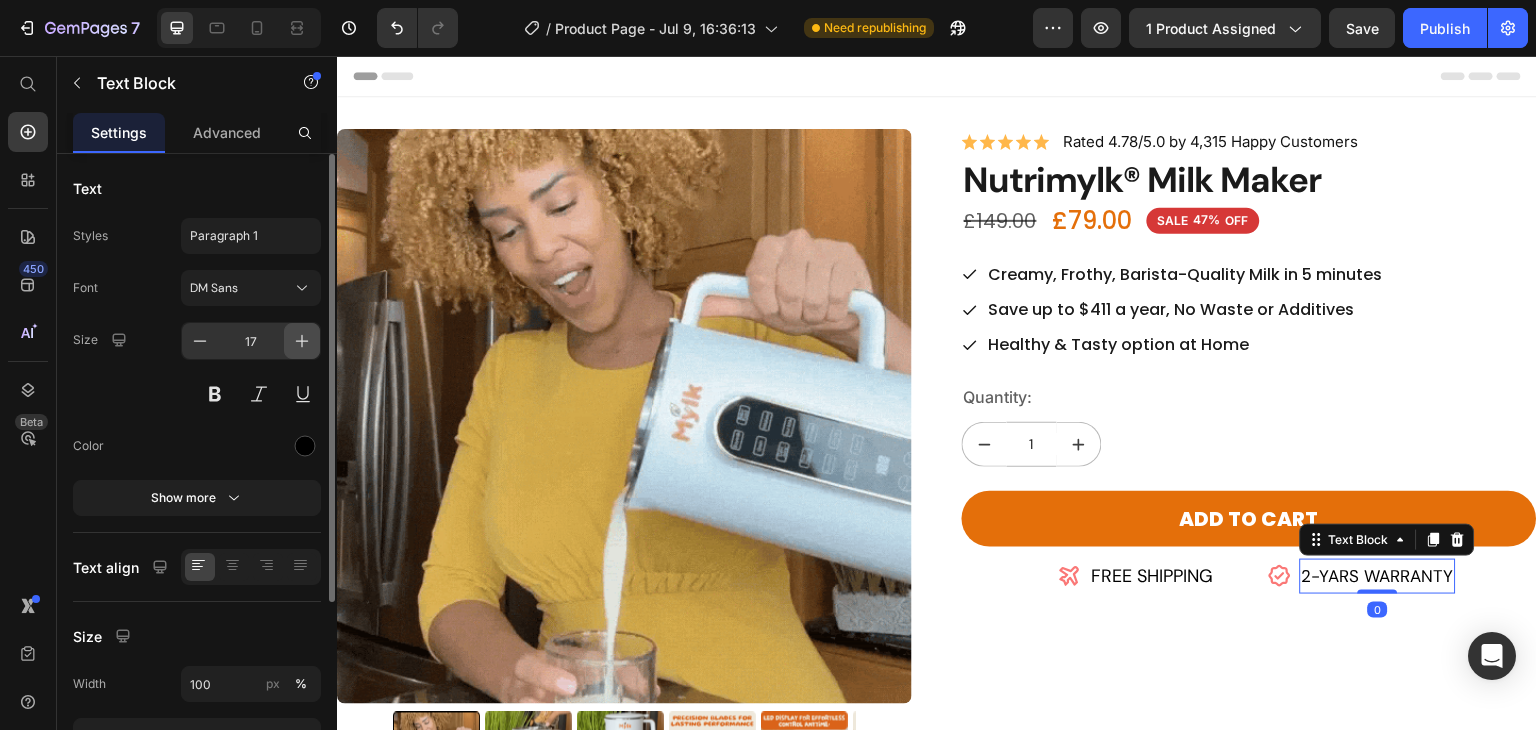 type on "18" 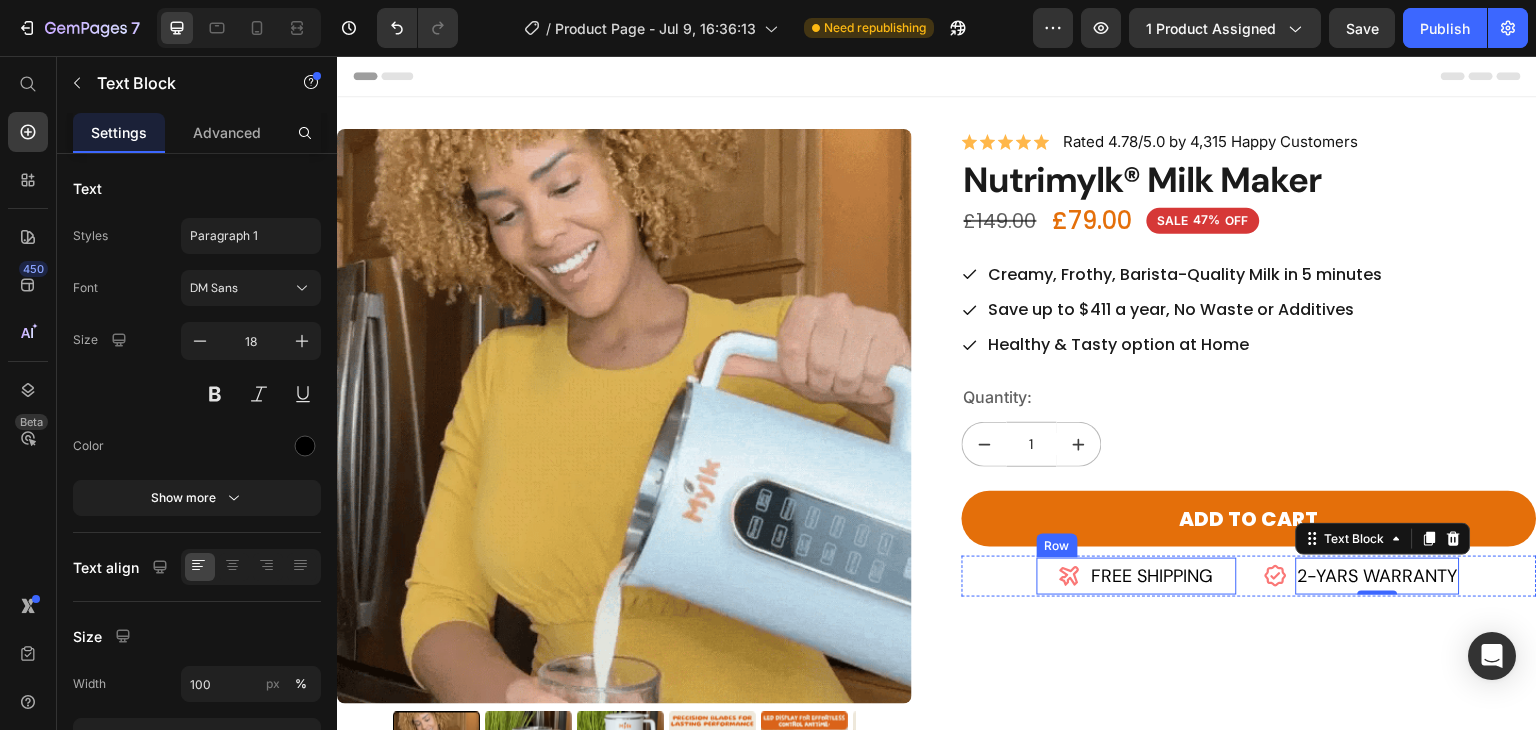 click on "Icon FREE SHIPPING Text Block Row" at bounding box center (1137, 576) 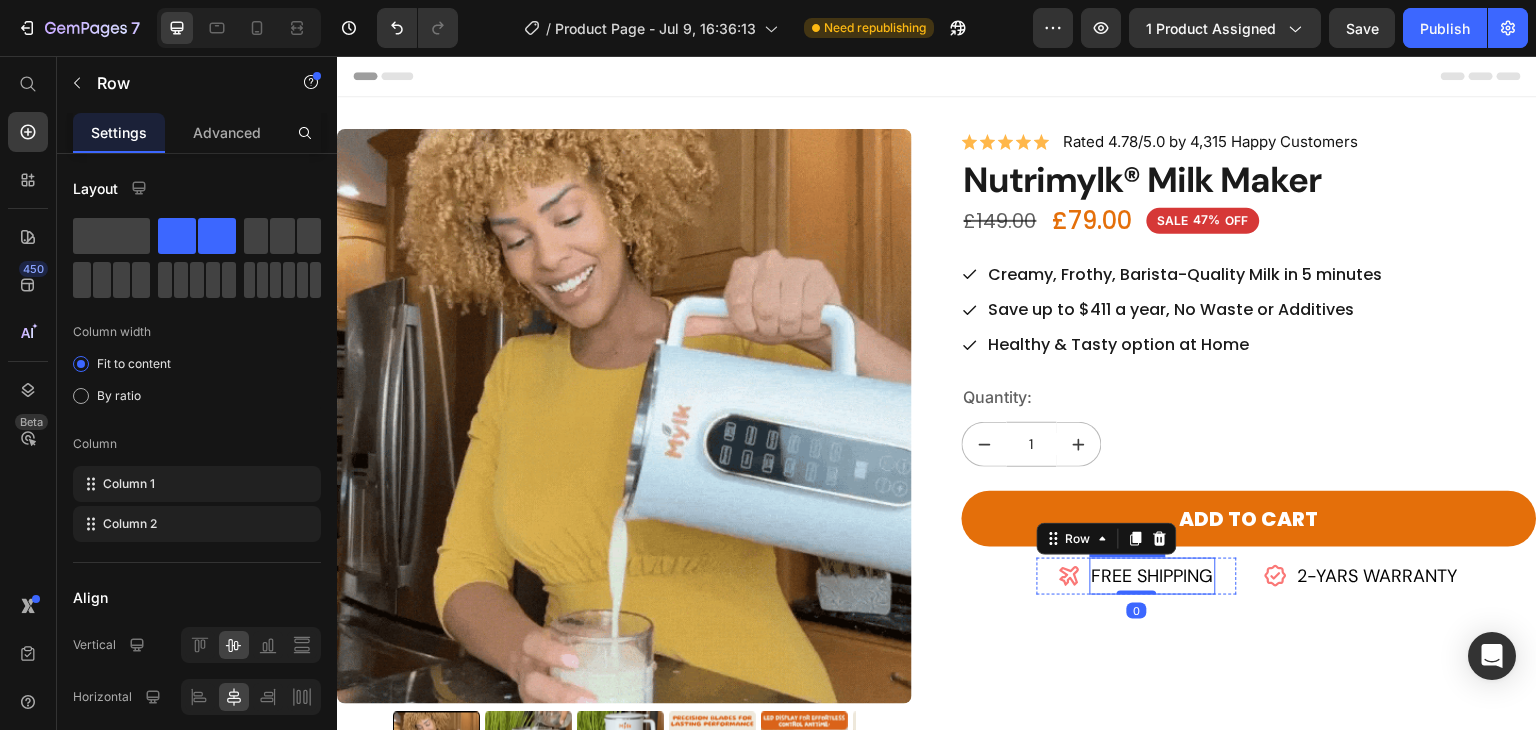 click on "FREE SHIPPING" at bounding box center (1153, 576) 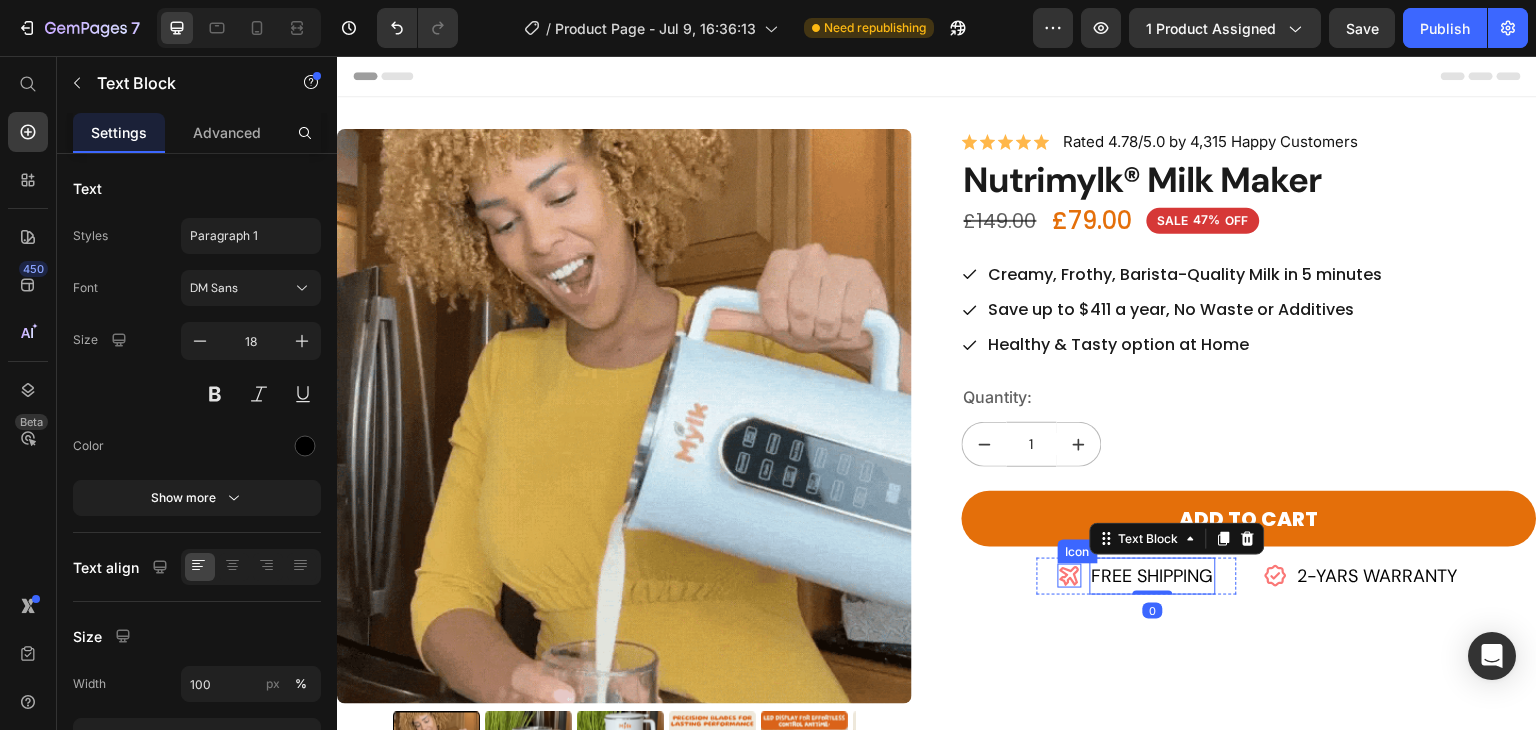 click 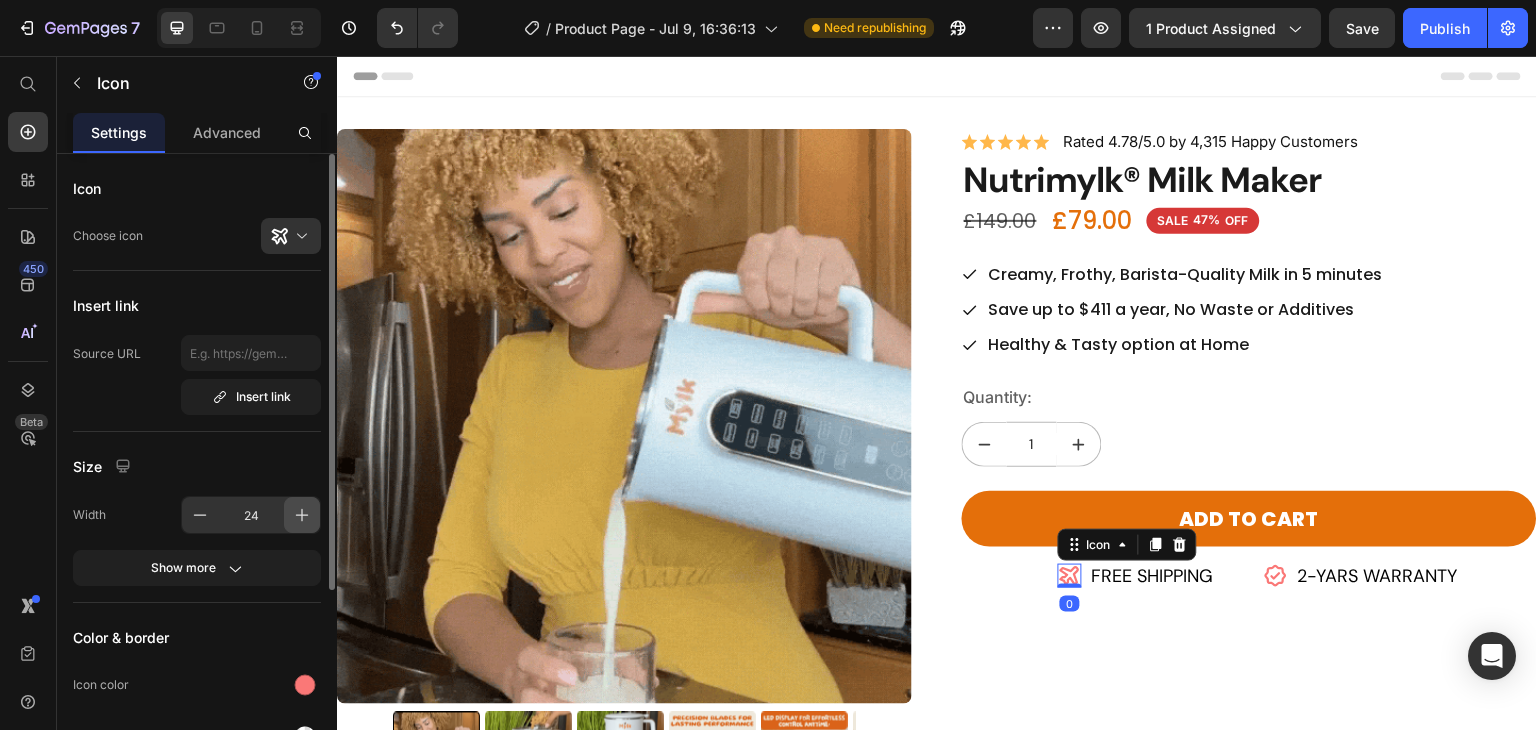 click 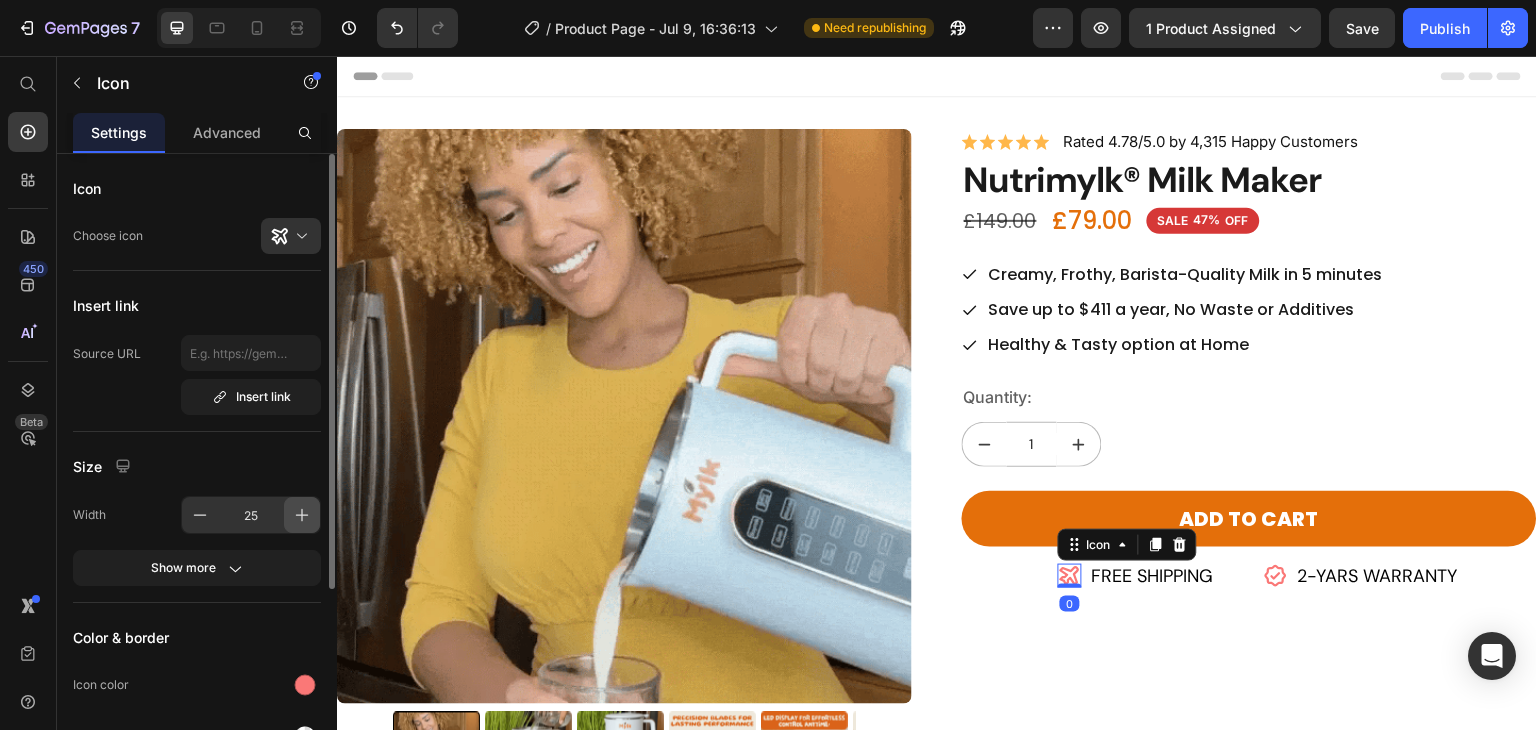click 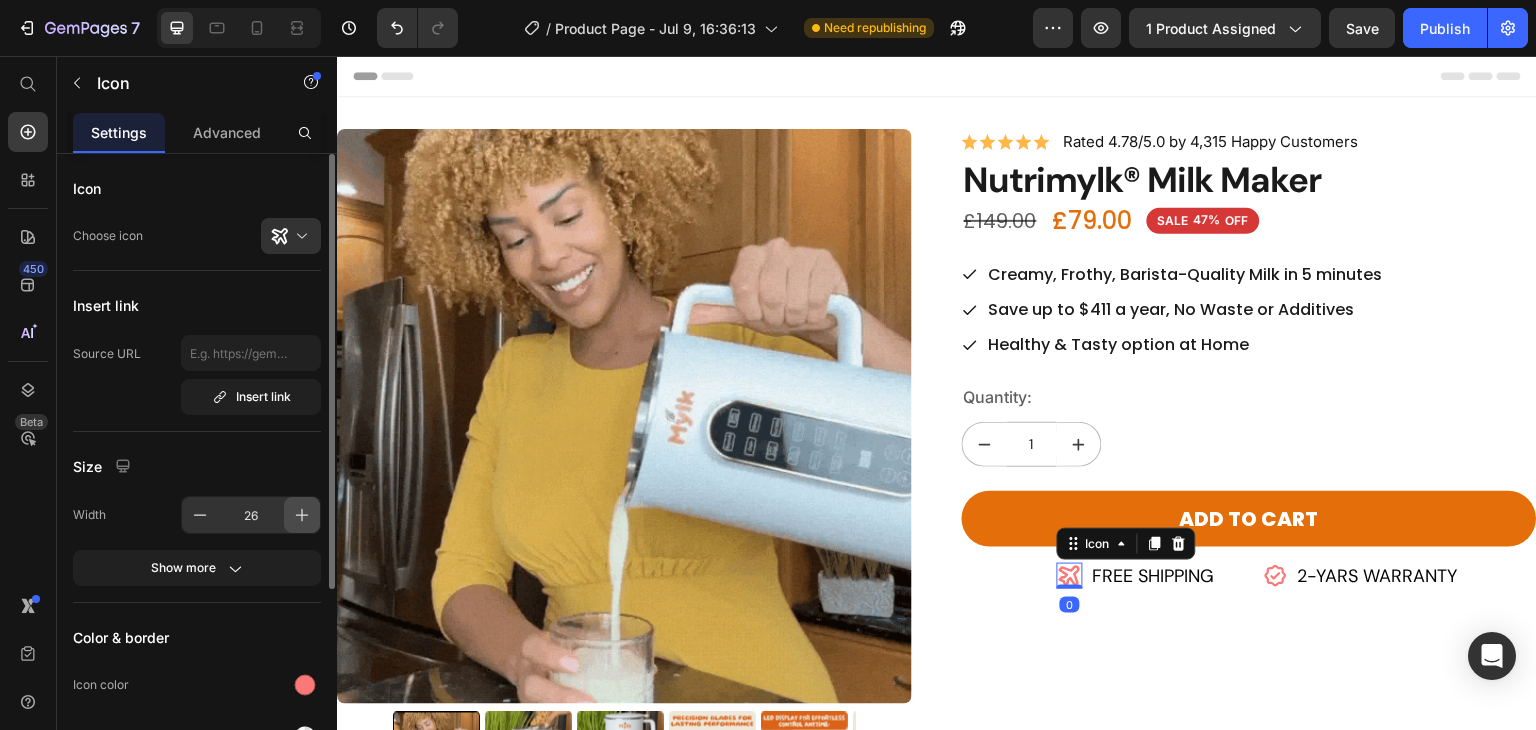 click 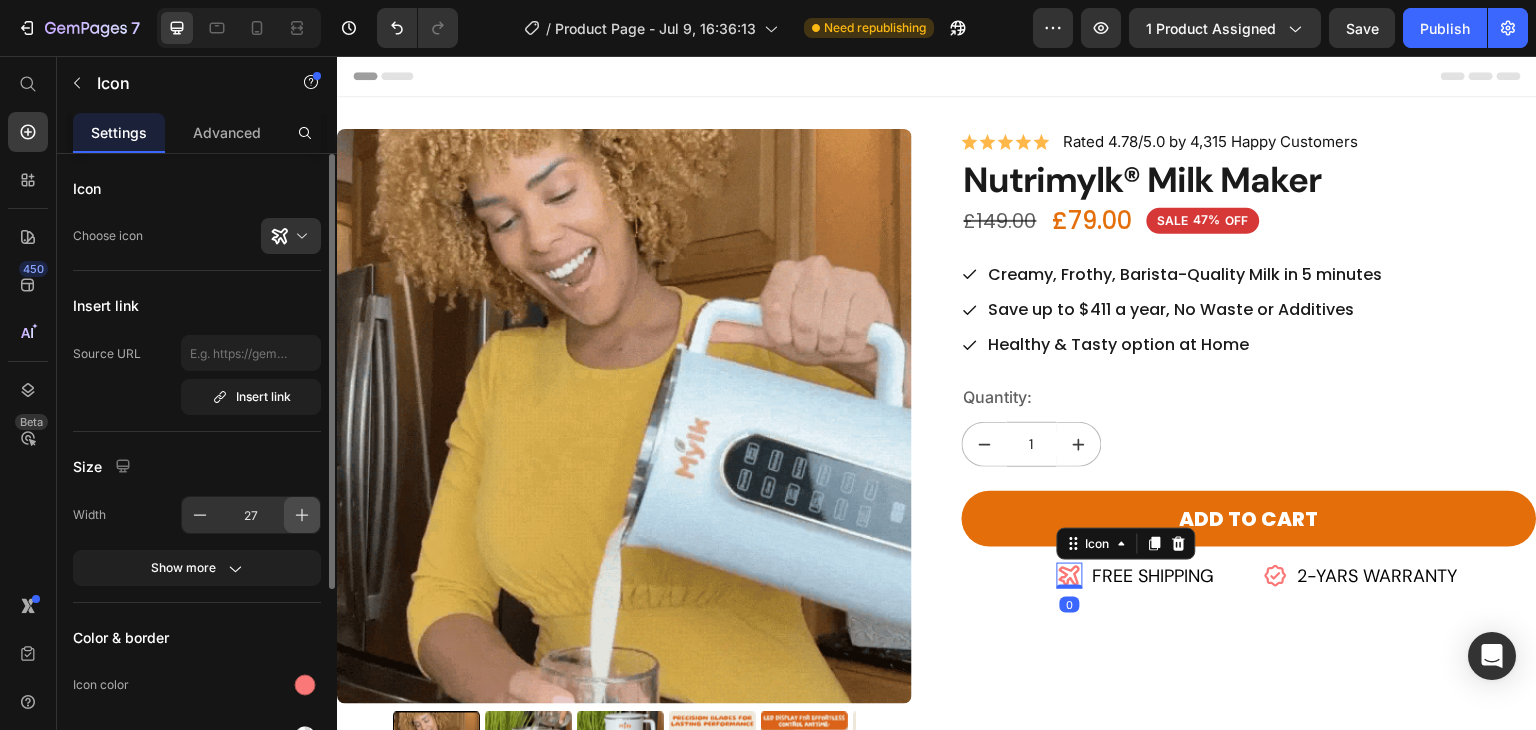 click 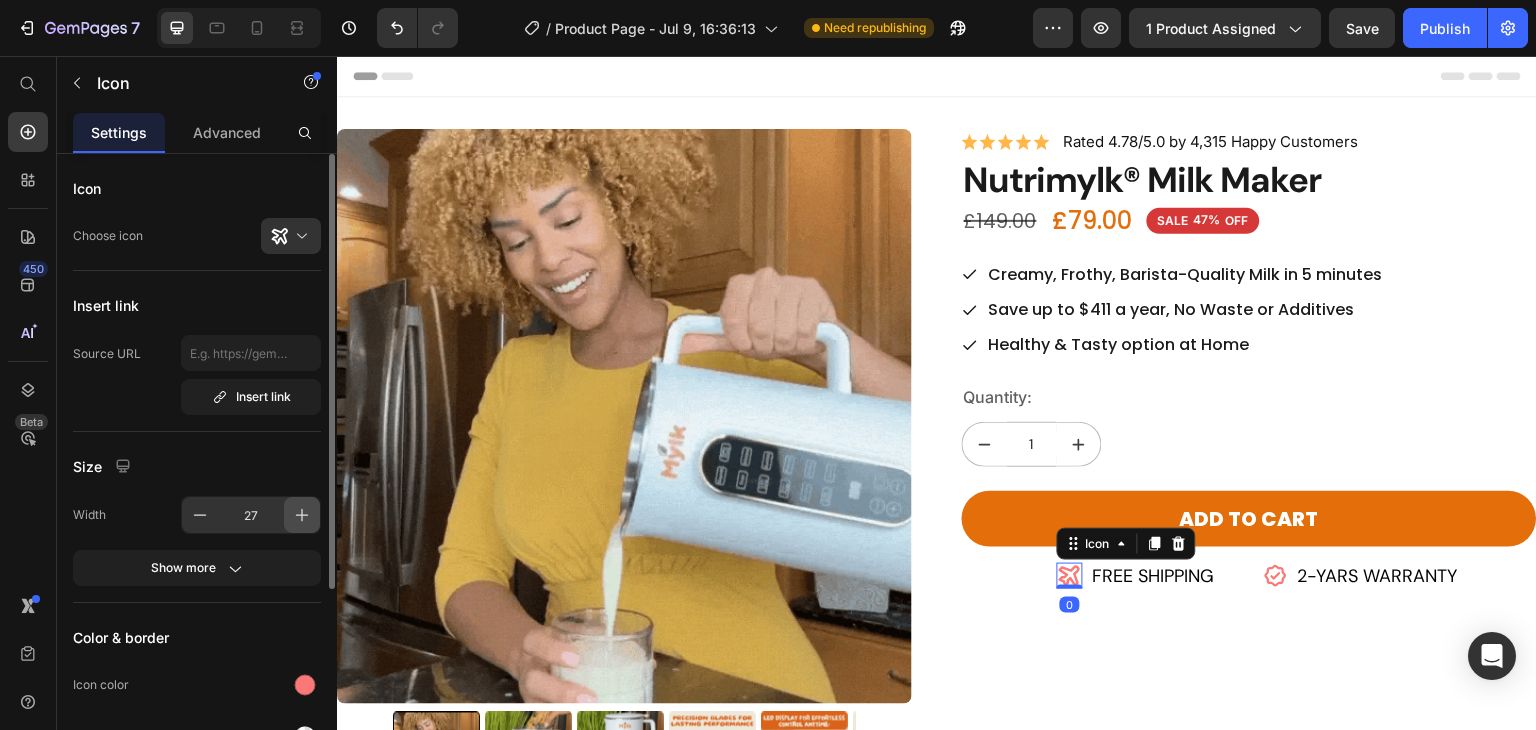 click 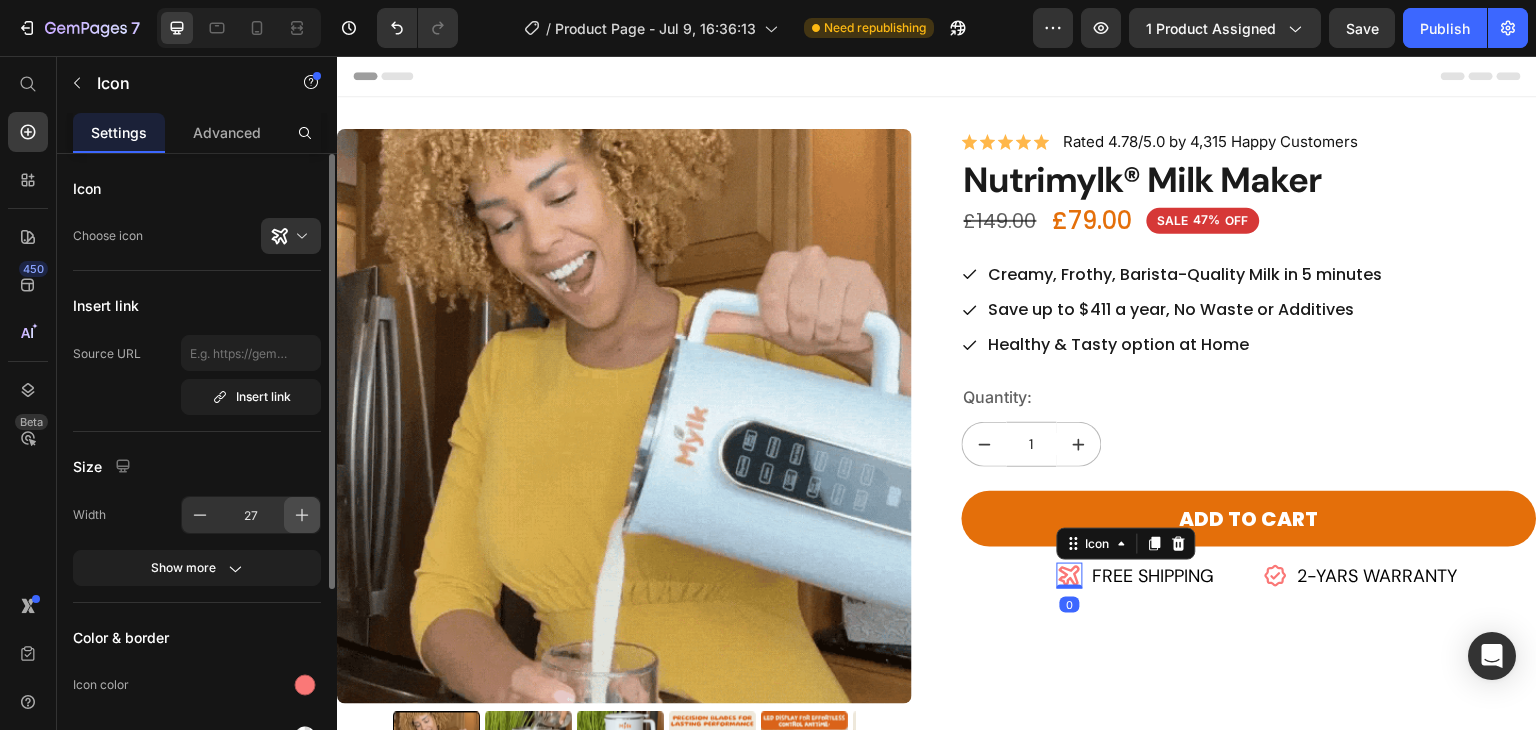 click 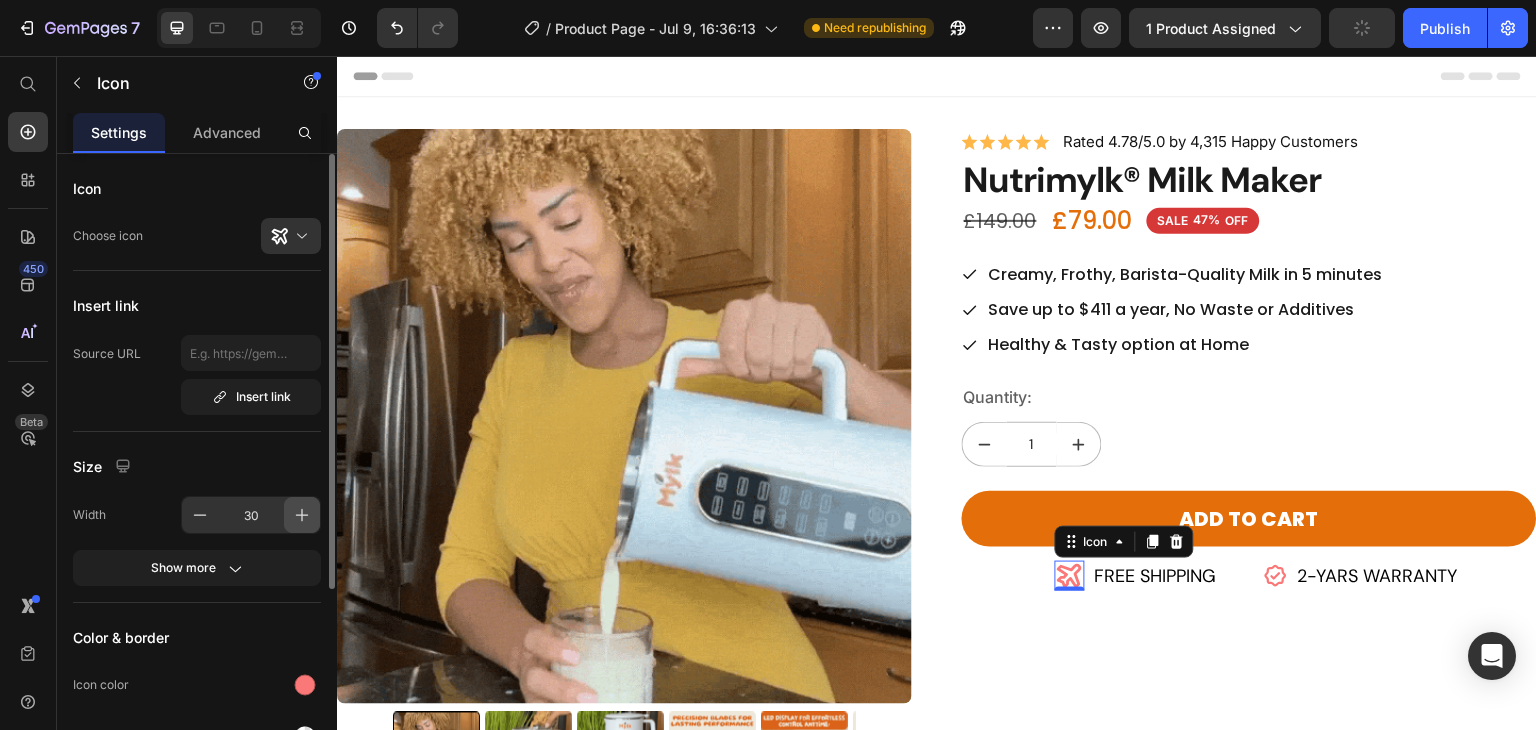 click 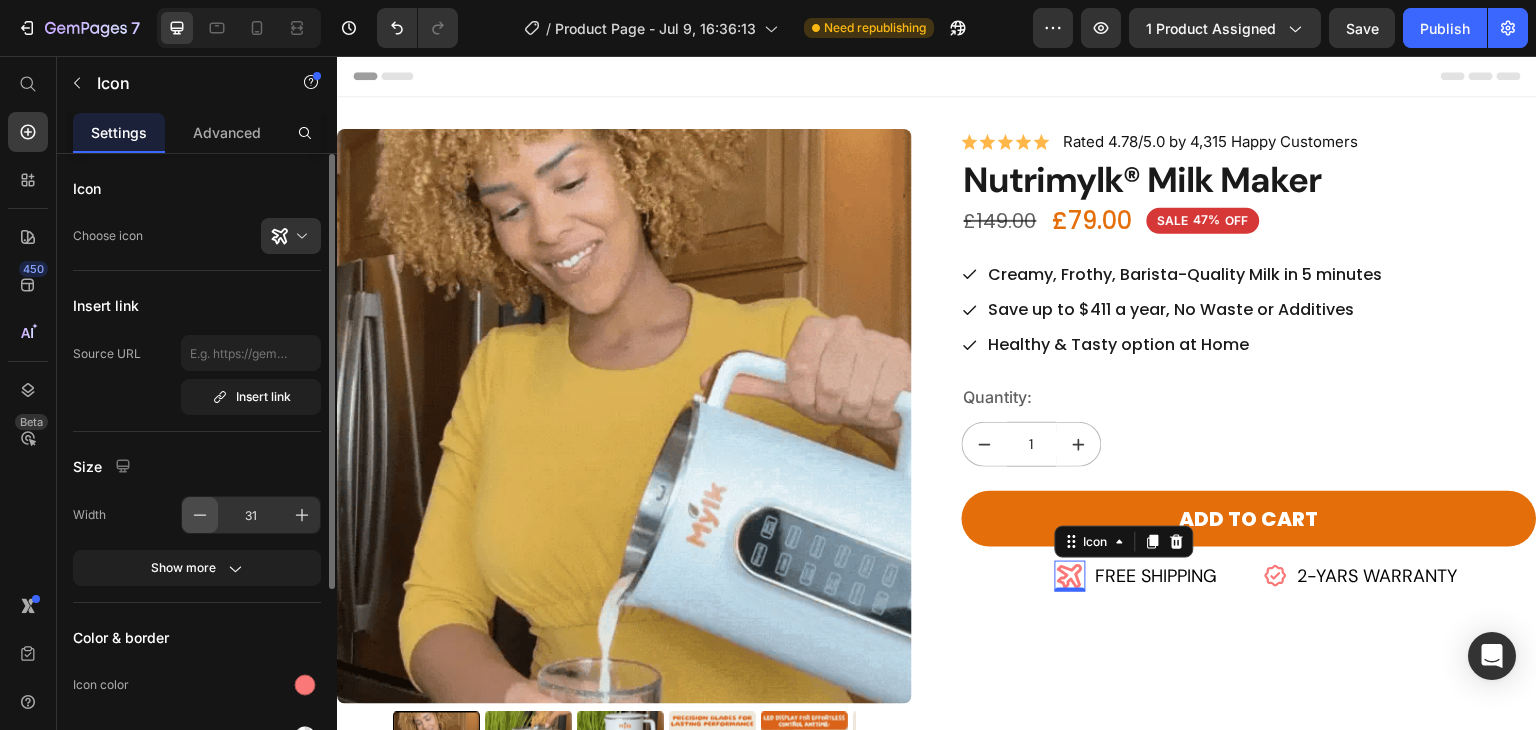 click 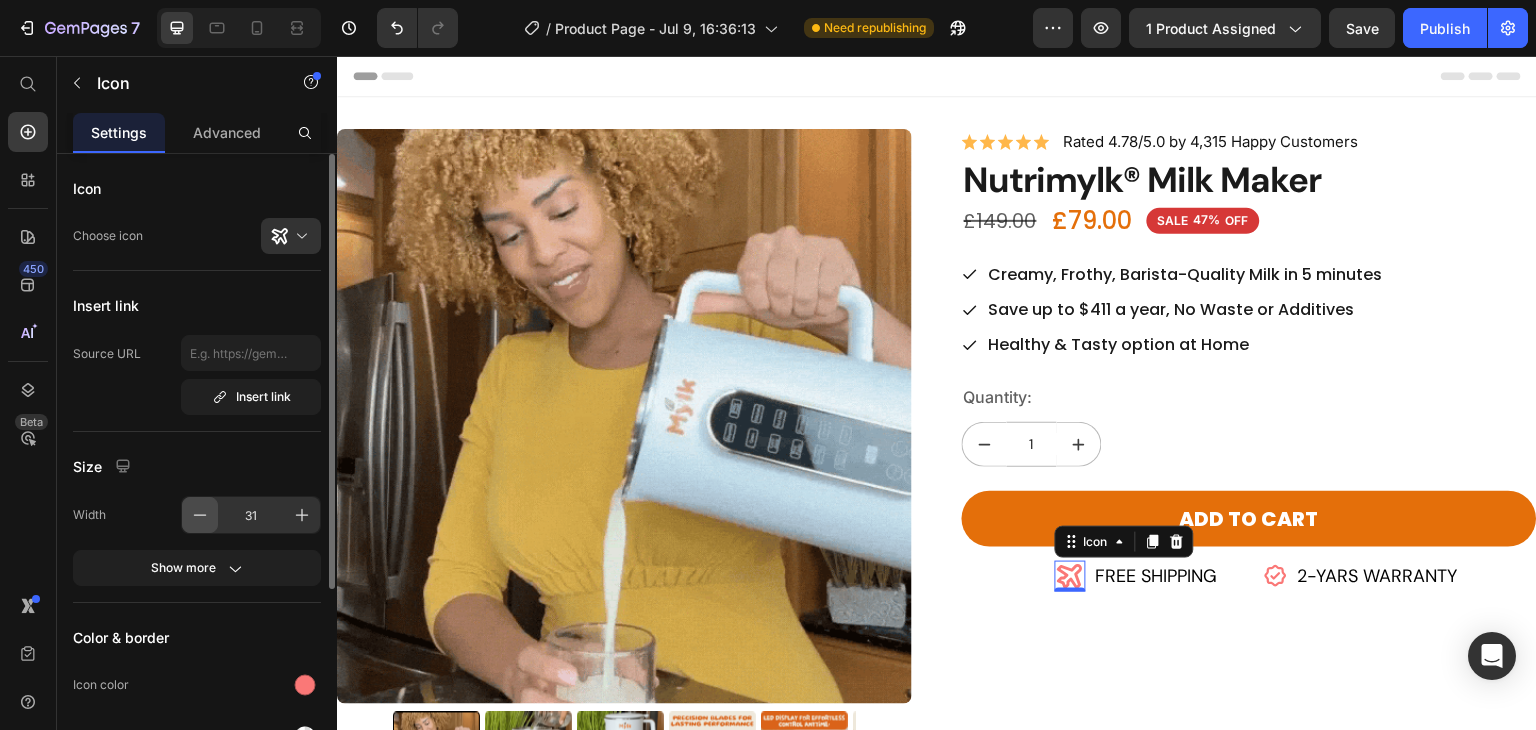 type on "30" 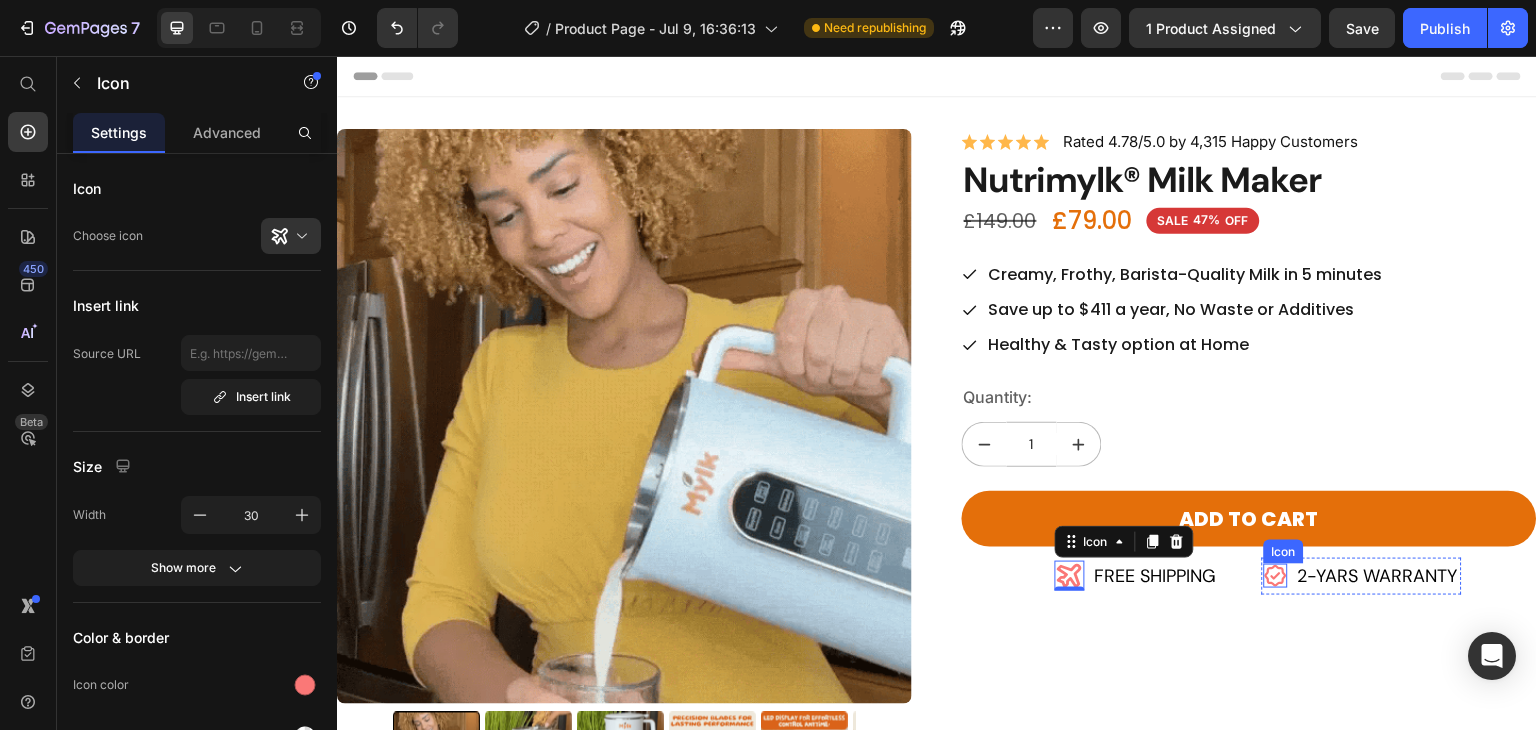click 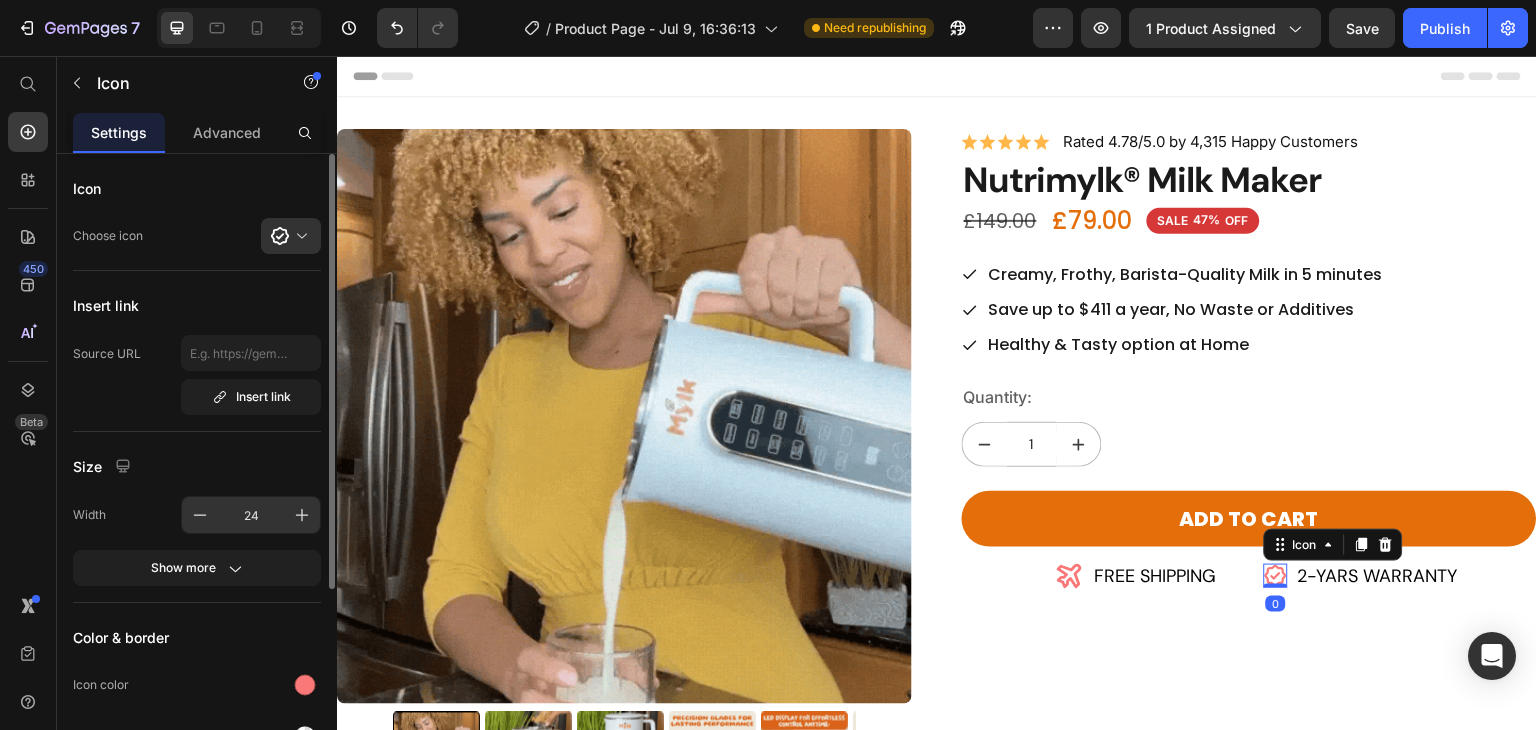click on "24" at bounding box center (251, 515) 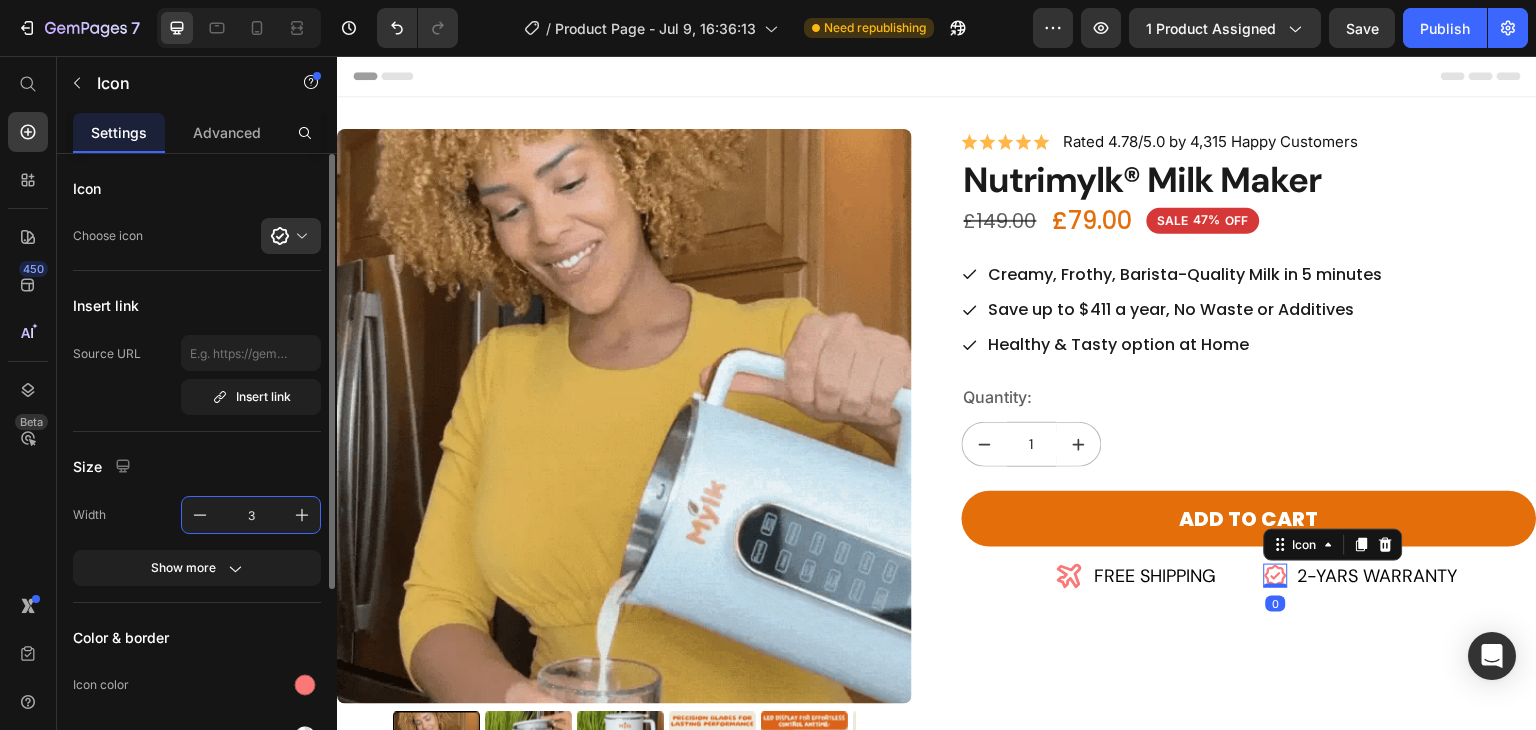 type on "30" 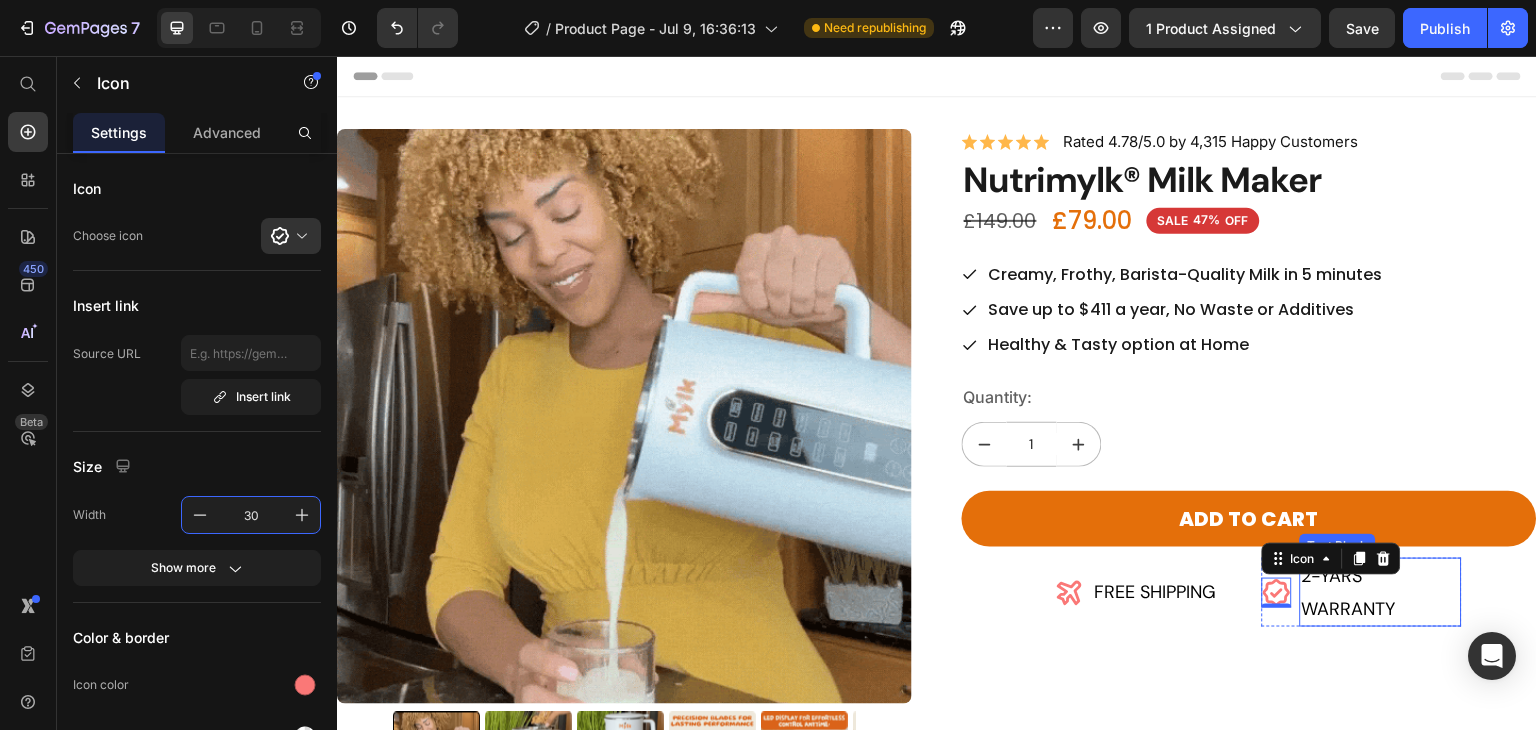 click on "2-YARS WARRANTY" at bounding box center (1381, 592) 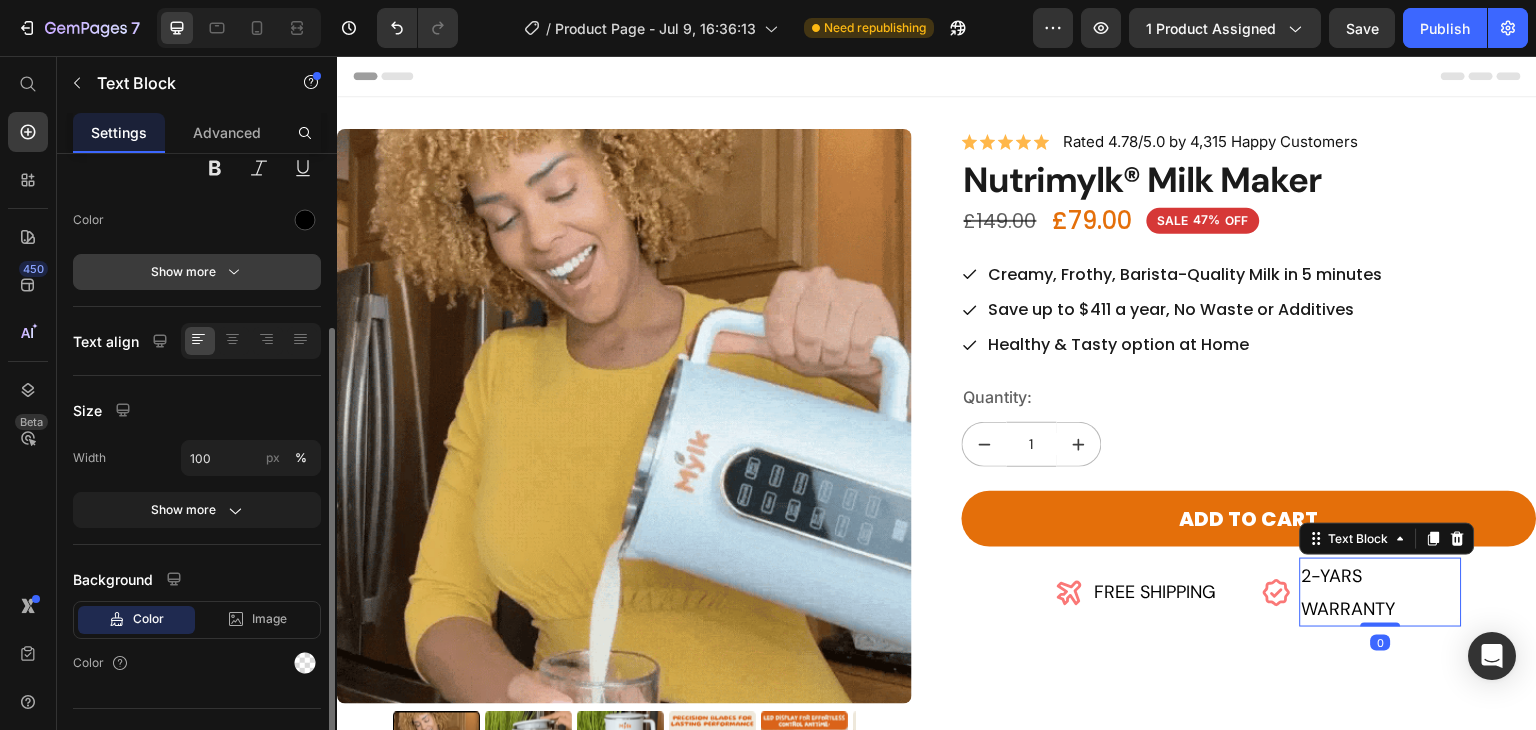 scroll, scrollTop: 234, scrollLeft: 0, axis: vertical 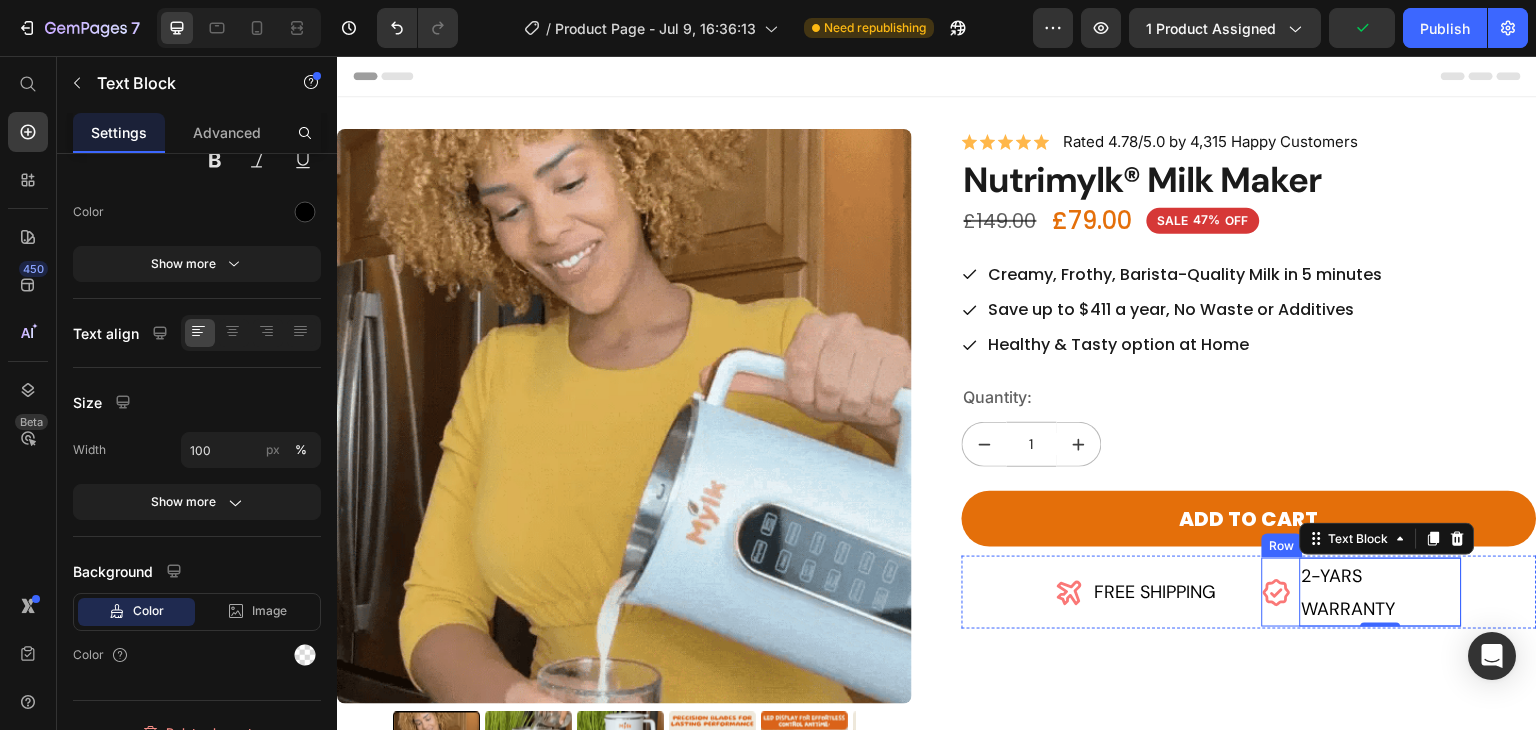 click on "Icon 2-YARS WARRANTY Text Block   0 Row" at bounding box center [1362, 592] 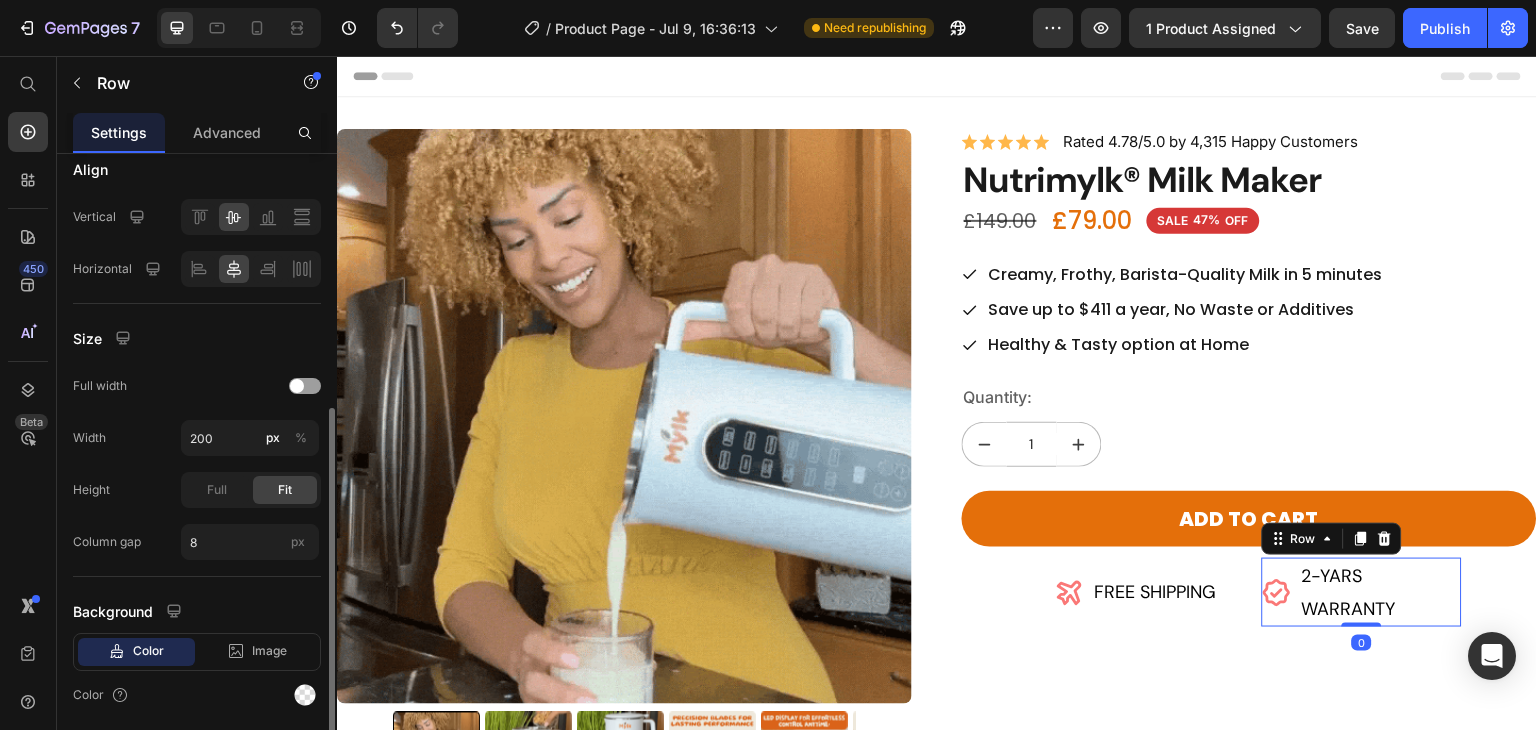 scroll, scrollTop: 440, scrollLeft: 0, axis: vertical 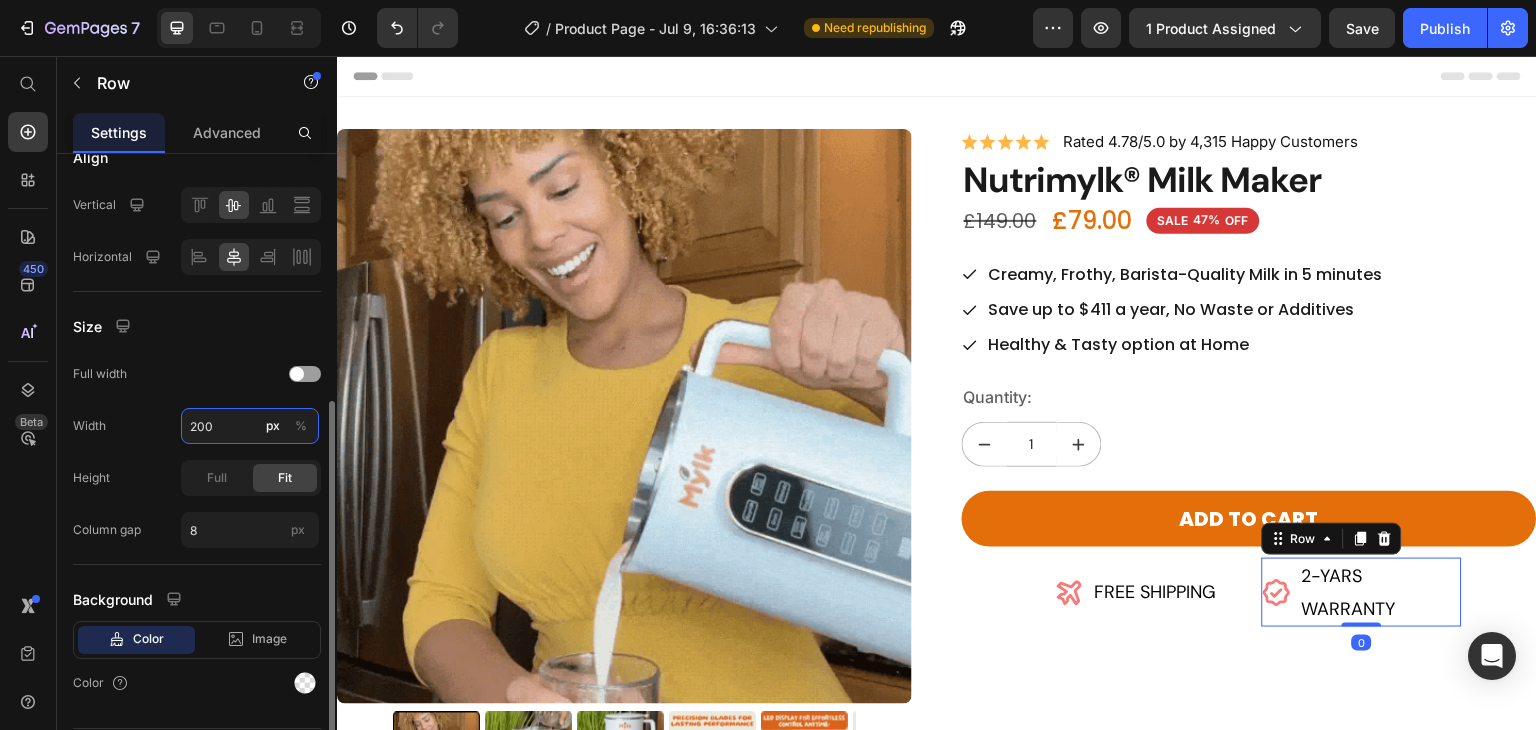 click on "200" at bounding box center (250, 426) 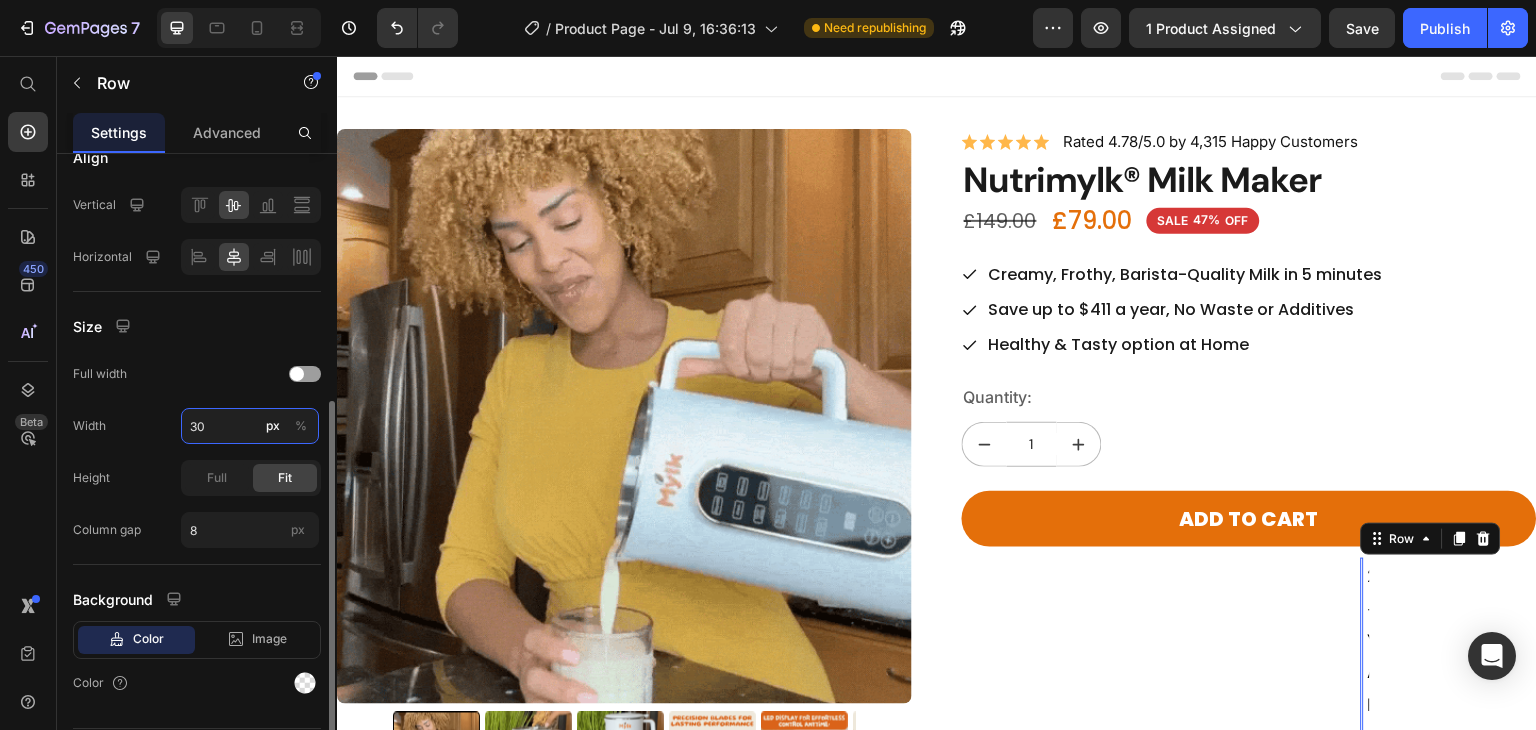 type on "300" 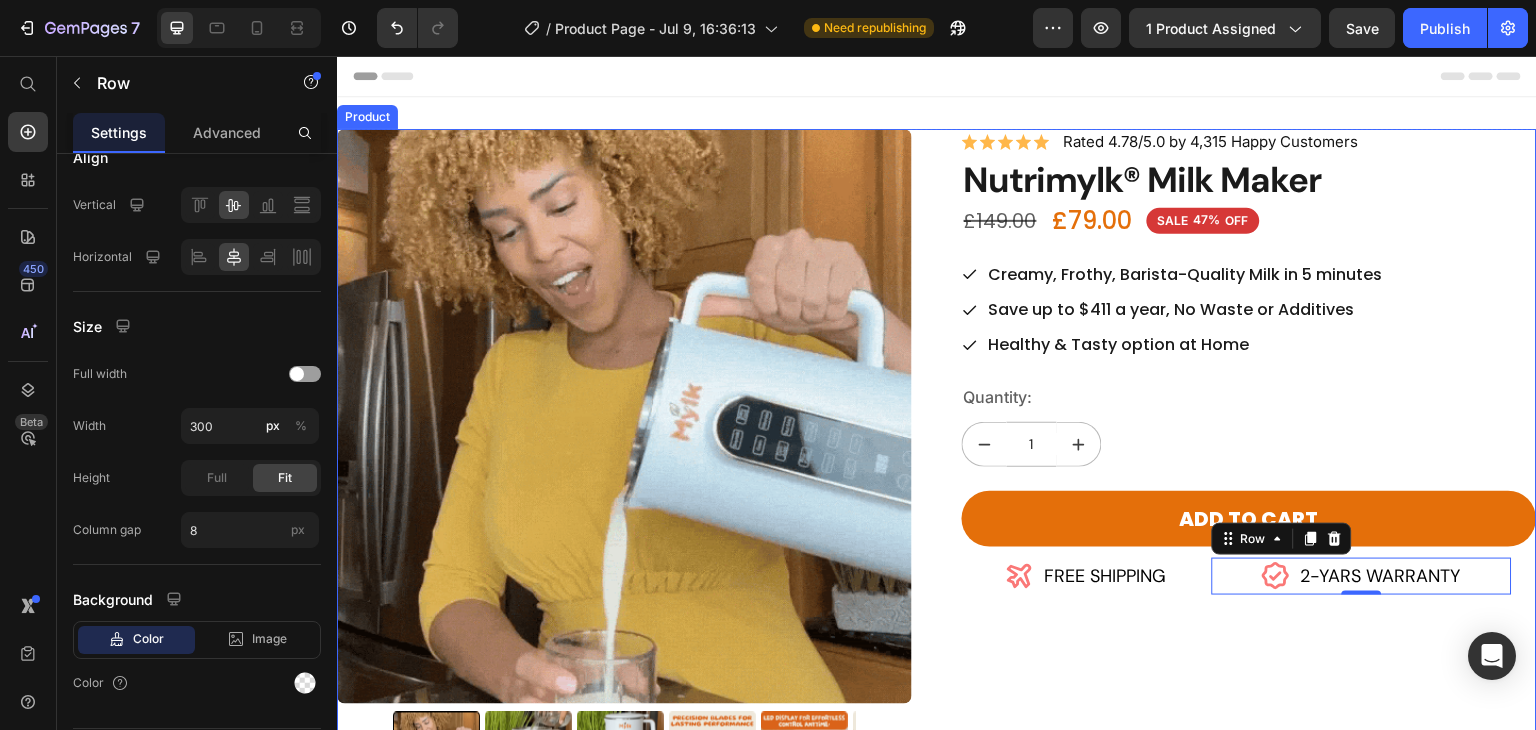 click on "Icon
Icon
Icon
Icon
Icon Icon List Rated 4.78/5.0 by 4,315 Happy Customers Text Block Row Nutrimylk® Milk Maker Product Title £79.00 Product Price £149.00 Product Price SALE 47% OFF Discount Tag Row
Creamy, Frothy, Barista-Quality Milk in 5 minutes
Save up to $411 a year, No Waste or Additives
Healthy & Tasty option at Home Item List Quantity: Text Block 1 Product Quantity Add to cart Add to Cart
Icon FREE SHIPPING Text Block Row
Icon 2-YARS WARRANTY Text Block Row   0 Row Row" at bounding box center (1249, 464) 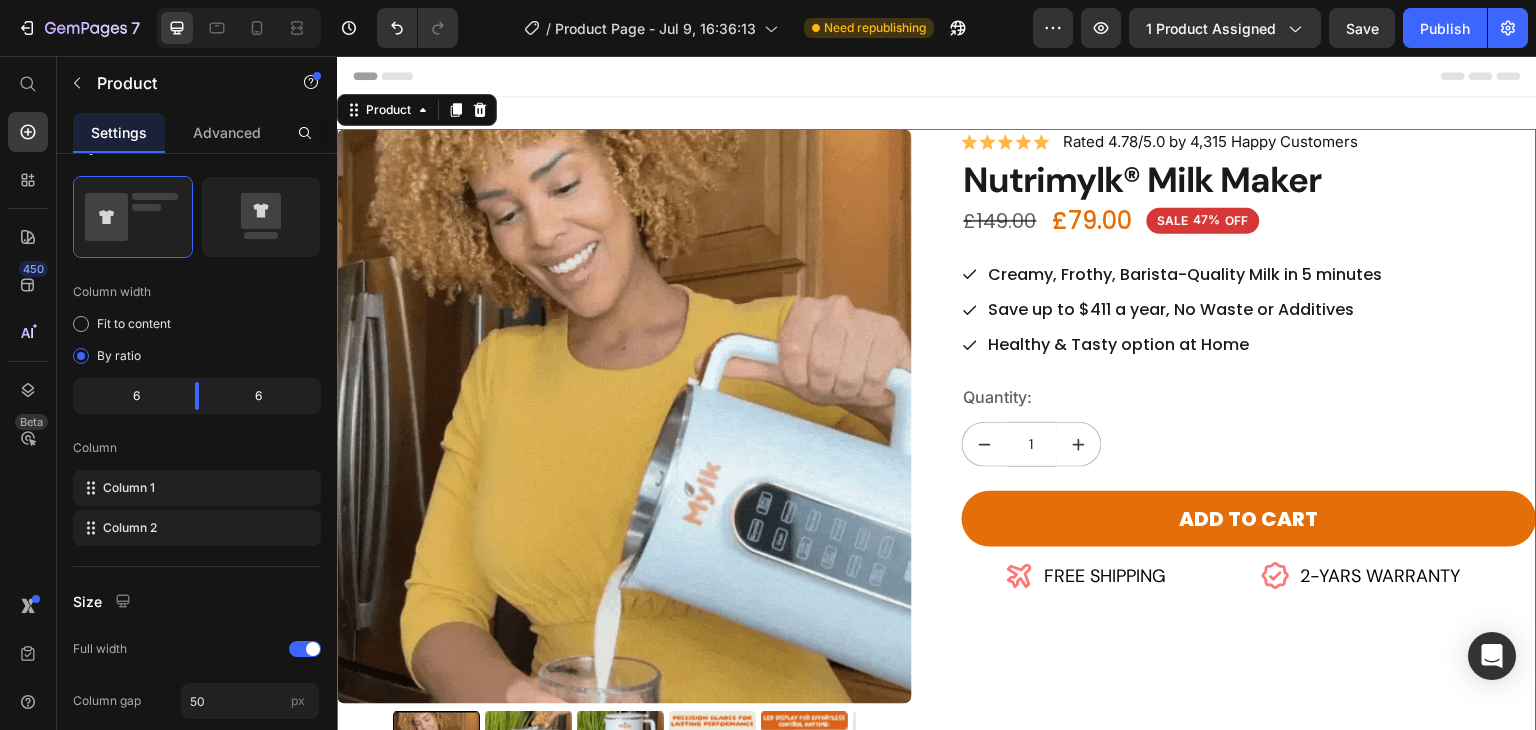 scroll, scrollTop: 0, scrollLeft: 0, axis: both 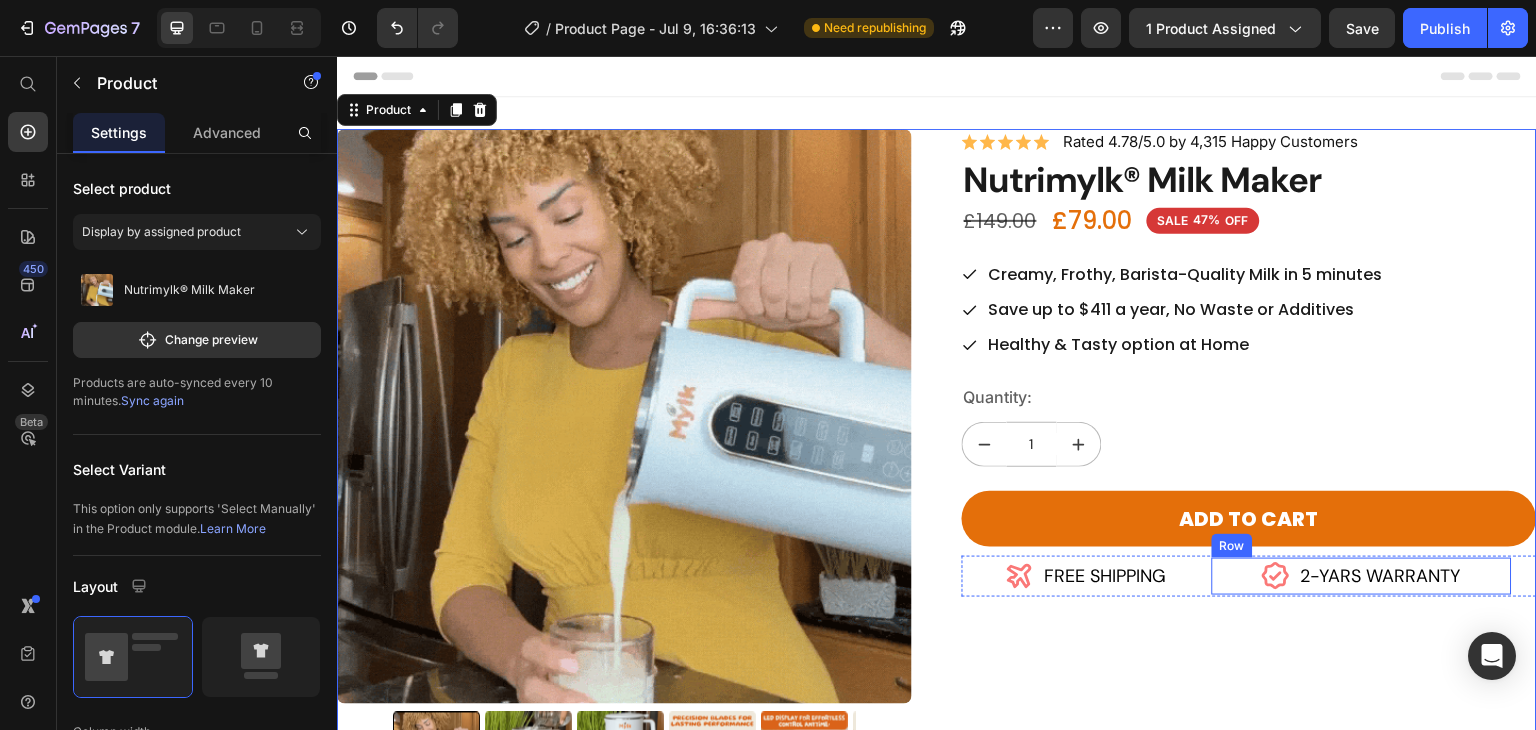 click on "Icon 2-YARS WARRANTY Text Block Row" at bounding box center (1362, 576) 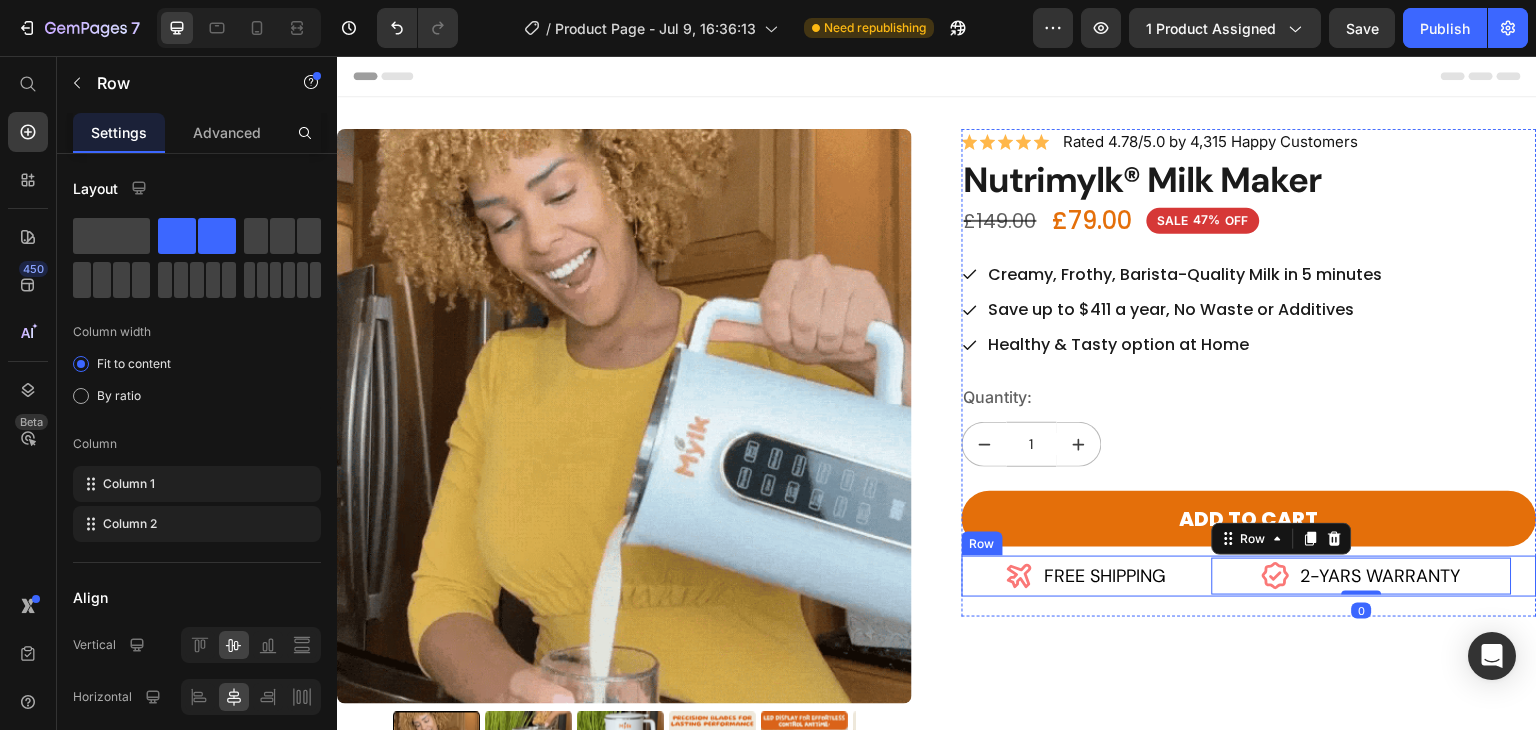 click on "Icon FREE SHIPPING Text Block Row
Icon 2-YARS WARRANTY Text Block Row   0 Row" at bounding box center [1249, 576] 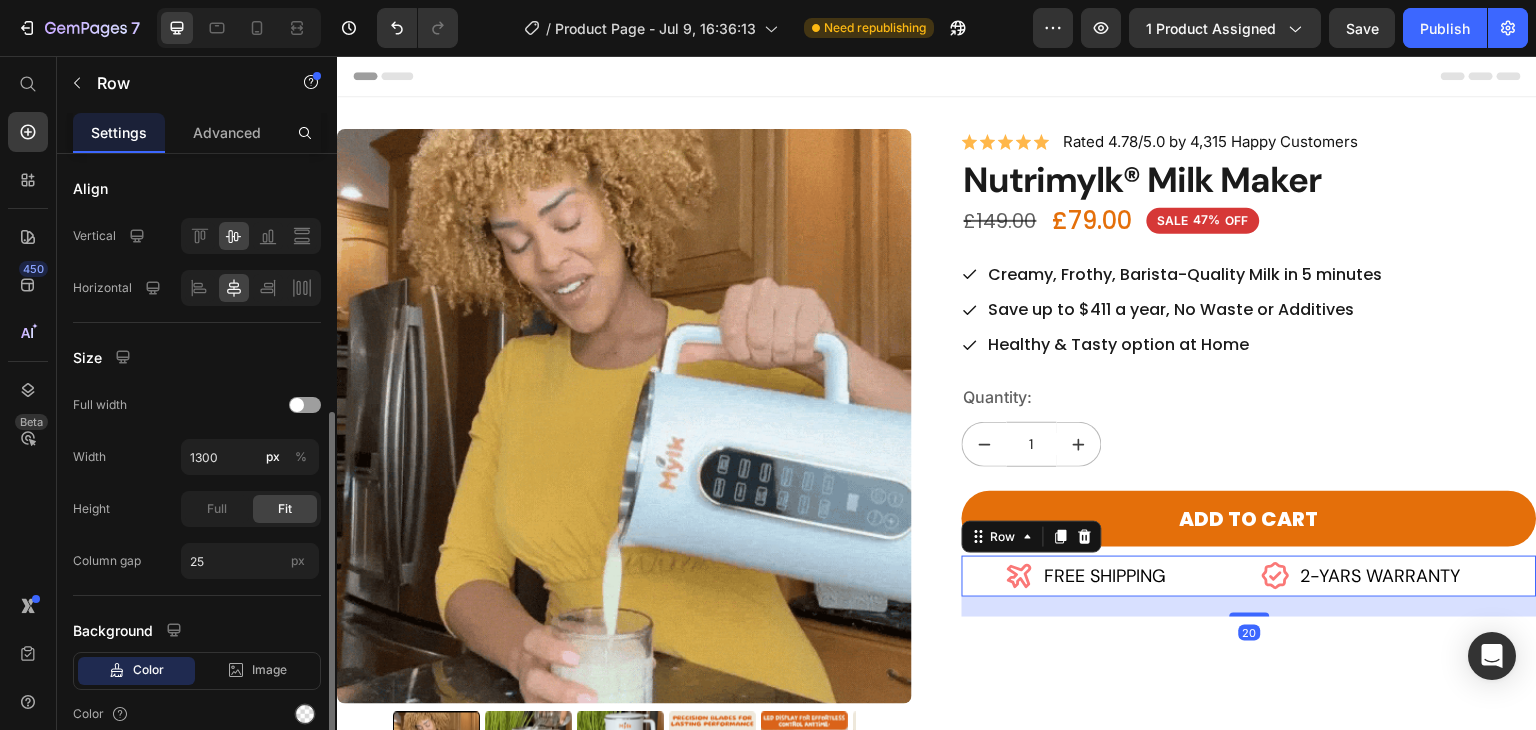 scroll, scrollTop: 428, scrollLeft: 0, axis: vertical 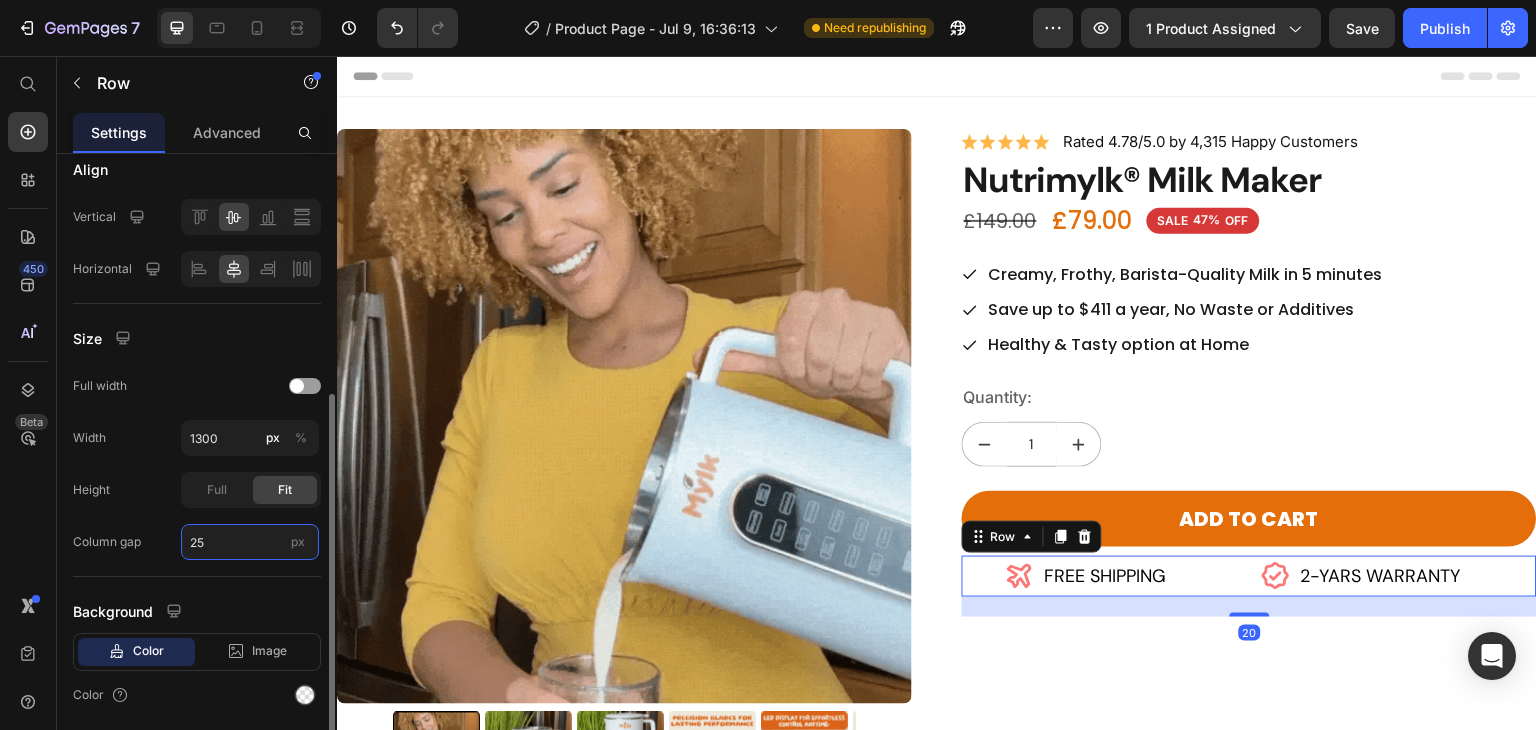 click on "25" at bounding box center [250, 542] 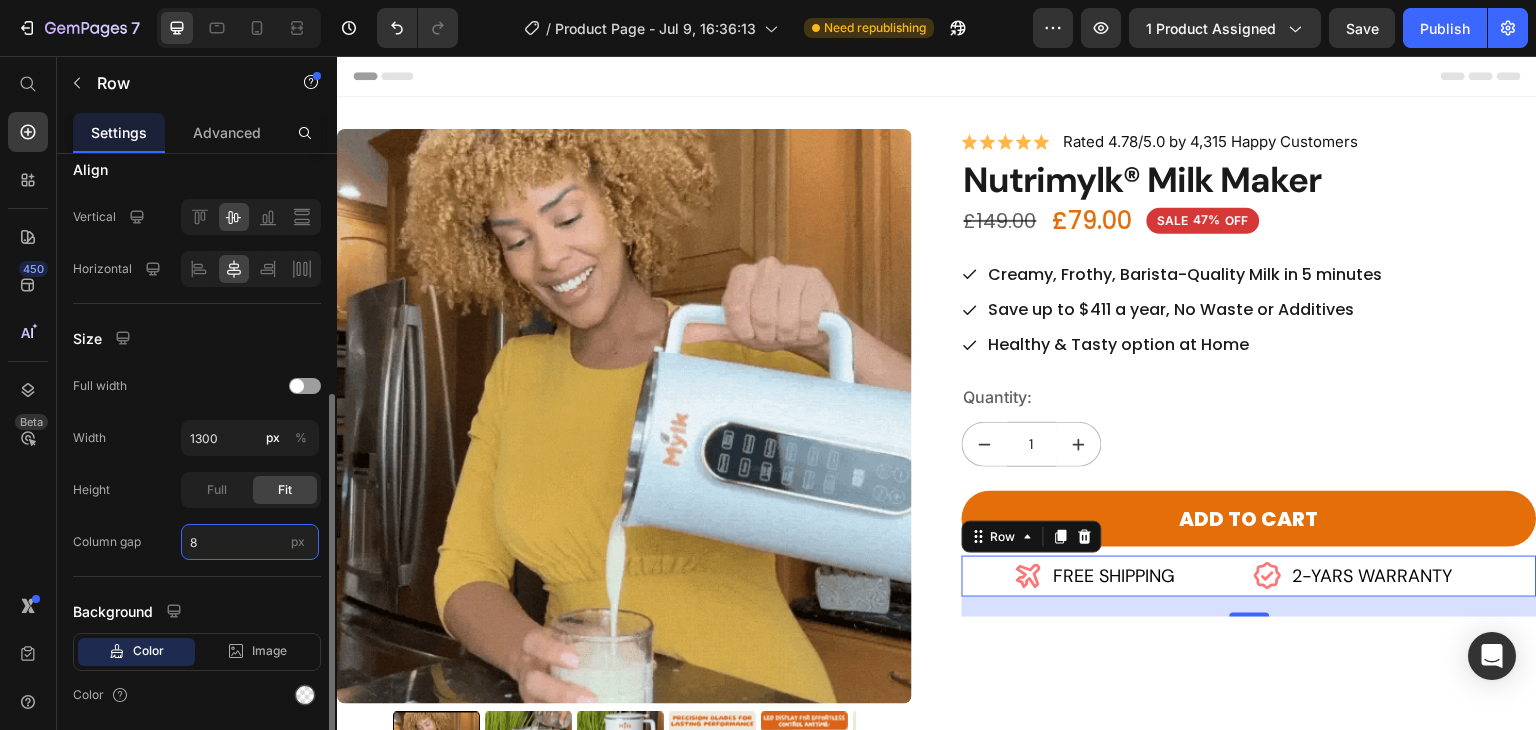 type on "8" 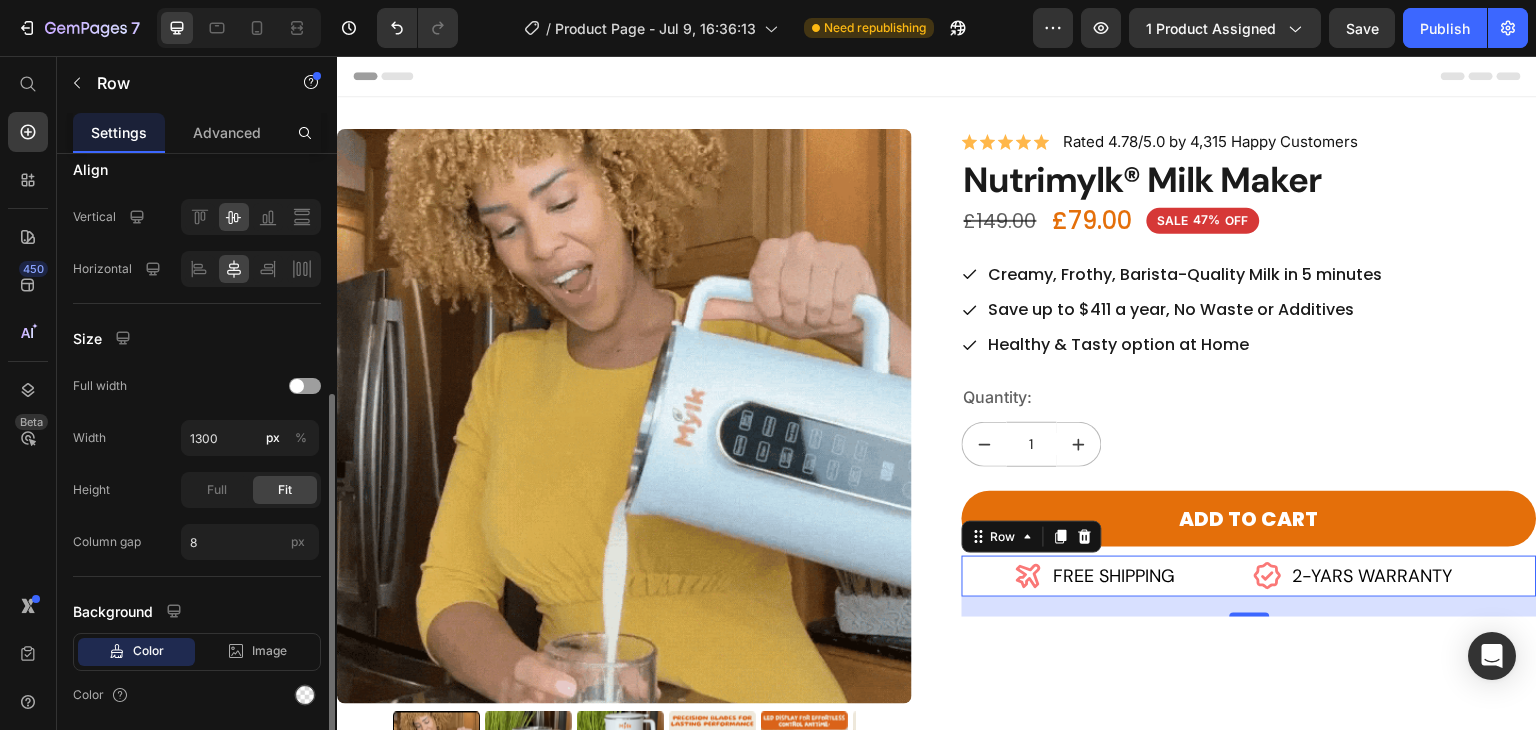 click on "Size Full width Width 1300 px % Height Full Fit Column gap 8 px" 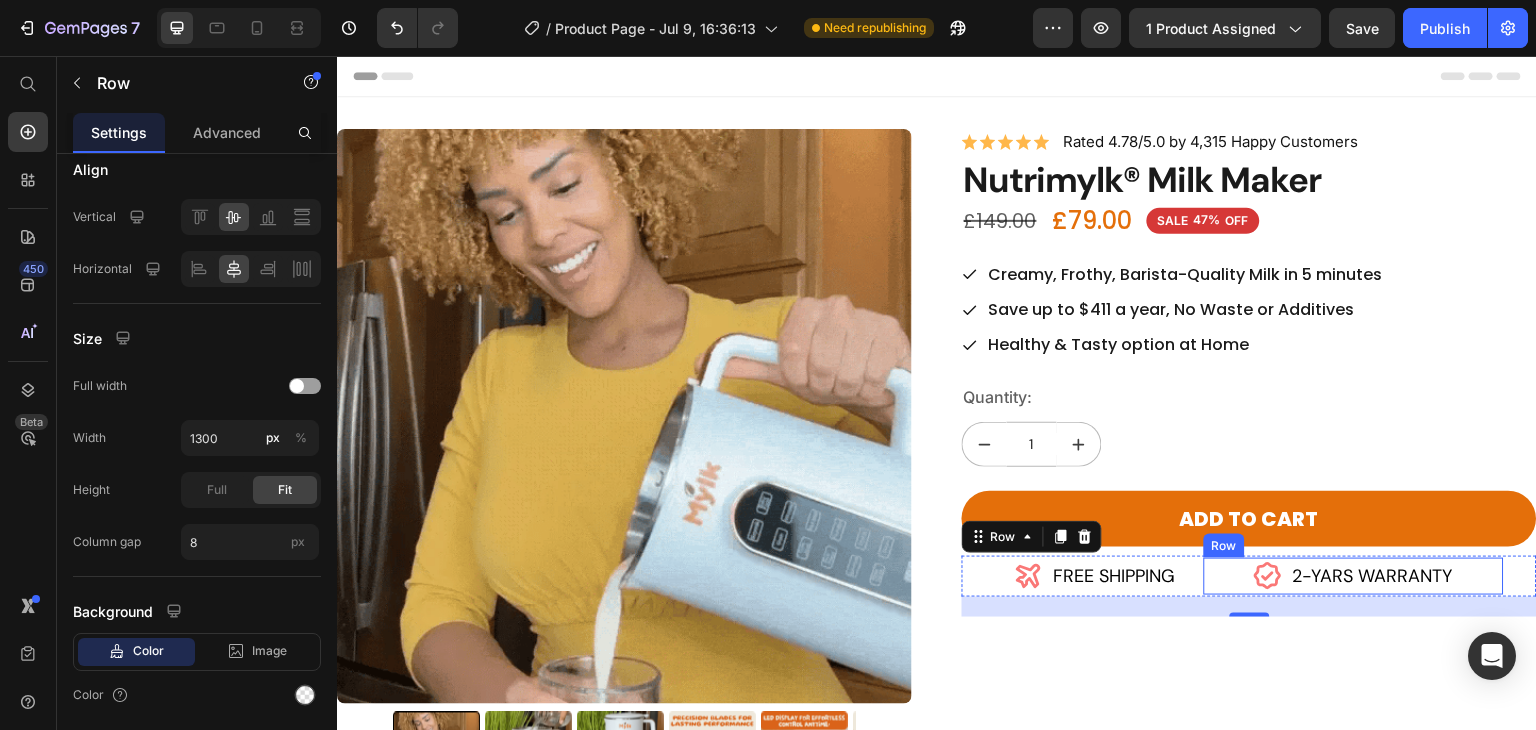 click on "Icon 2-YARS WARRANTY Text Block Row" at bounding box center (1354, 576) 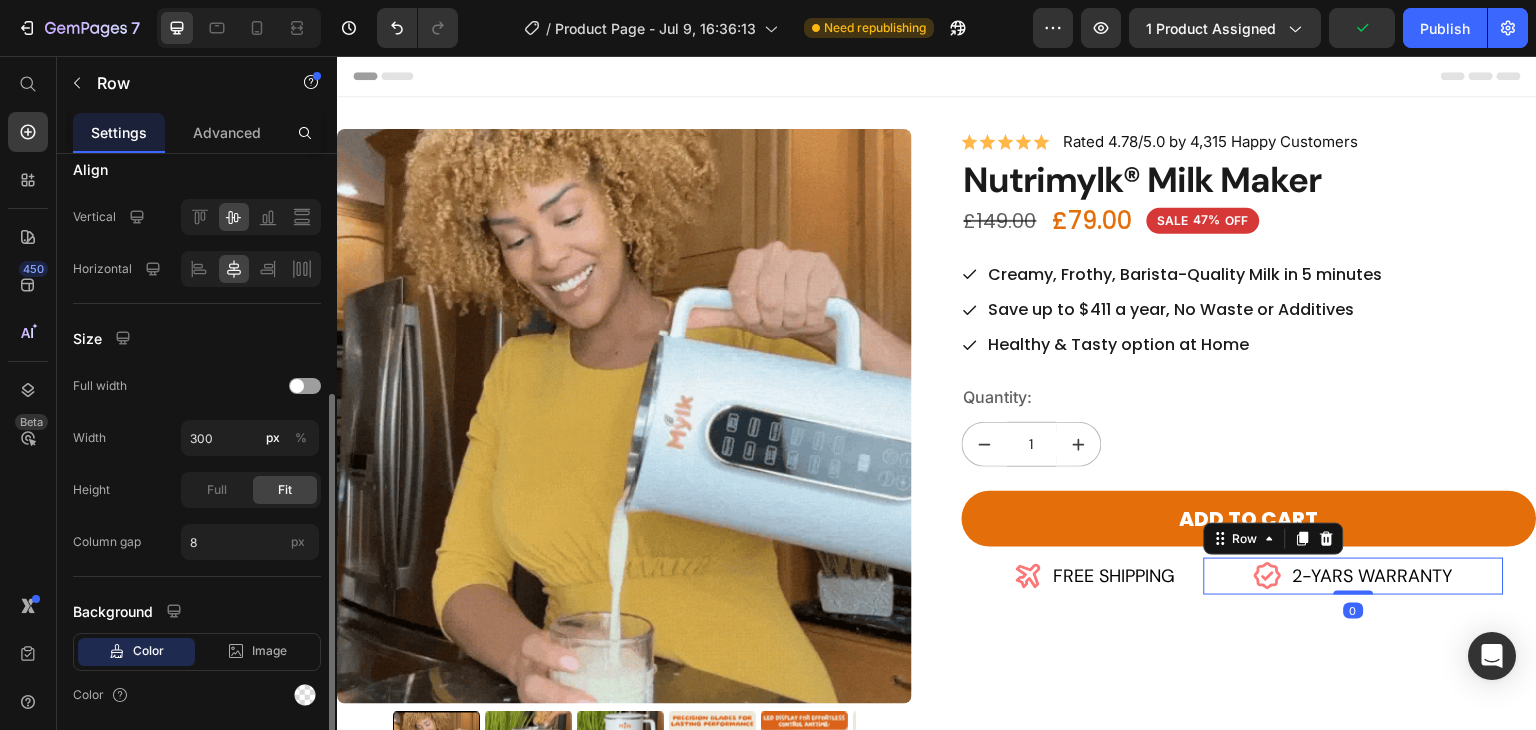 scroll, scrollTop: 470, scrollLeft: 0, axis: vertical 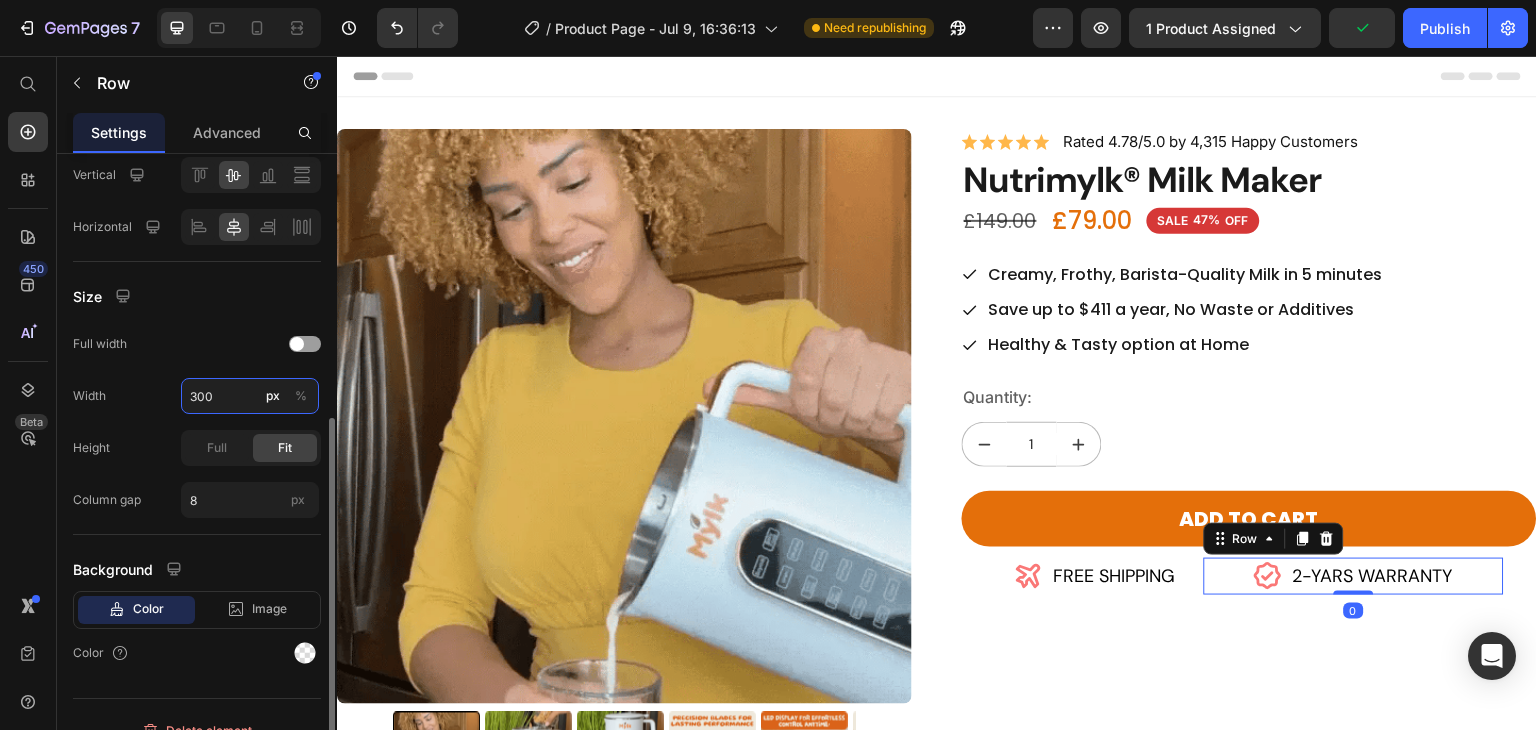 click on "300" at bounding box center [250, 396] 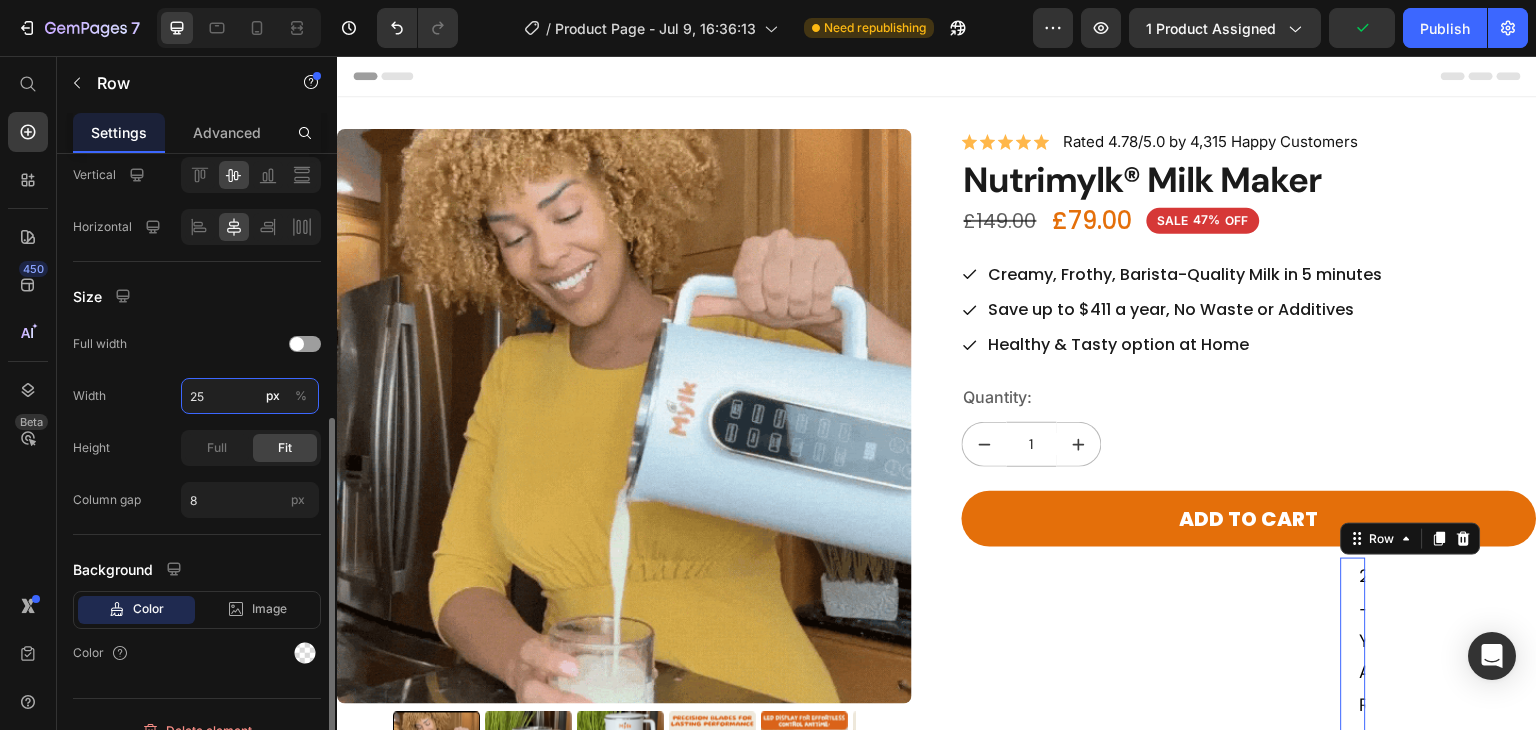 type on "250" 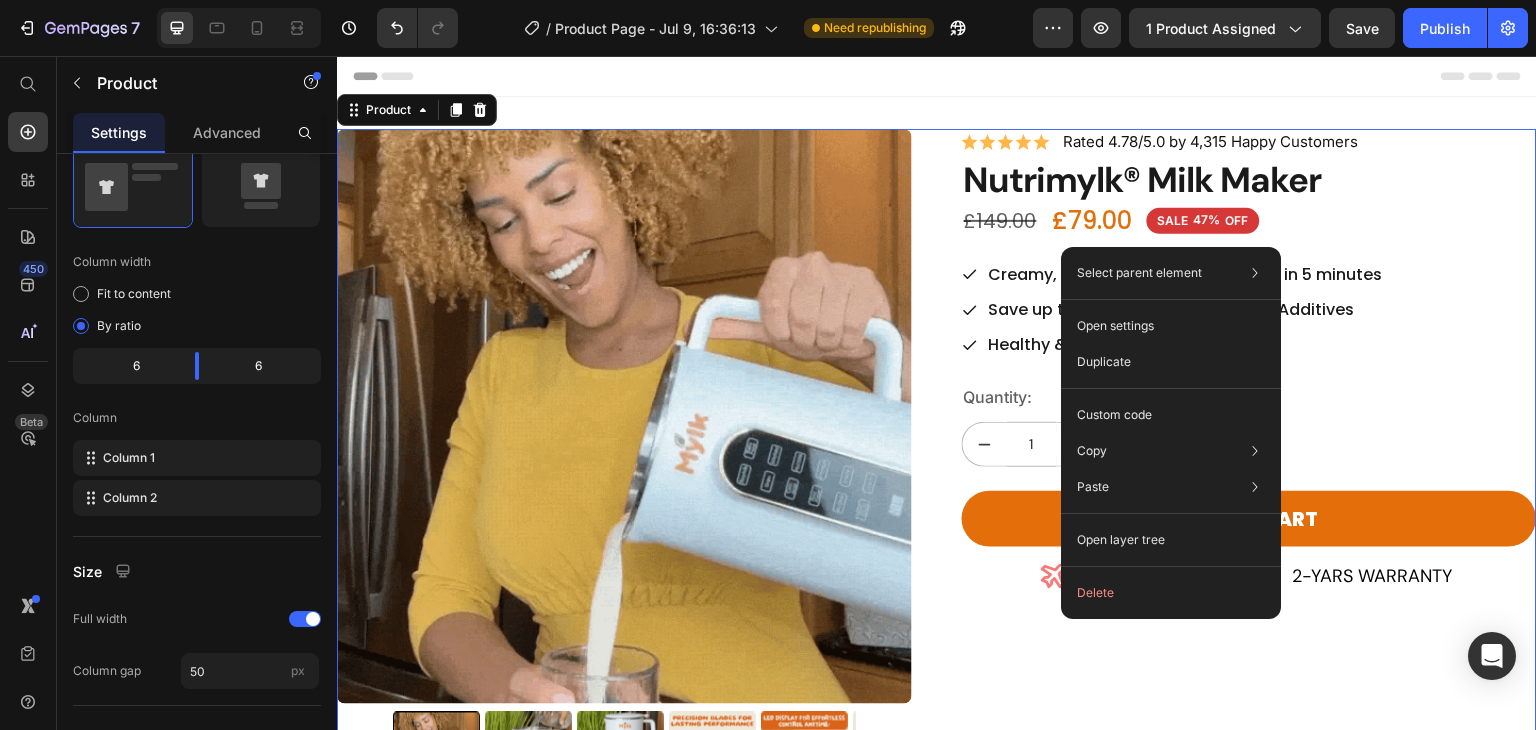 scroll, scrollTop: 0, scrollLeft: 0, axis: both 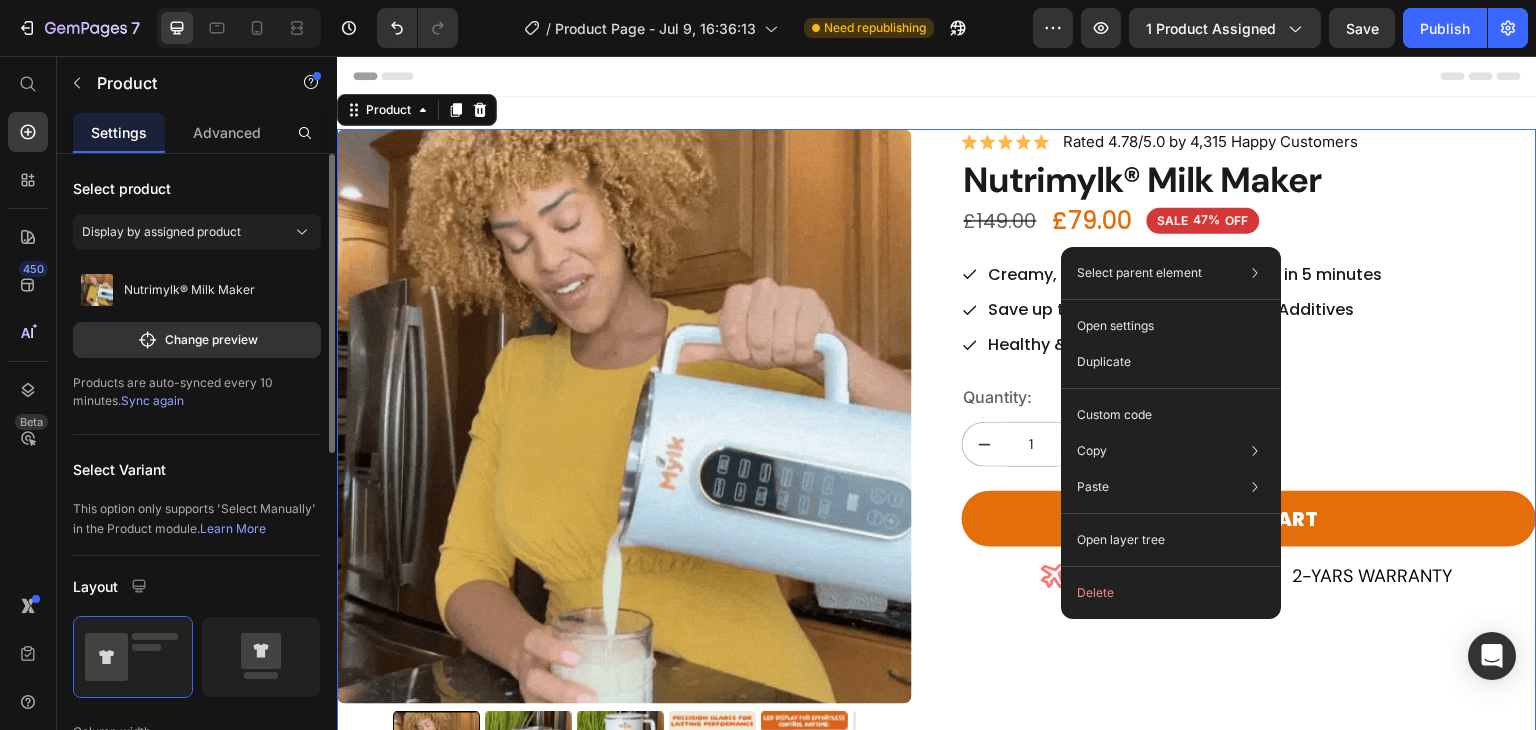 click on "Icon
Icon
Icon
Icon
Icon Icon List Rated 4.78/5.0 by 4,315 Happy Customers Text Block Row Nutrimylk® Milk Maker Product Title £79.00 Product Price £149.00 Product Price SALE 47% OFF Discount Tag Row
Creamy, Frothy, Barista-Quality Milk in 5 minutes
Save up to $411 a year, No Waste or Additives
Healthy & Tasty option at Home Item List Quantity: Text Block 1 Product Quantity Add to cart Add to Cart
Icon FREE SHIPPING Text Block Row
Icon 2-YARS WARRANTY Text Block Row Row Row" at bounding box center [1249, 464] 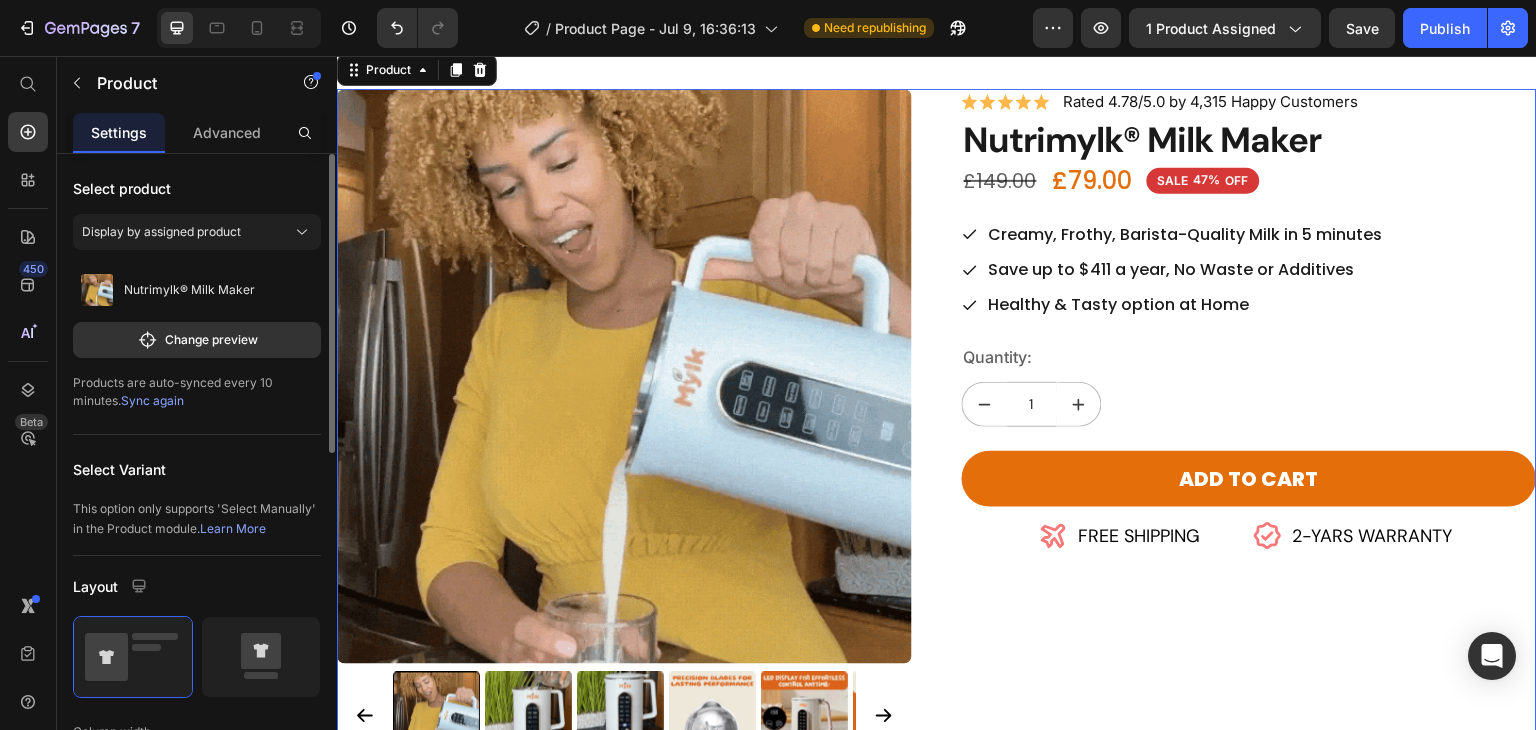 scroll, scrollTop: 0, scrollLeft: 0, axis: both 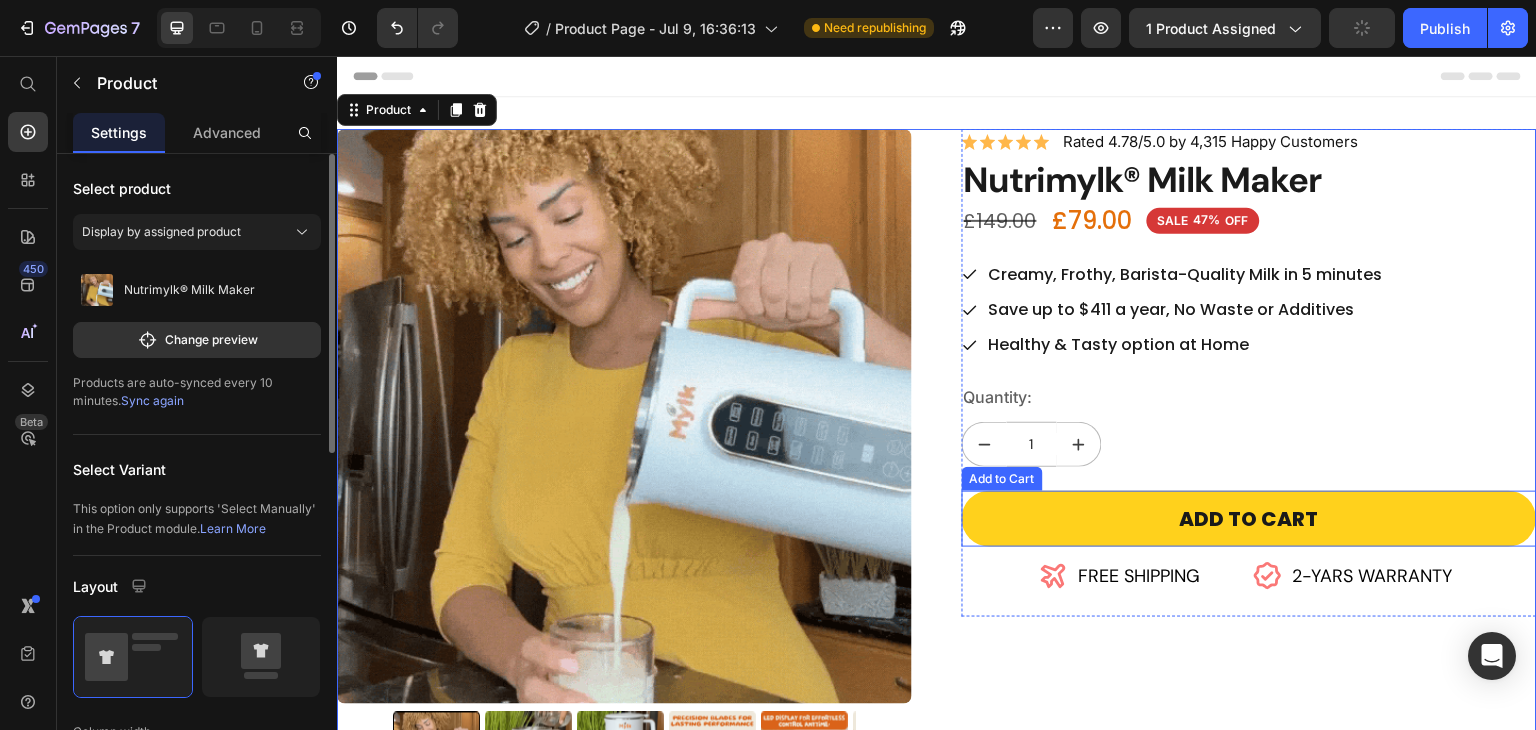 click on "Add to cart" at bounding box center [1249, 519] 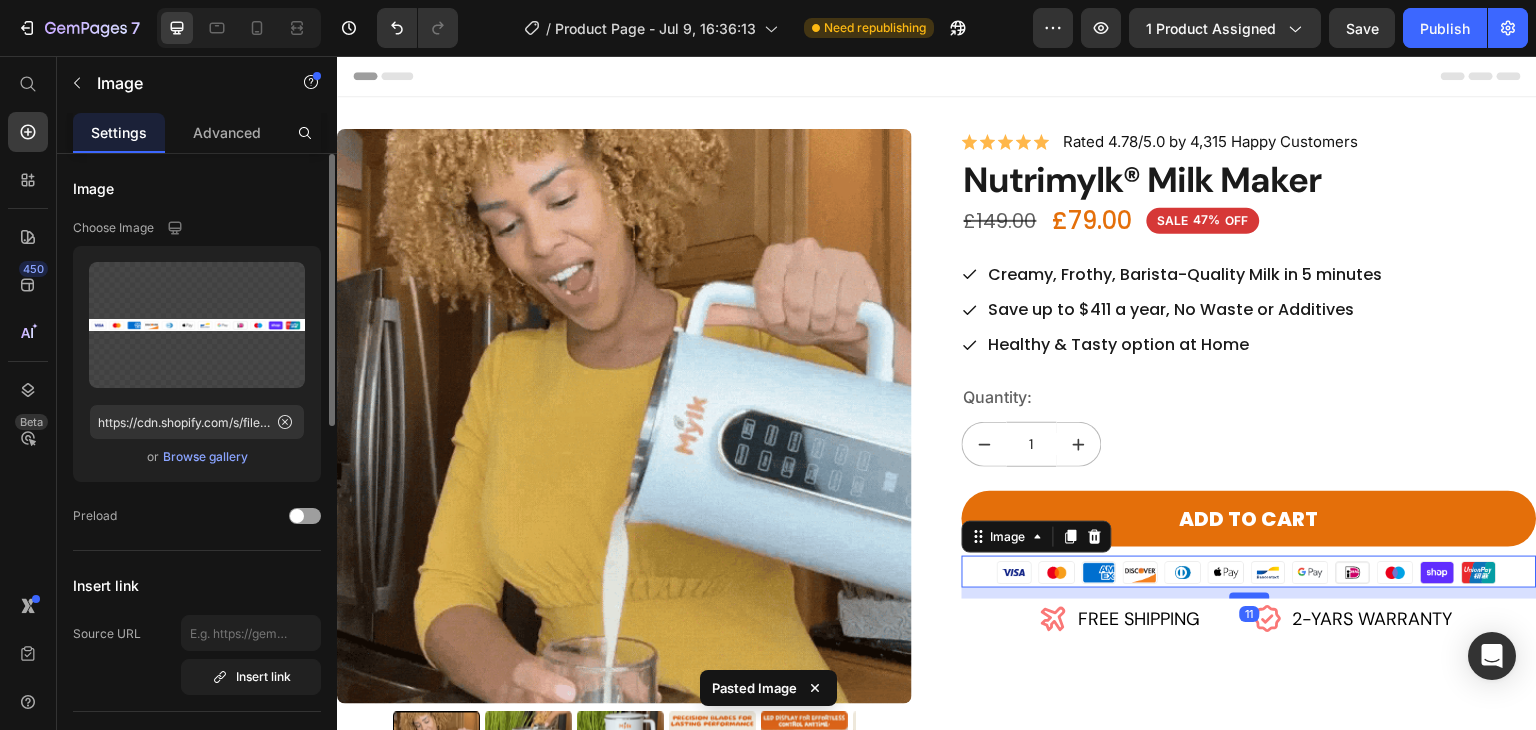 click at bounding box center (1250, 596) 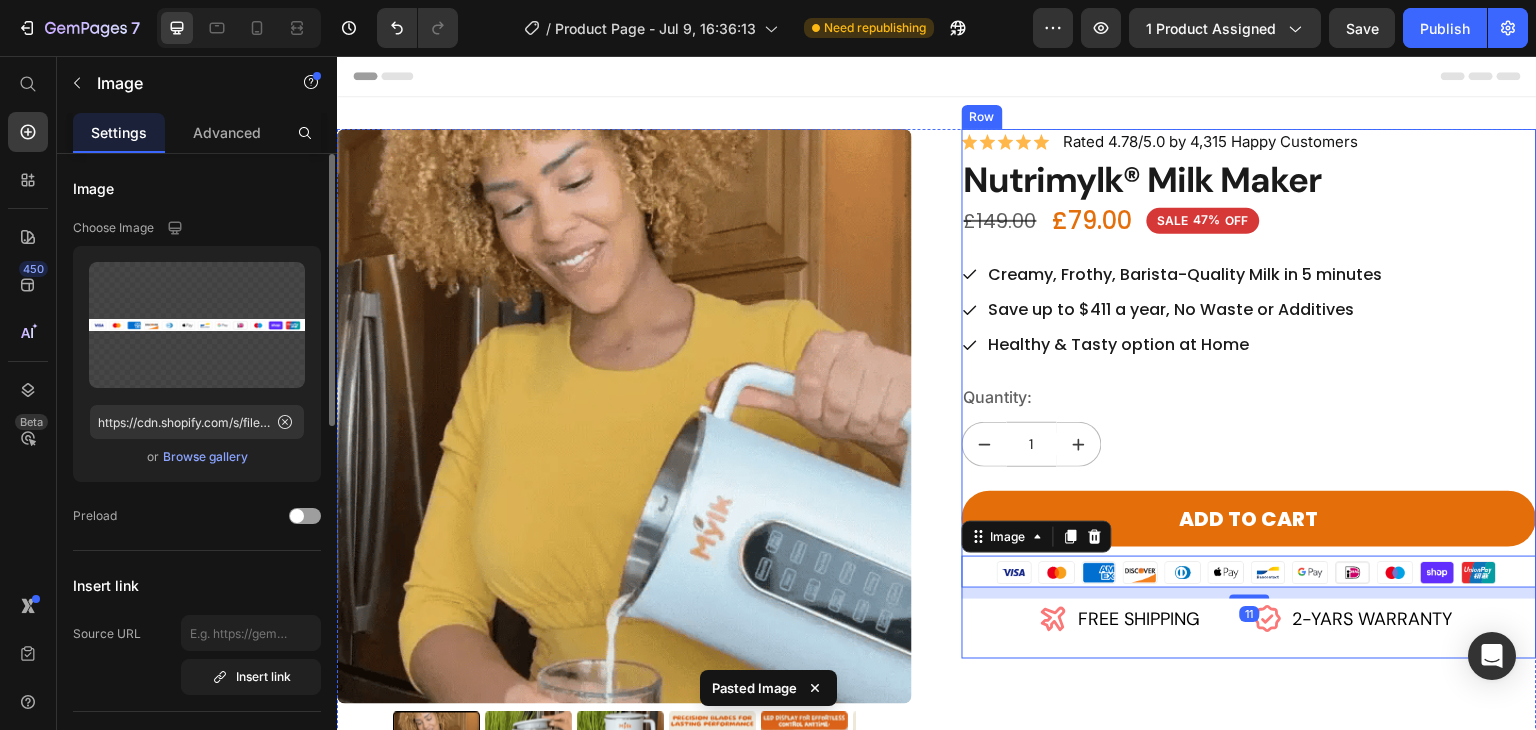 click on "Icon
Icon
Icon
Icon
Icon Icon List Rated 4.78/5.0 by 4,315 Happy Customers Text Block Row Nutrimylk® Milk Maker Product Title £79.00 Product Price £149.00 Product Price SALE 47% OFF Discount Tag Row
Creamy, Frothy, Barista-Quality Milk in 5 minutes
Save up to $411 a year, No Waste or Additives
Healthy & Tasty option at Home Item List Quantity: Text Block 1 Product Quantity Add to cart Add to Cart Image   11
Icon FREE SHIPPING Text Block Row
Icon 2-YARS WARRANTY Text Block Row Row" at bounding box center (1249, 394) 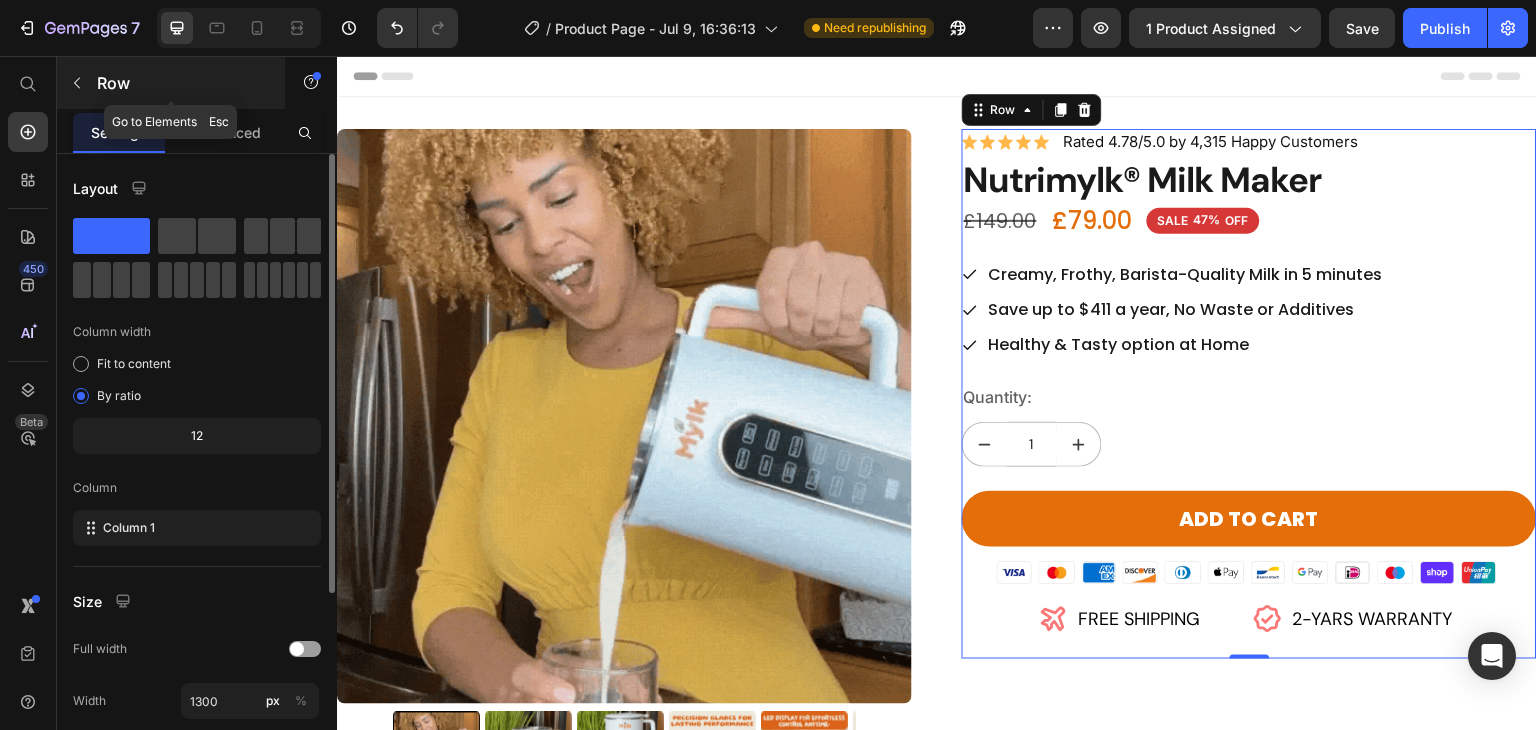 click 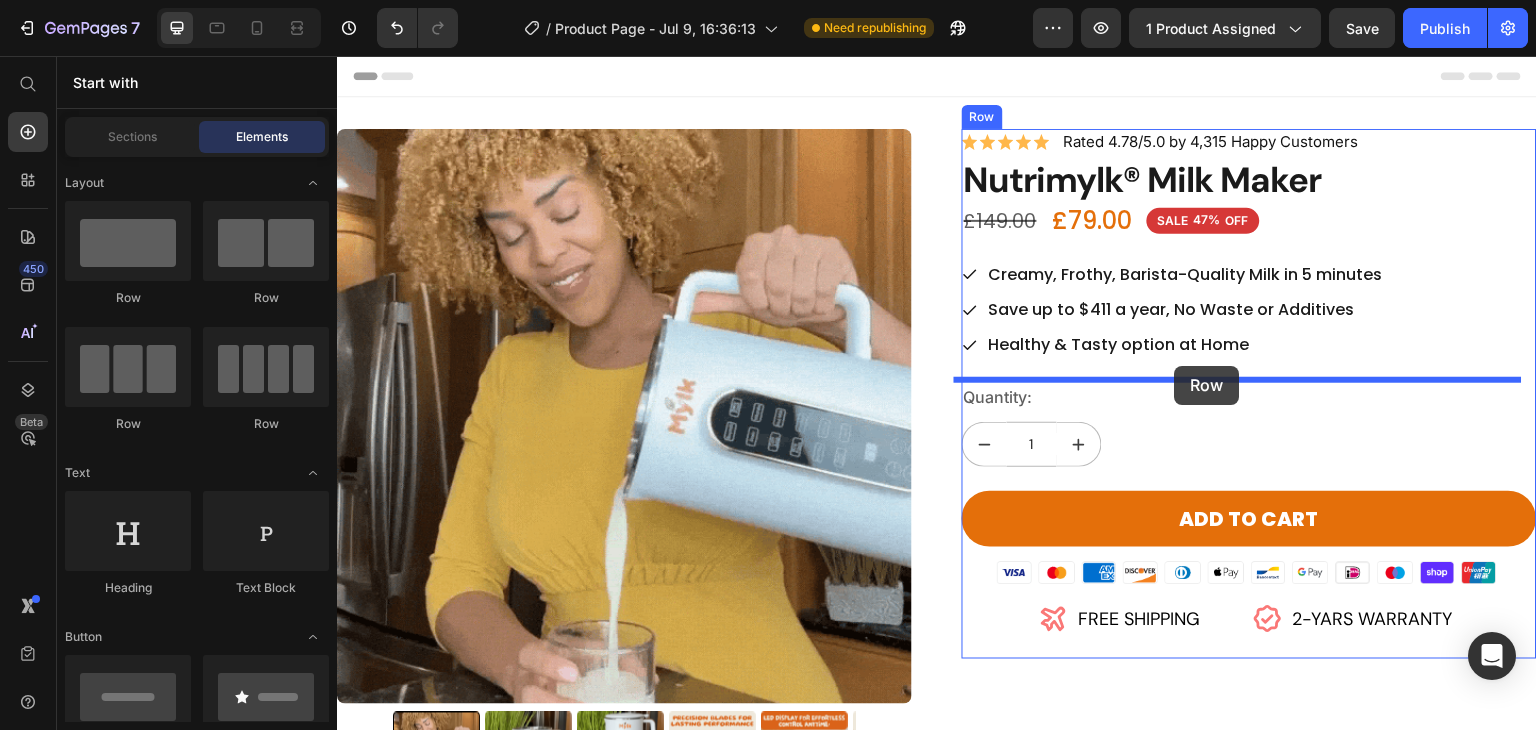 drag, startPoint x: 785, startPoint y: 317, endPoint x: 1192, endPoint y: 366, distance: 409.93903 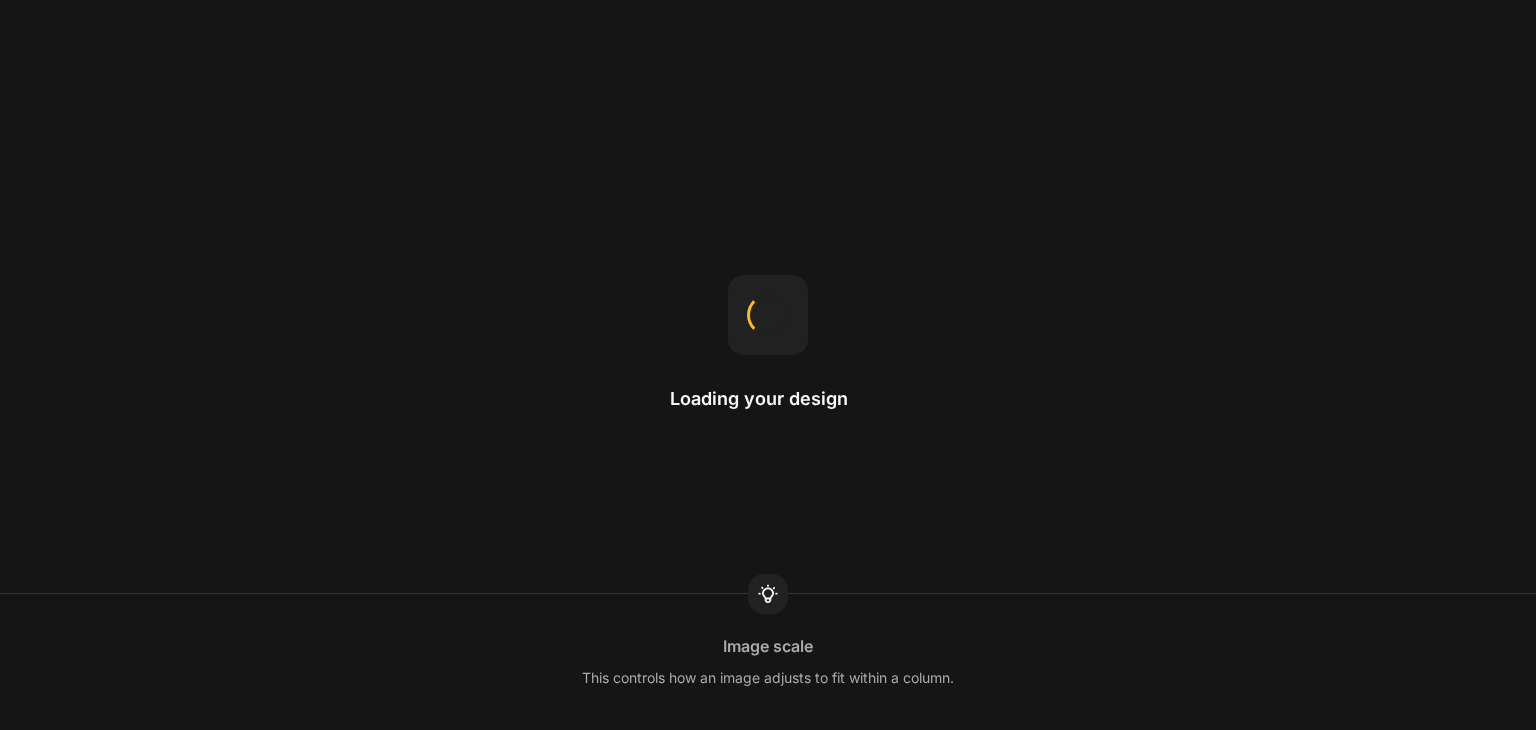scroll, scrollTop: 0, scrollLeft: 0, axis: both 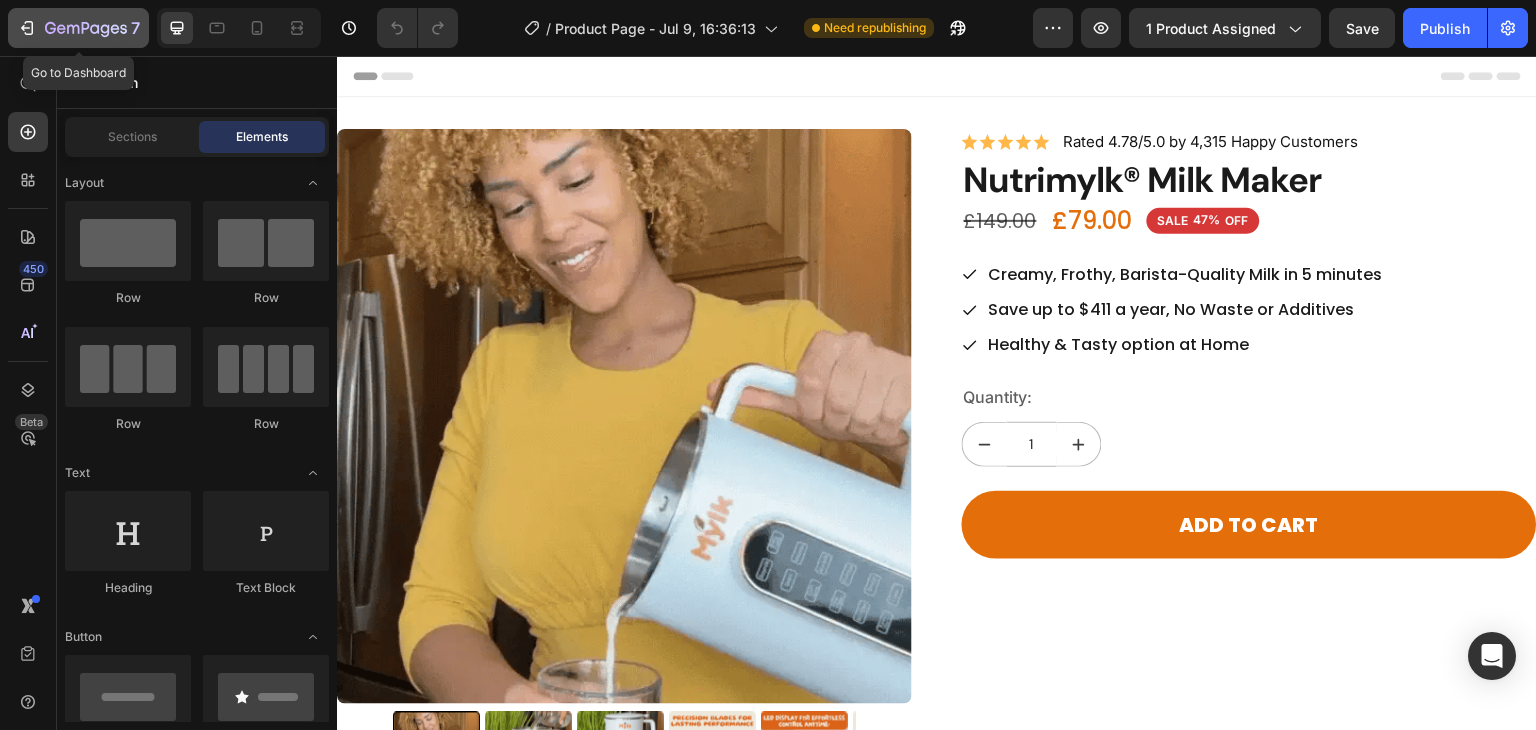 click 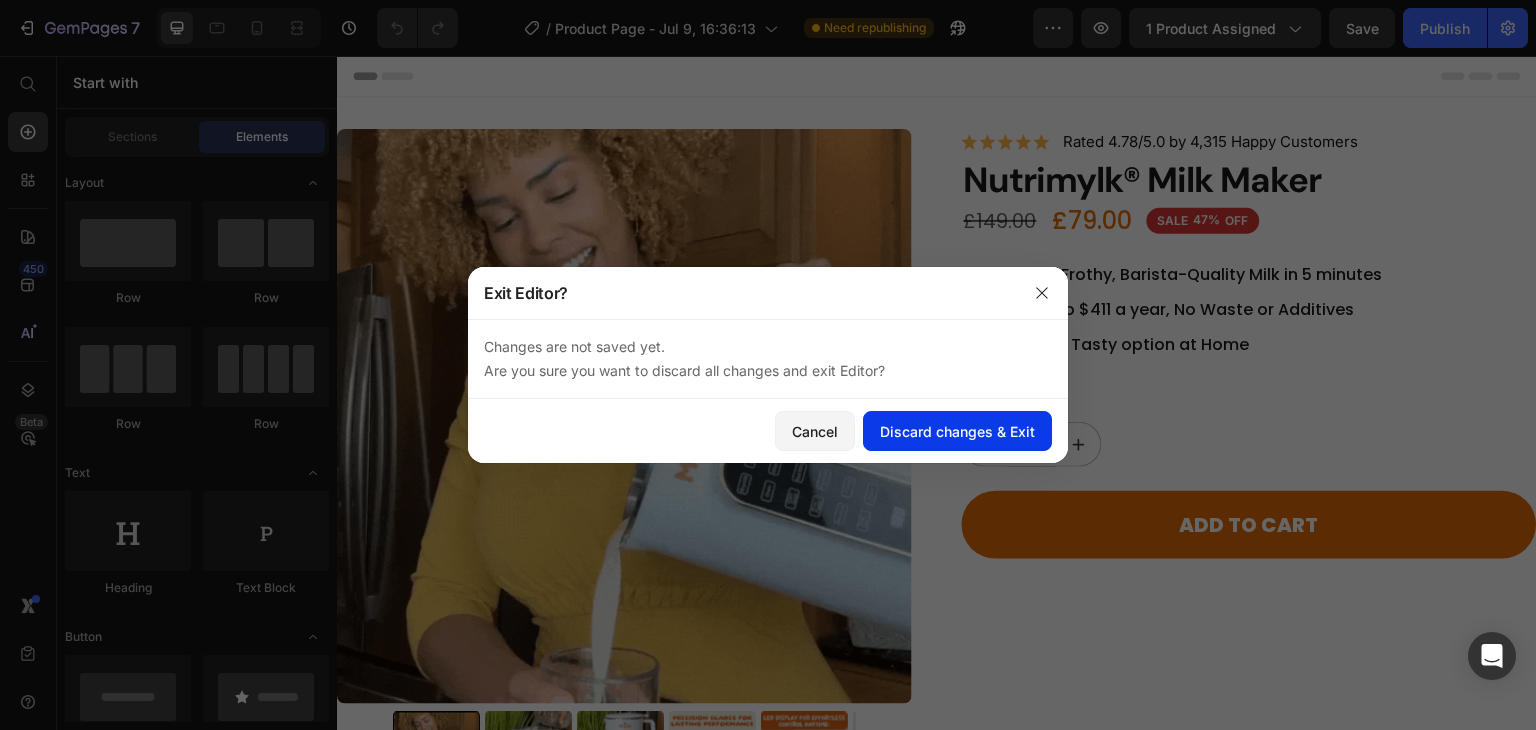 click on "Discard changes & Exit" at bounding box center [957, 431] 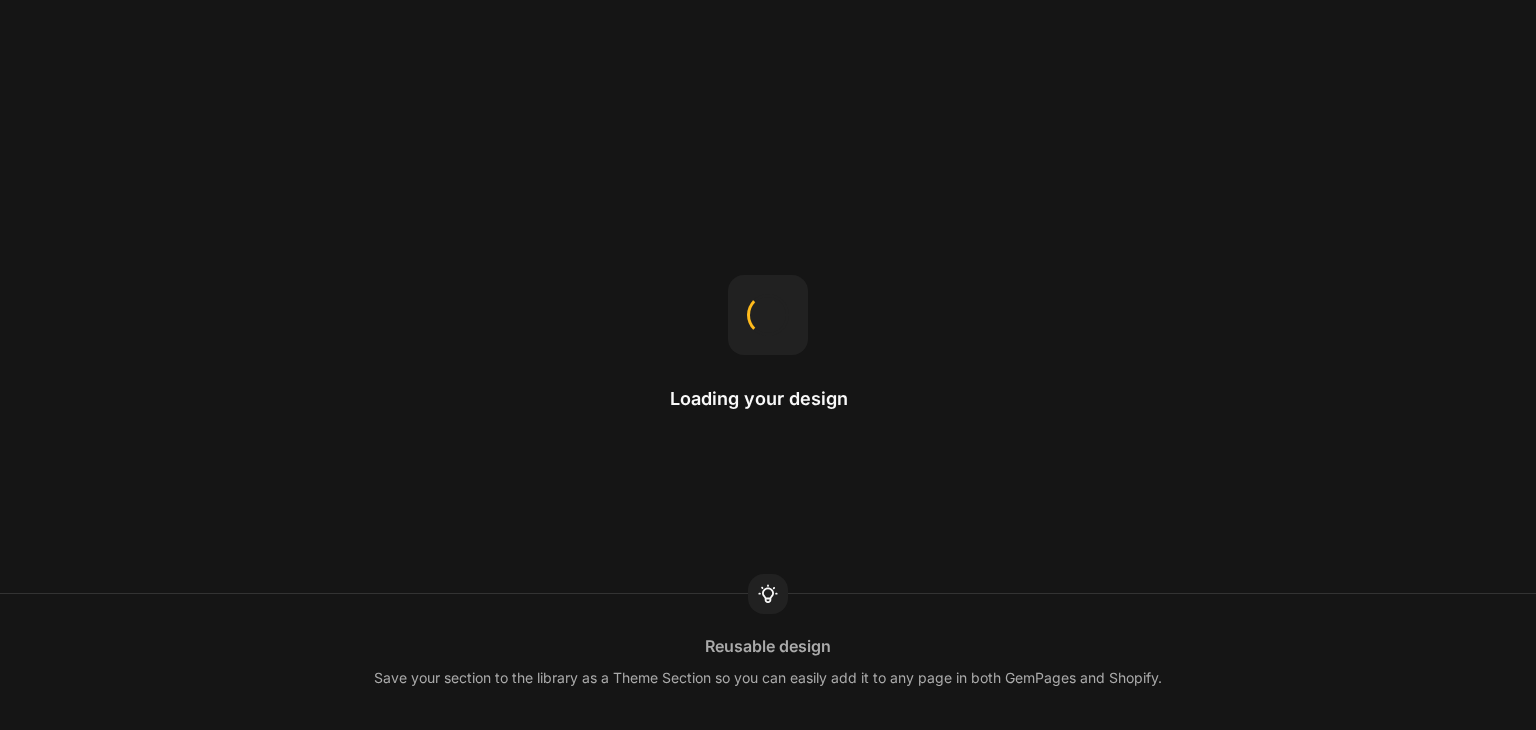 scroll, scrollTop: 0, scrollLeft: 0, axis: both 